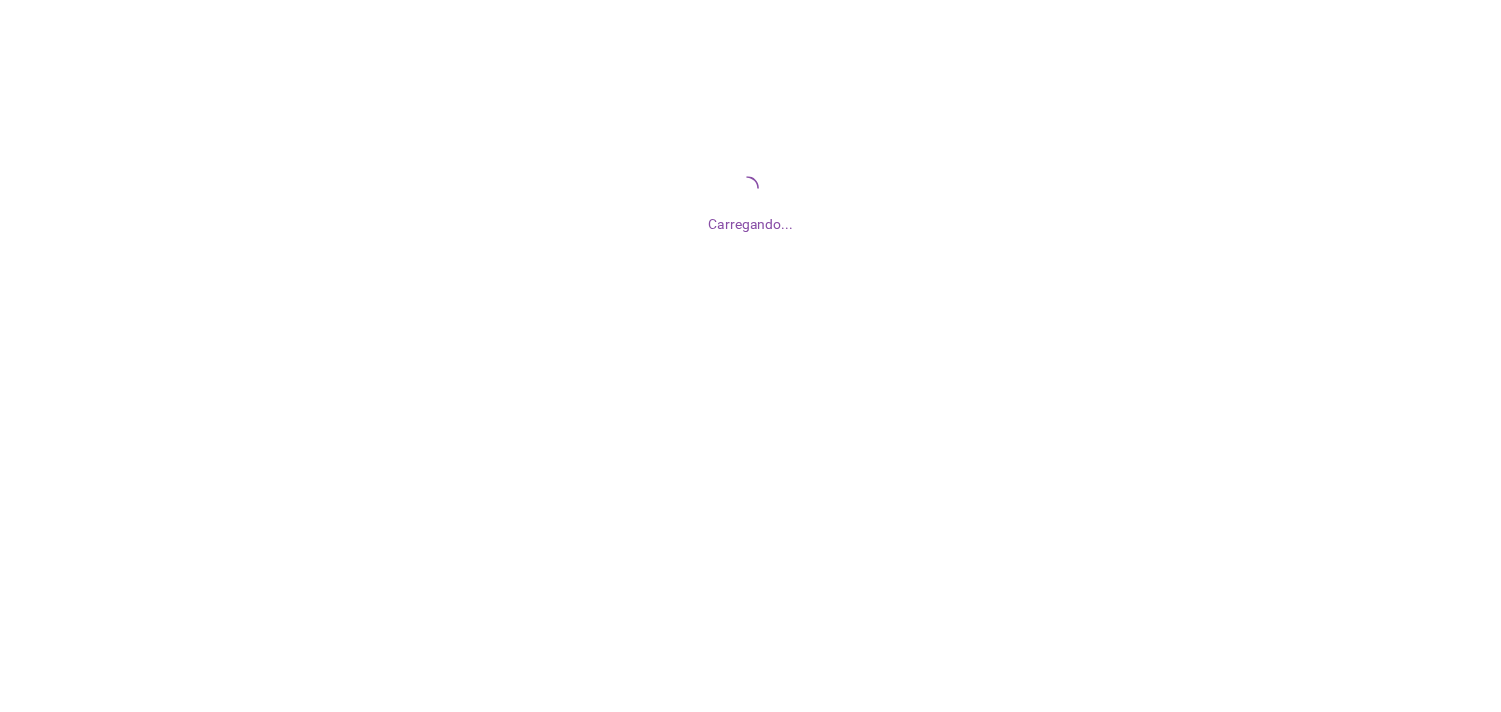 scroll, scrollTop: 0, scrollLeft: 0, axis: both 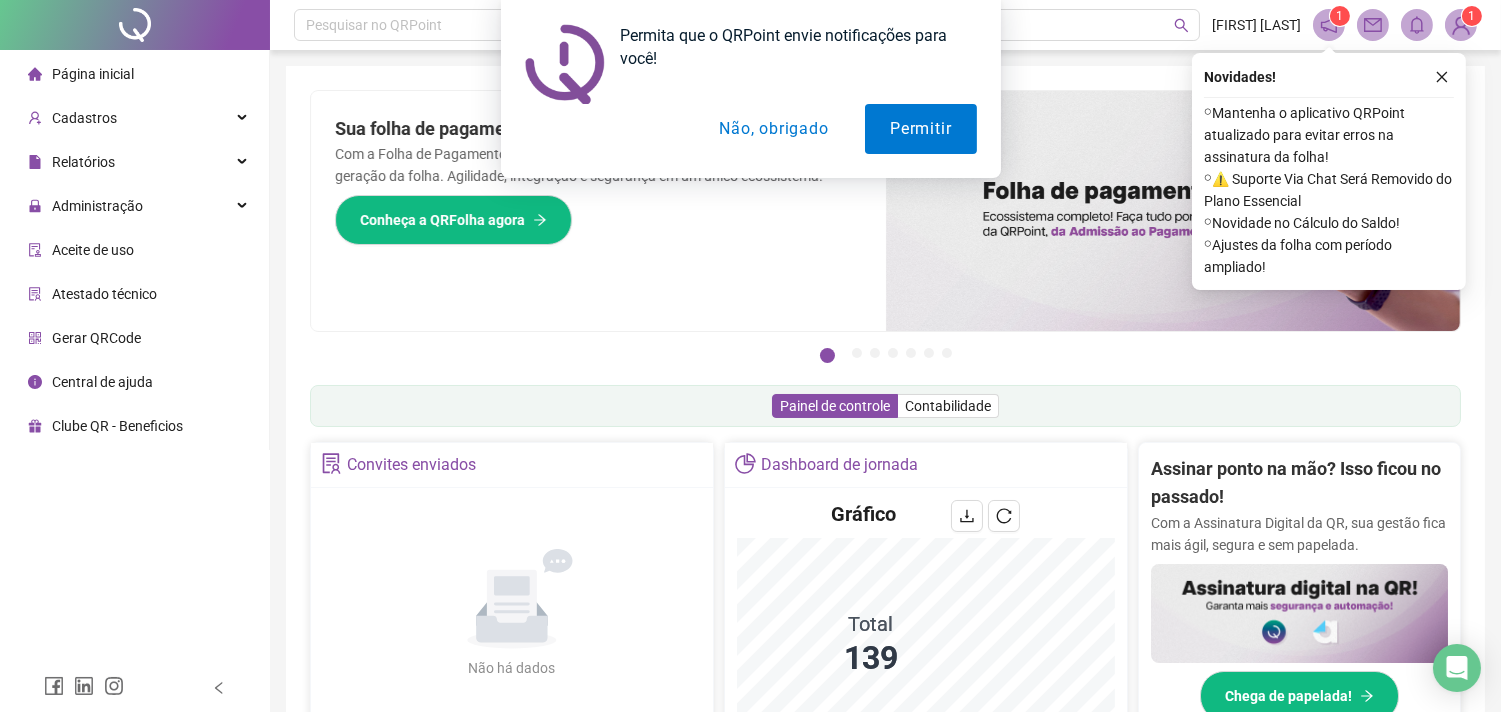 click on "Permita que o QRPoint envie notificações para você! Permitir Não, obrigado" at bounding box center [750, 89] 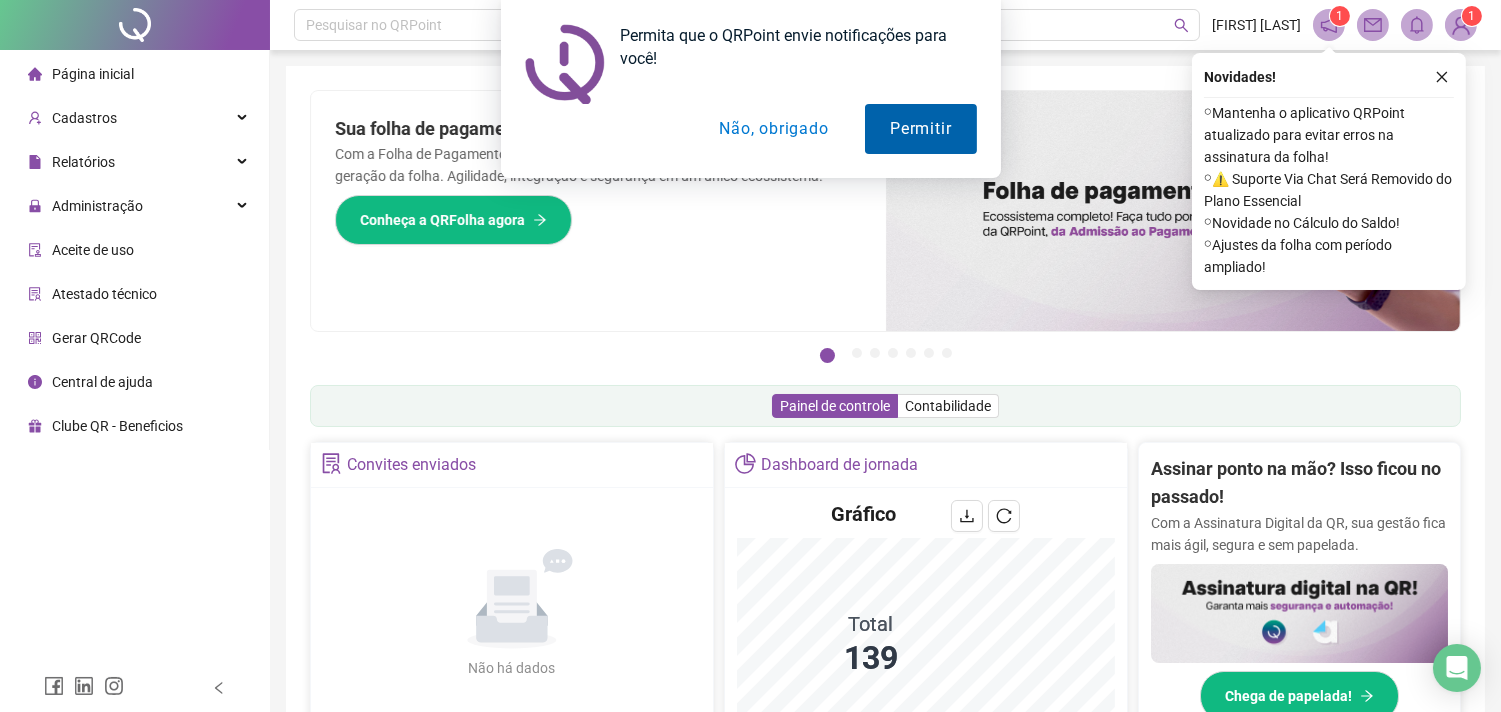 click on "Permitir" at bounding box center (920, 129) 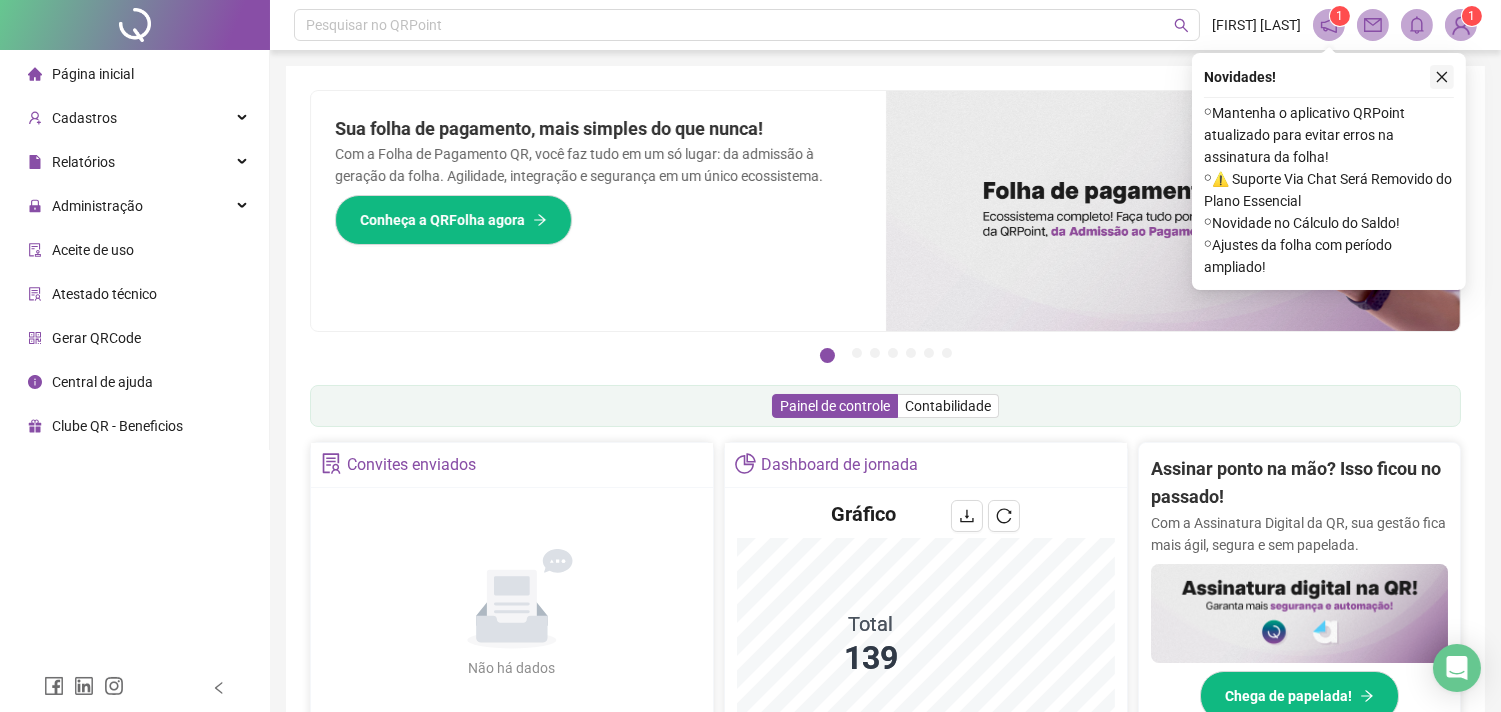 click 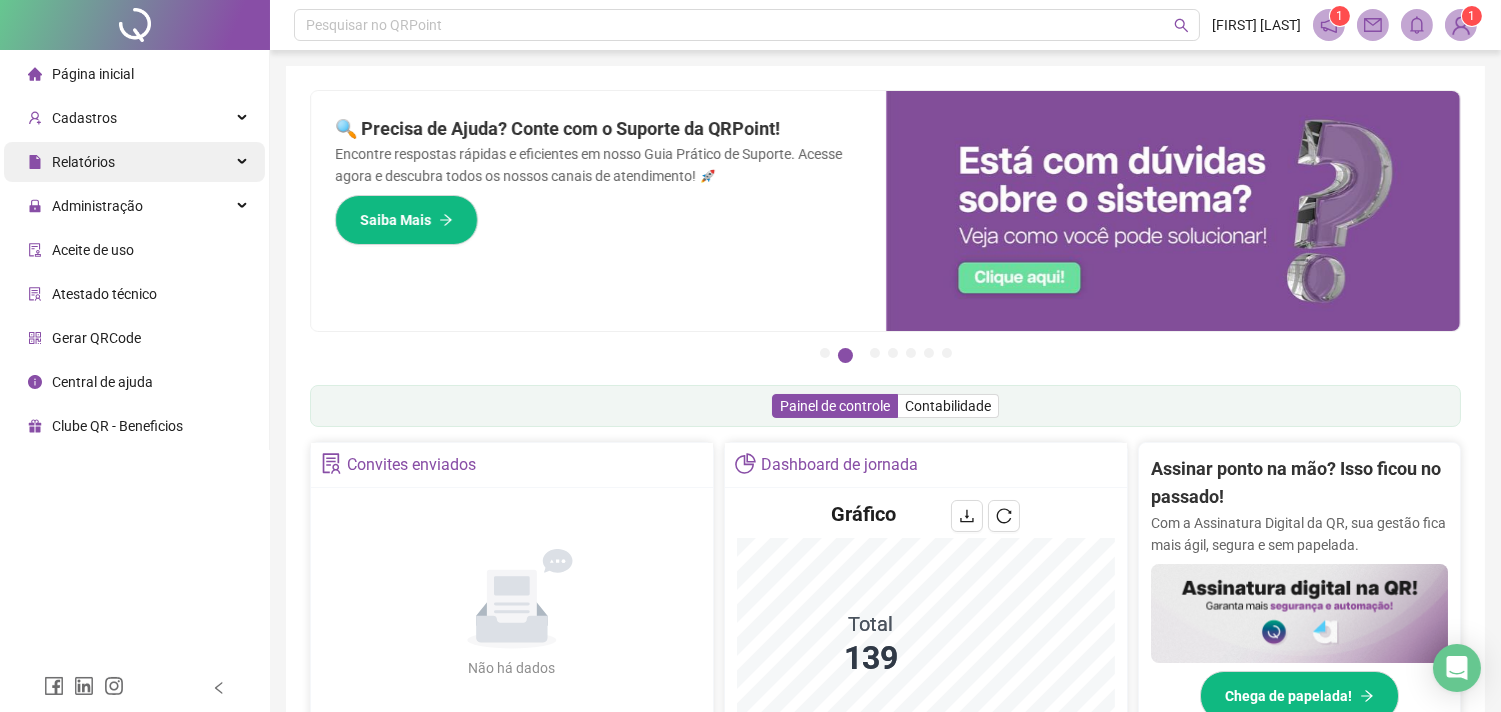 click on "Relatórios" at bounding box center [134, 162] 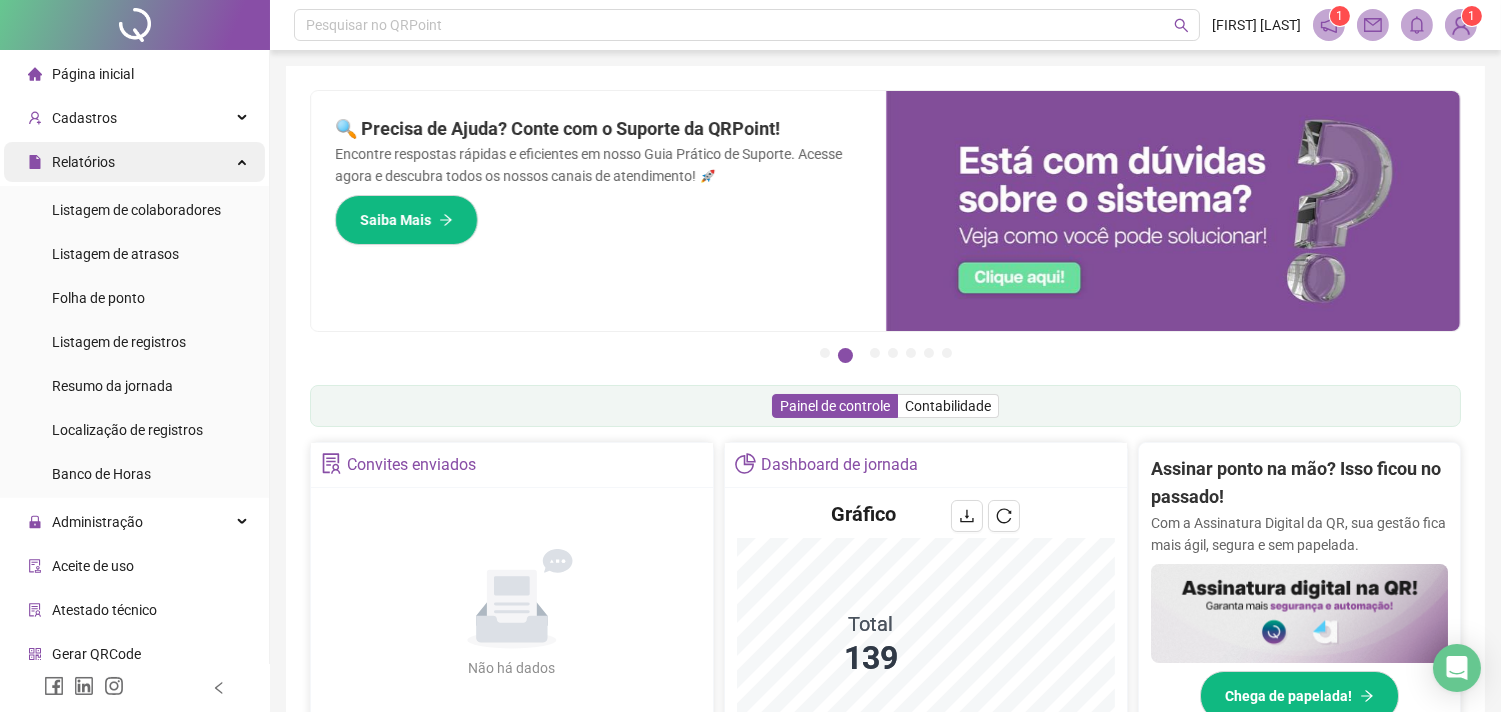 click on "Relatórios" at bounding box center [134, 162] 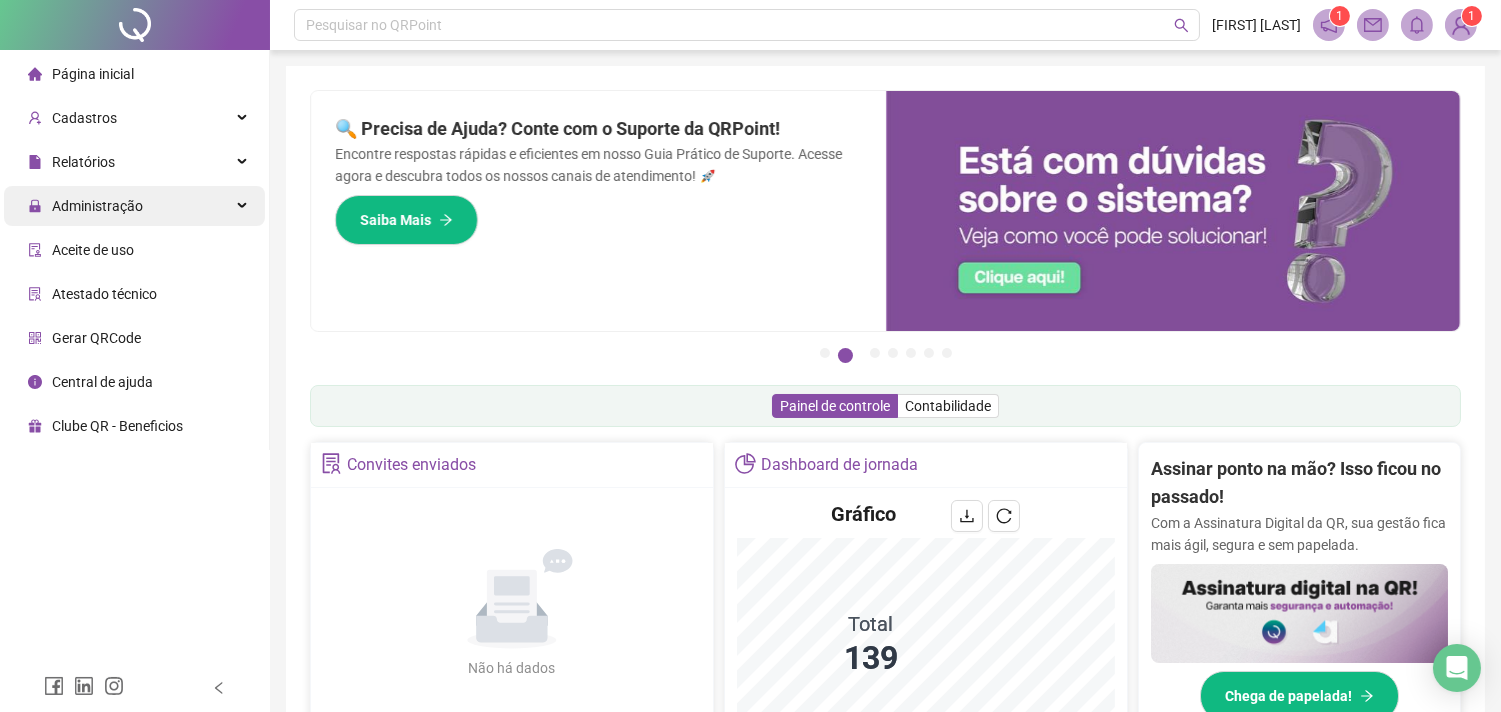 click on "Administração" at bounding box center [134, 206] 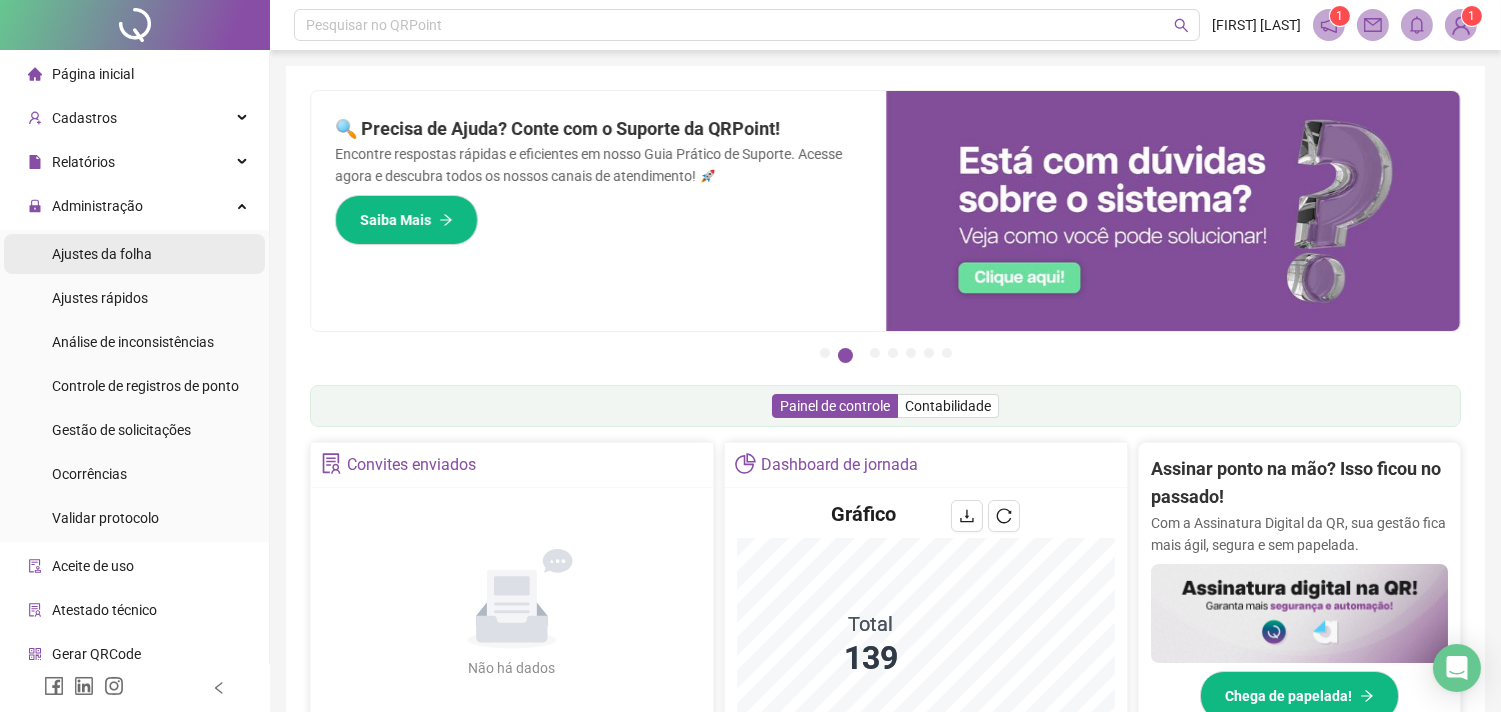 click on "Ajustes da folha" at bounding box center (134, 254) 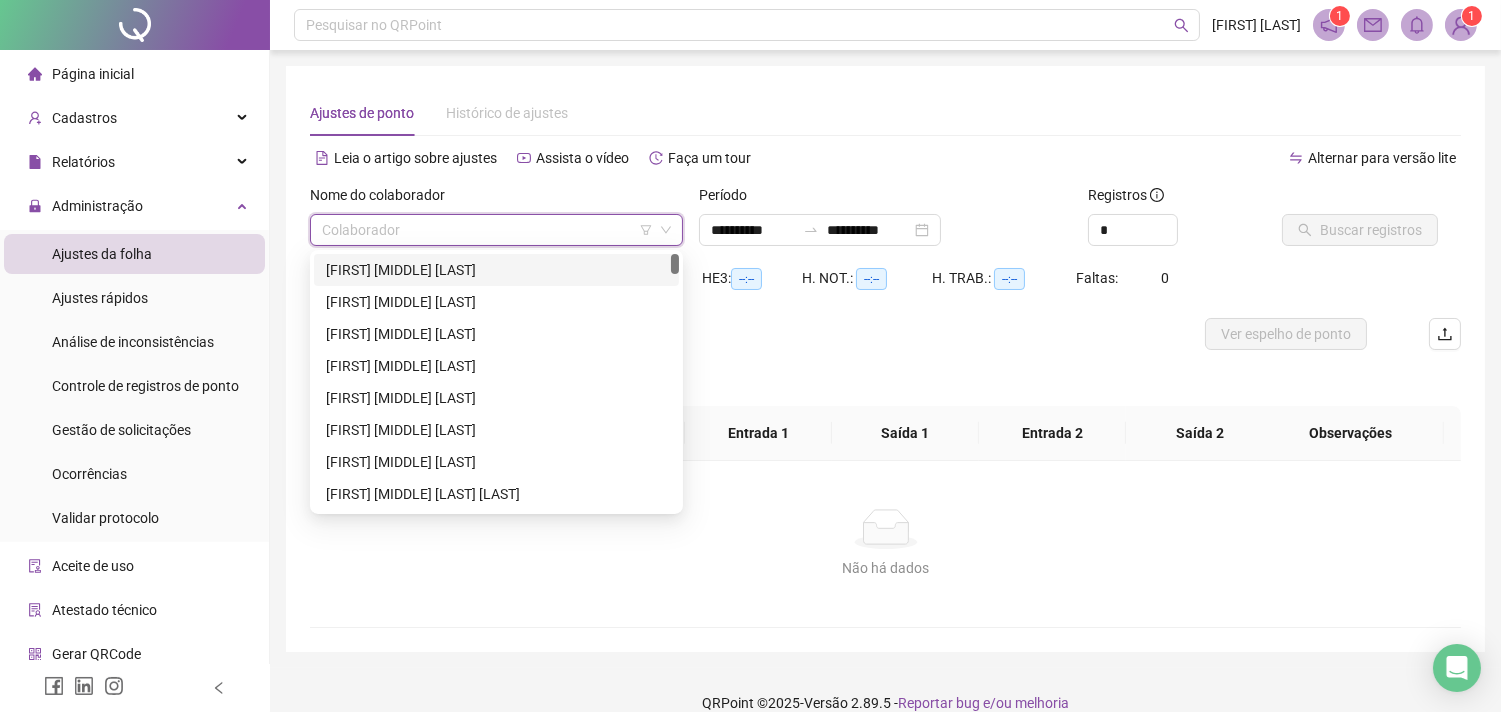 click at bounding box center [487, 230] 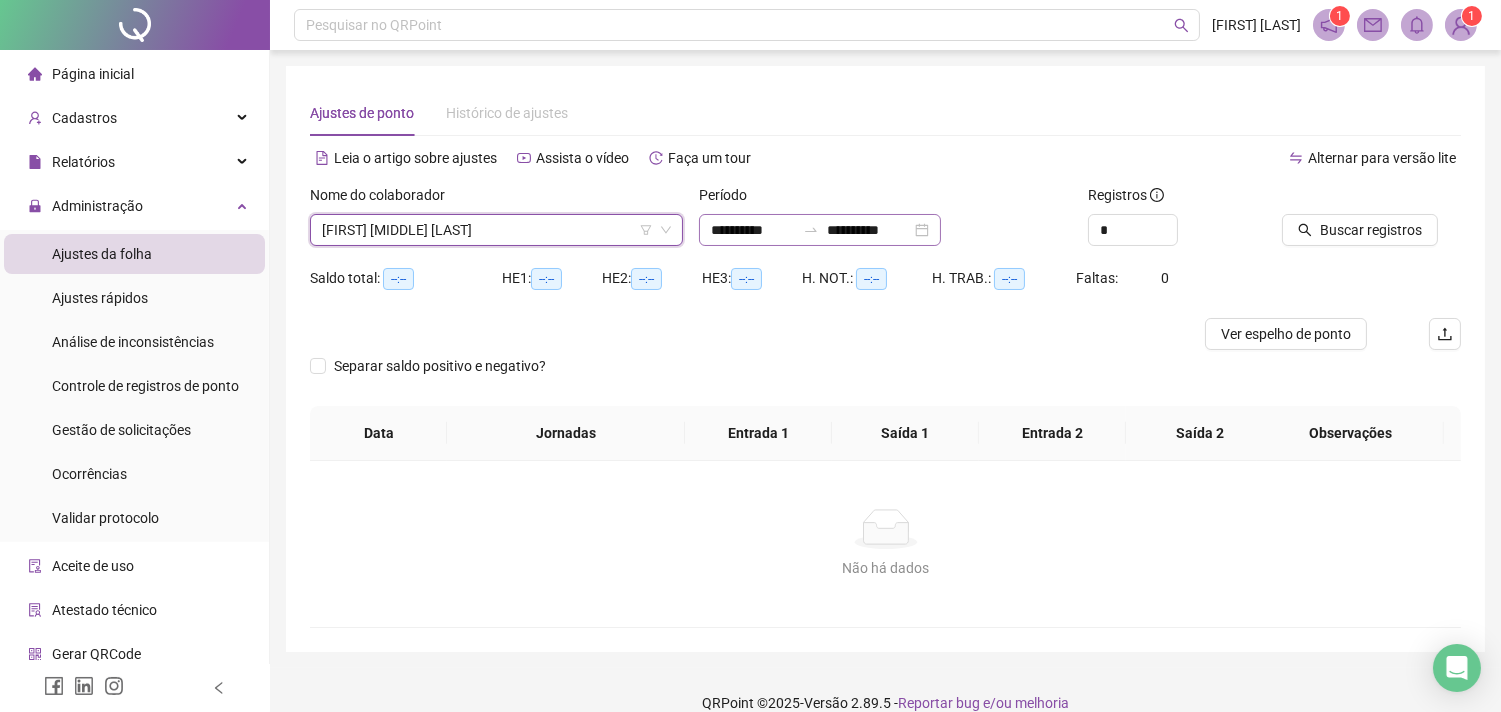 click on "**********" at bounding box center [820, 230] 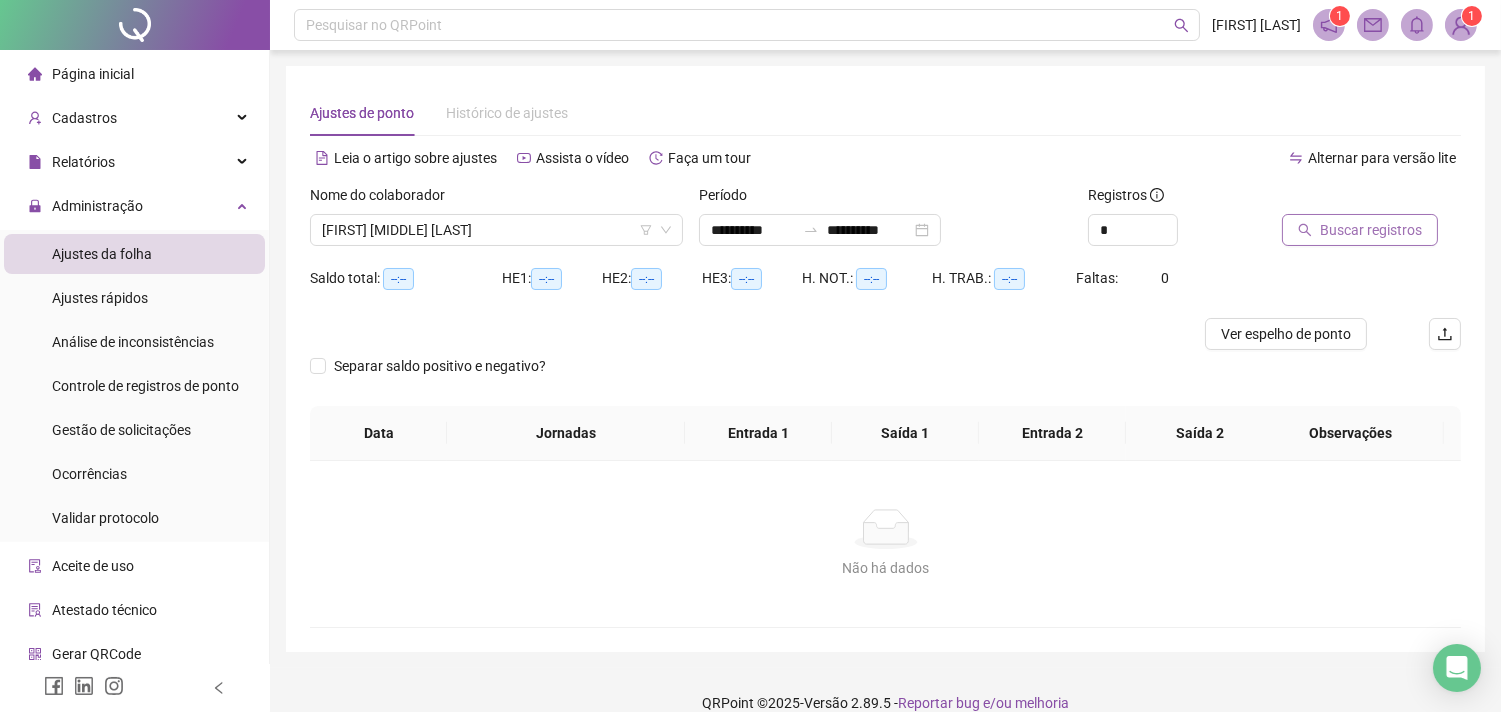 click on "Buscar registros" at bounding box center [1371, 230] 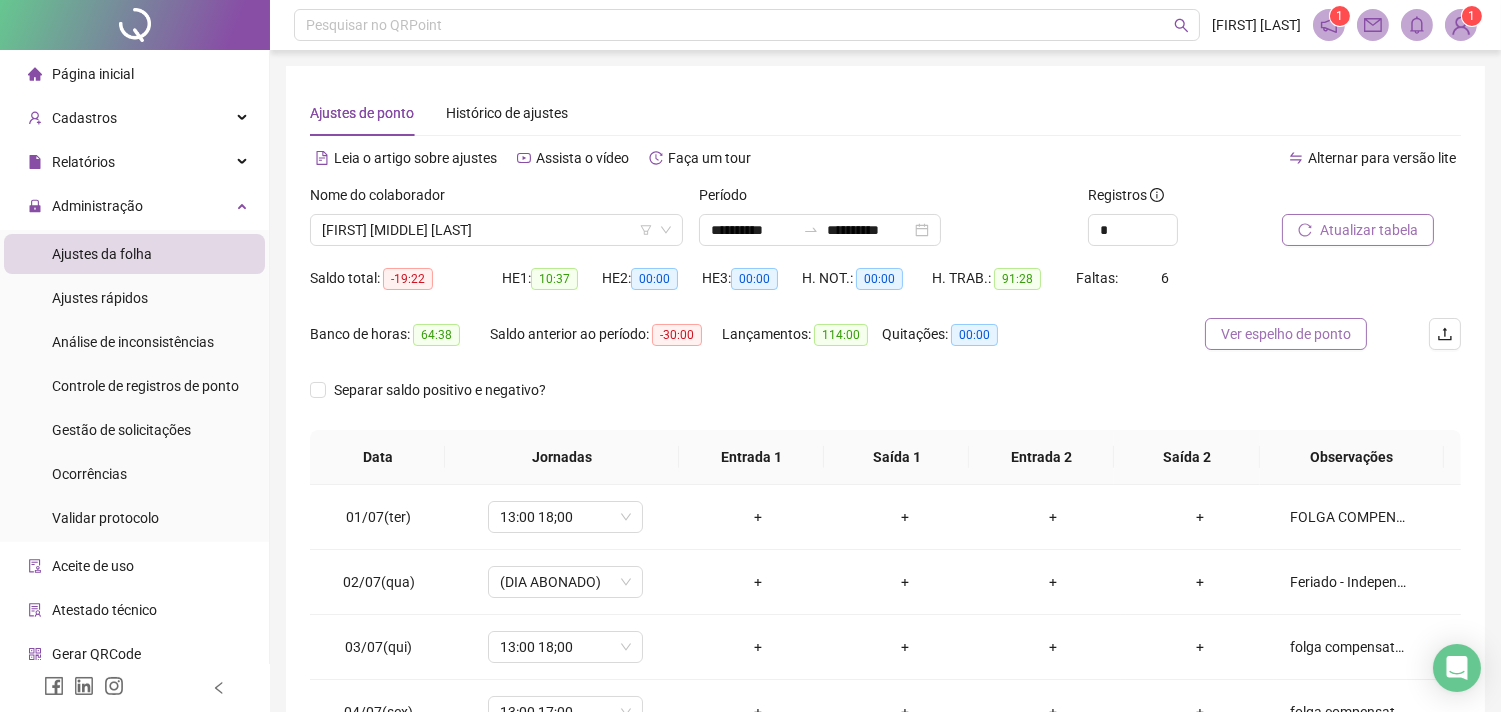 click on "Ver espelho de ponto" at bounding box center [1286, 334] 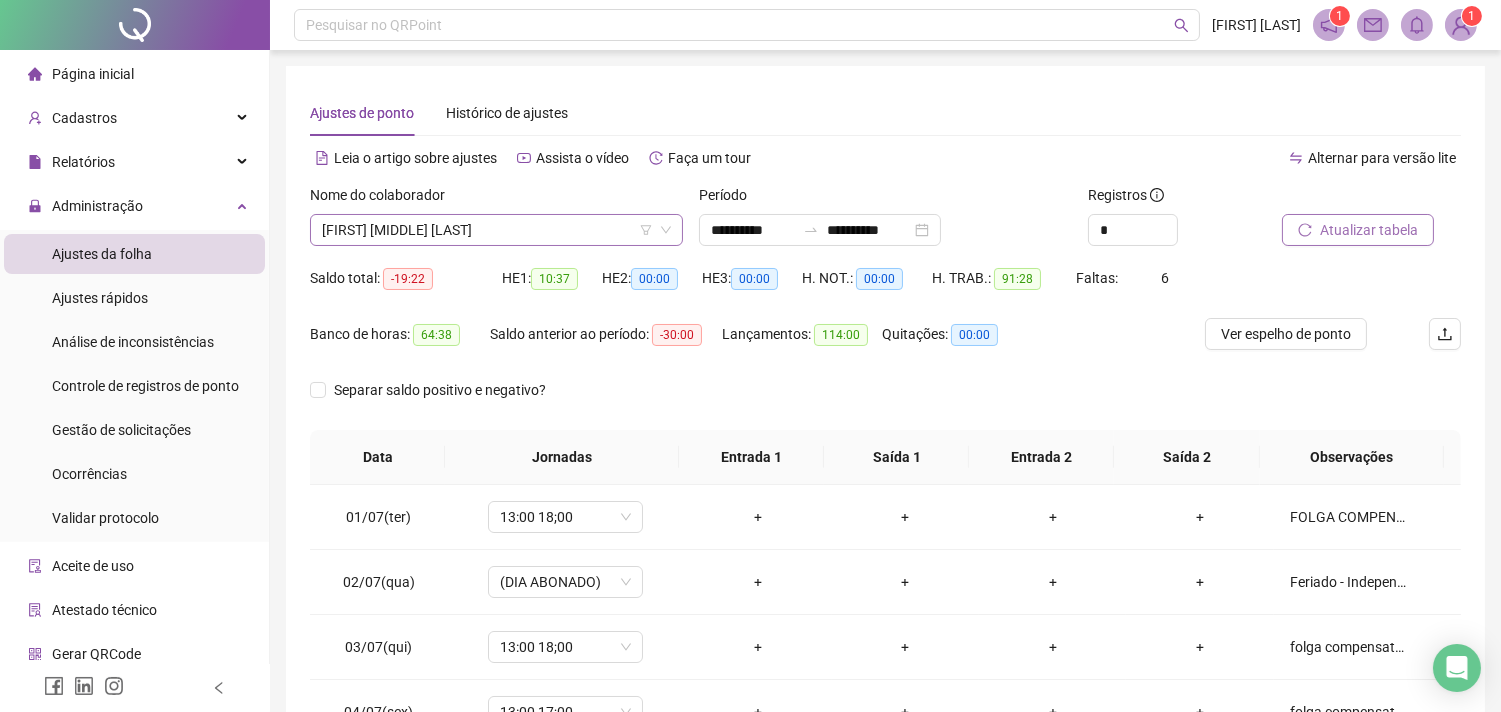 click on "[FIRST] [MIDDLE] [LAST]" at bounding box center [496, 230] 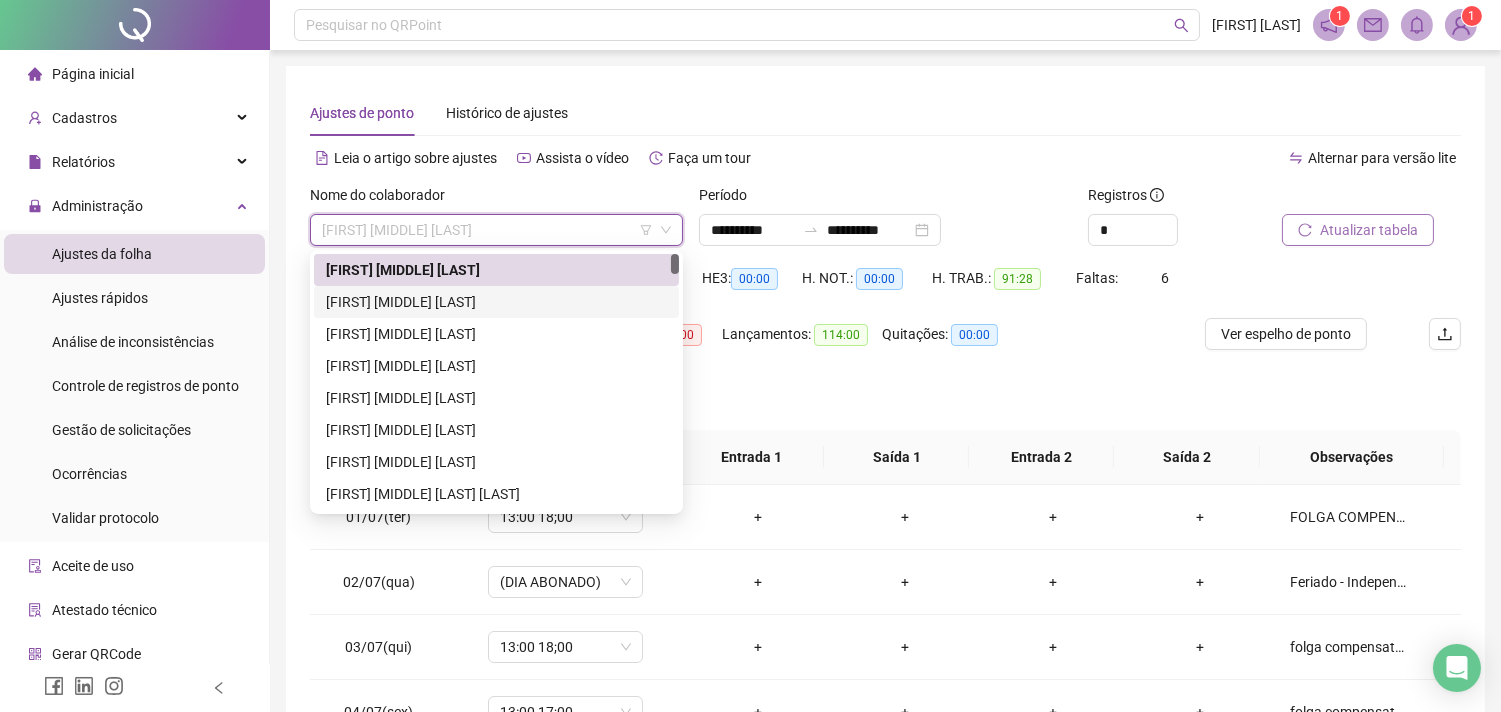 click on "[FIRST] [MIDDLE] [LAST]" at bounding box center [496, 302] 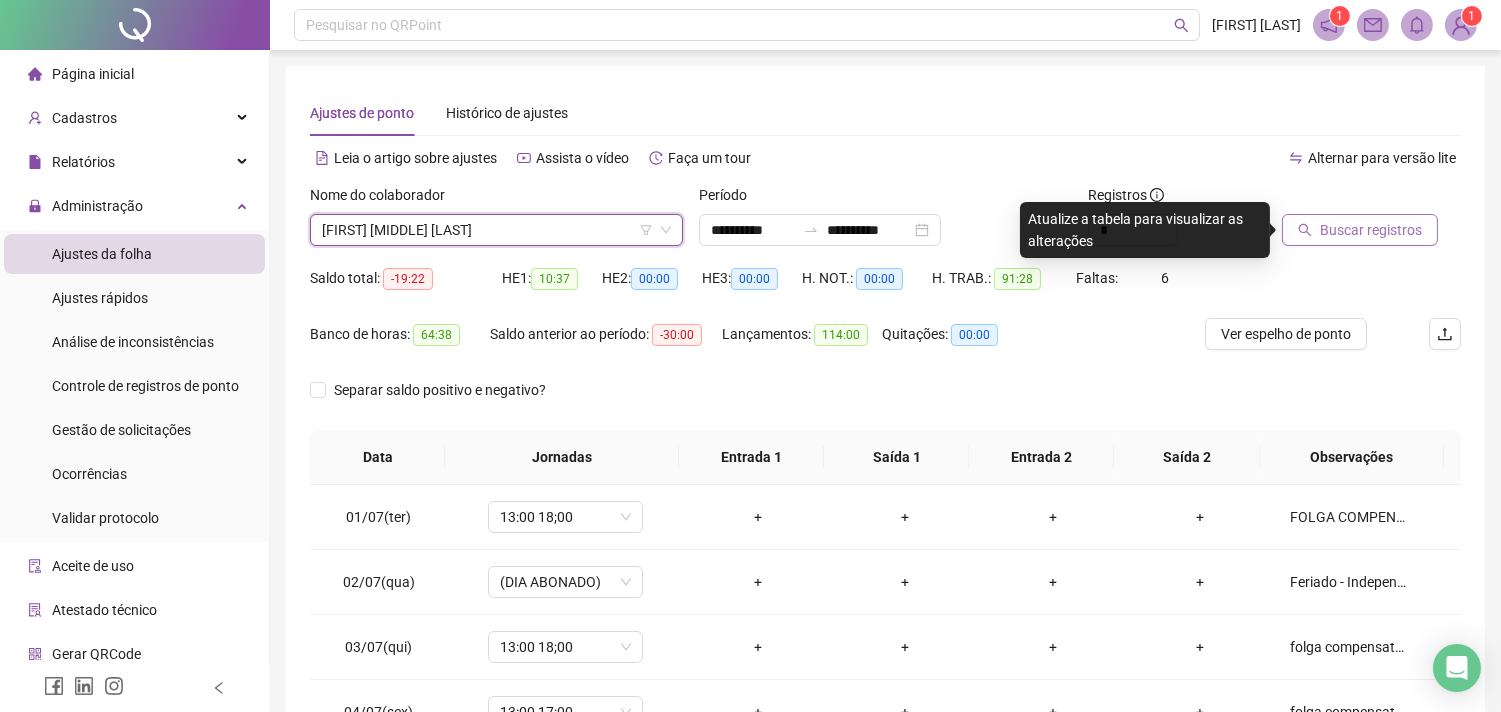 click 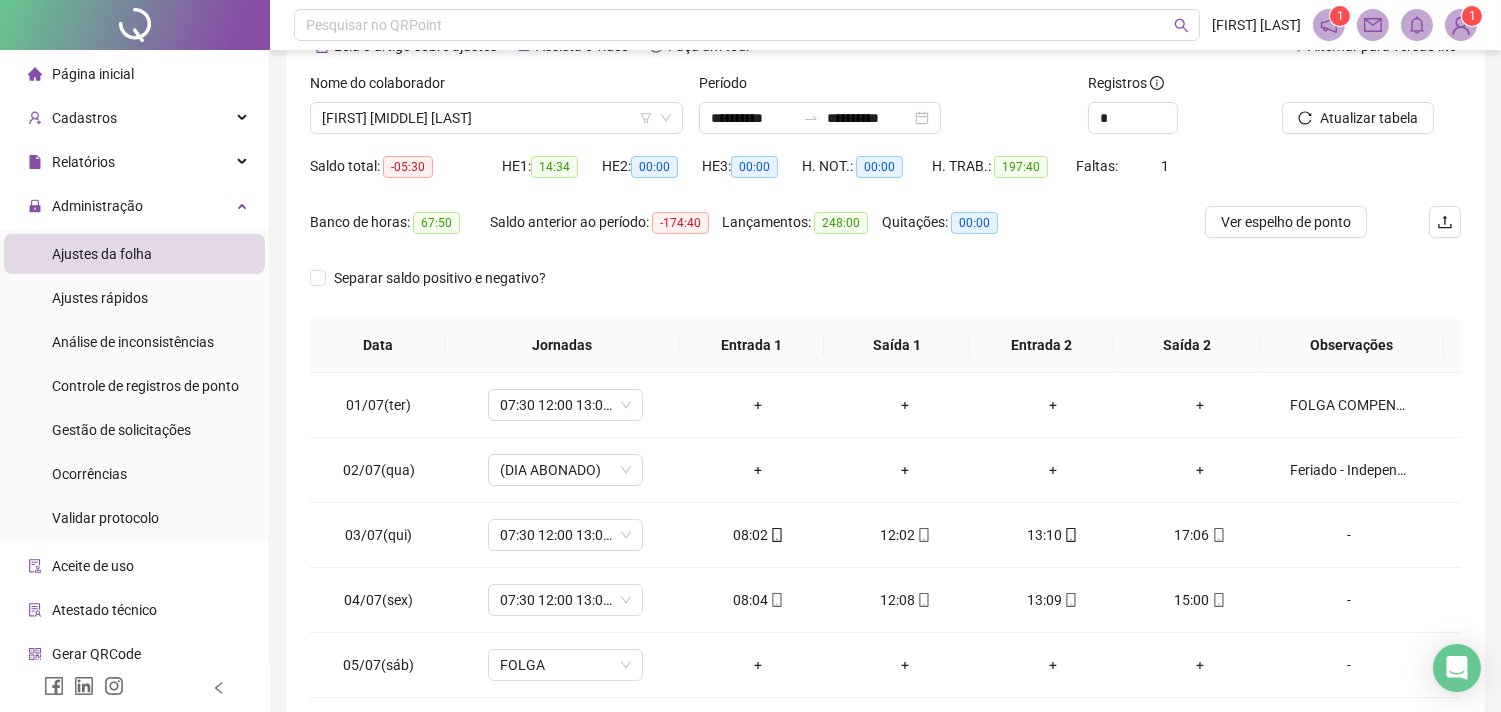 scroll, scrollTop: 310, scrollLeft: 0, axis: vertical 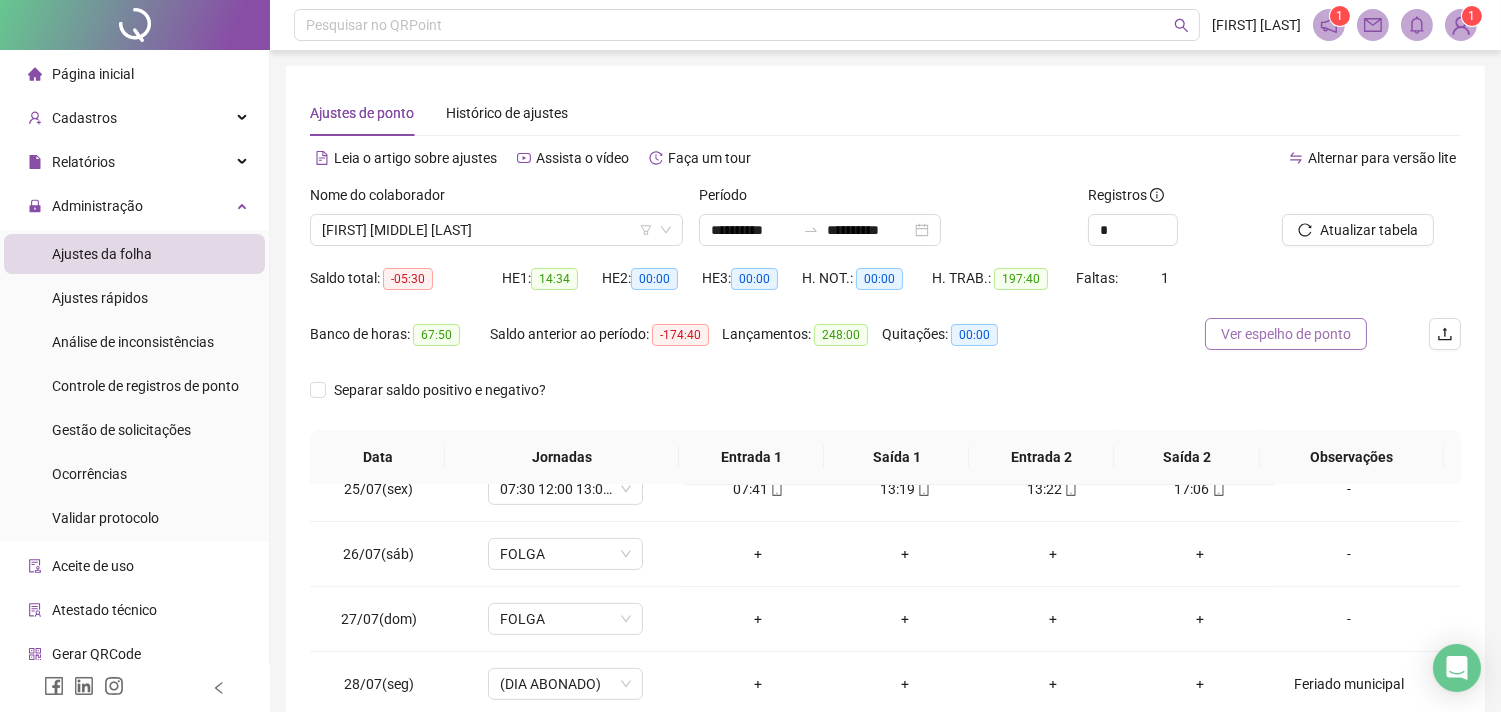 click on "Ver espelho de ponto" at bounding box center [1286, 334] 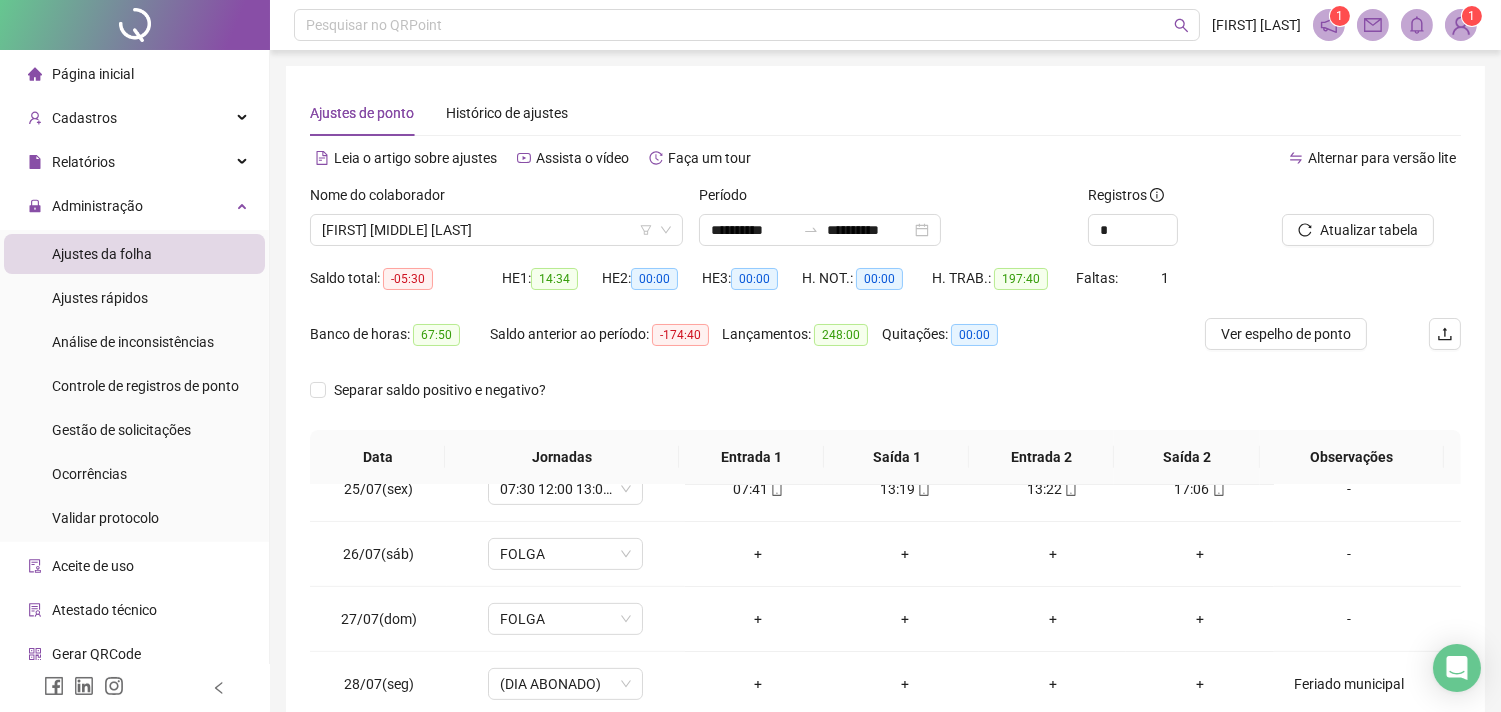 click on "Ver espelho de ponto" at bounding box center [1286, 334] 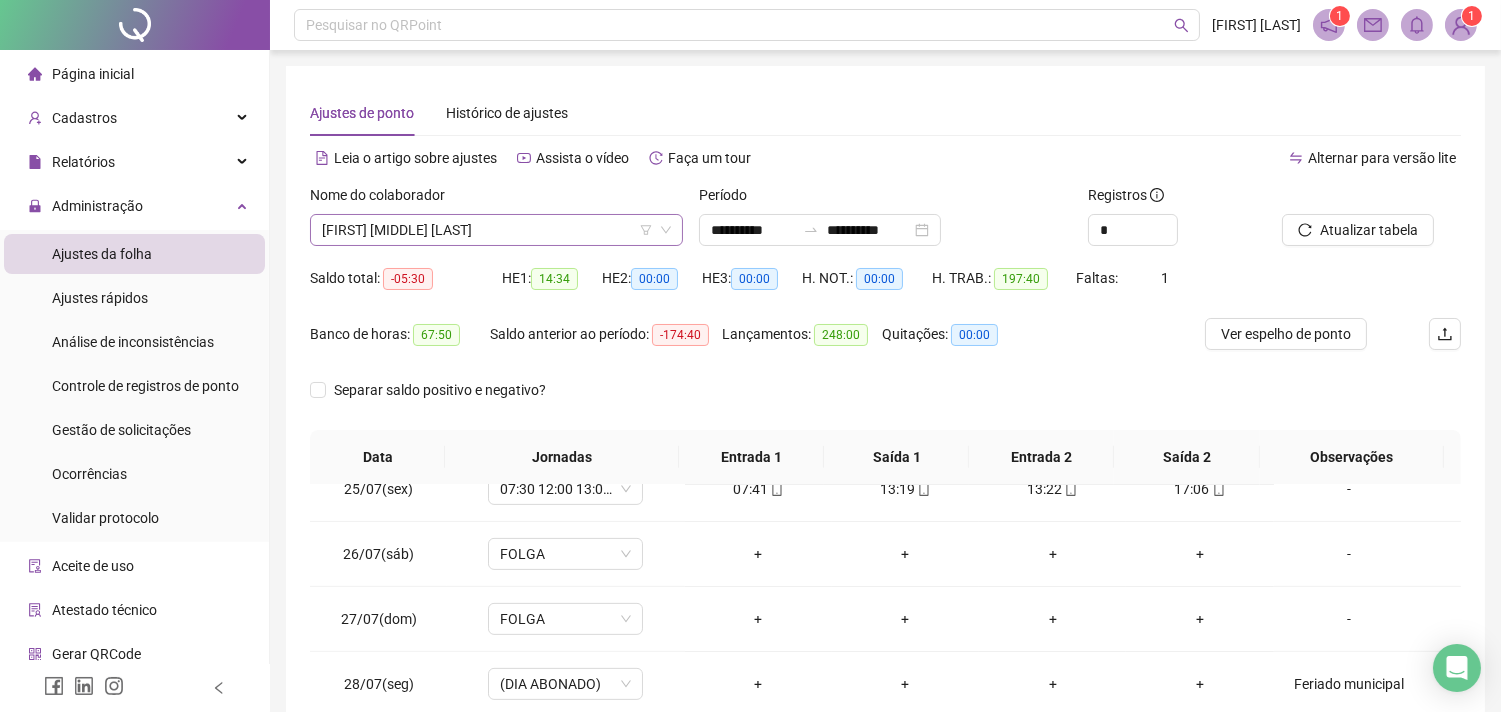 click on "[FIRST] [MIDDLE] [LAST]" at bounding box center (496, 230) 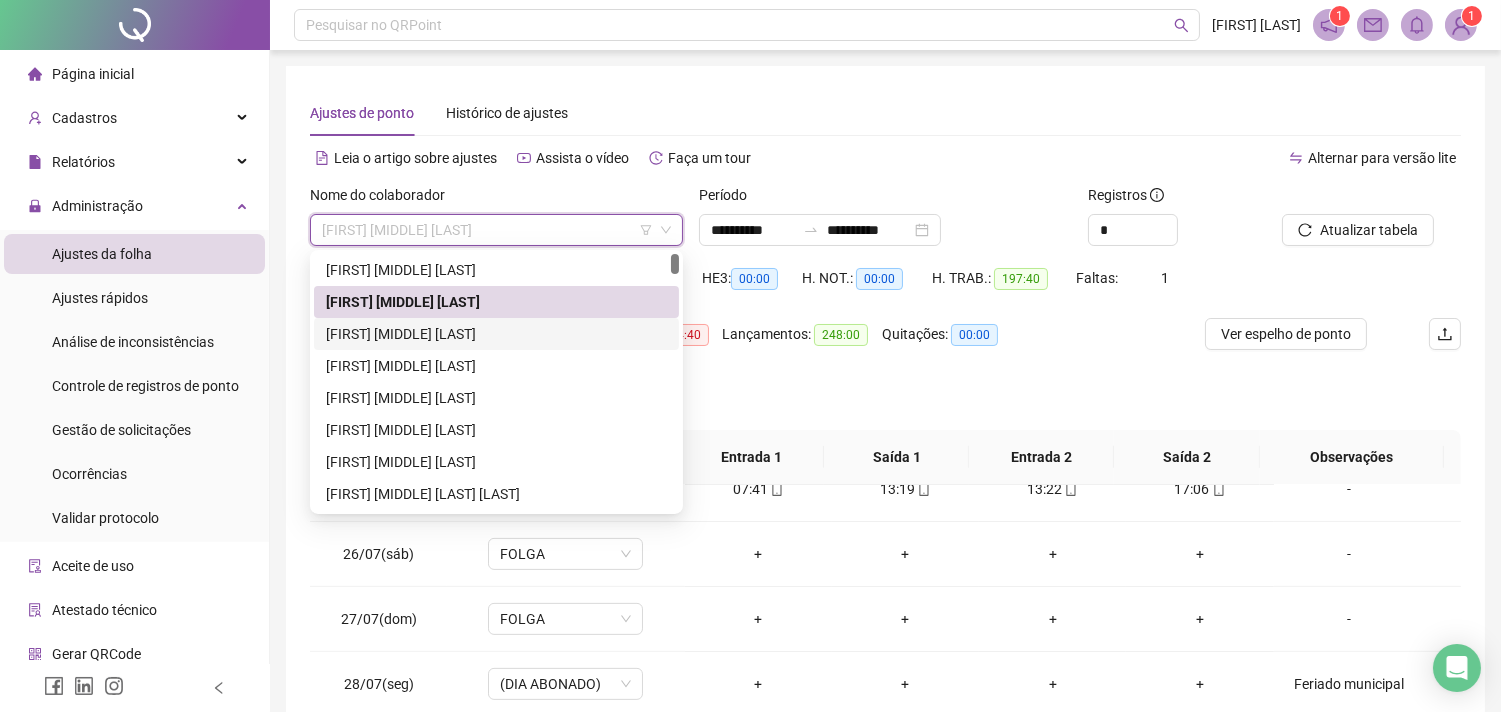 click on "[FIRST] [MIDDLE] [LAST]" at bounding box center (496, 334) 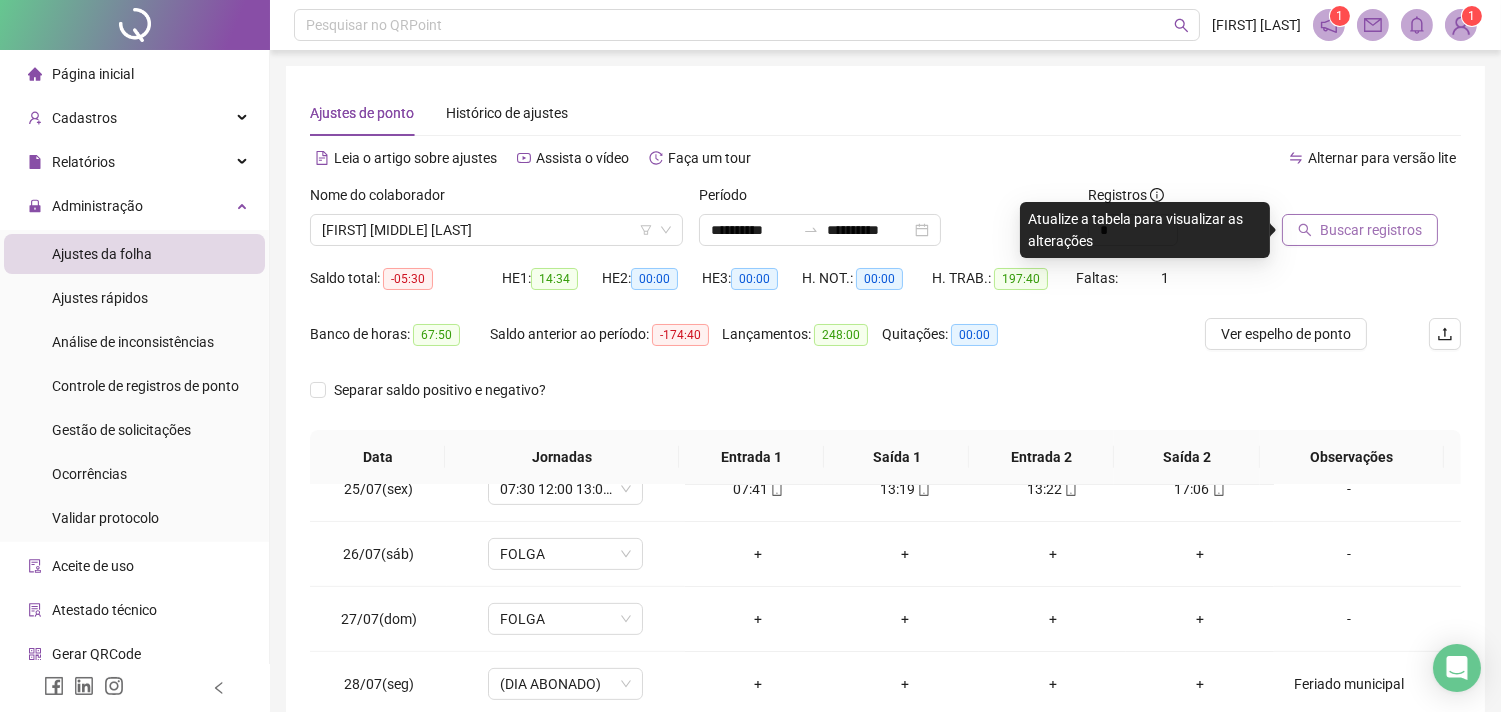 click on "Buscar registros" at bounding box center [1371, 230] 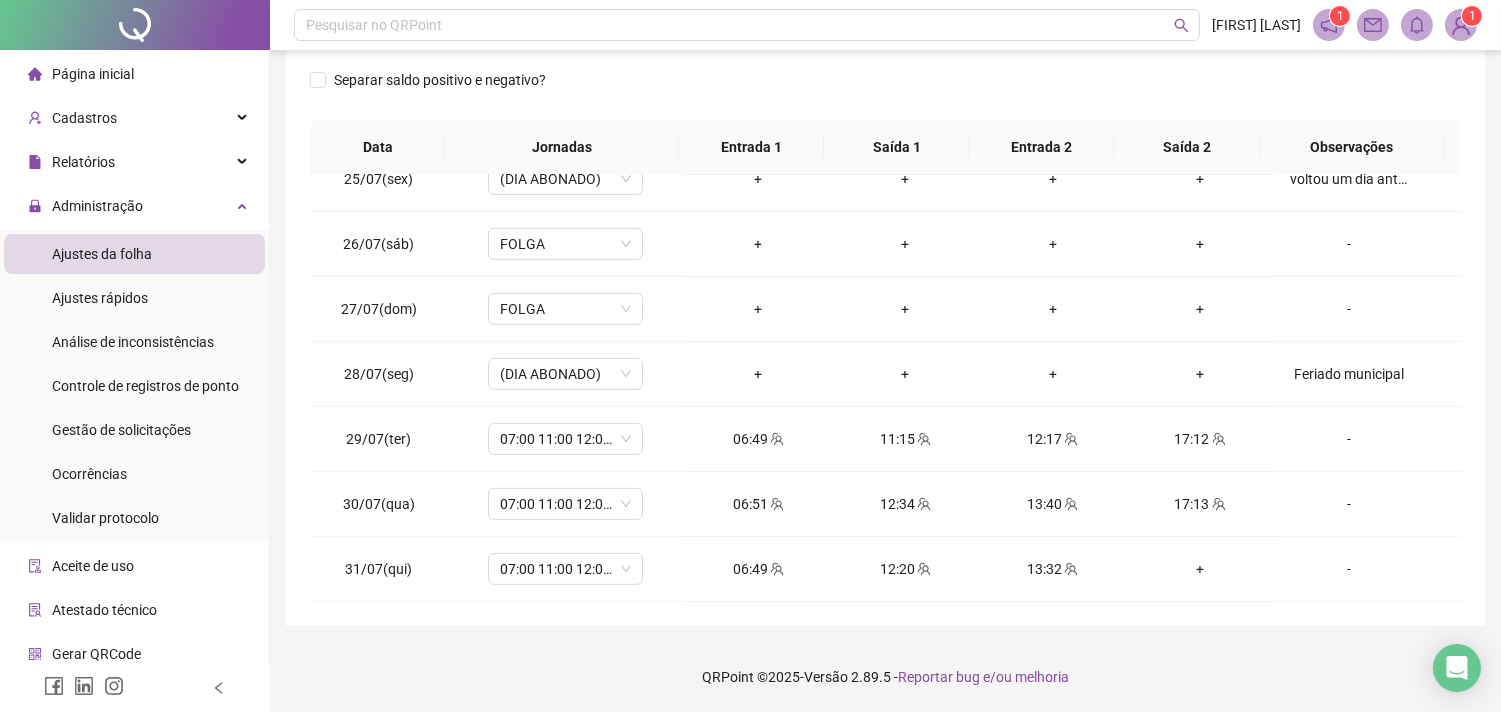 scroll, scrollTop: 0, scrollLeft: 0, axis: both 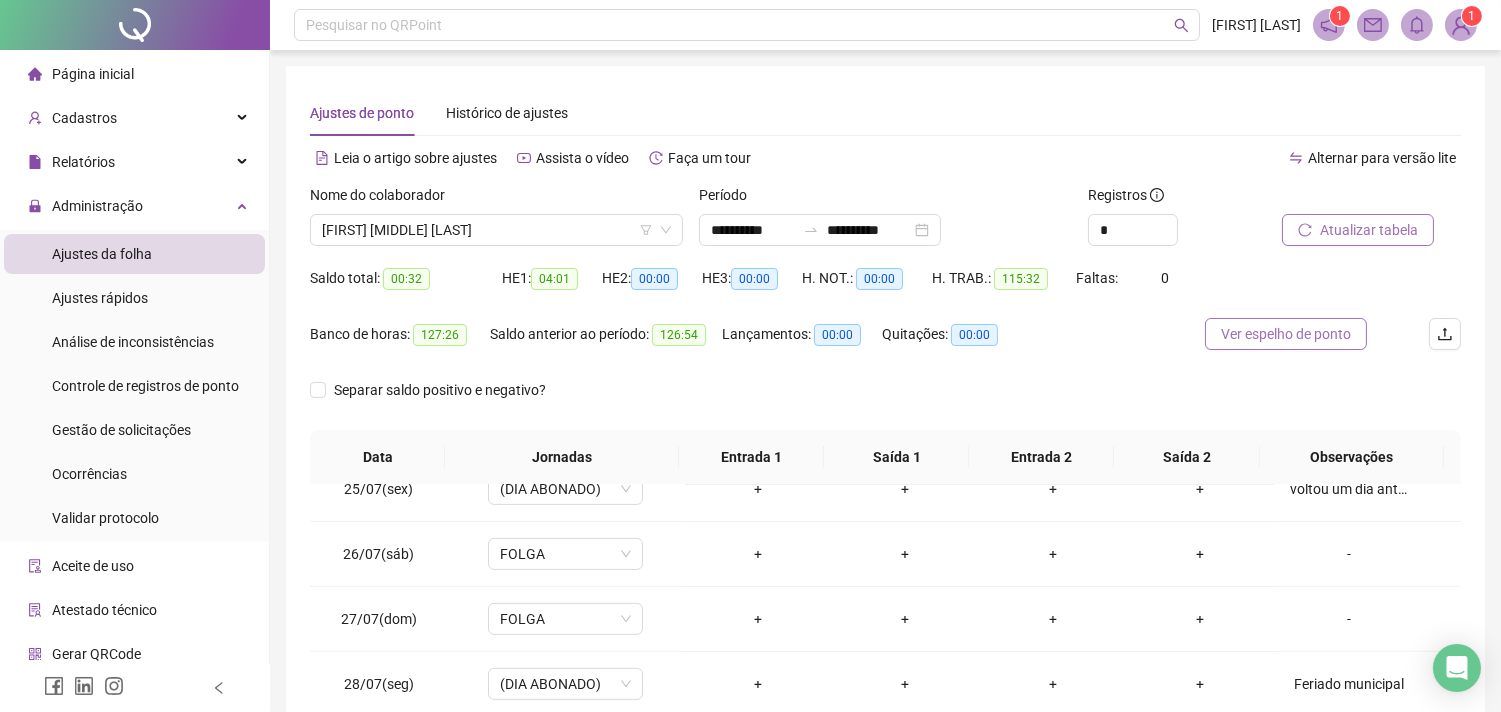 click on "Ver espelho de ponto" at bounding box center [1286, 334] 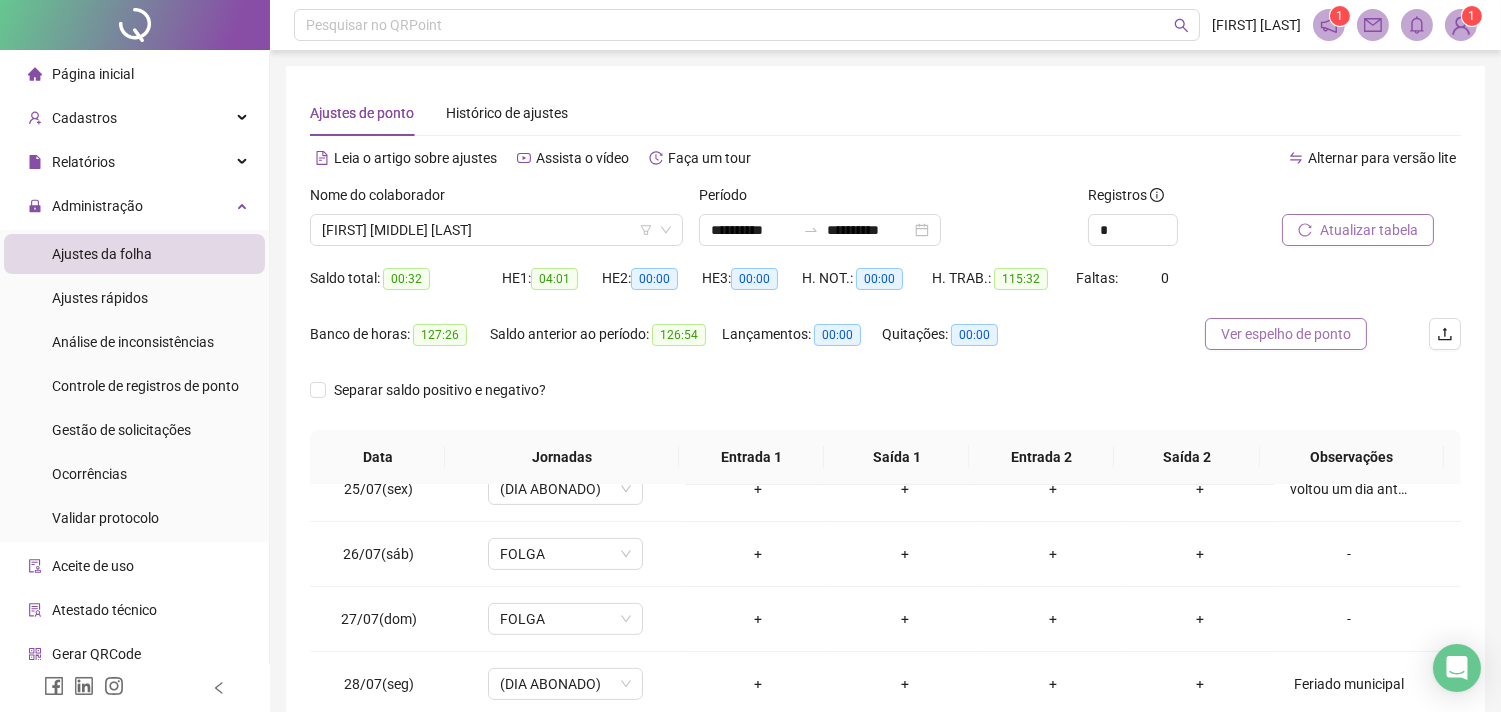 click on "Ver espelho de ponto" at bounding box center (1286, 334) 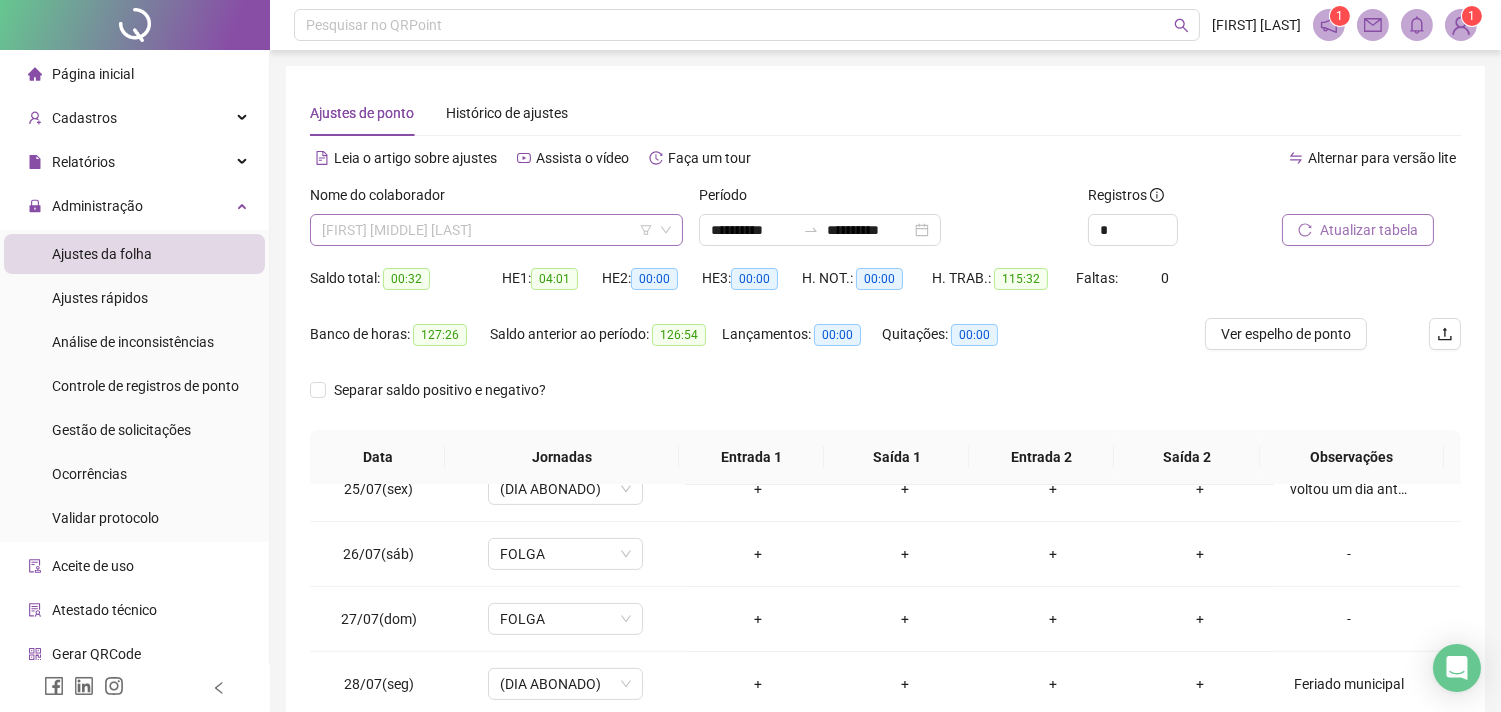 click on "[FIRST] [MIDDLE] [LAST]" at bounding box center (496, 230) 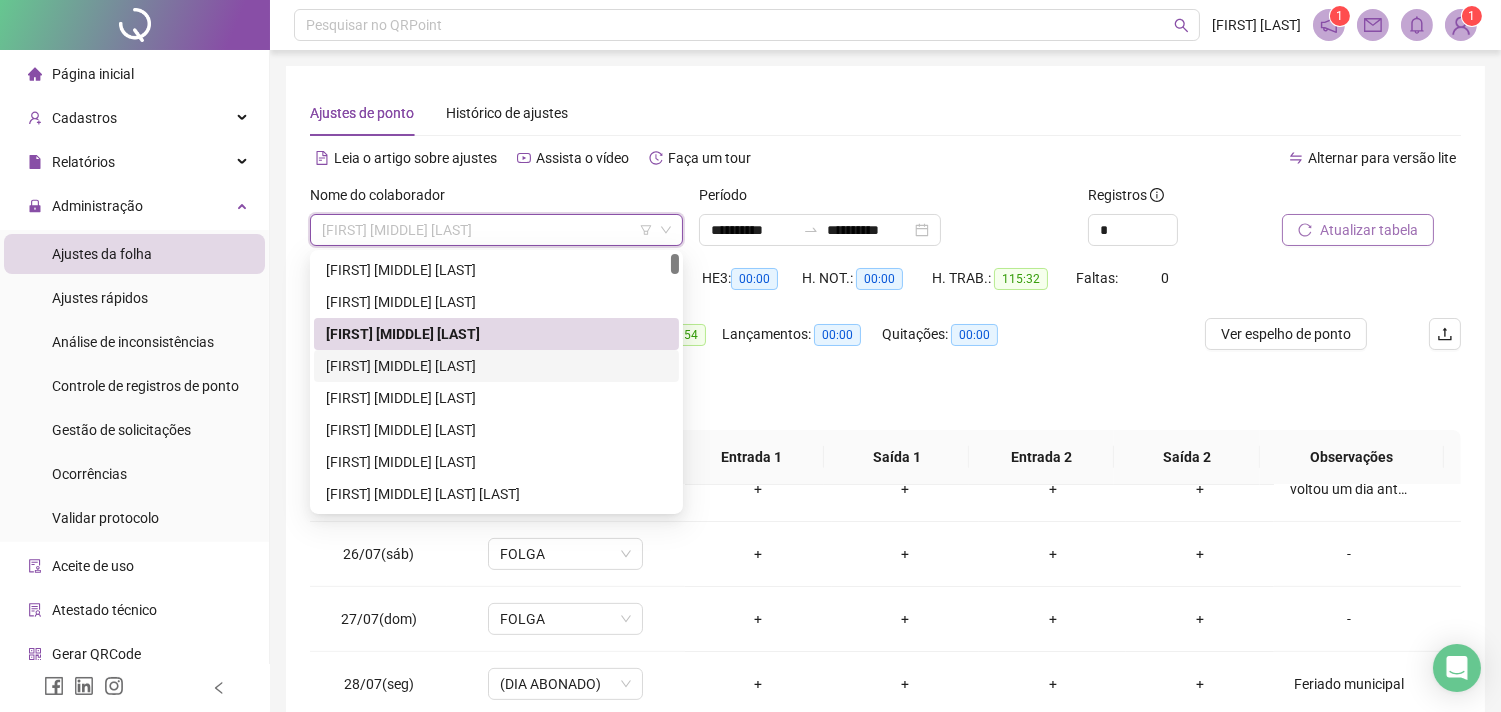 click on "[FIRST] [MIDDLE] [LAST]" at bounding box center [496, 366] 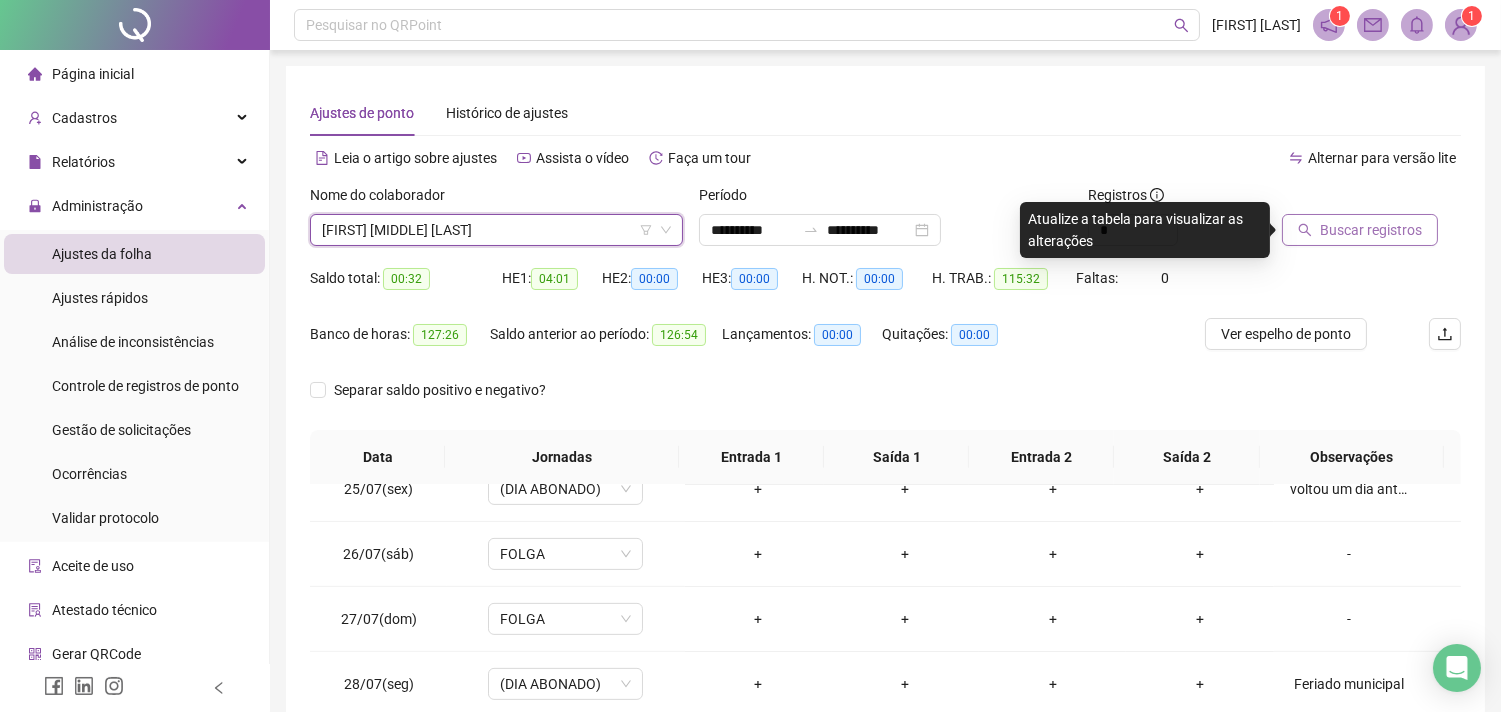 click on "Buscar registros" at bounding box center [1371, 230] 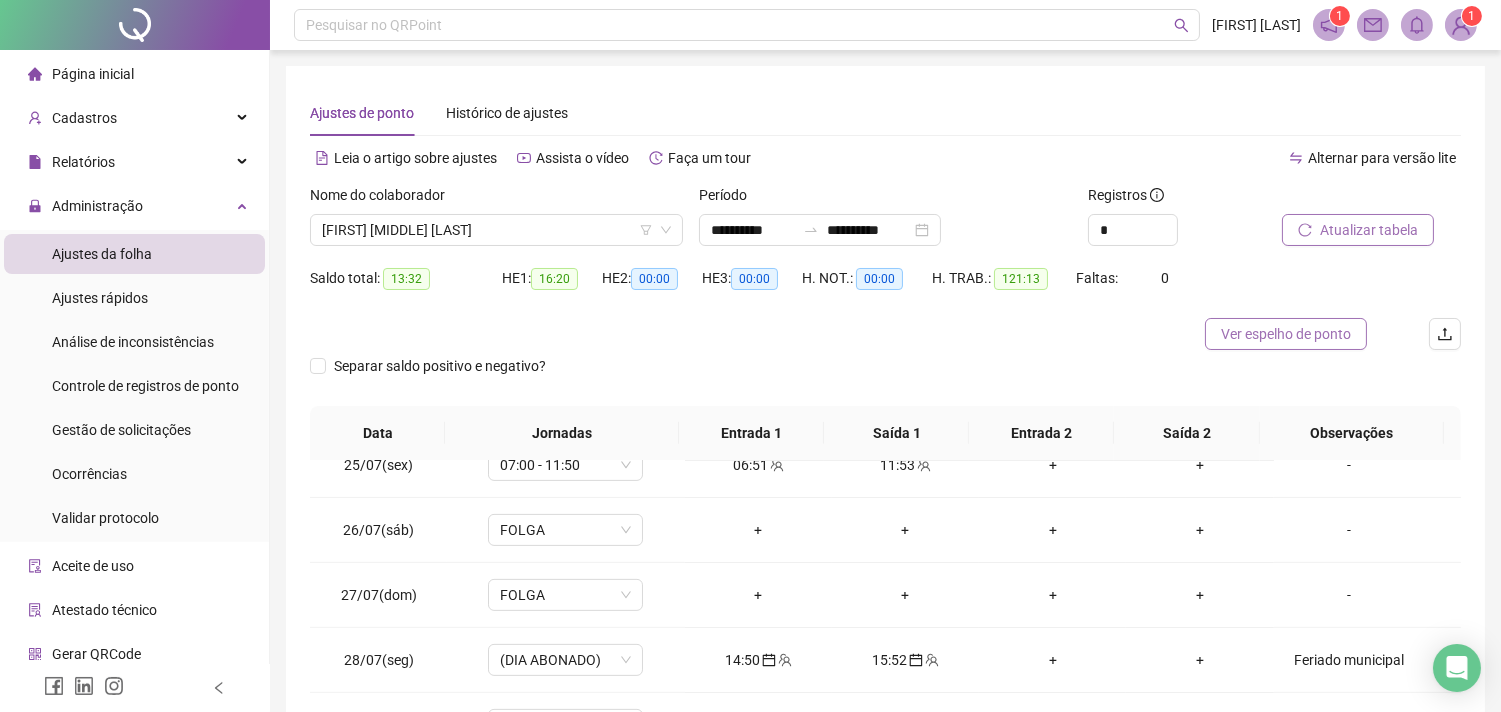 click on "Ver espelho de ponto" at bounding box center [1286, 334] 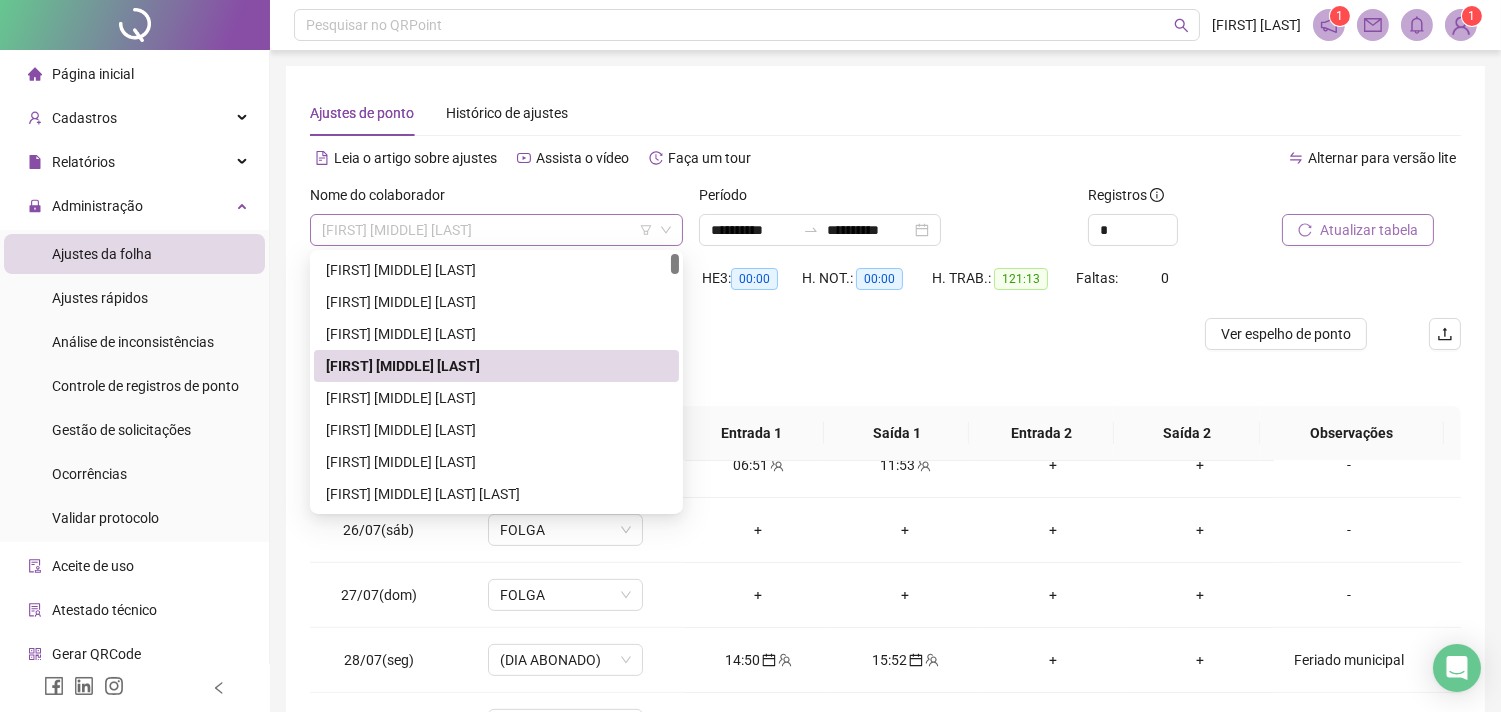click on "[FIRST] [MIDDLE] [LAST]" at bounding box center (496, 230) 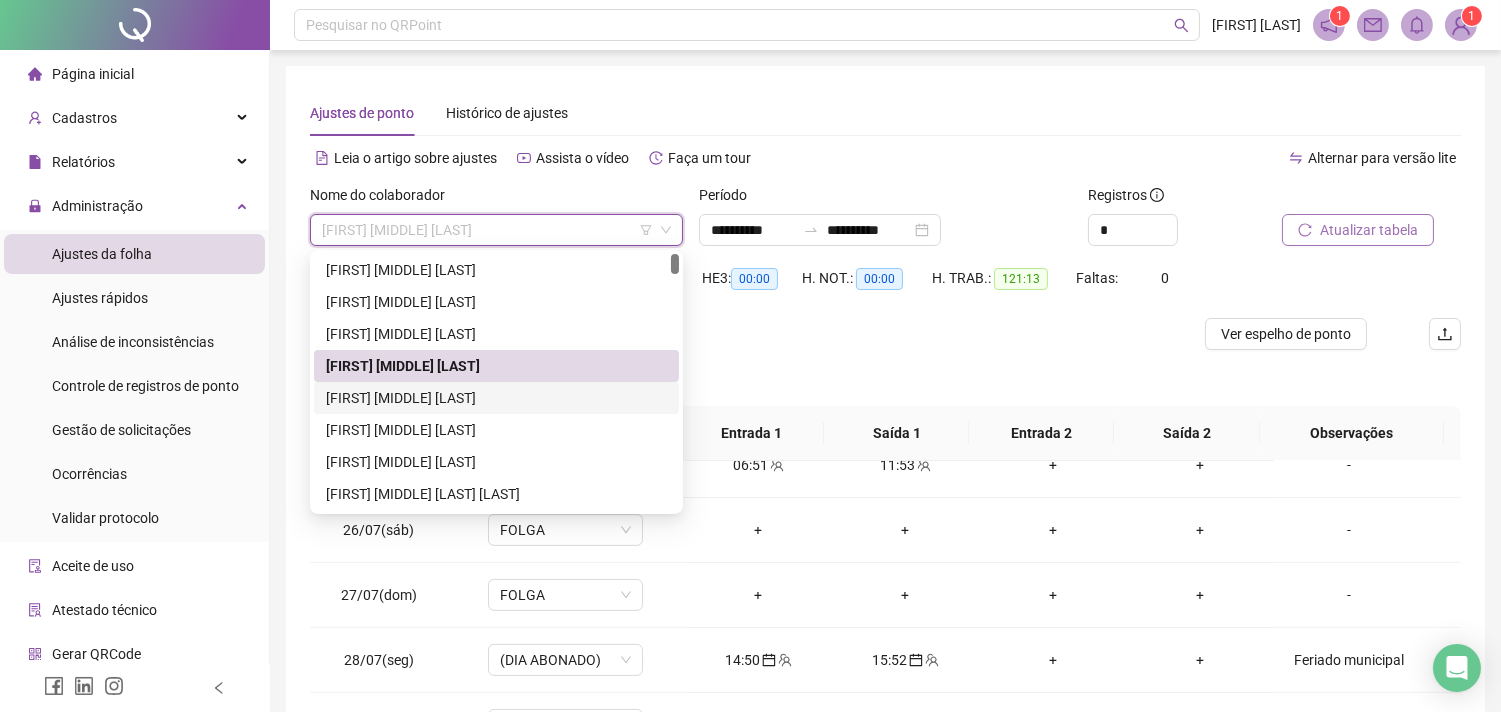 click on "[FIRST] [MIDDLE] [LAST]" at bounding box center (496, 398) 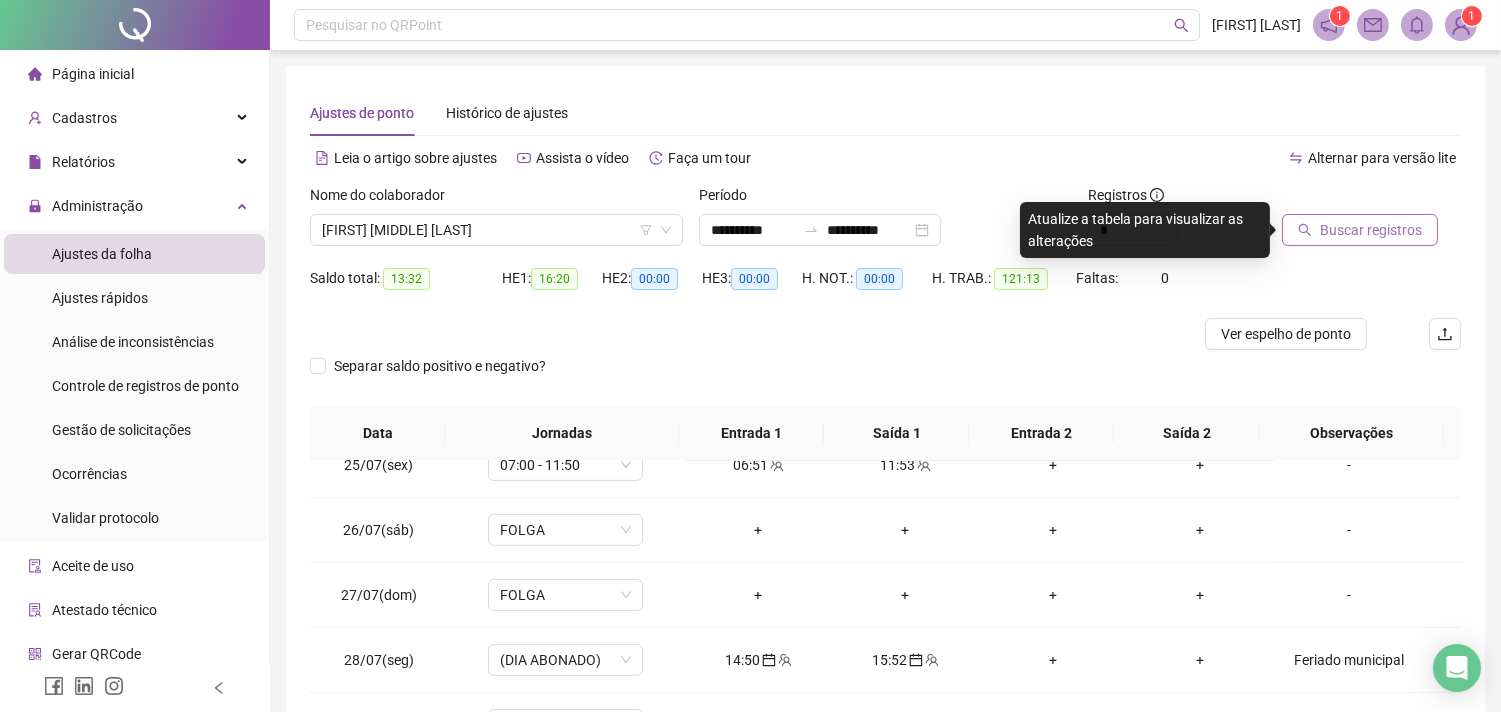 click on "Buscar registros" at bounding box center (1371, 230) 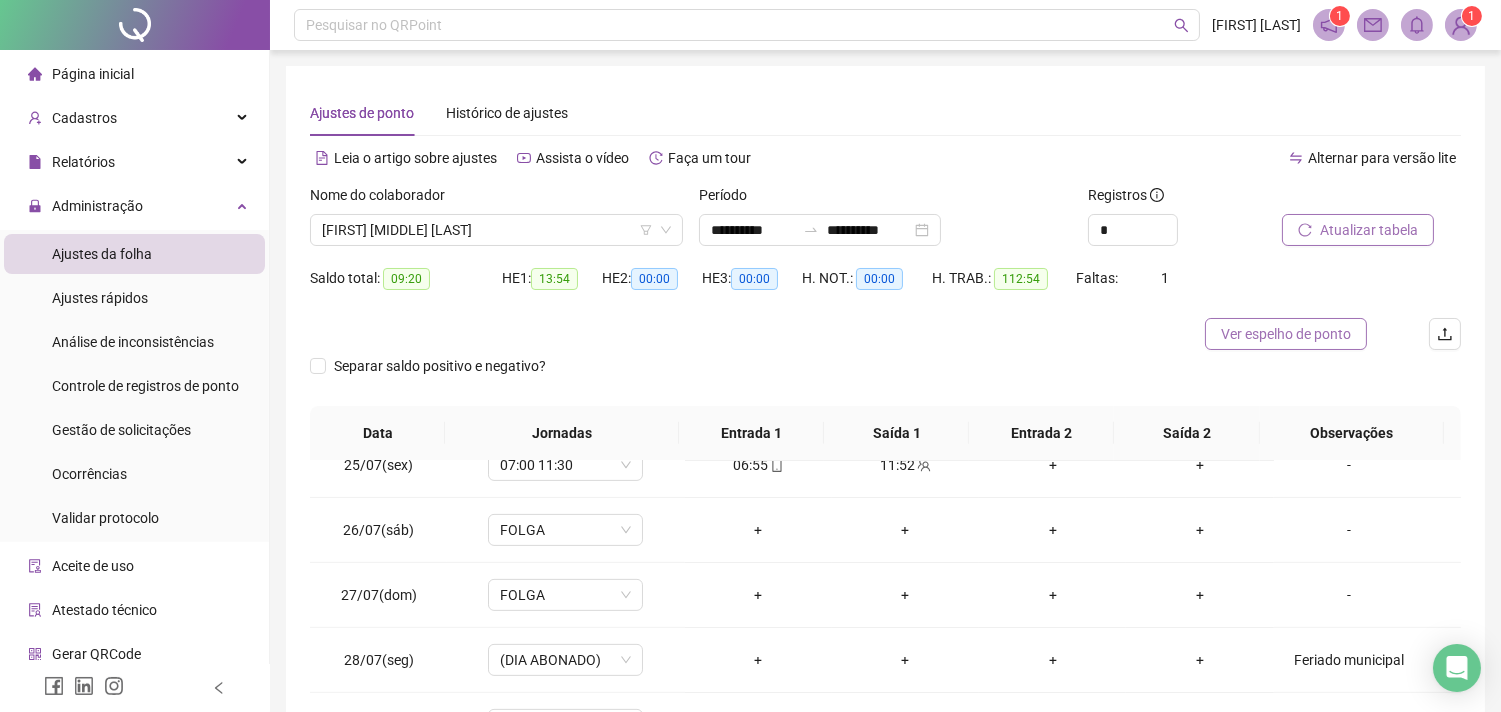 click on "Ver espelho de ponto" at bounding box center (1286, 334) 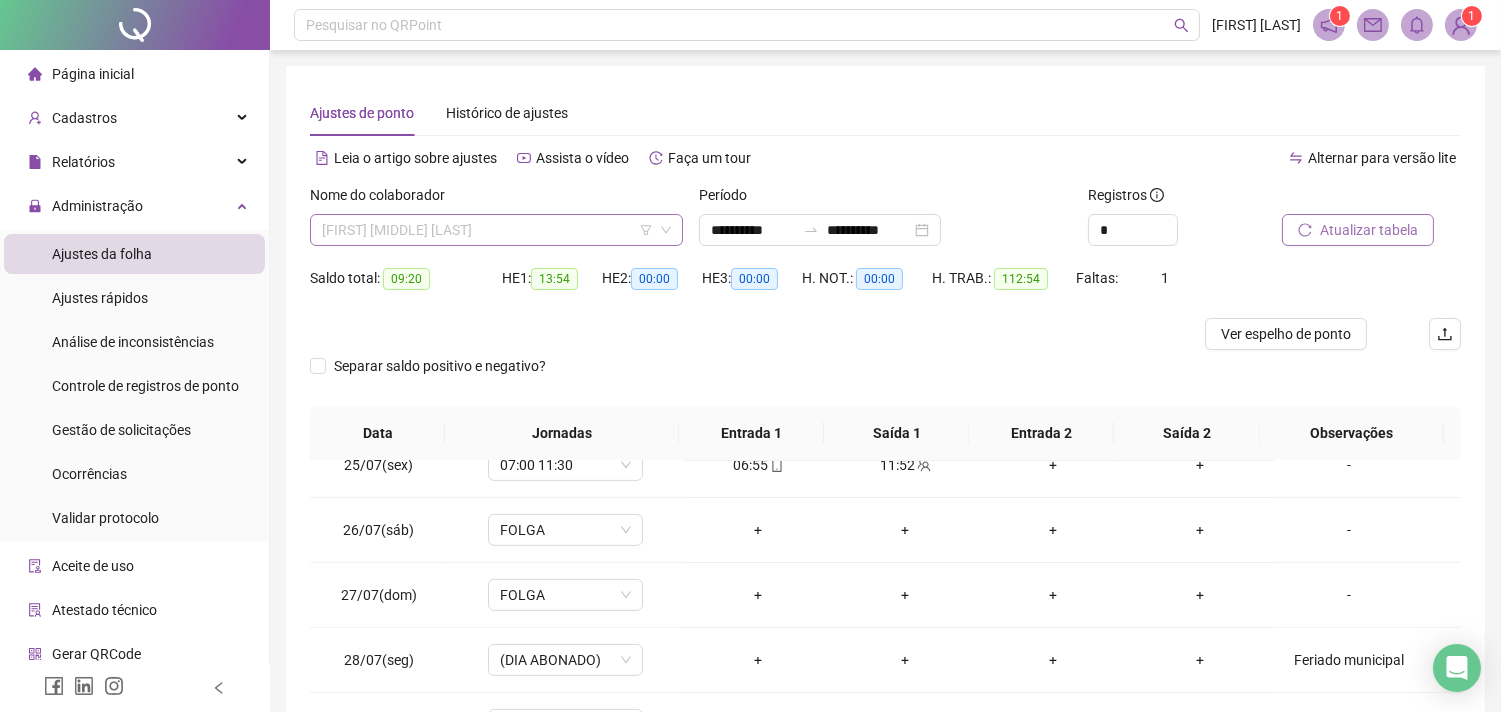 click on "[FIRST] [MIDDLE] [LAST]" at bounding box center (496, 230) 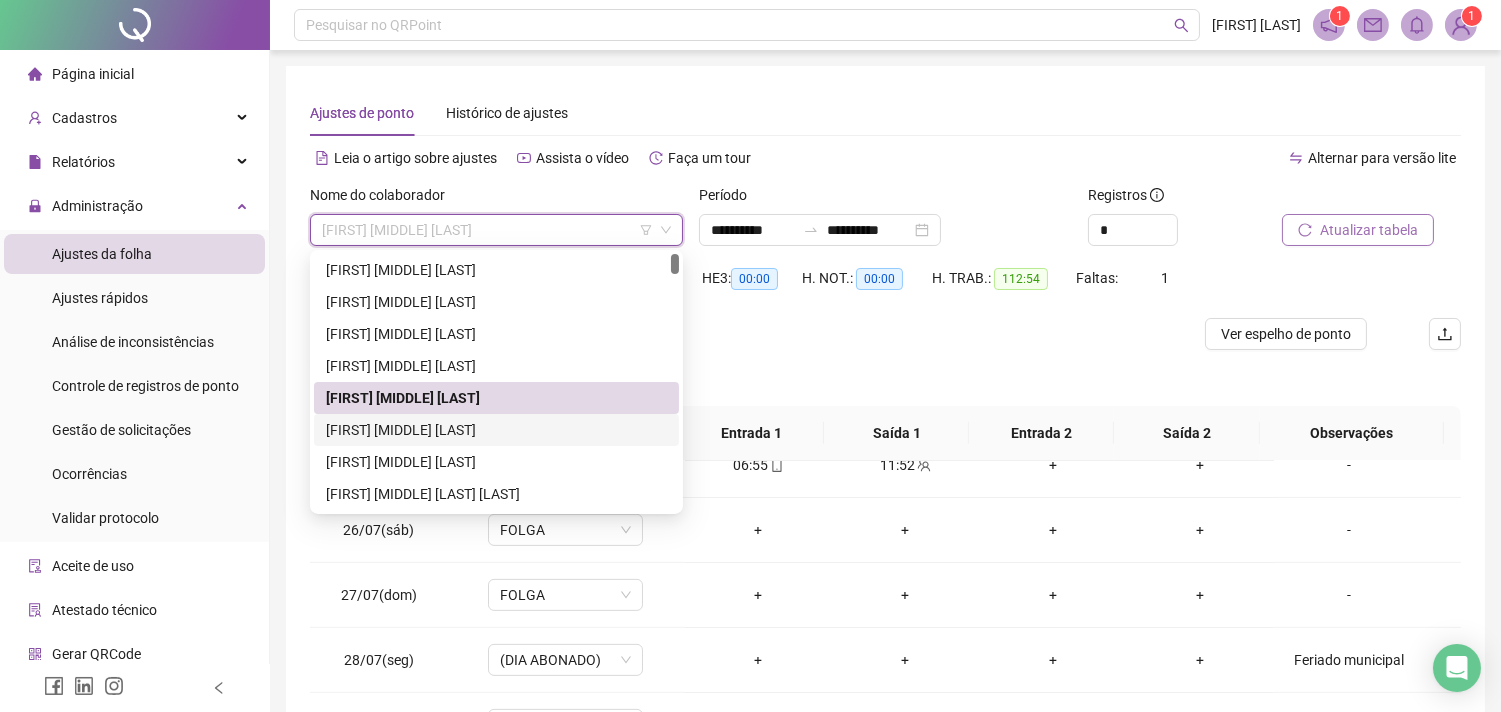 drag, startPoint x: 408, startPoint y: 424, endPoint x: 653, endPoint y: 340, distance: 259 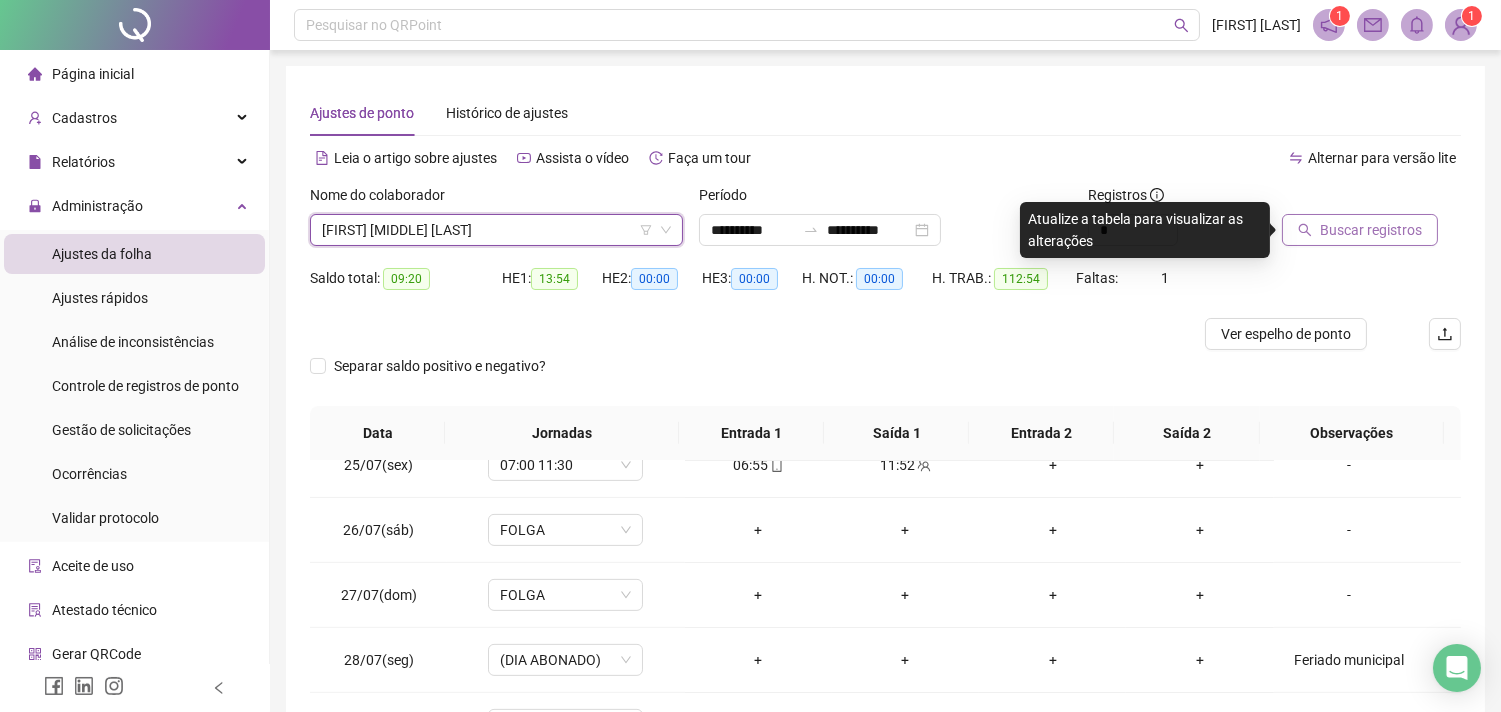 click at bounding box center [1346, 199] 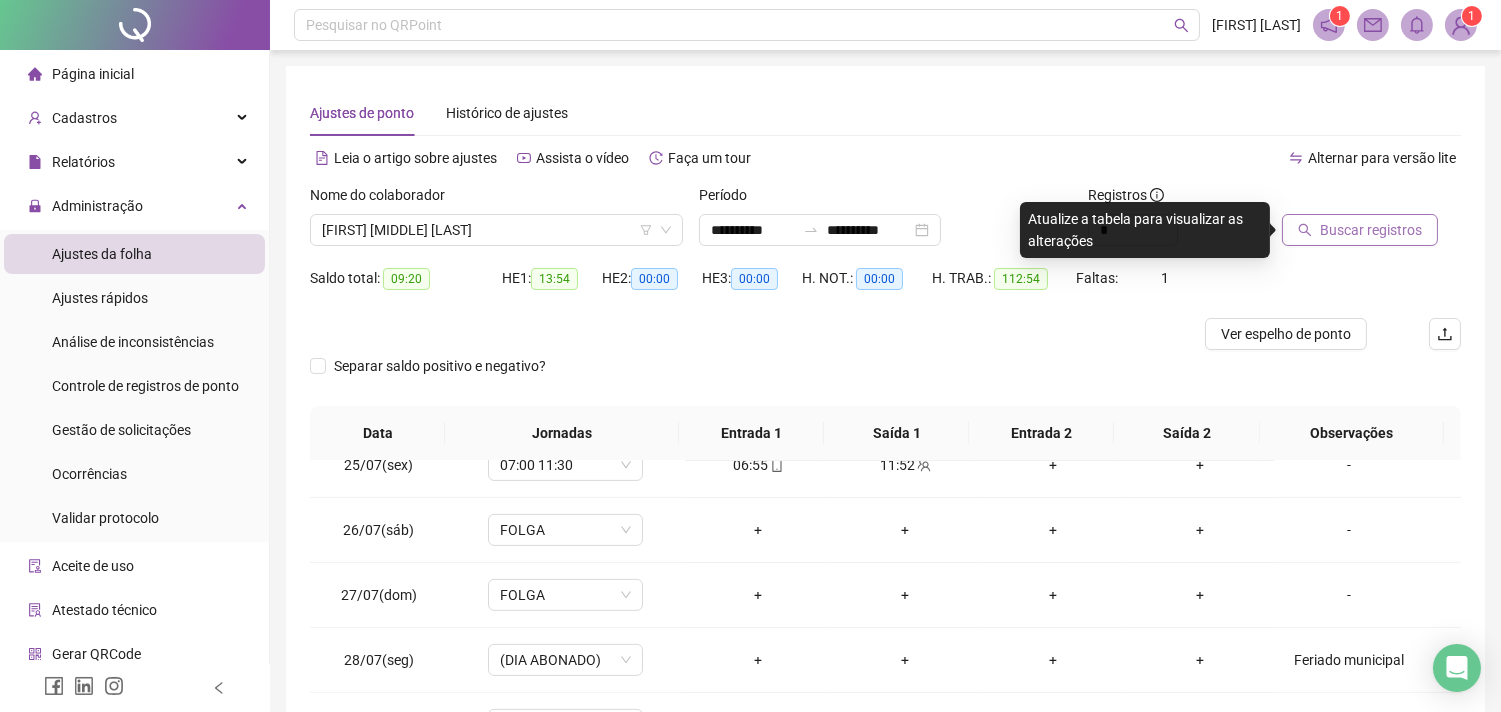 click on "Buscar registros" at bounding box center (1371, 230) 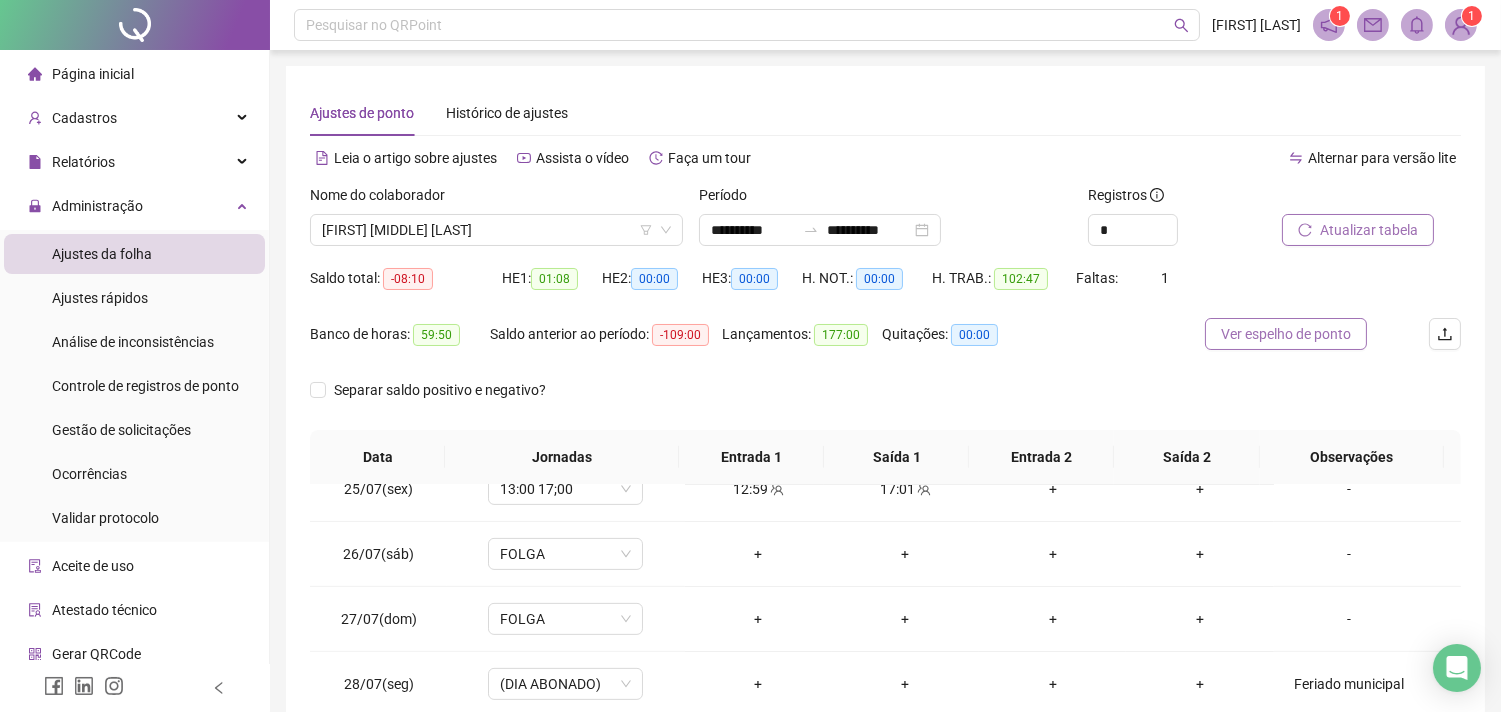 click on "Ver espelho de ponto" at bounding box center [1286, 334] 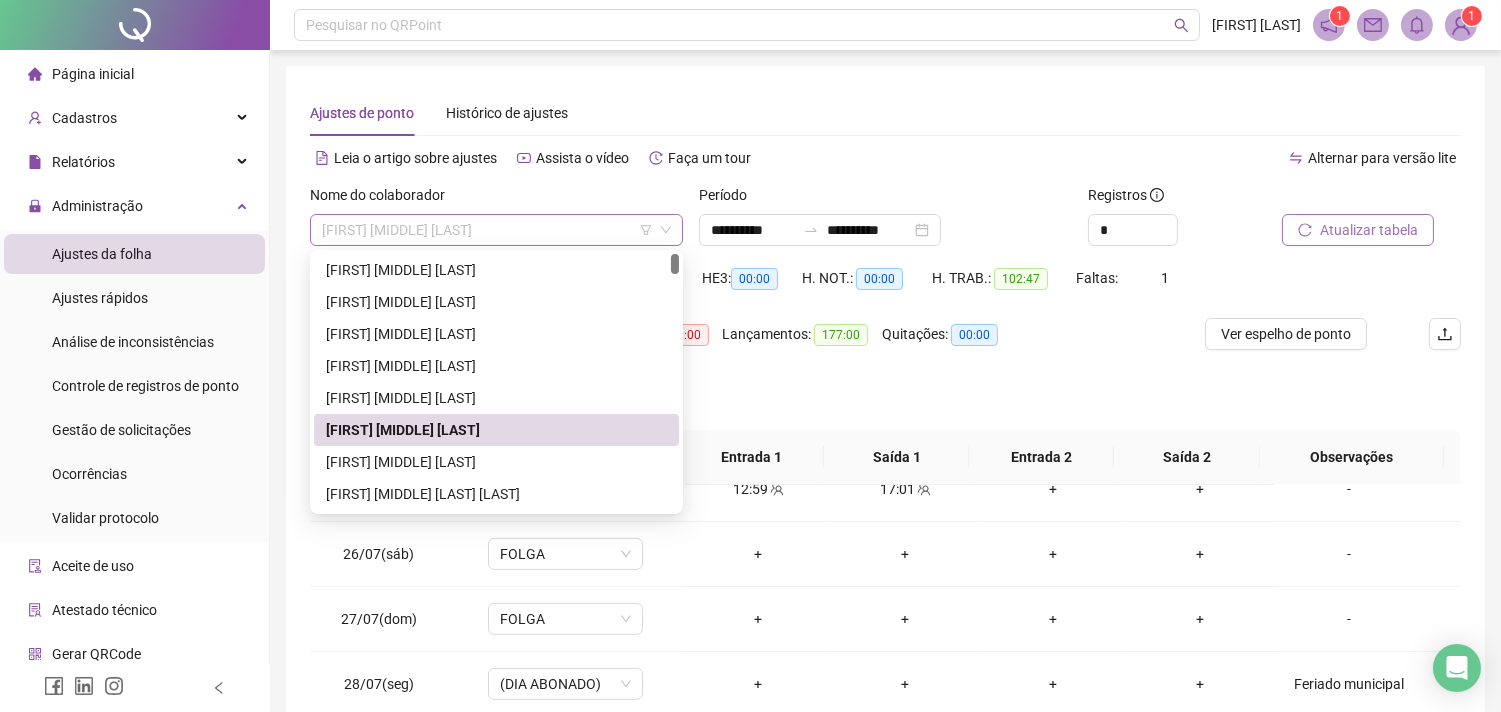 click on "[FIRST] [MIDDLE] [LAST]" at bounding box center [496, 230] 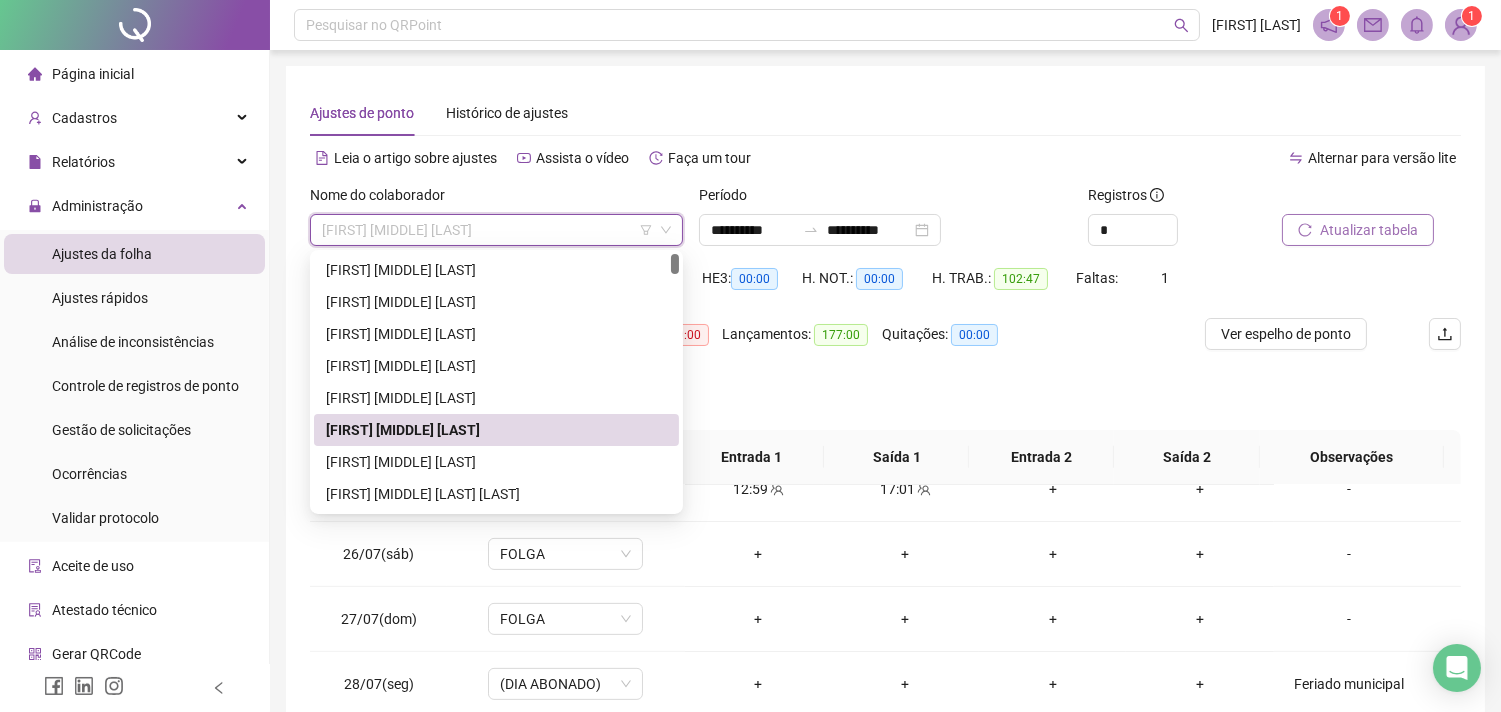 scroll, scrollTop: 111, scrollLeft: 0, axis: vertical 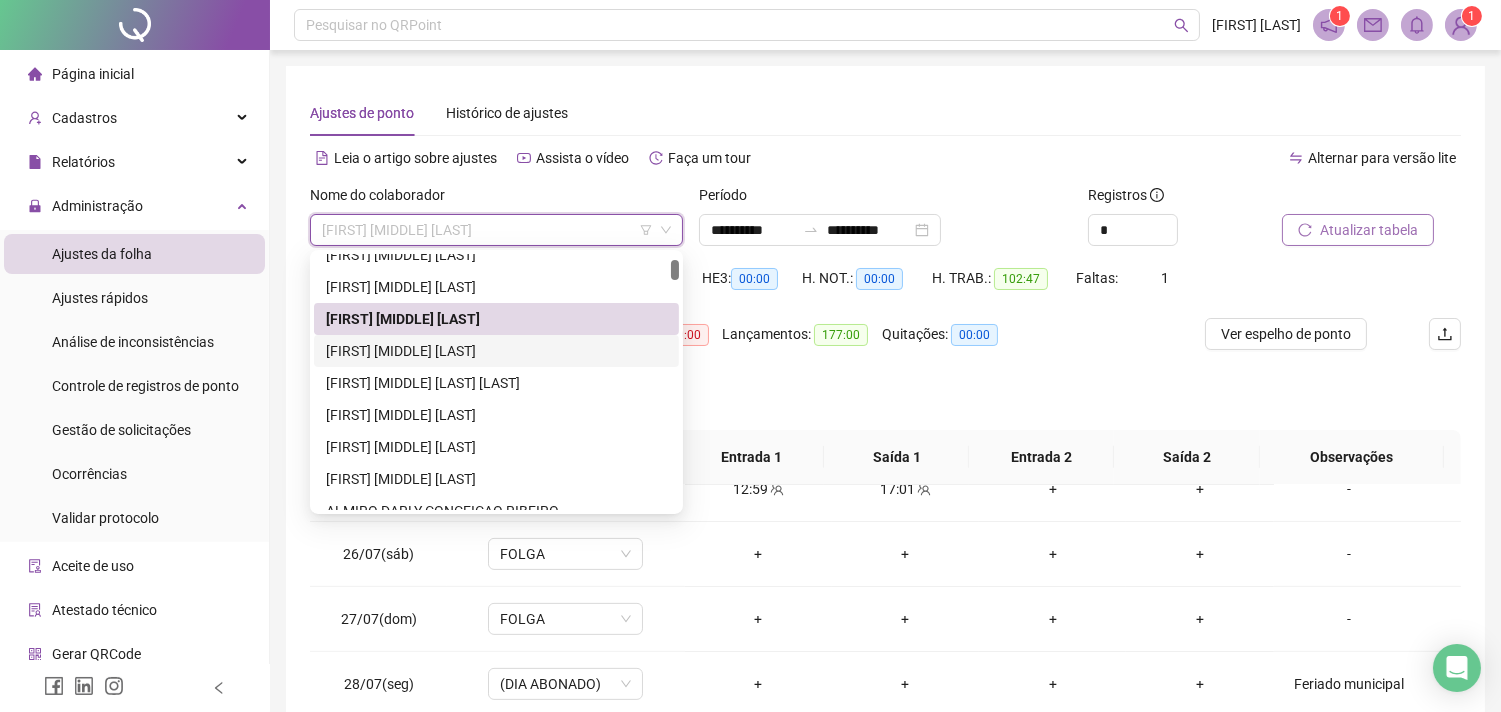 click on "[FIRST] [MIDDLE] [LAST]" at bounding box center (496, 351) 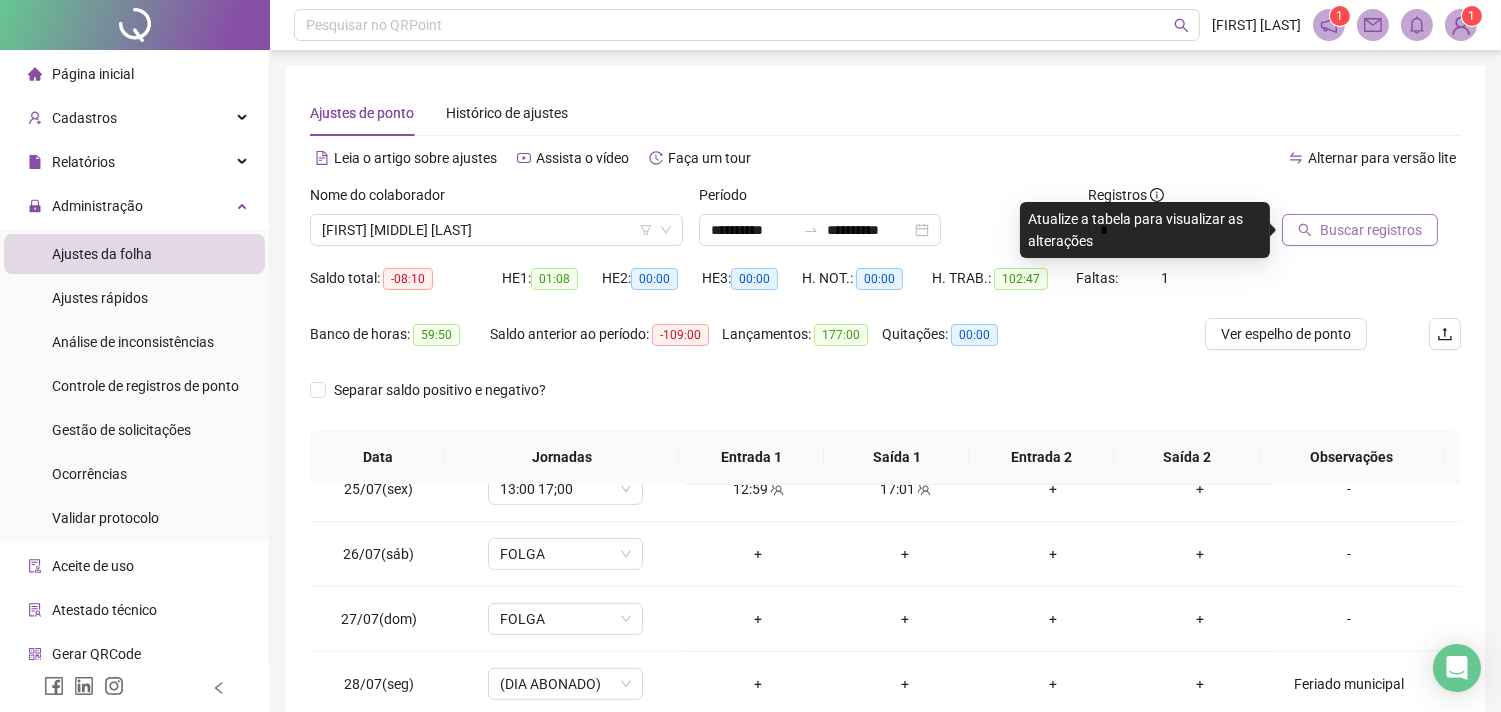 click 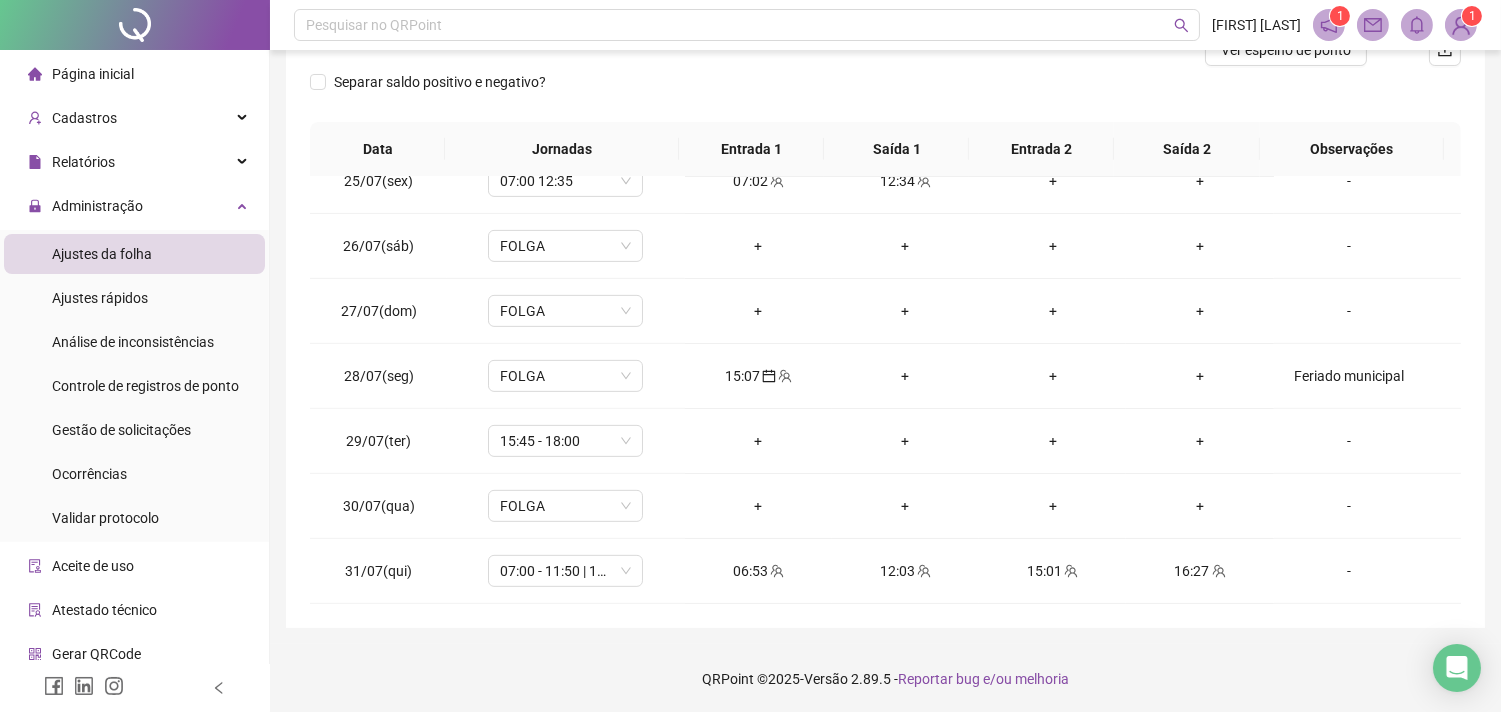 scroll, scrollTop: 285, scrollLeft: 0, axis: vertical 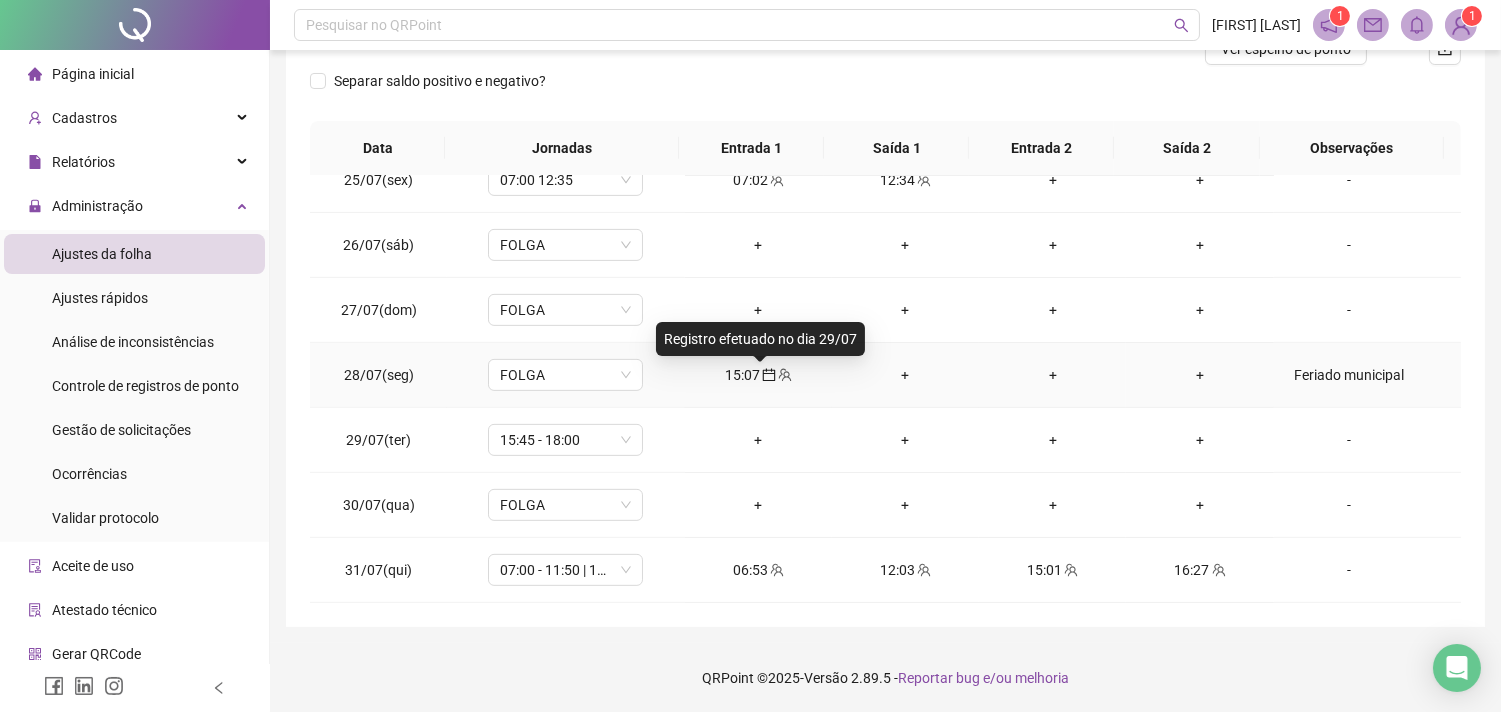 click 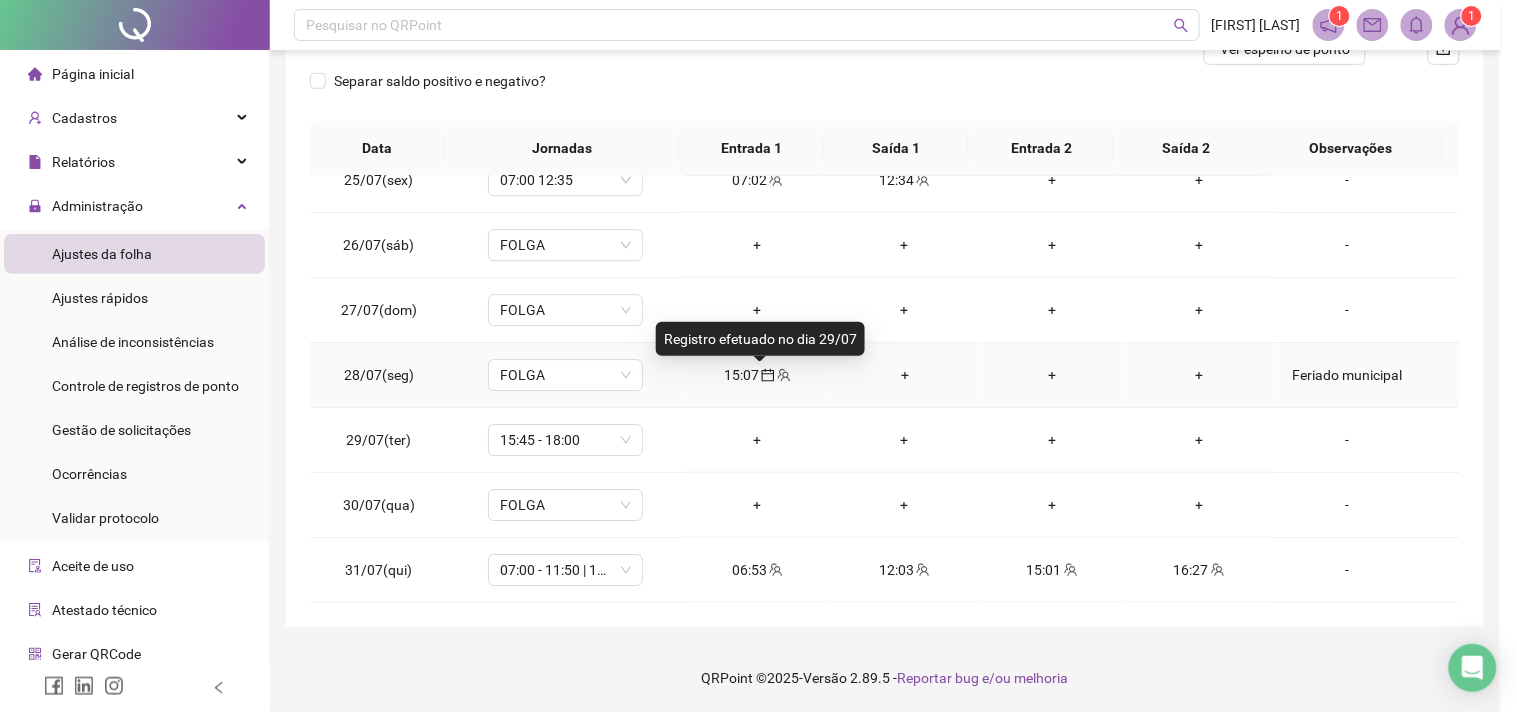 type on "**********" 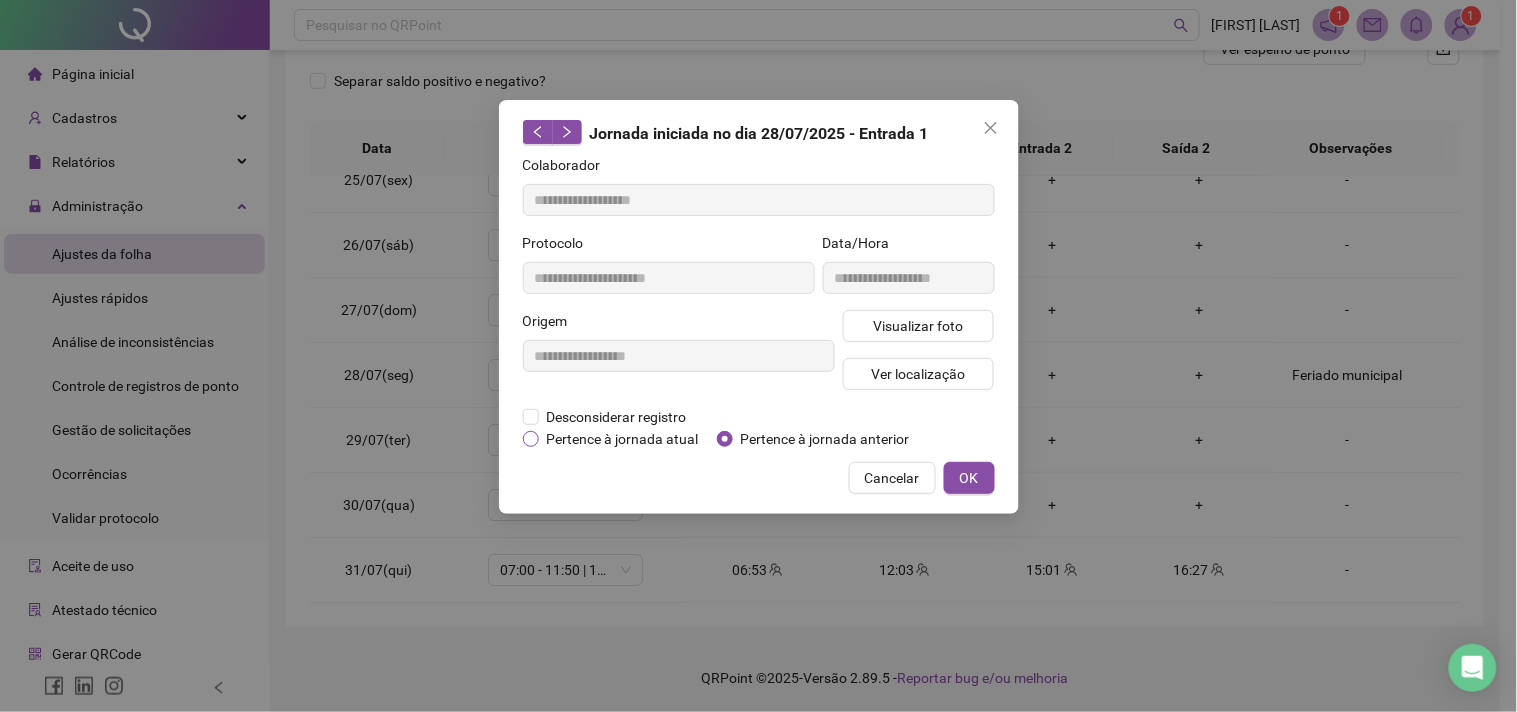 click on "Pertence à jornada atual" at bounding box center (623, 439) 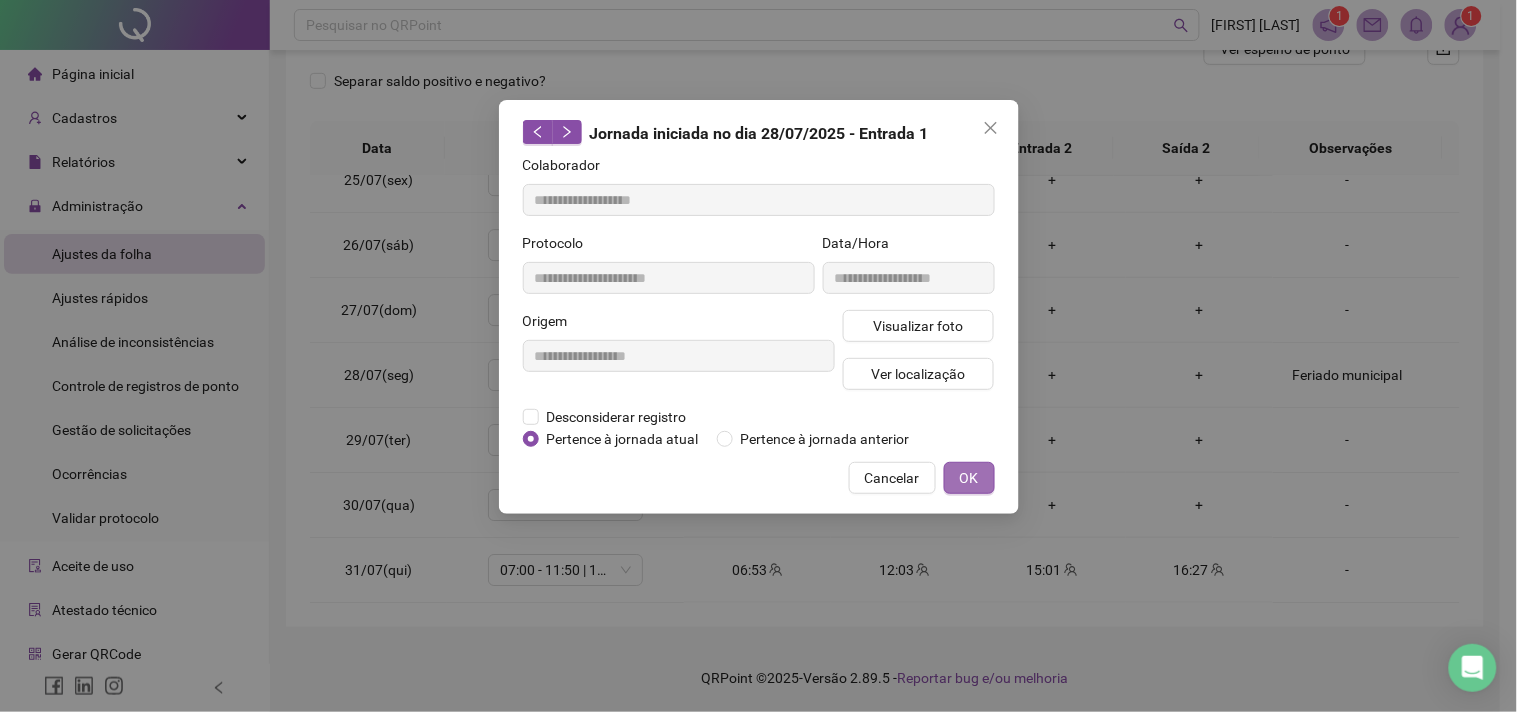 click on "OK" at bounding box center [969, 478] 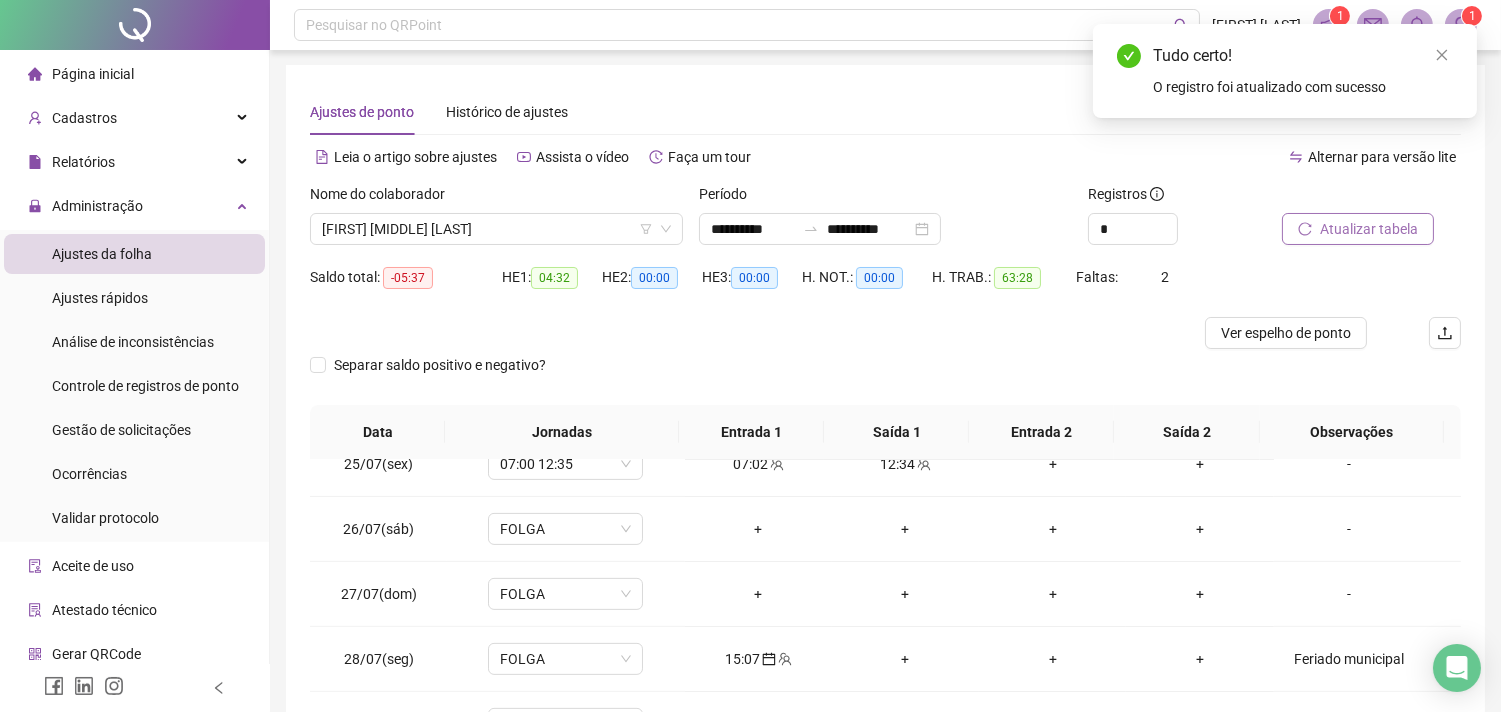 scroll, scrollTop: 0, scrollLeft: 0, axis: both 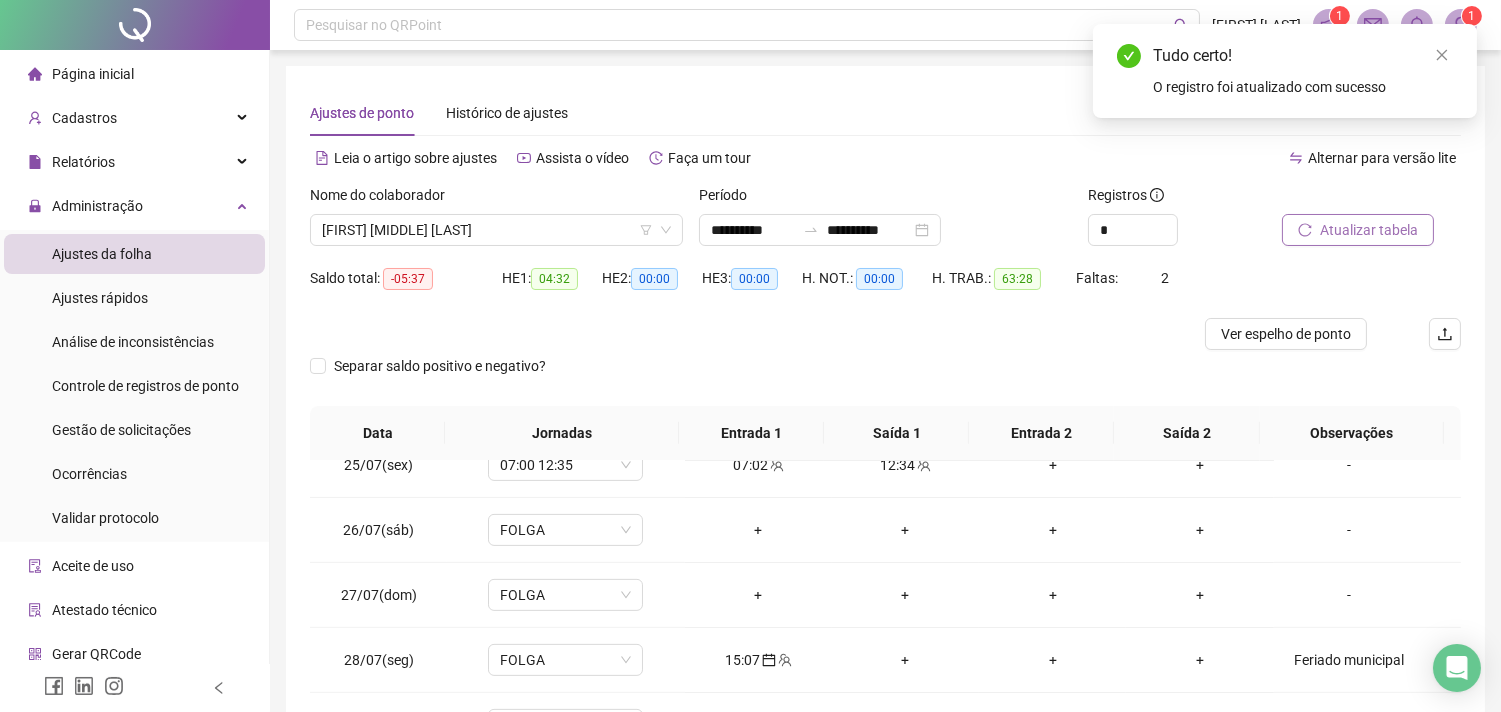 click on "Atualizar tabela" at bounding box center (1369, 230) 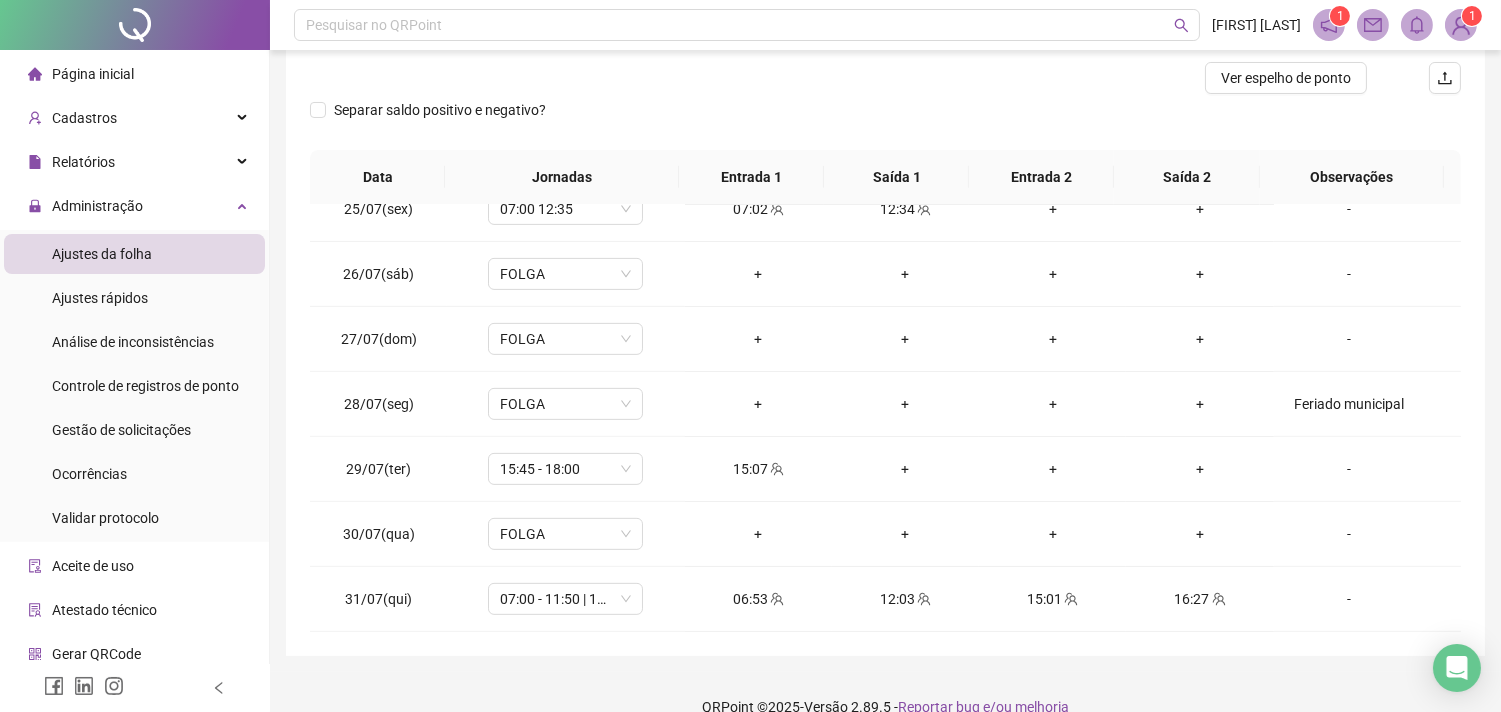 scroll, scrollTop: 285, scrollLeft: 0, axis: vertical 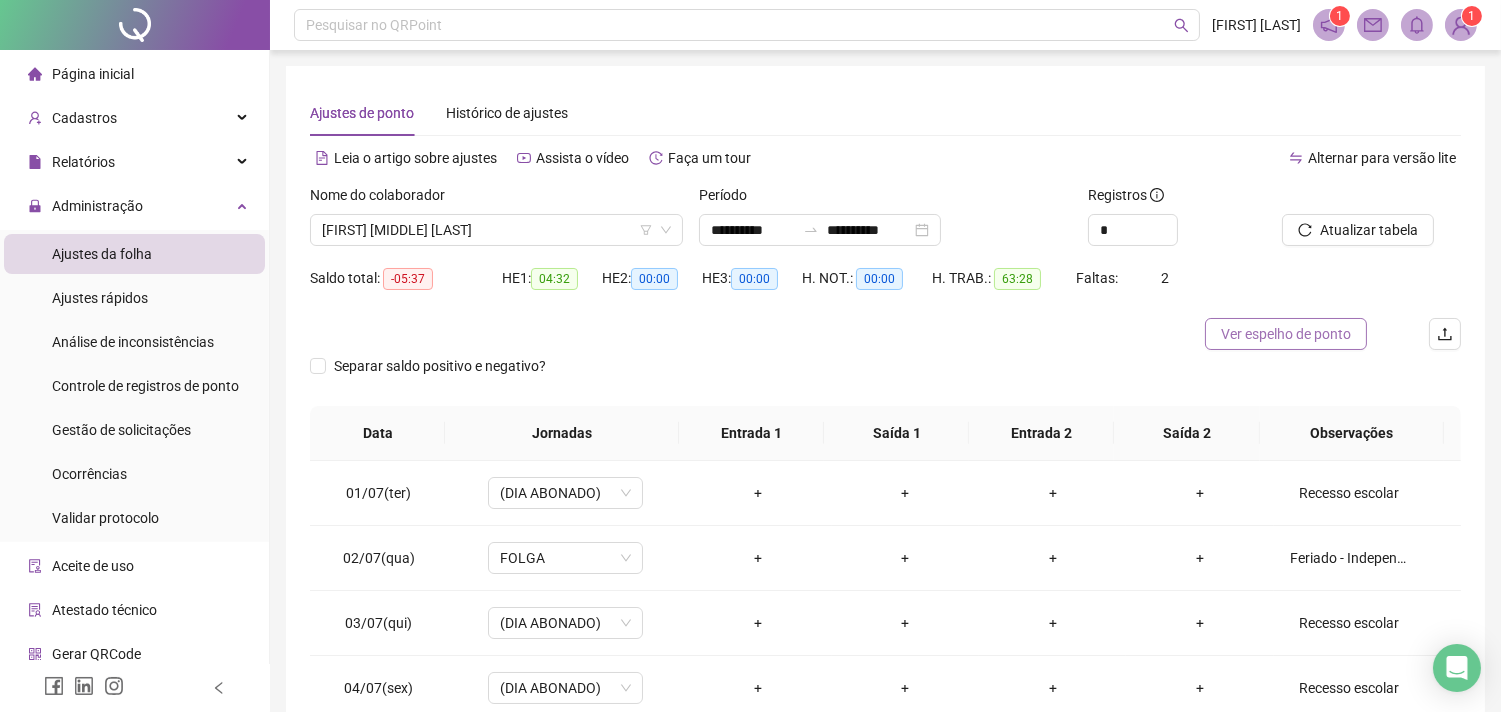 click on "Ver espelho de ponto" at bounding box center [1286, 334] 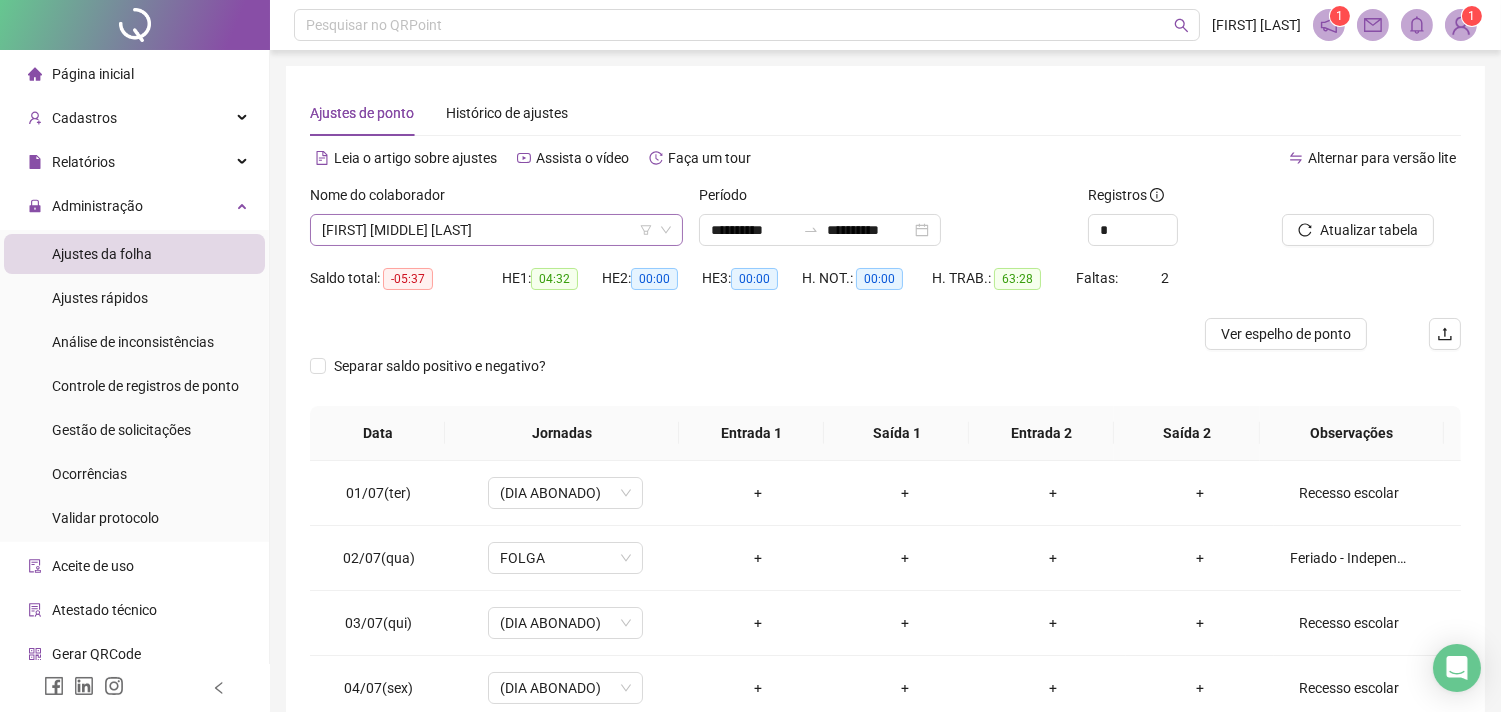 click on "[FIRST] [MIDDLE] [LAST]" at bounding box center (496, 230) 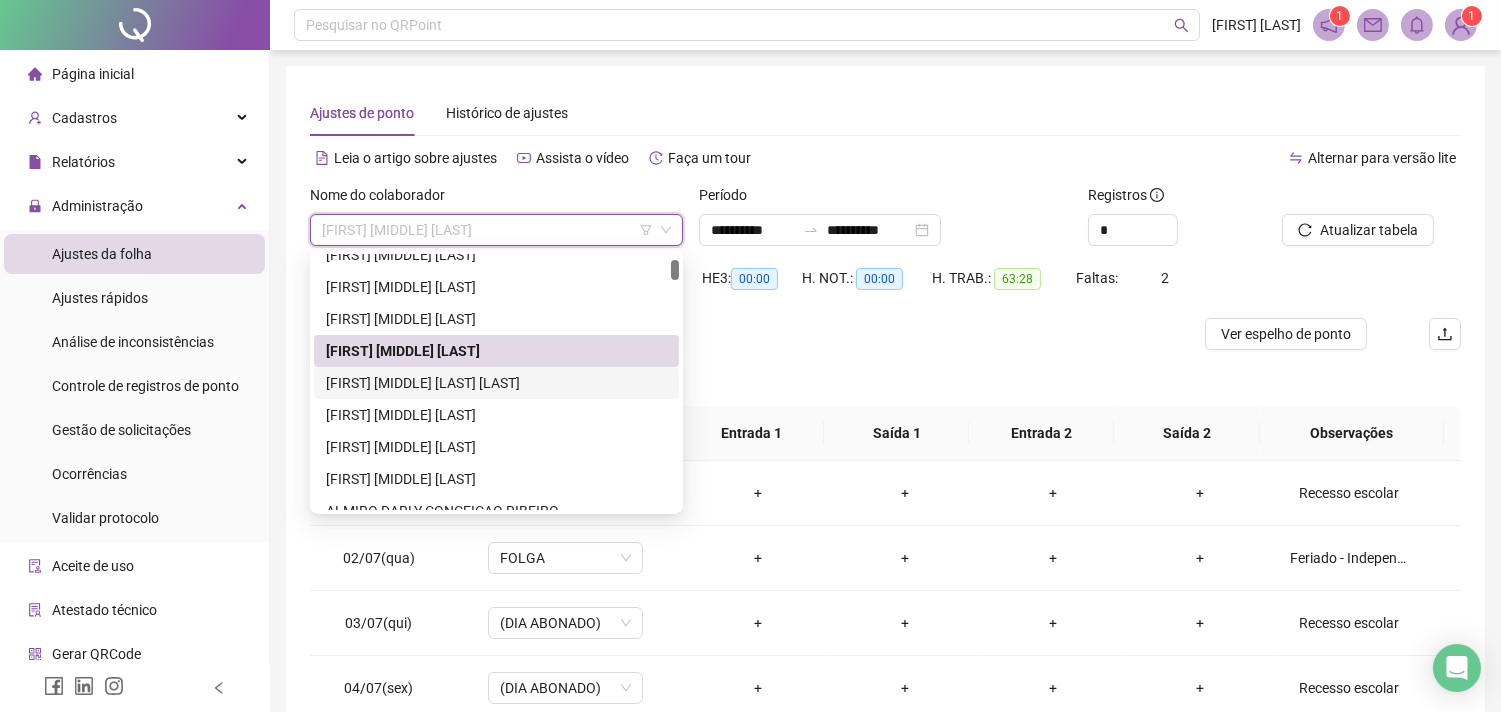 click on "[FIRST] [MIDDLE] [LAST] [LAST]" at bounding box center (496, 383) 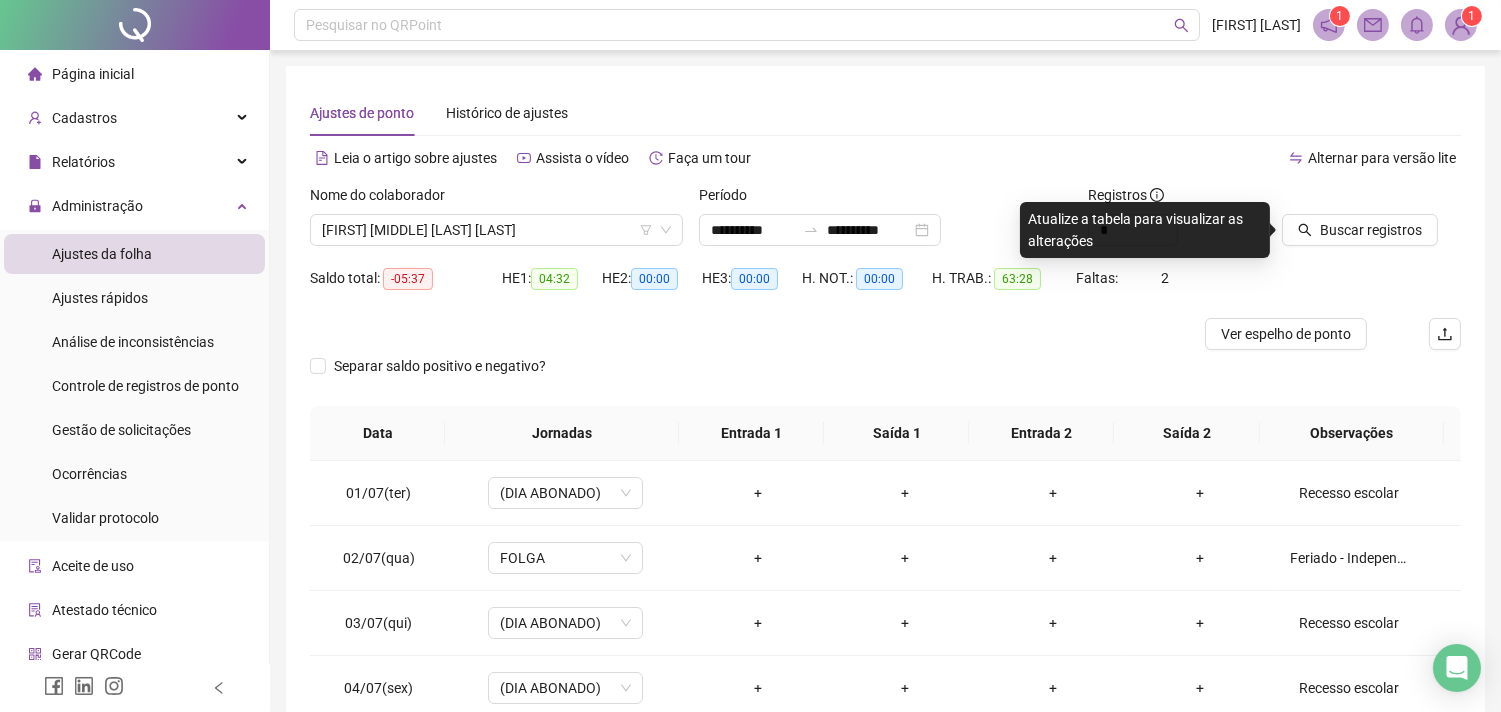 drag, startPoint x: 1304, startPoint y: 237, endPoint x: 1174, endPoint y: 158, distance: 152.12166 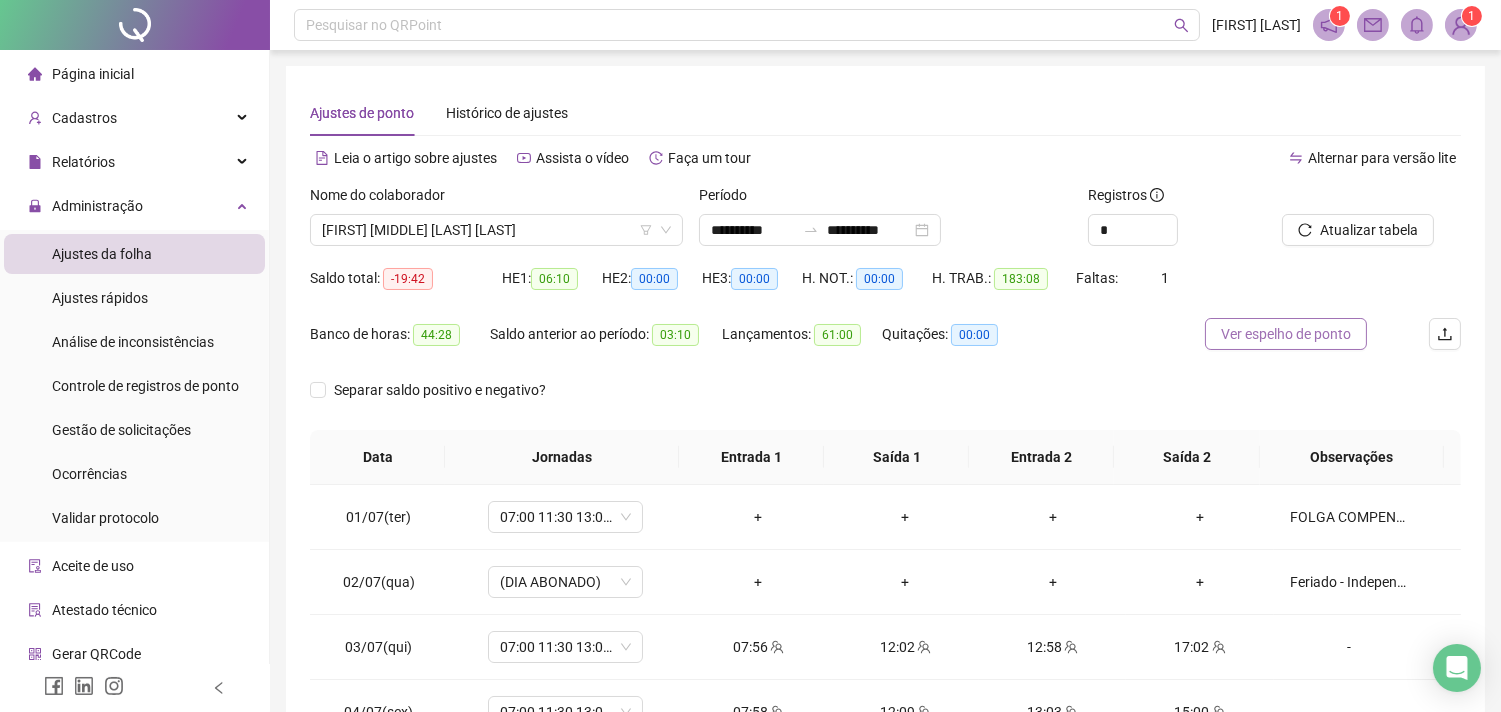 click on "Ver espelho de ponto" at bounding box center (1286, 334) 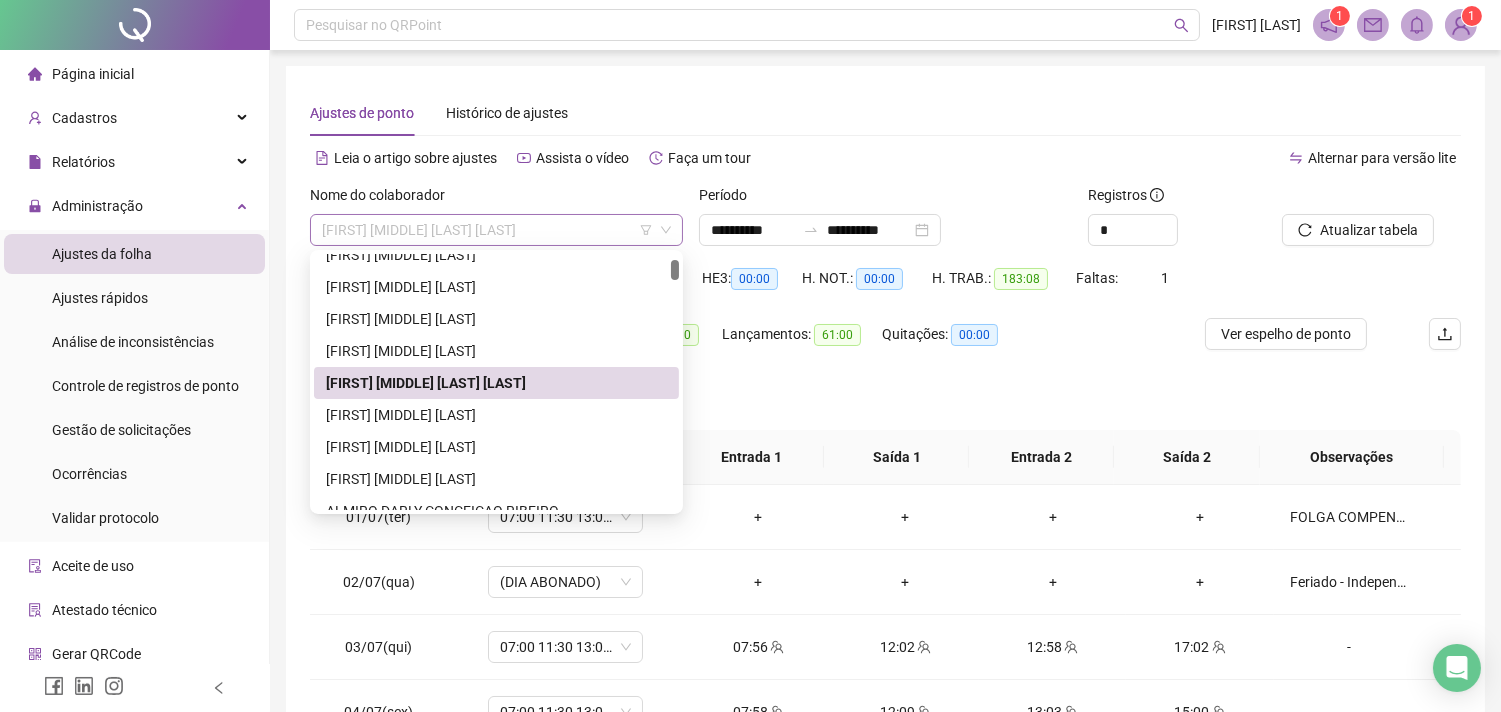 click on "[FIRST] [MIDDLE] [LAST] [LAST]" at bounding box center (496, 230) 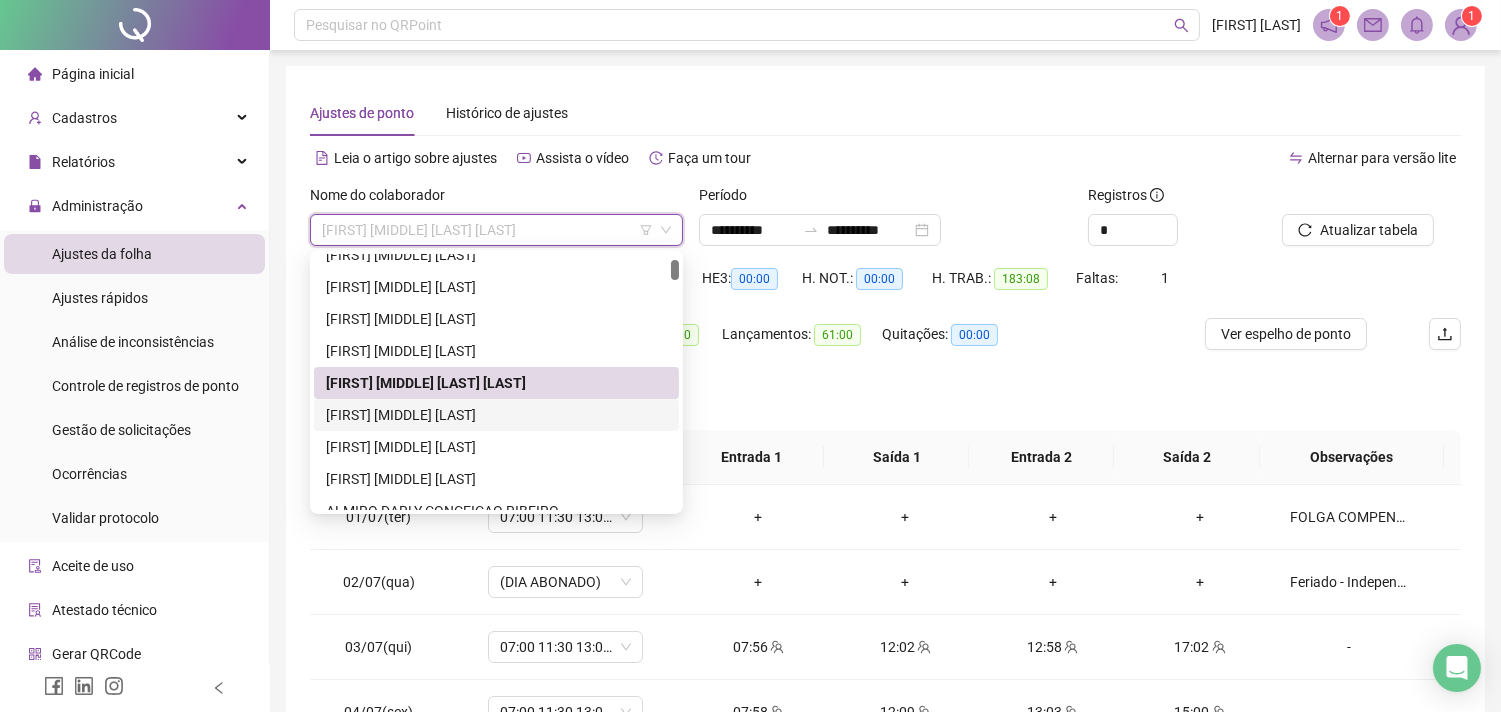 click on "[FIRST] [MIDDLE] [LAST]" at bounding box center (496, 415) 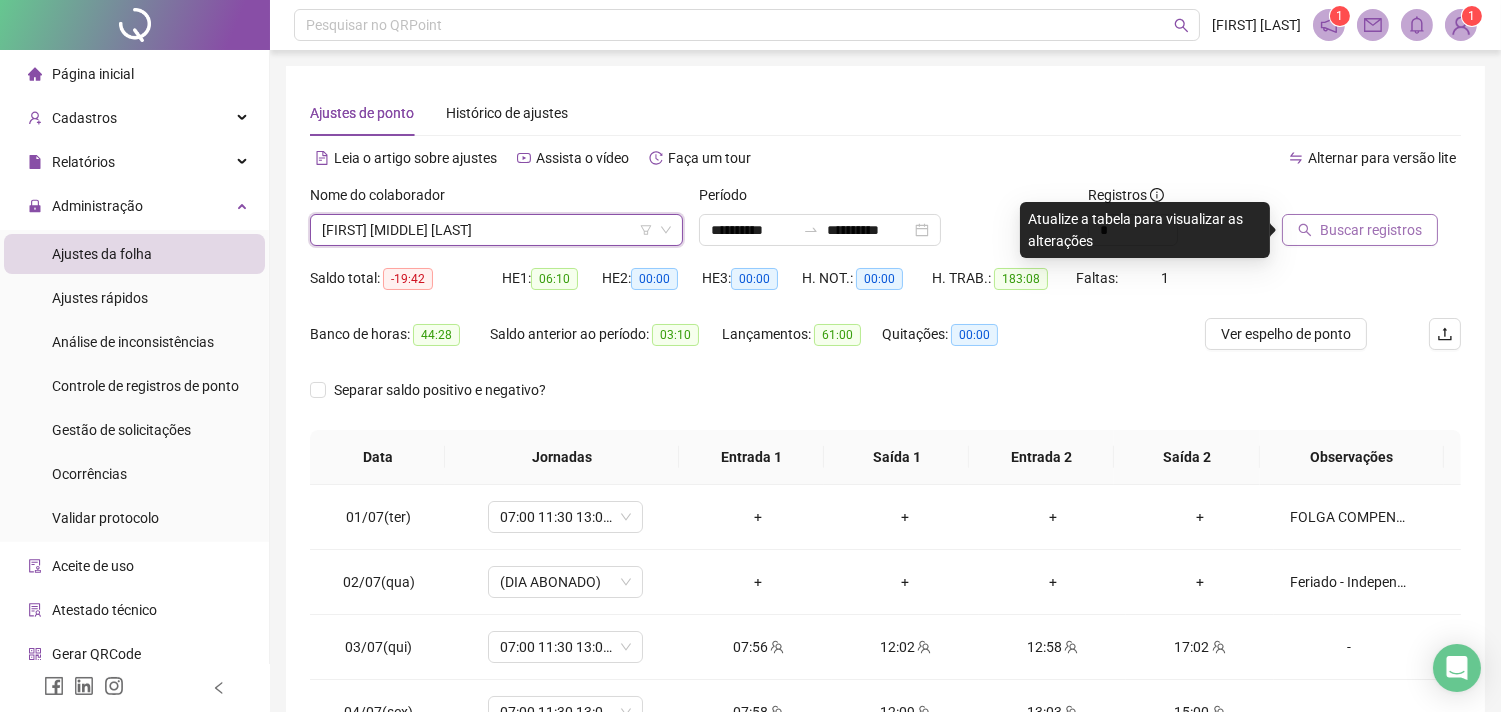 click on "Buscar registros" at bounding box center (1371, 230) 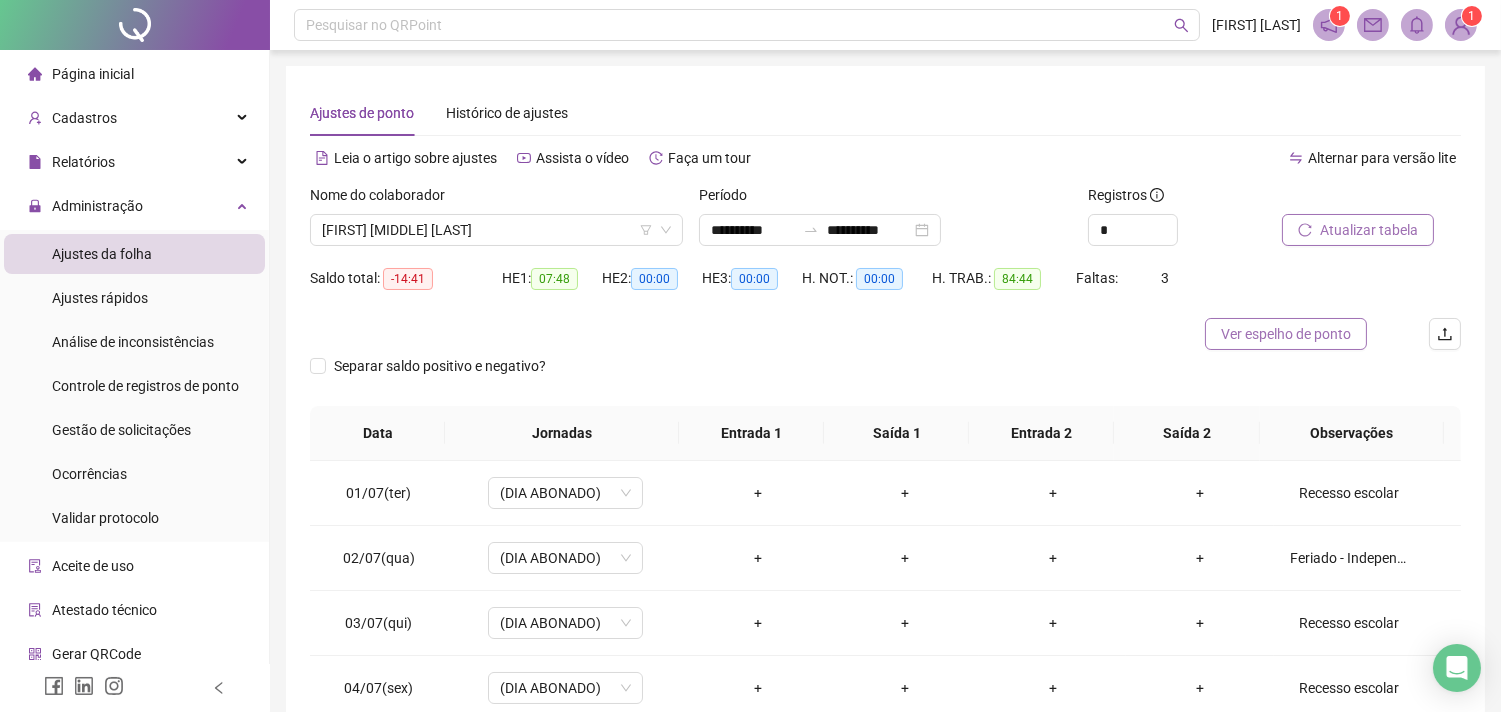 click on "Ver espelho de ponto" at bounding box center [1286, 334] 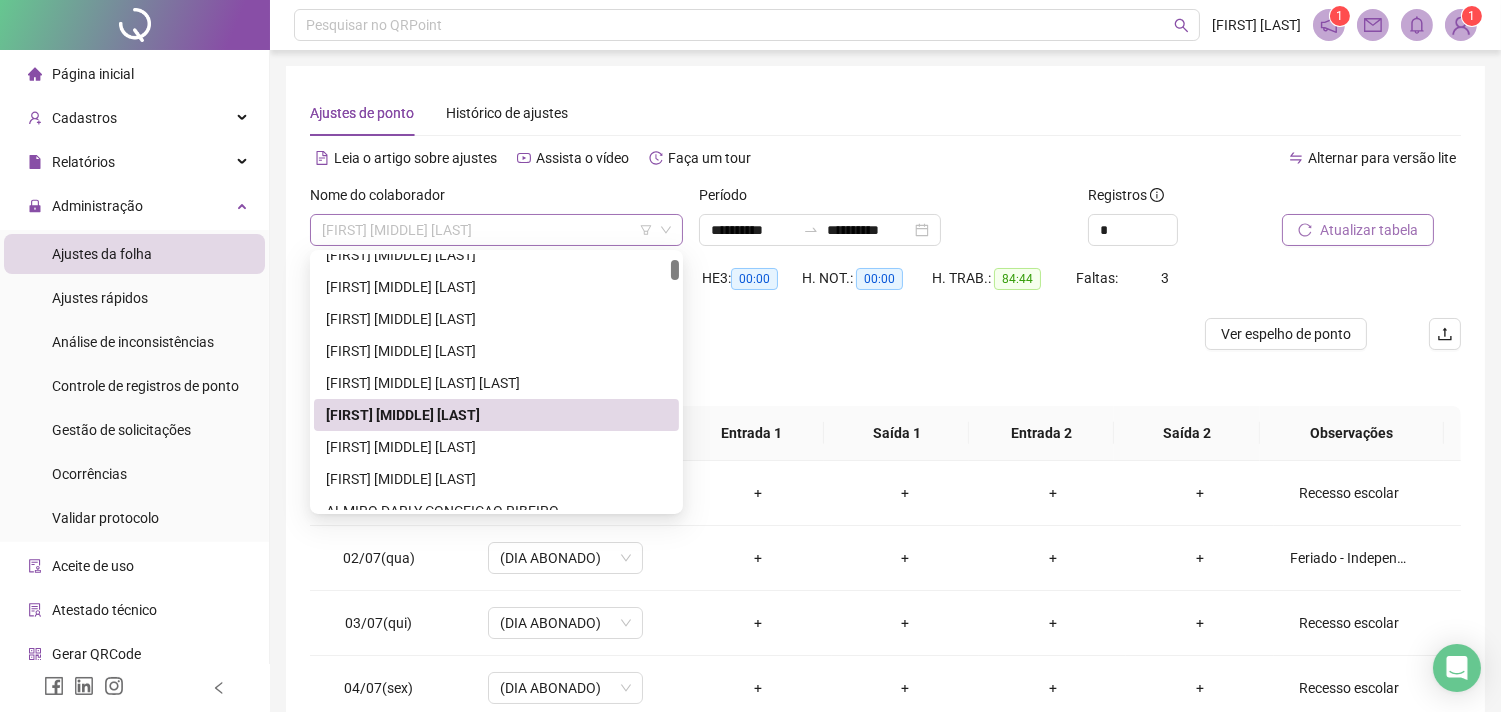 click on "[FIRST] [MIDDLE] [LAST]" at bounding box center [496, 230] 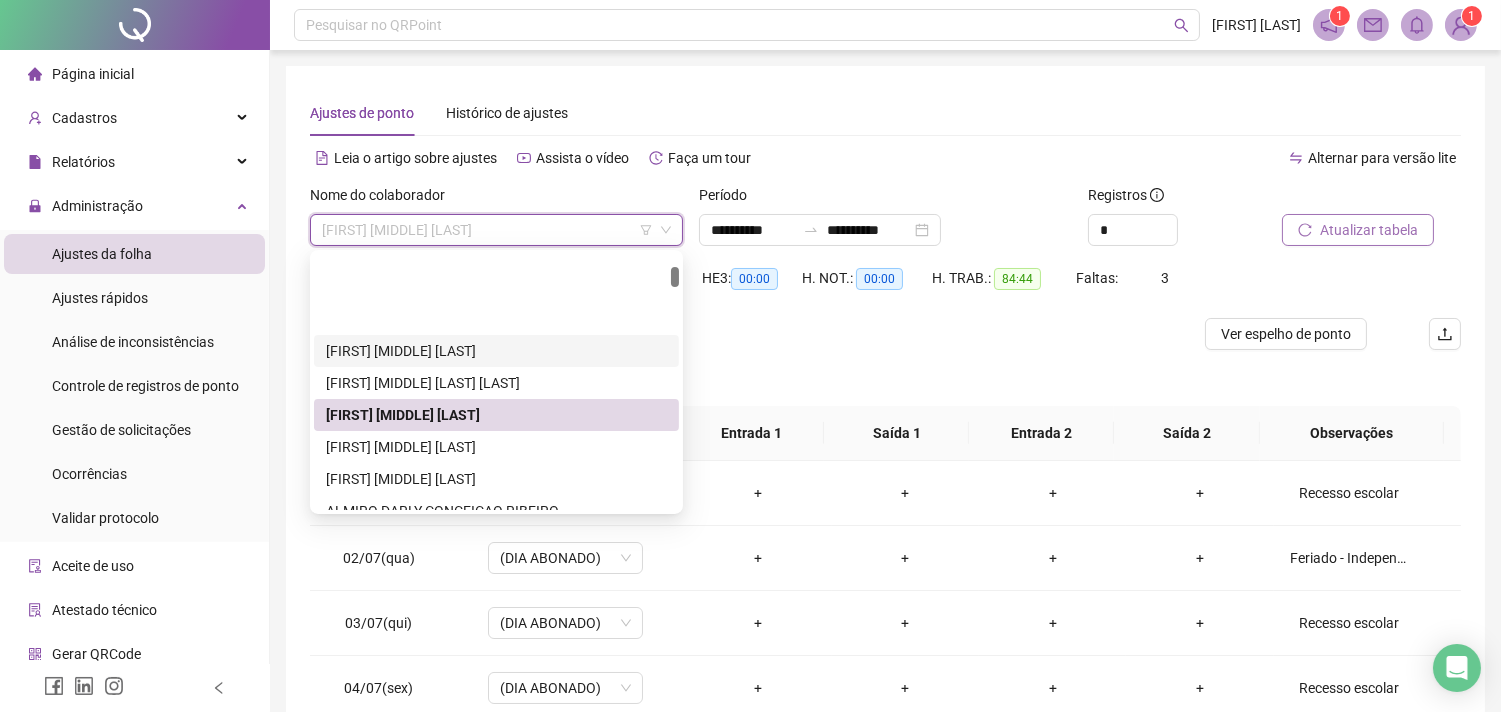 scroll, scrollTop: 222, scrollLeft: 0, axis: vertical 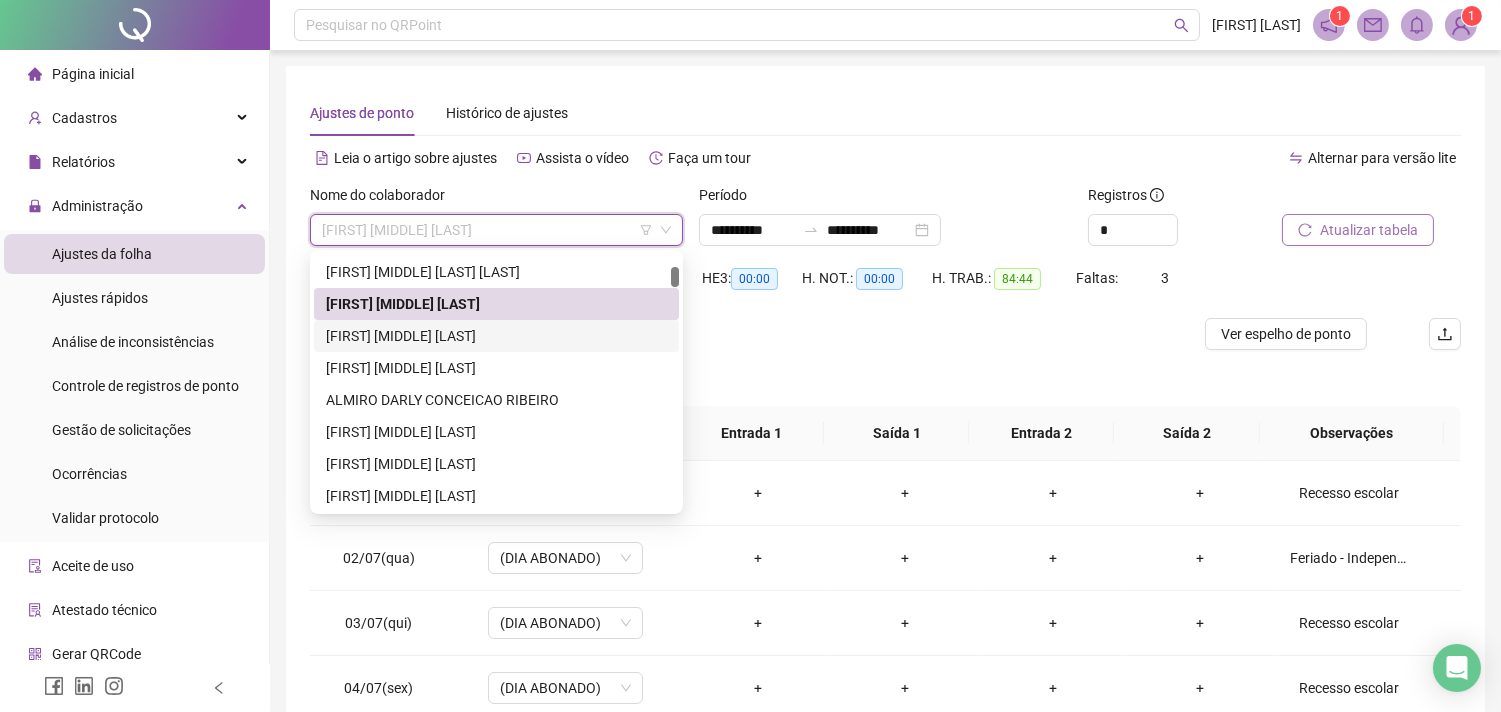 click on "[FIRST] [MIDDLE] [LAST]" at bounding box center [496, 336] 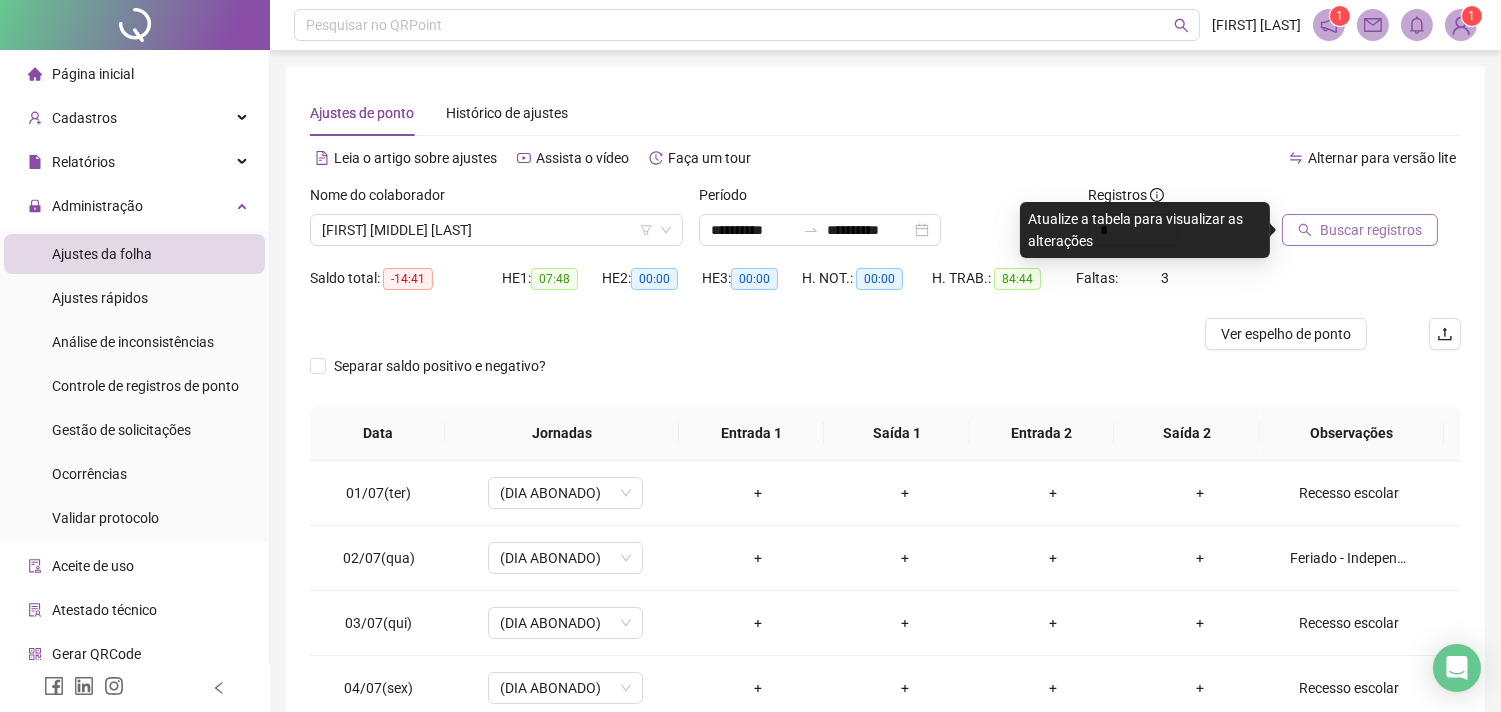 click on "Buscar registros" at bounding box center [1360, 230] 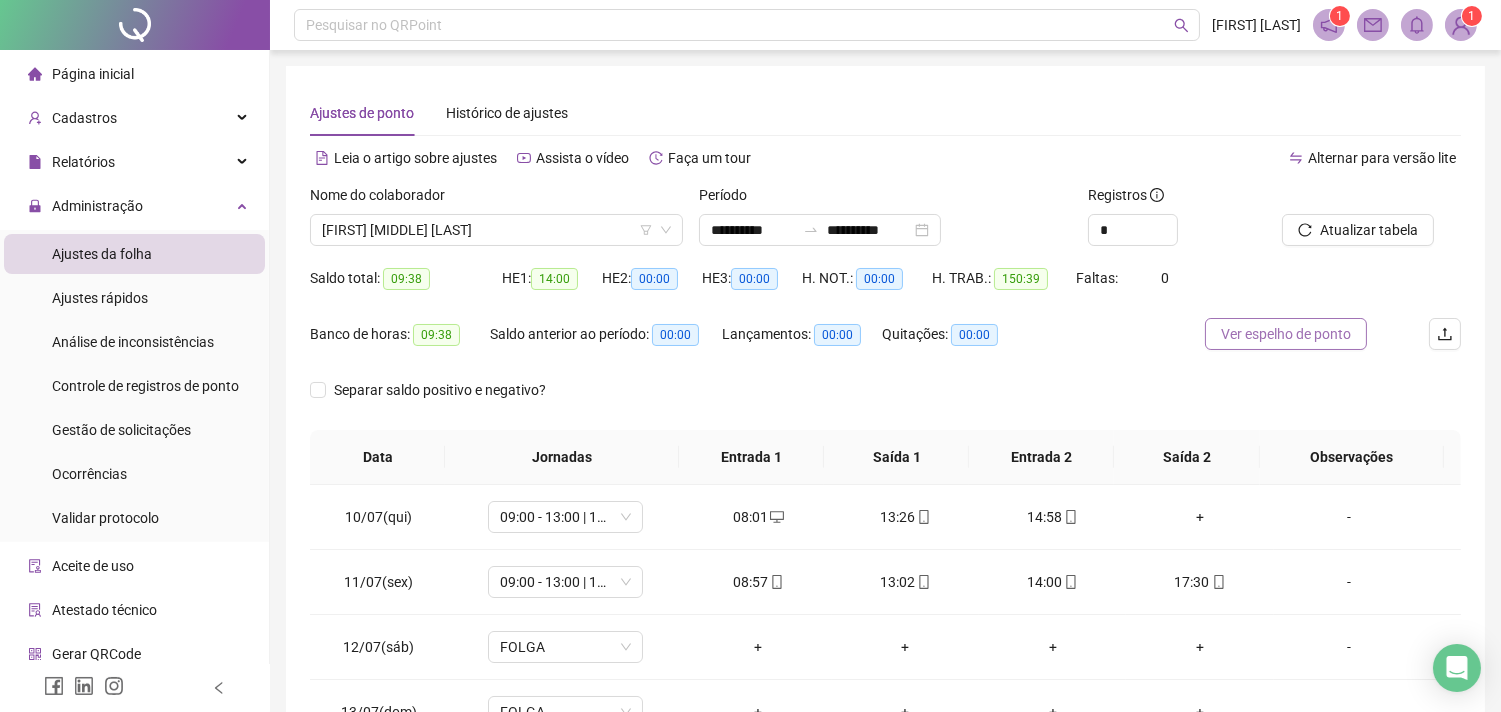 click on "Ver espelho de ponto" at bounding box center (1286, 334) 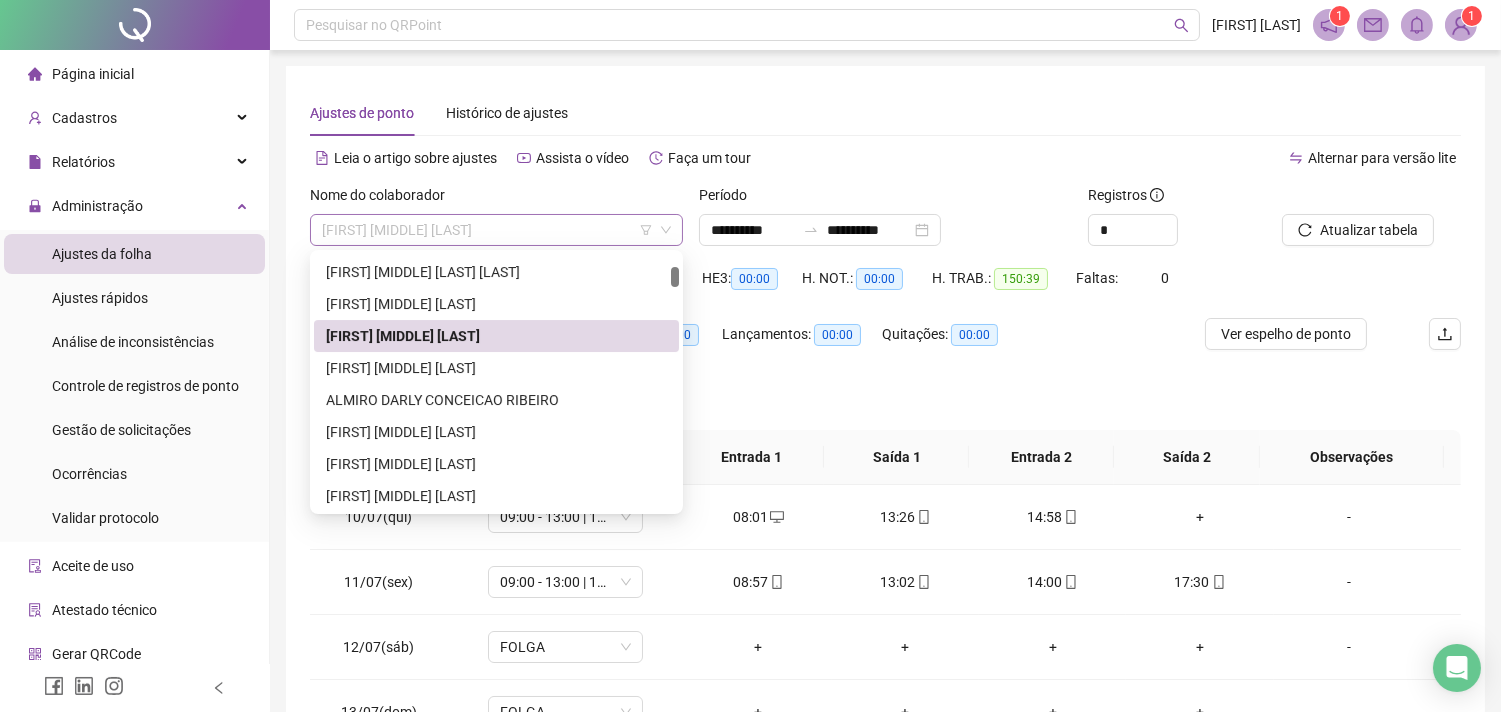click on "[FIRST] [MIDDLE] [LAST]" at bounding box center [496, 230] 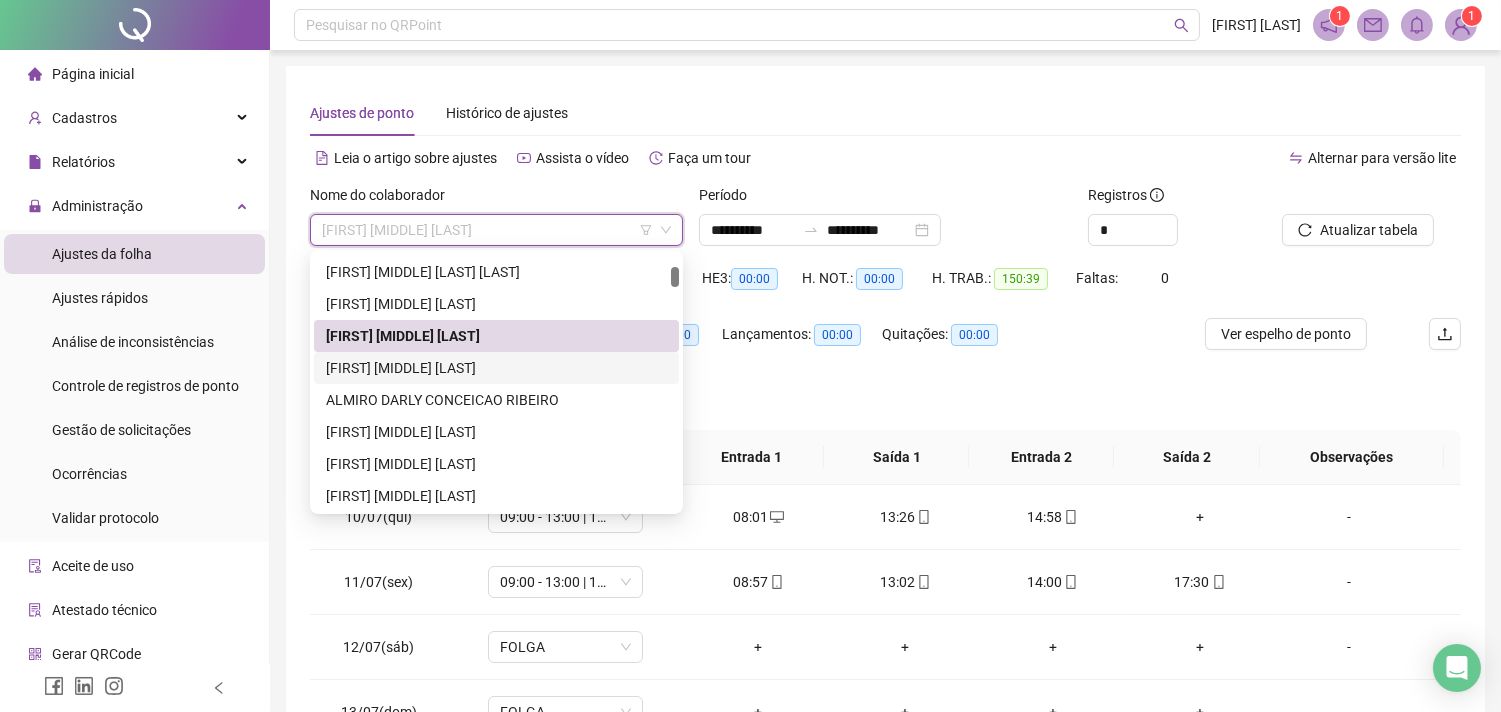 drag, startPoint x: 438, startPoint y: 373, endPoint x: 820, endPoint y: 332, distance: 384.19397 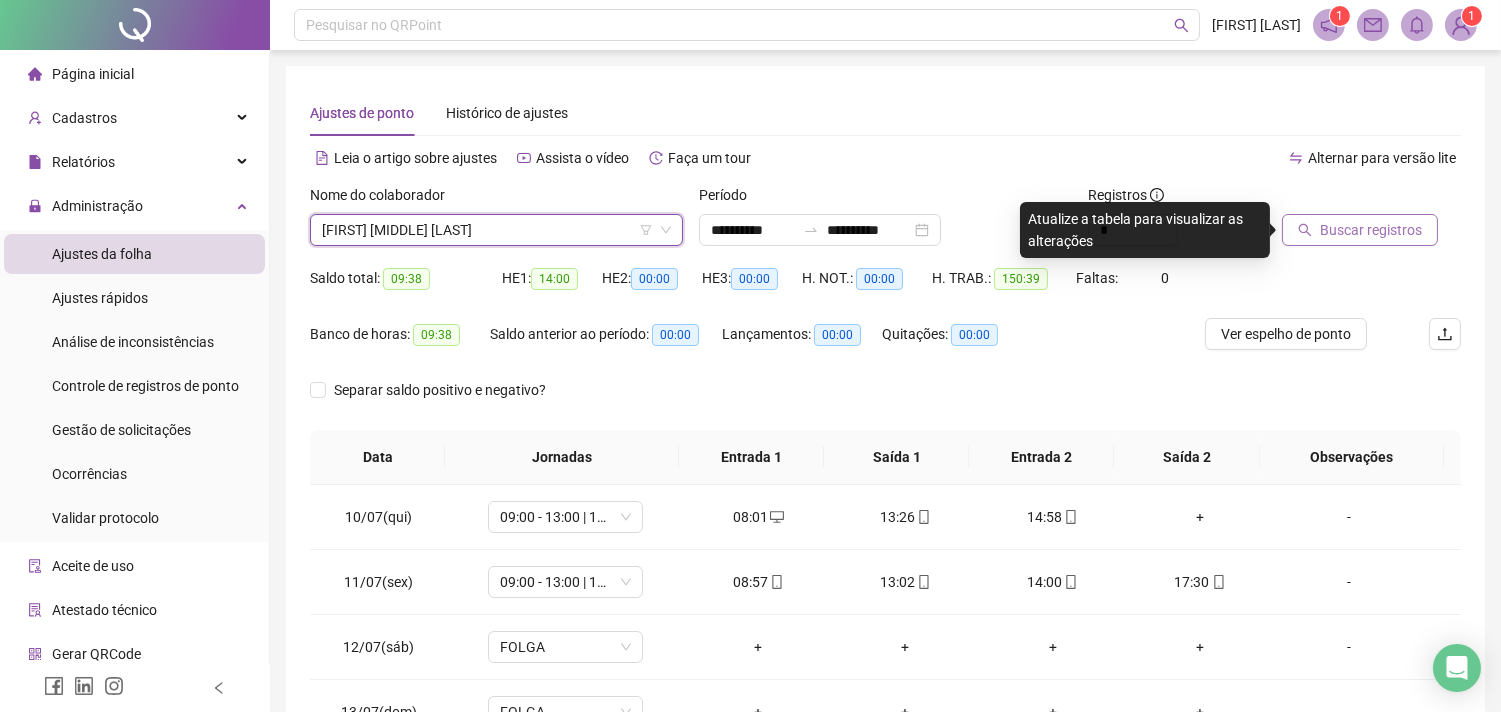 click on "Buscar registros" at bounding box center (1371, 230) 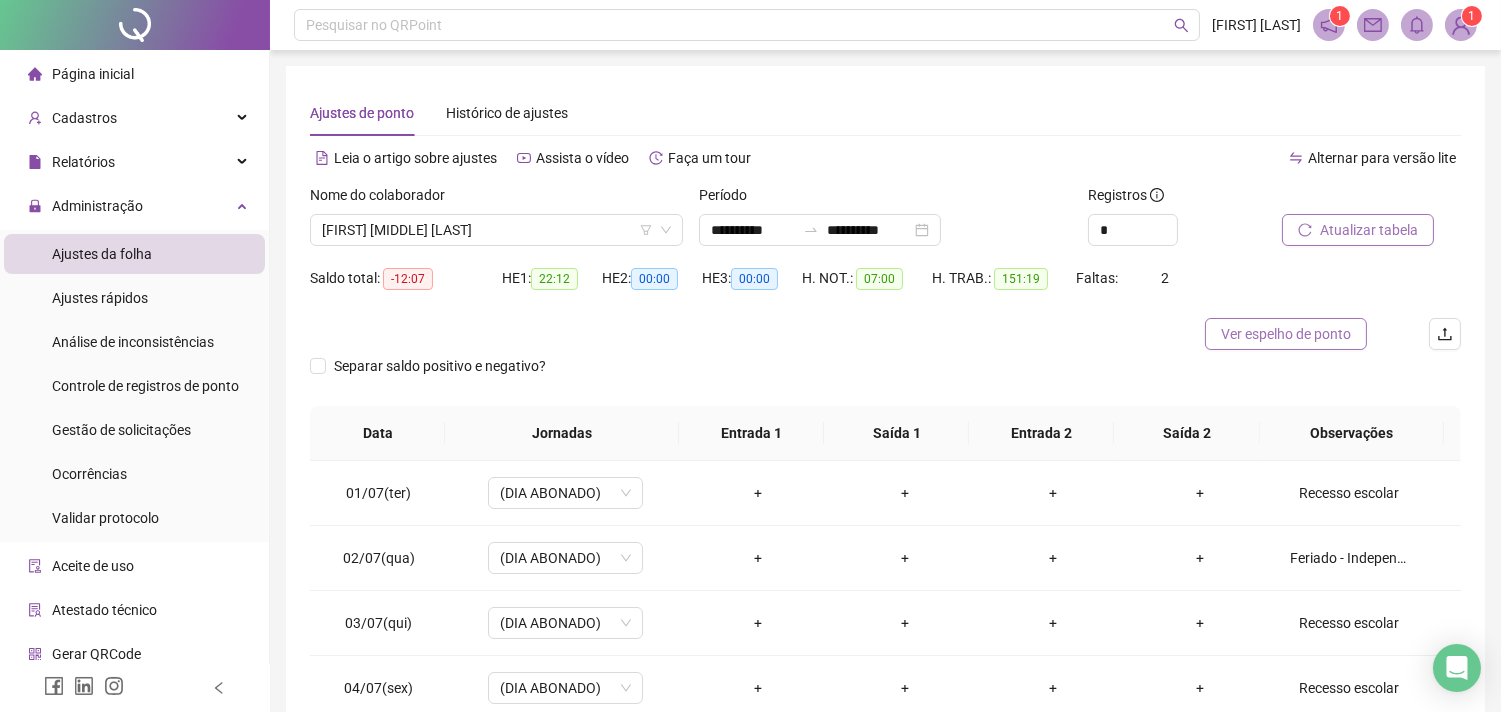 click on "Ver espelho de ponto" at bounding box center (1286, 334) 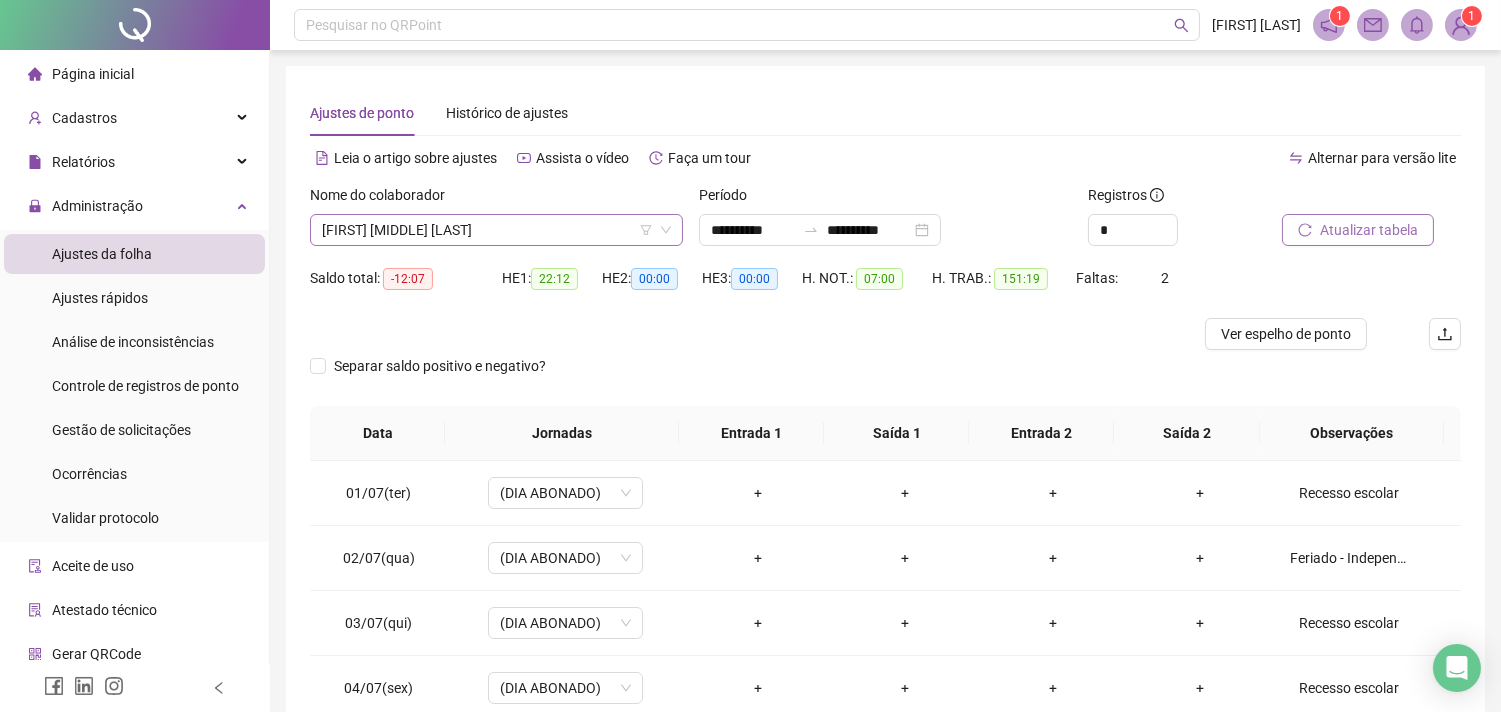 click on "[FIRST] [MIDDLE] [LAST]" at bounding box center (496, 230) 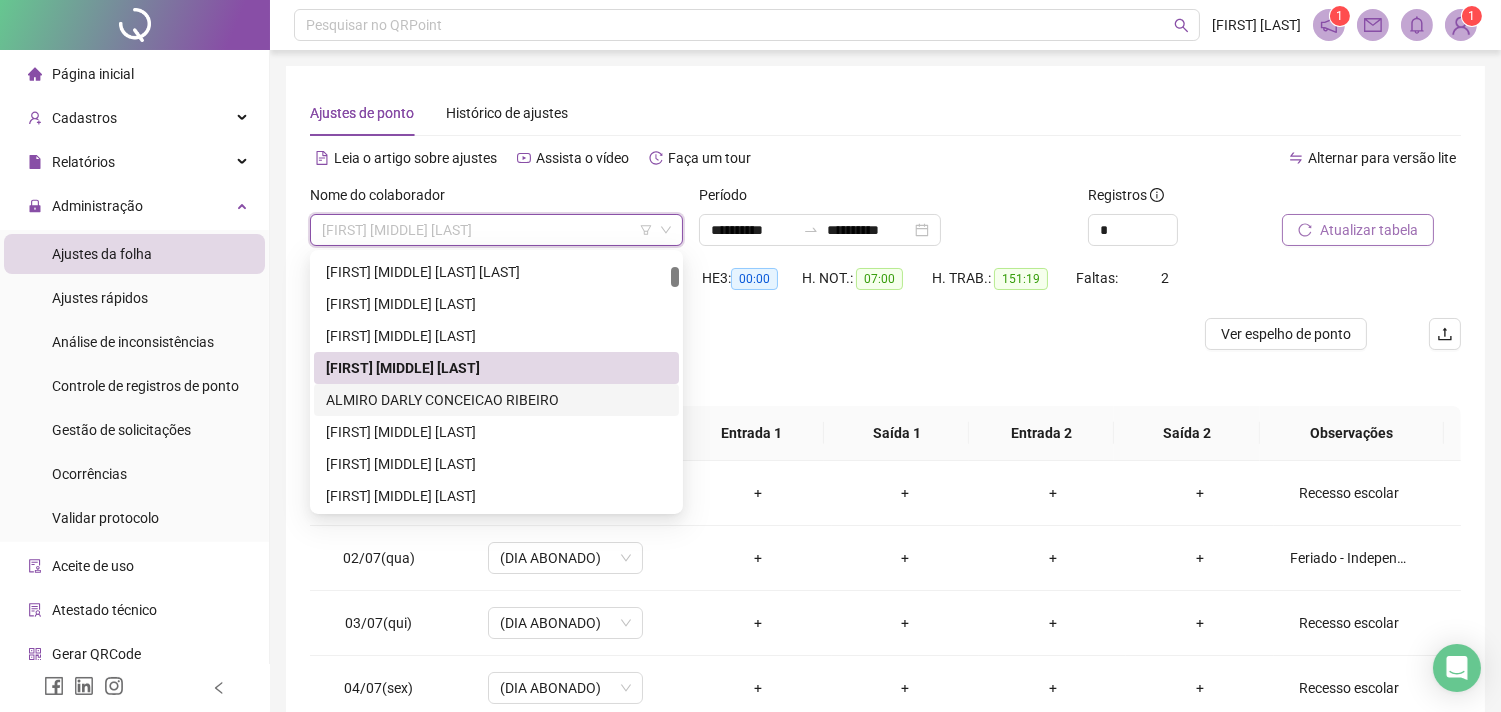 click on "ALMIRO DARLY CONCEICAO RIBEIRO" at bounding box center (496, 400) 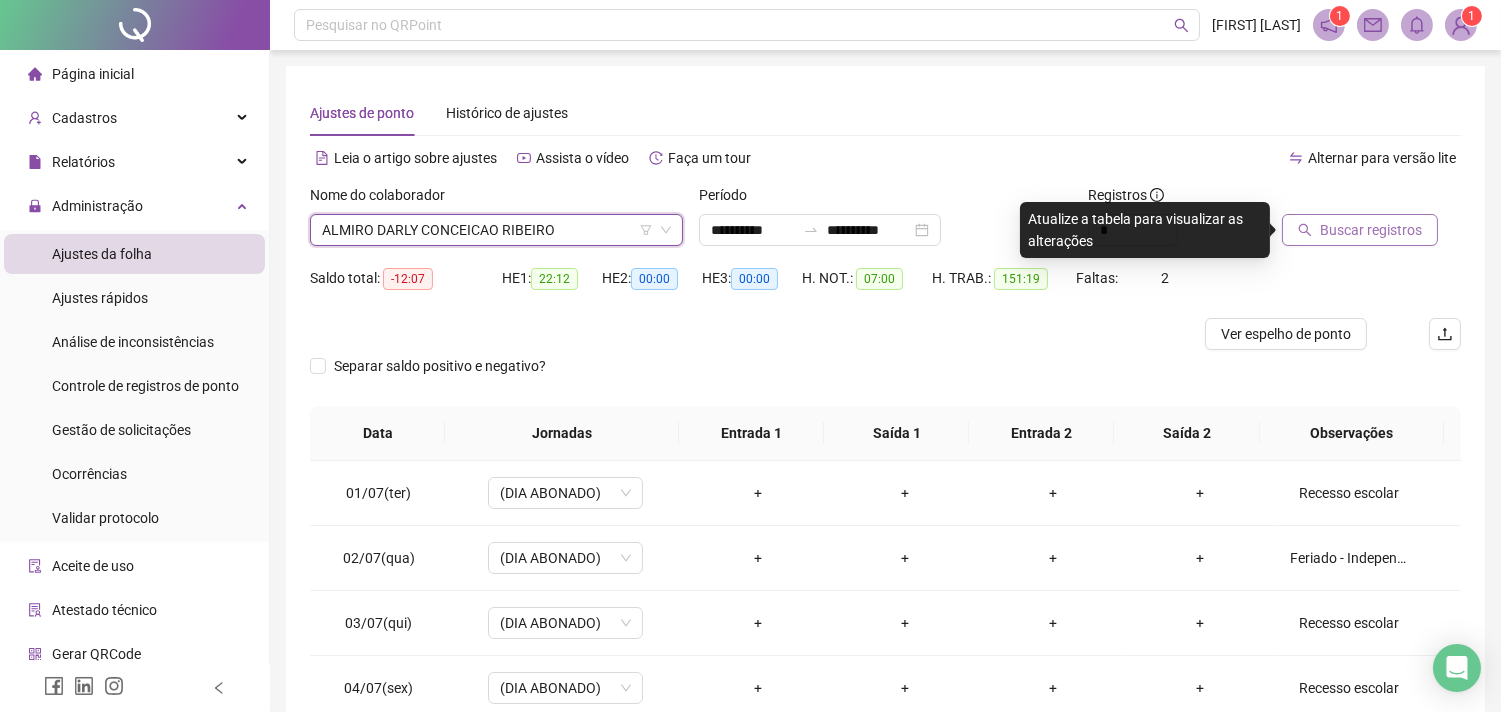 click on "Buscar registros" at bounding box center [1360, 230] 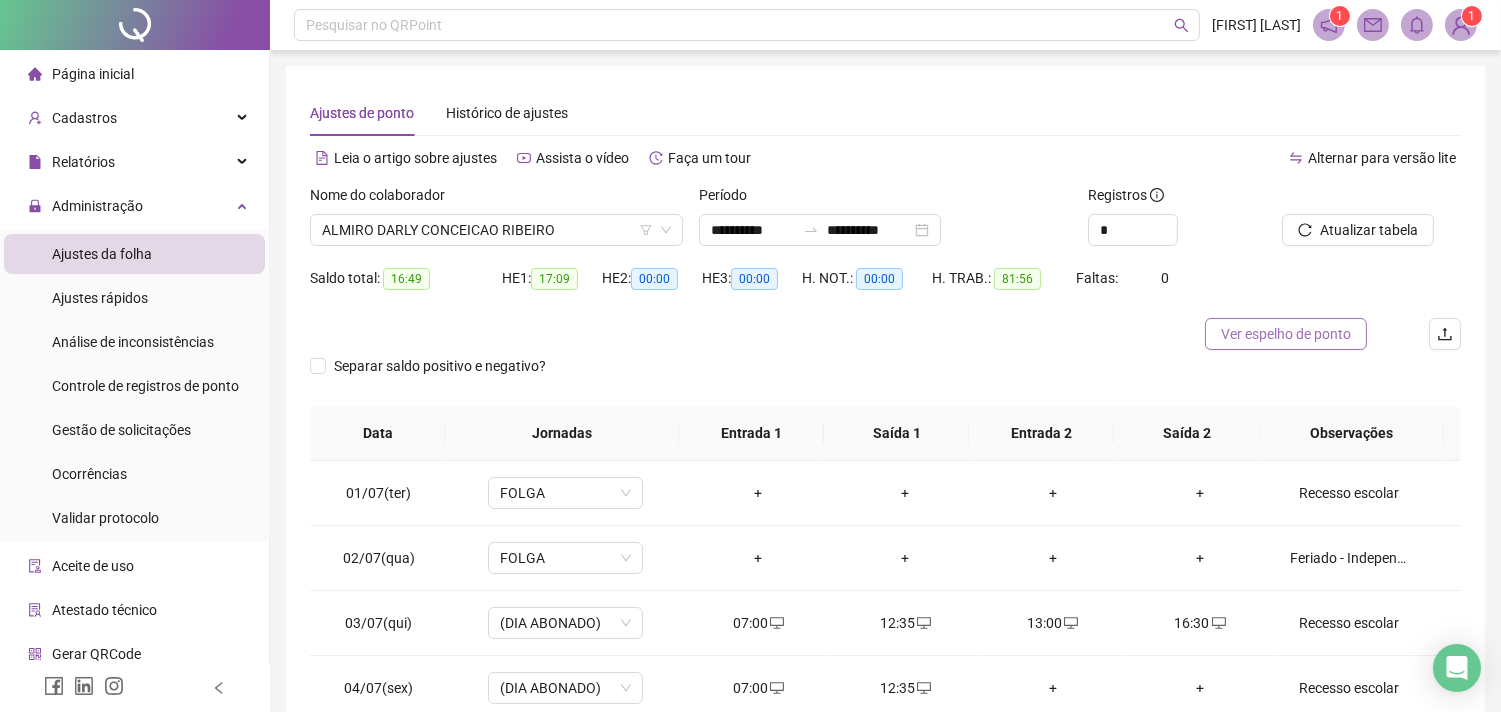 click on "Ver espelho de ponto" at bounding box center (1286, 334) 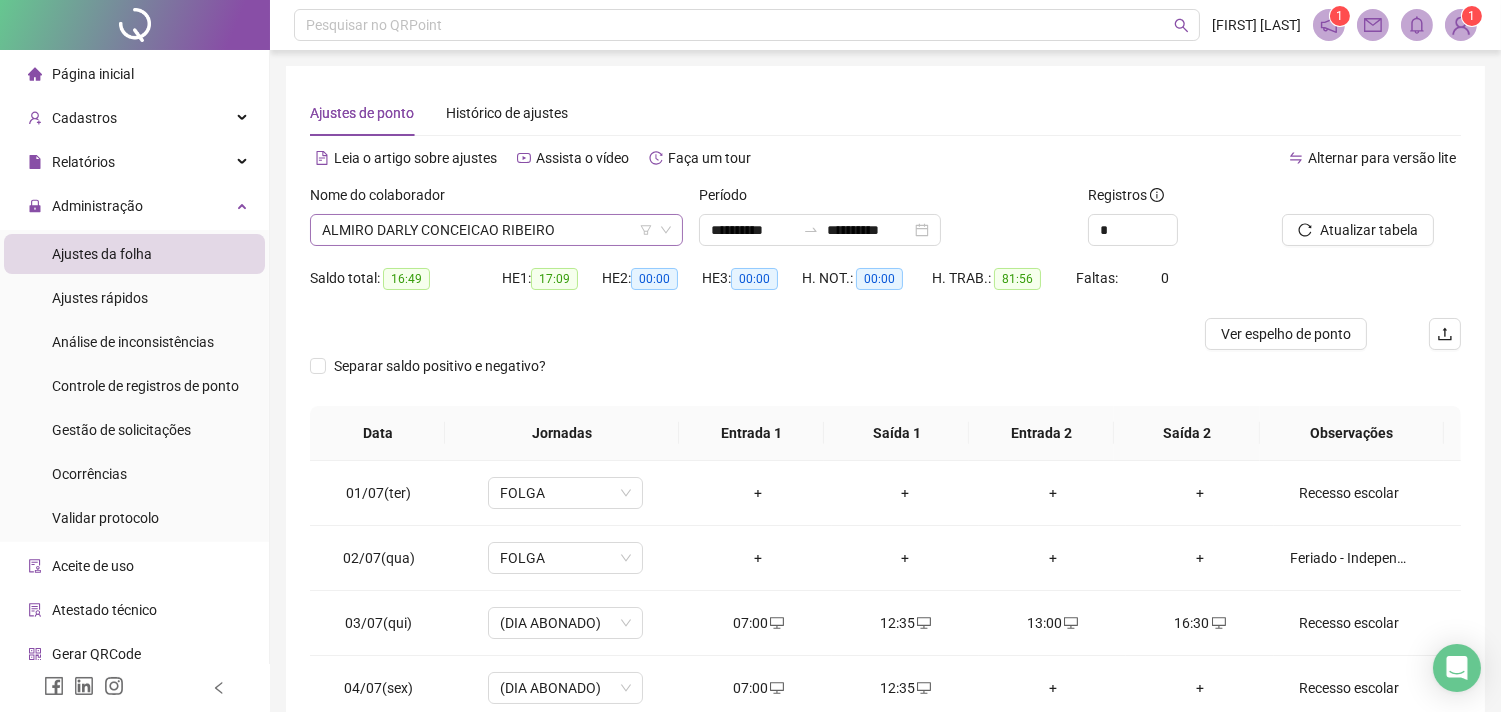 click on "ALMIRO DARLY CONCEICAO RIBEIRO" at bounding box center (496, 230) 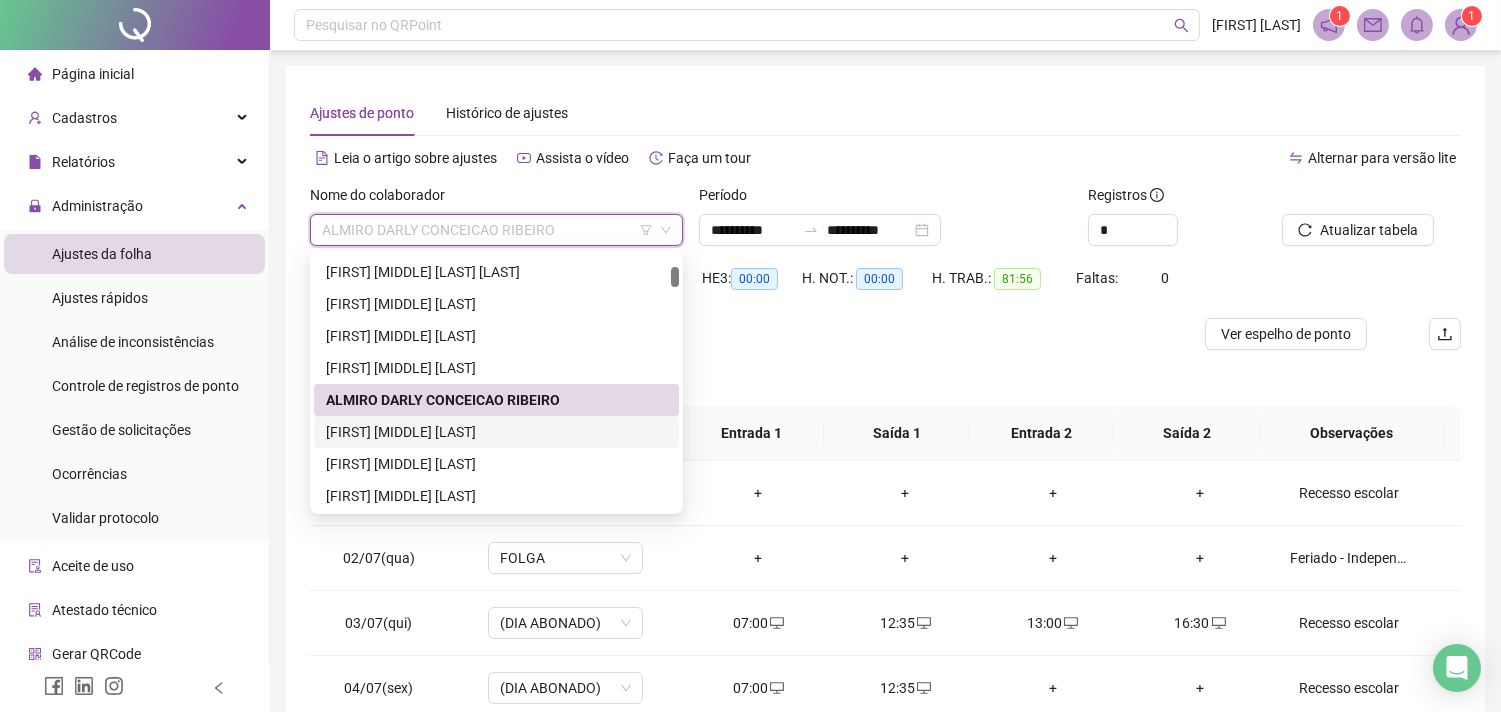 click on "[FIRST] [MIDDLE] [LAST]" at bounding box center [496, 432] 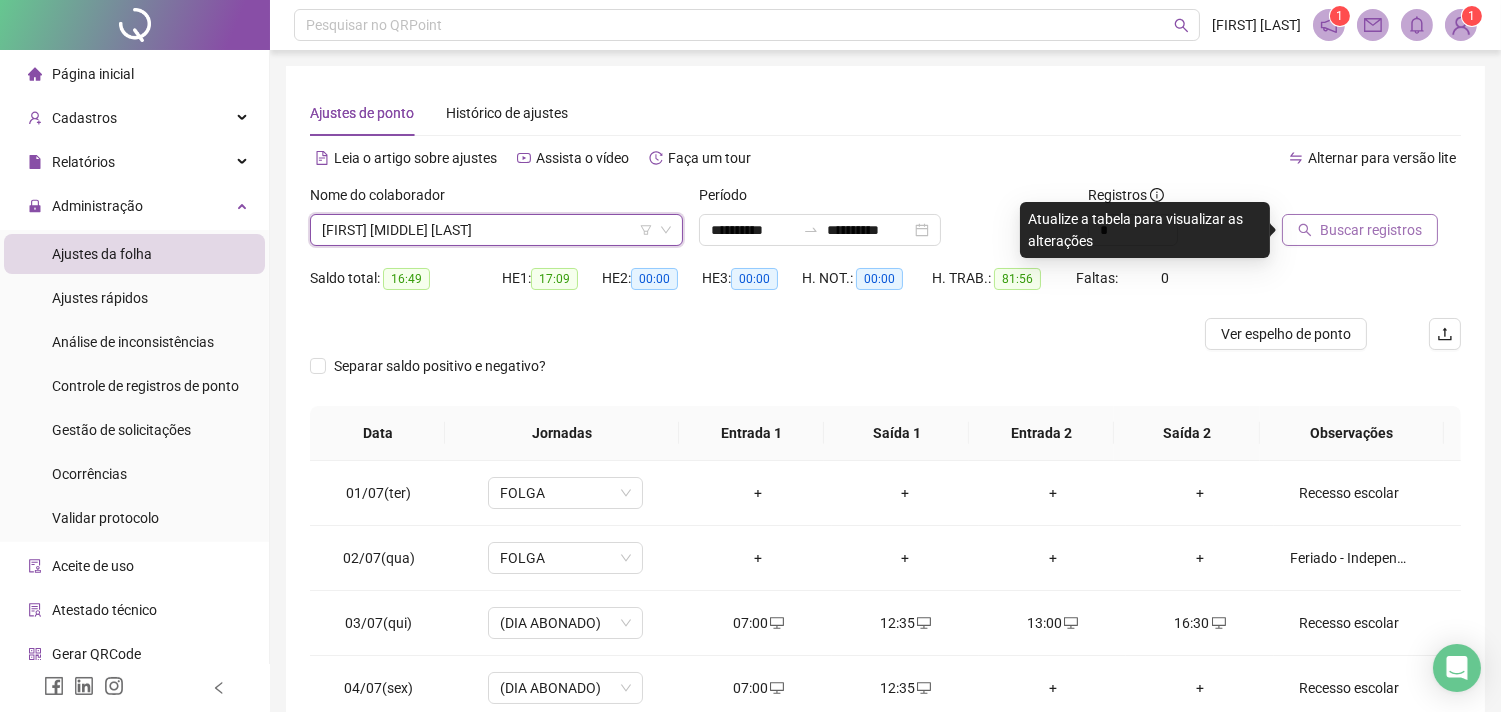 click on "Buscar registros" at bounding box center (1371, 230) 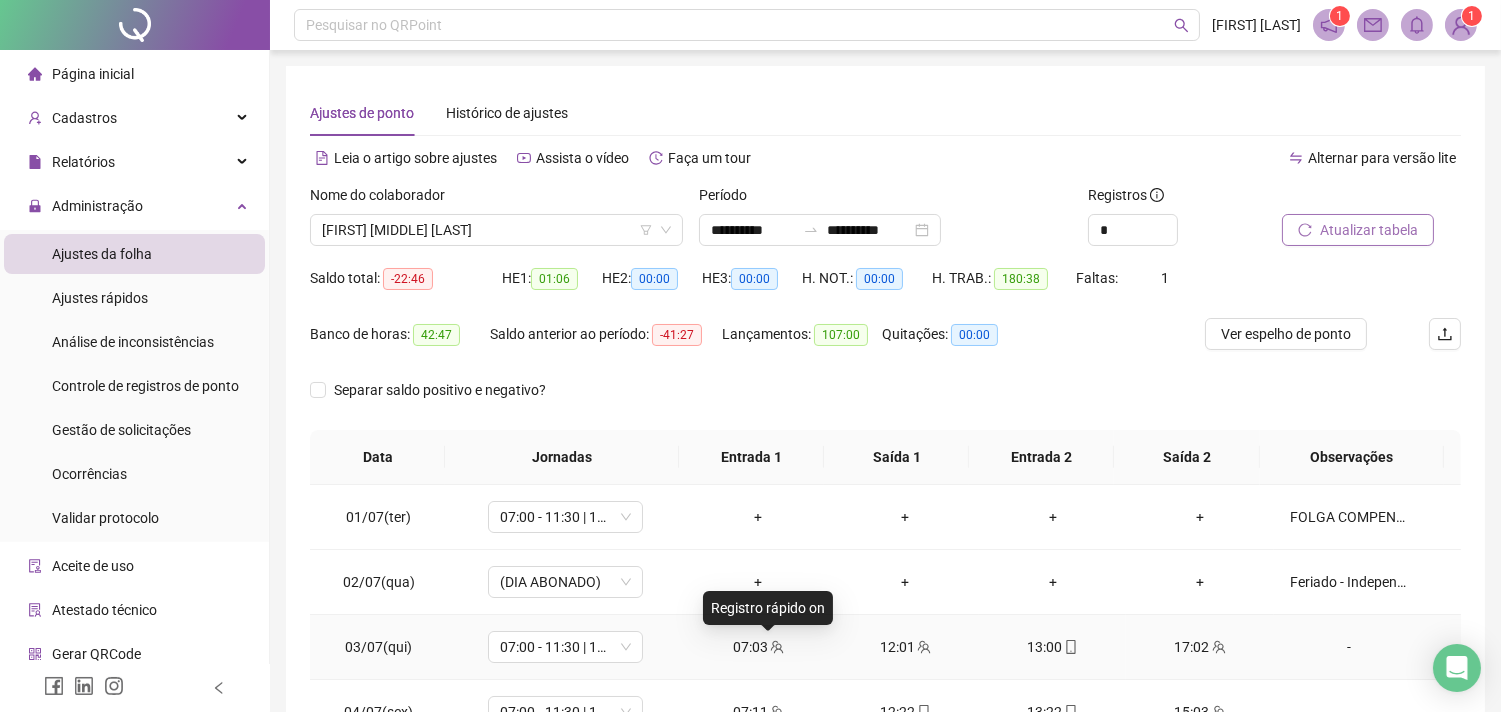click 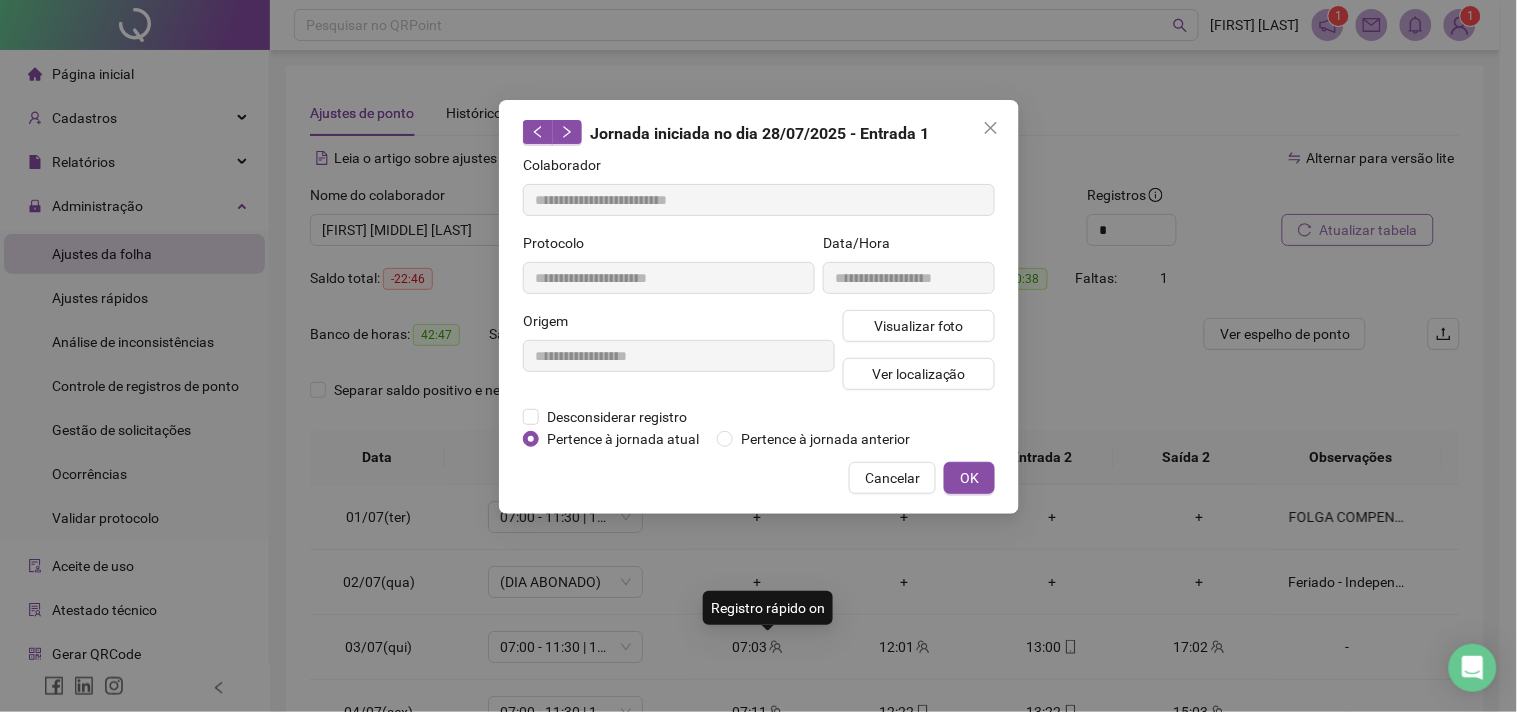 type on "**********" 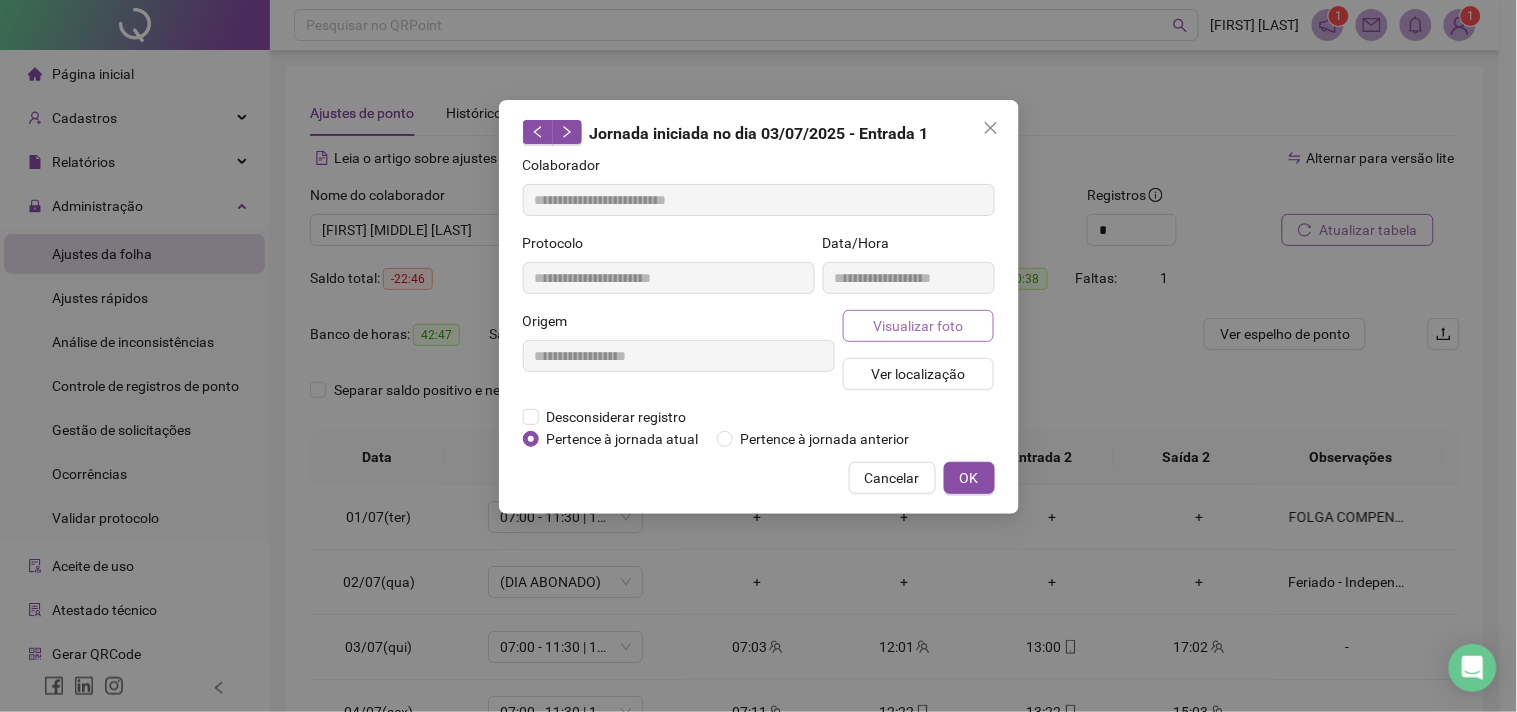 click on "Visualizar foto" at bounding box center [918, 326] 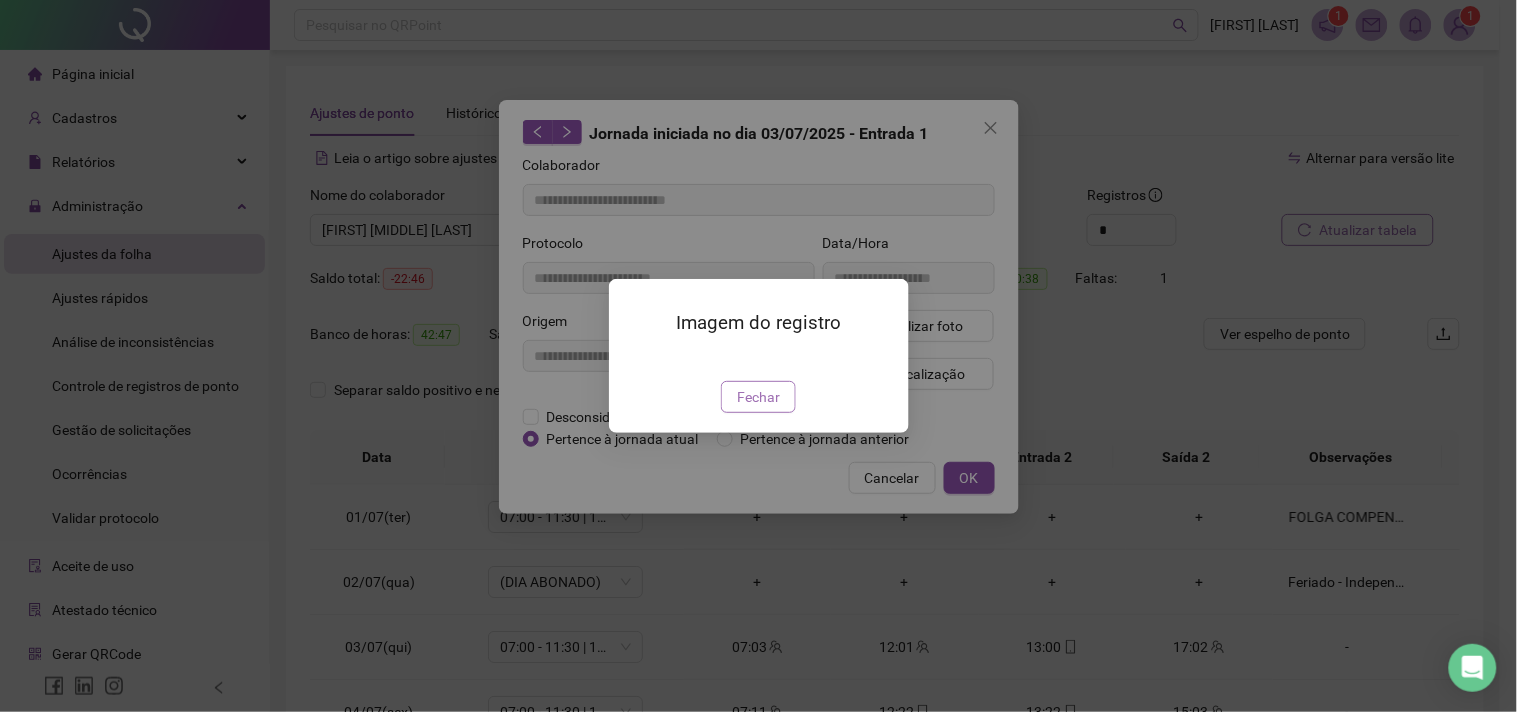 click on "Fechar" at bounding box center [758, 397] 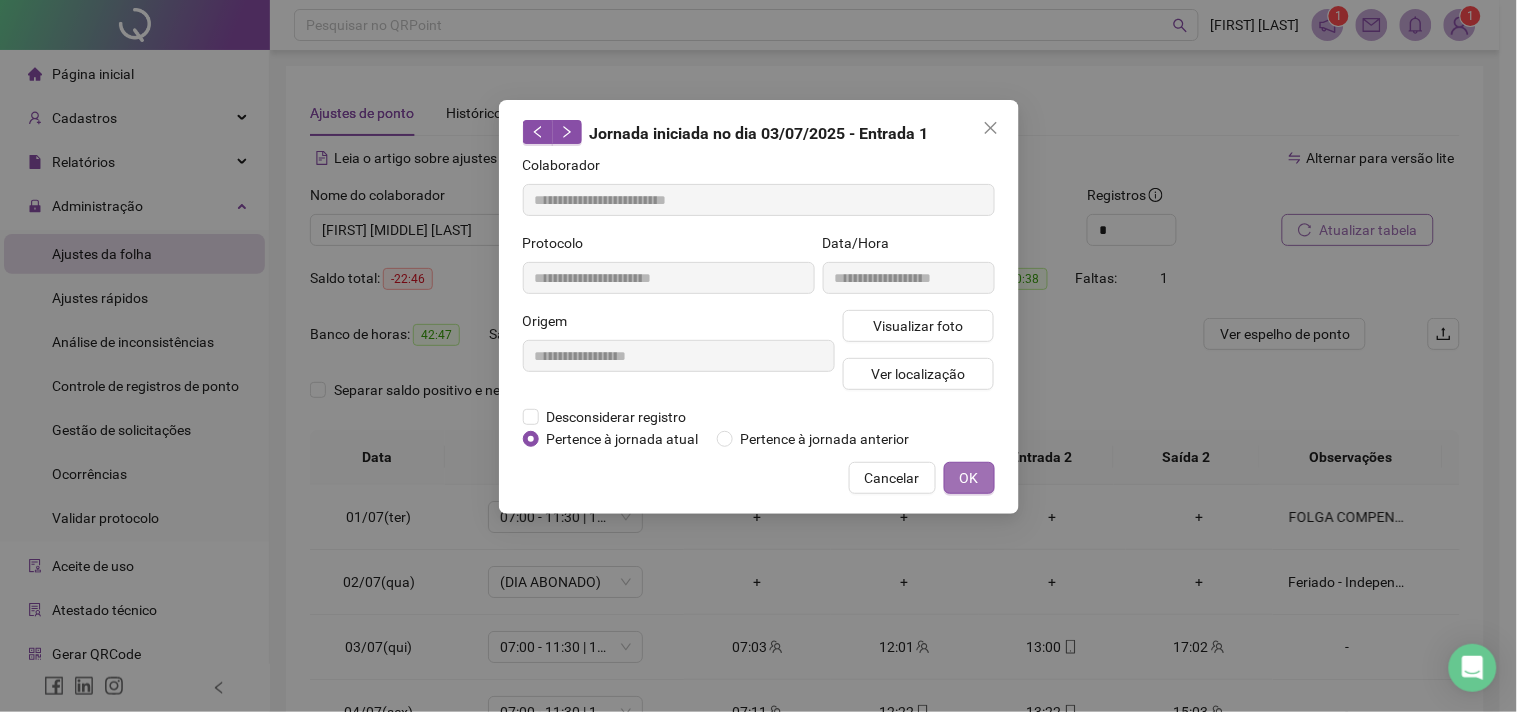 click on "OK" at bounding box center [969, 478] 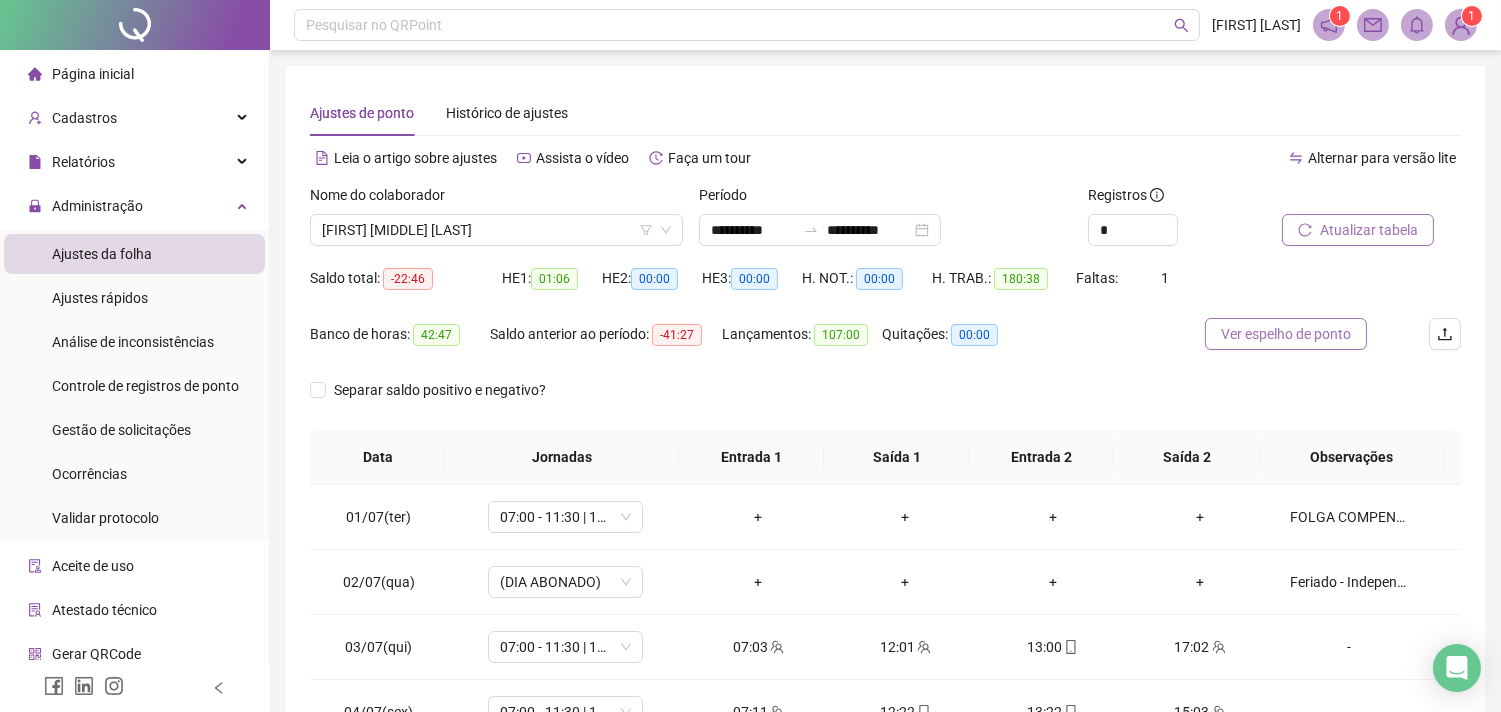 click on "Ver espelho de ponto" at bounding box center [1286, 334] 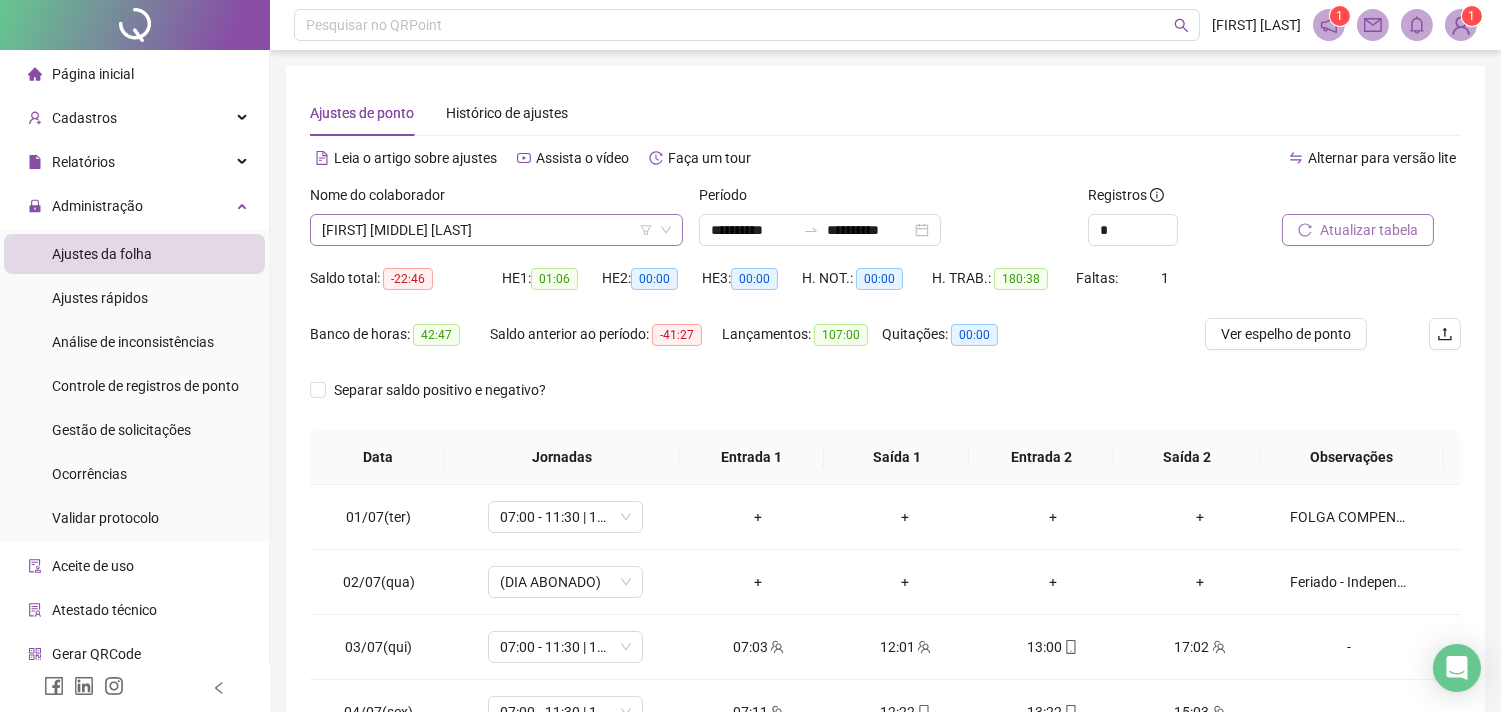 click on "[FIRST] [MIDDLE] [LAST]" at bounding box center [496, 230] 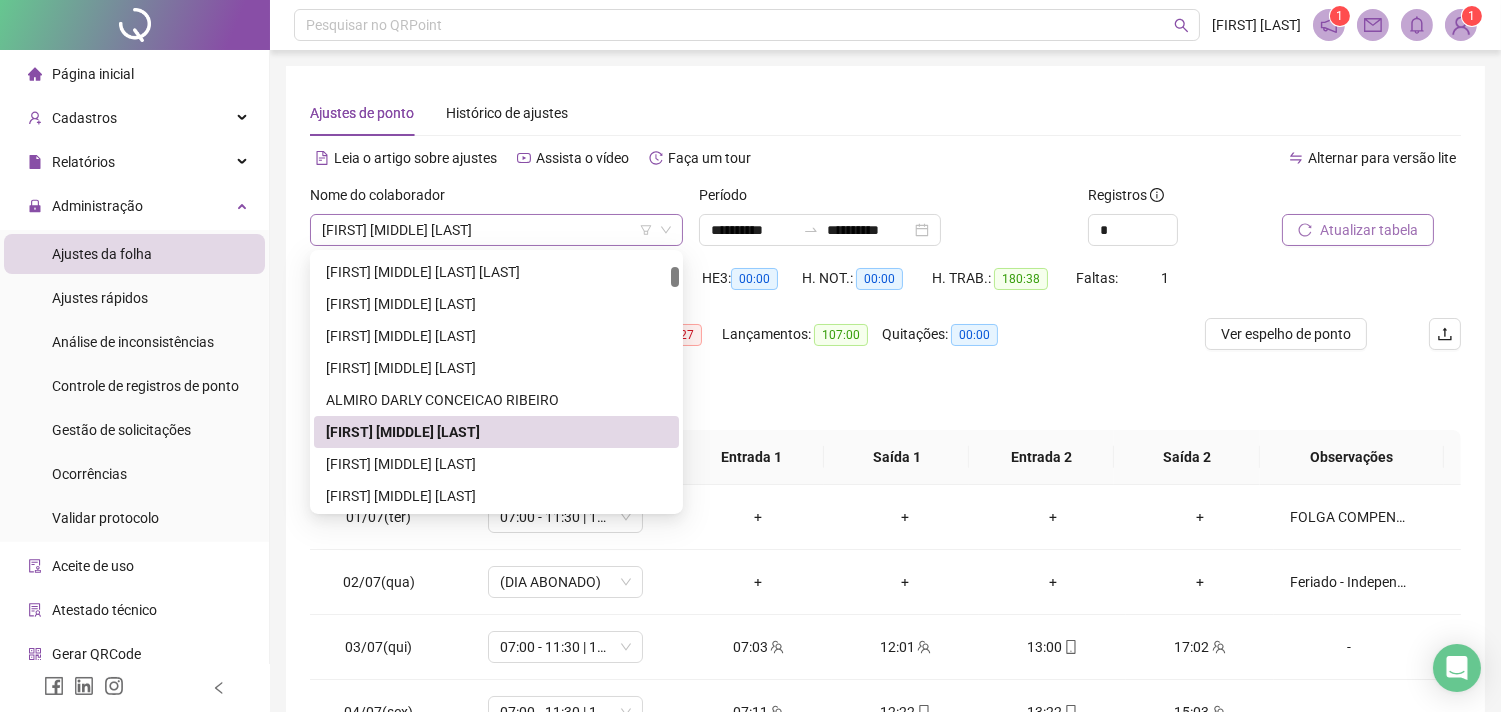 click on "[FIRST] [MIDDLE] [LAST]" at bounding box center [496, 230] 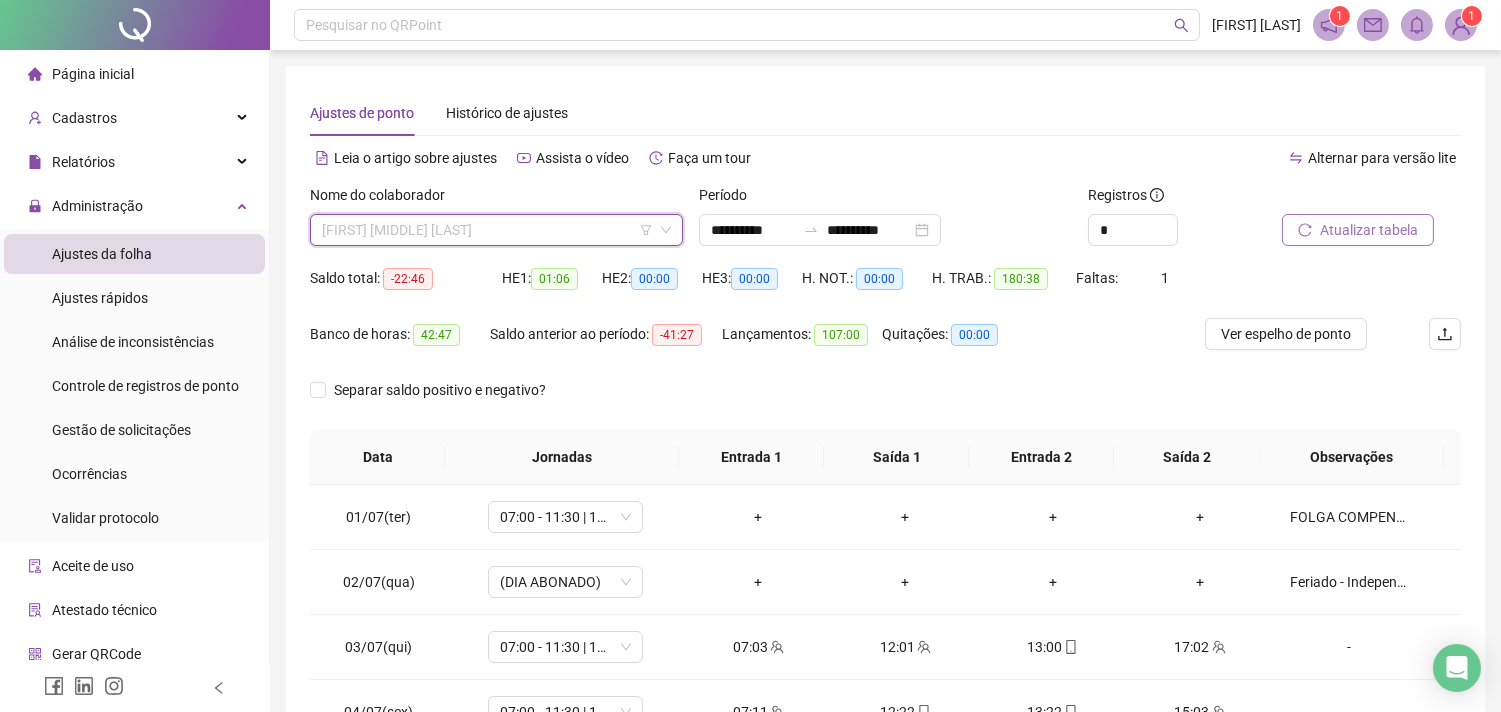 click on "[FIRST] [MIDDLE] [LAST]" at bounding box center (496, 230) 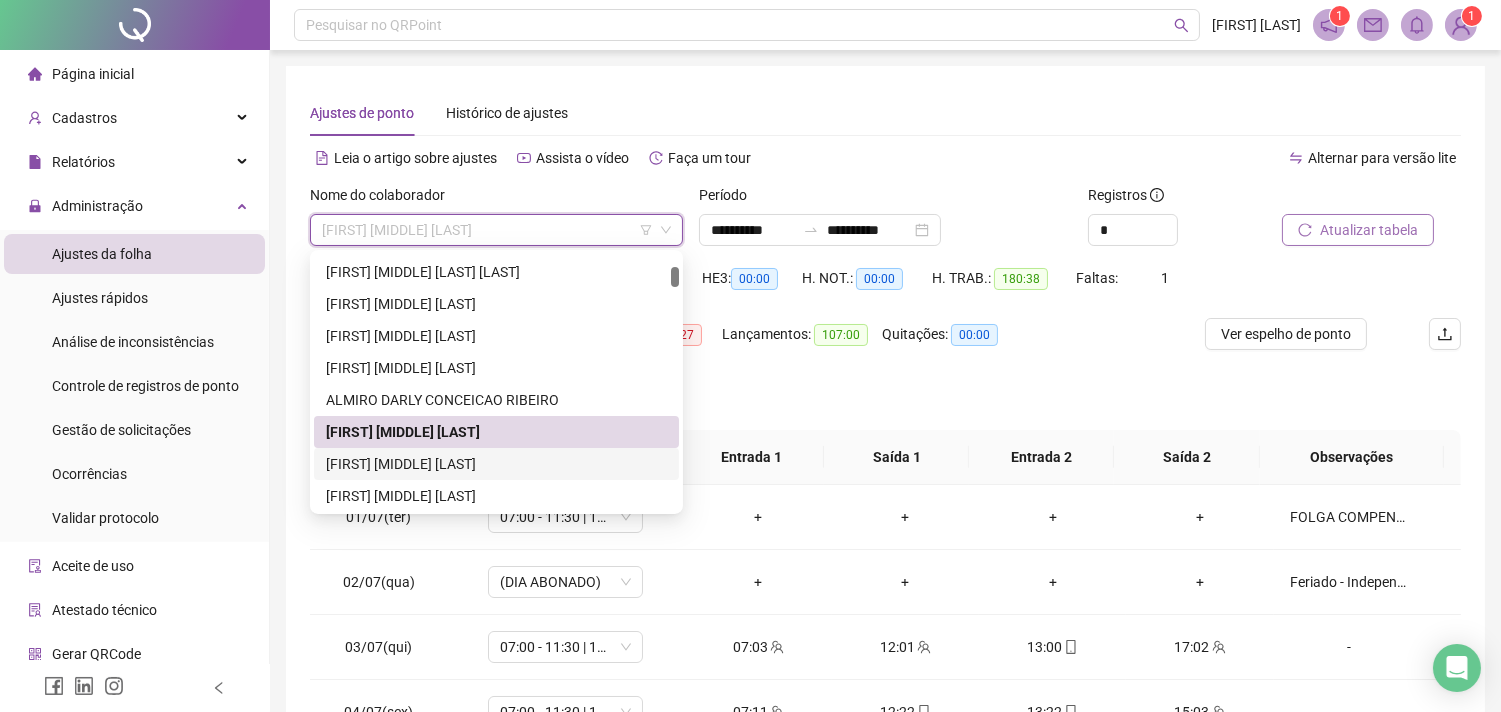 click on "[FIRST] [MIDDLE] [LAST]" at bounding box center [496, 464] 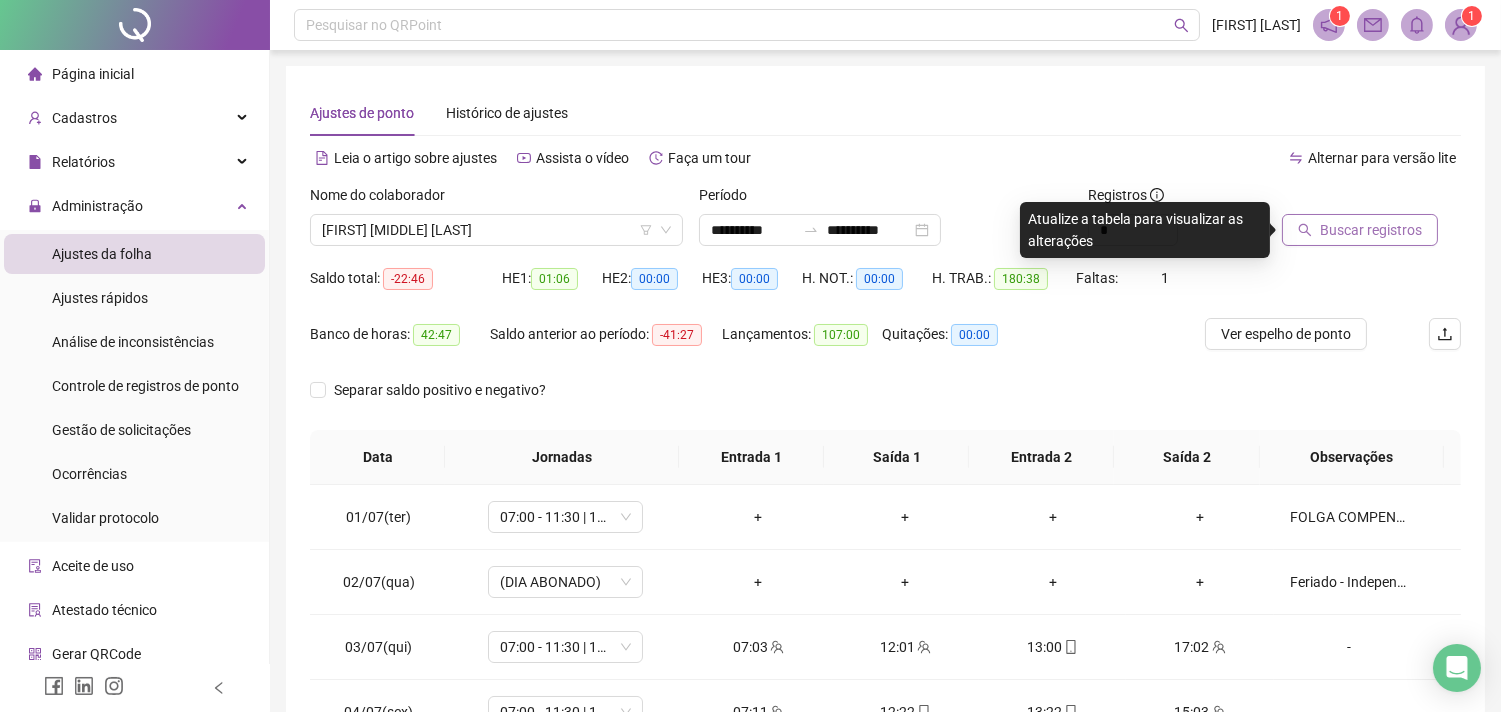 click on "Buscar registros" at bounding box center [1371, 230] 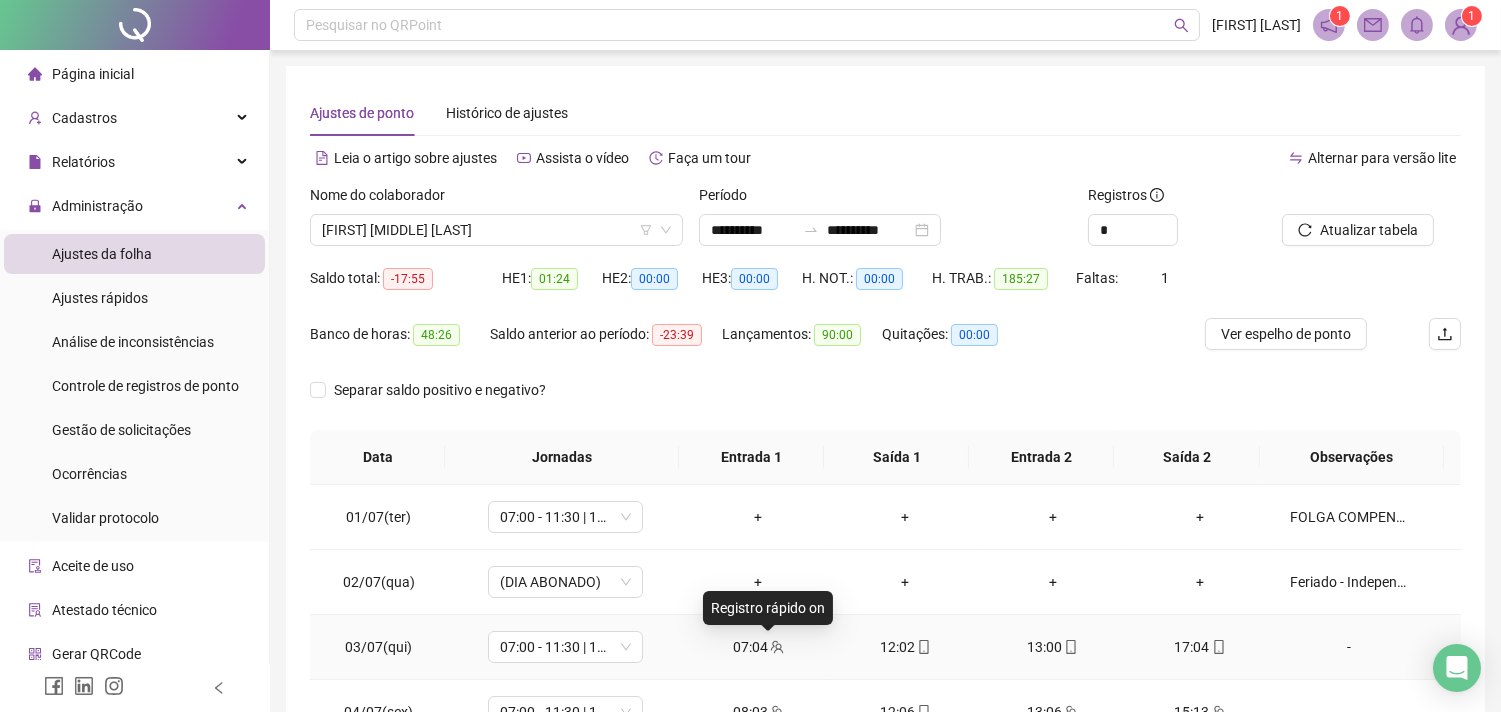 click 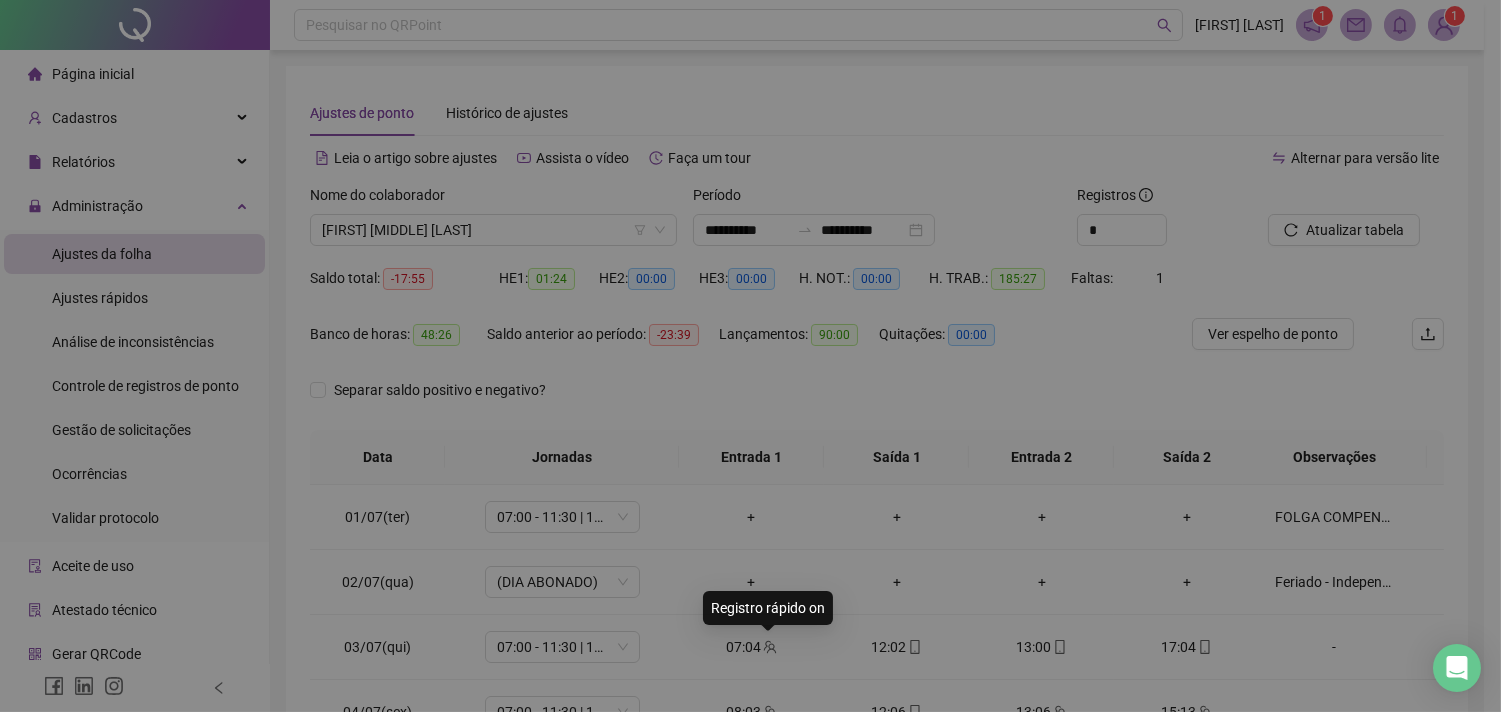type on "**********" 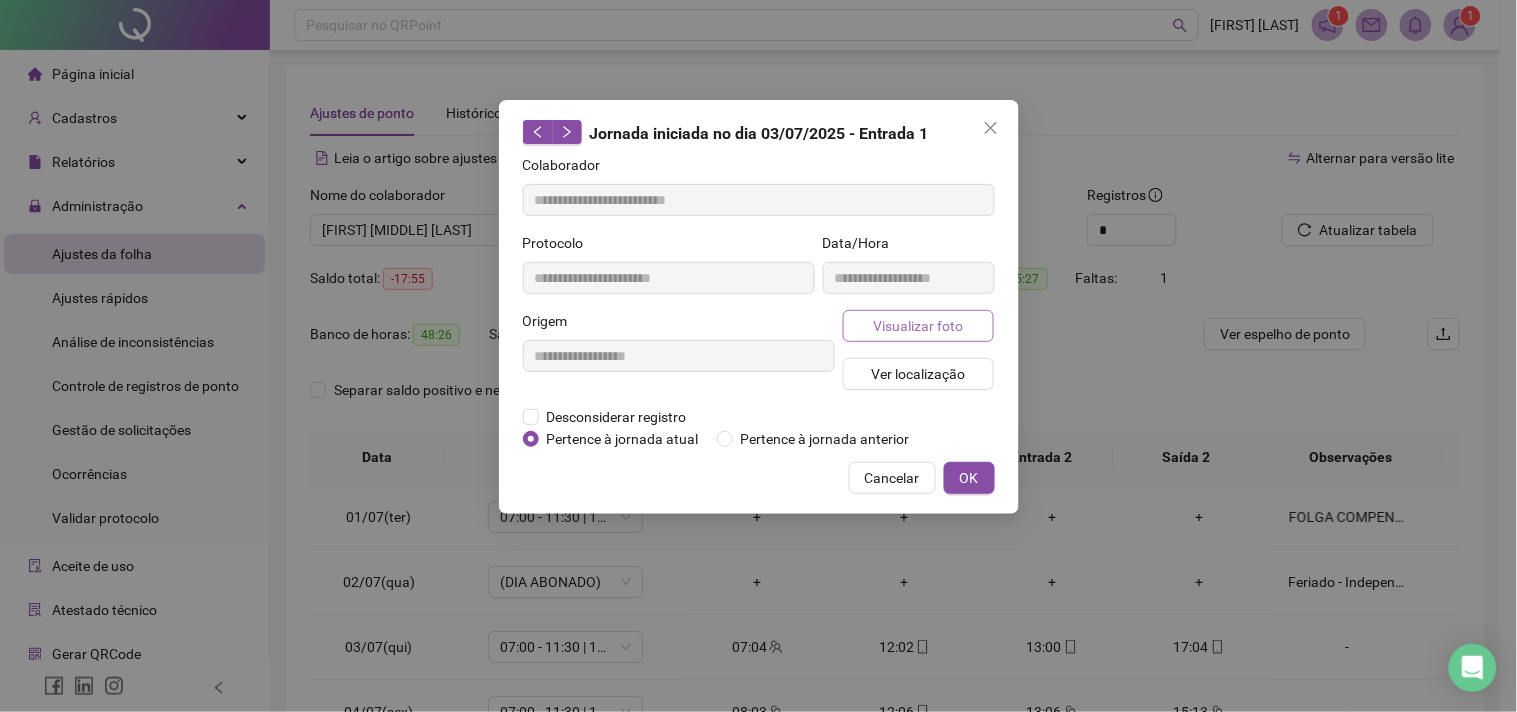 click on "Visualizar foto" at bounding box center (919, 326) 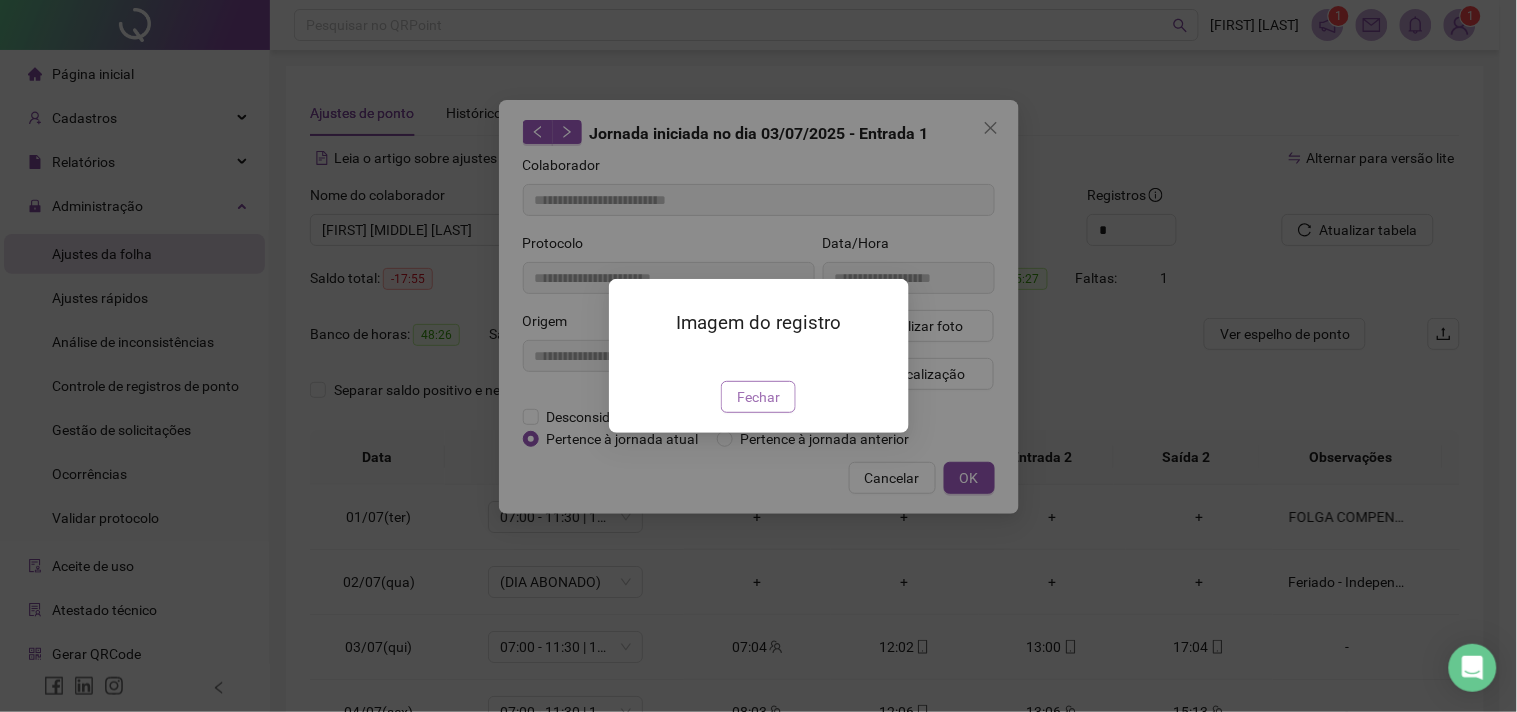 click on "Fechar" at bounding box center [758, 397] 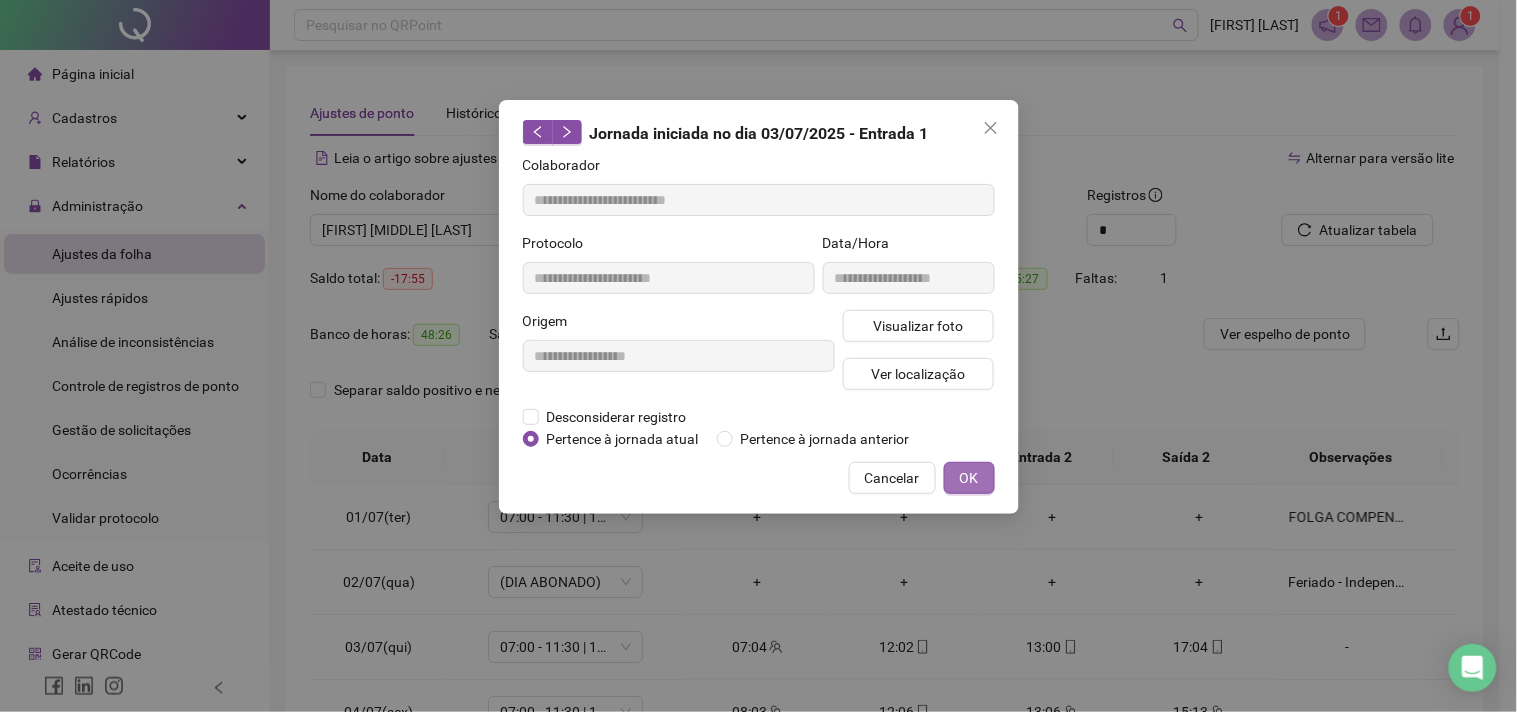 click on "OK" at bounding box center (969, 478) 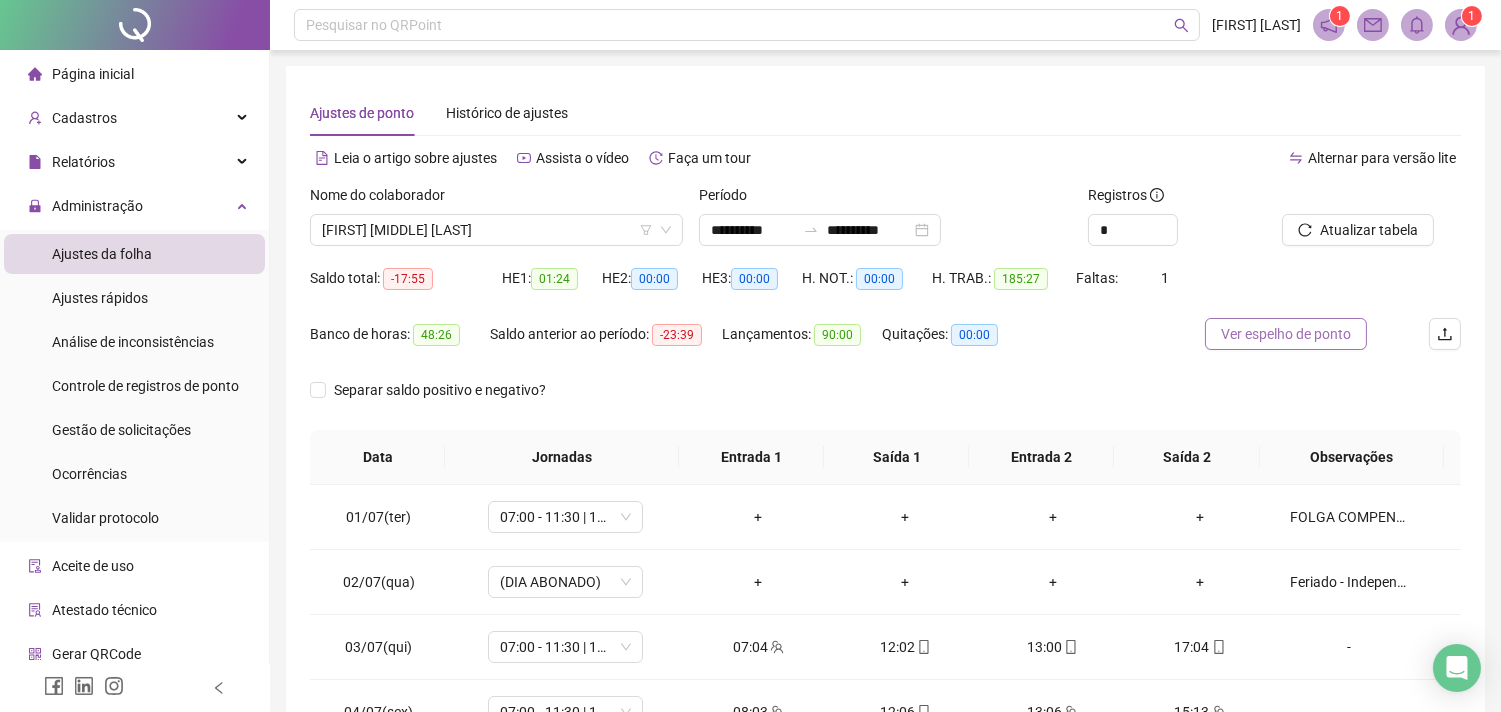 click on "Ver espelho de ponto" at bounding box center [1286, 334] 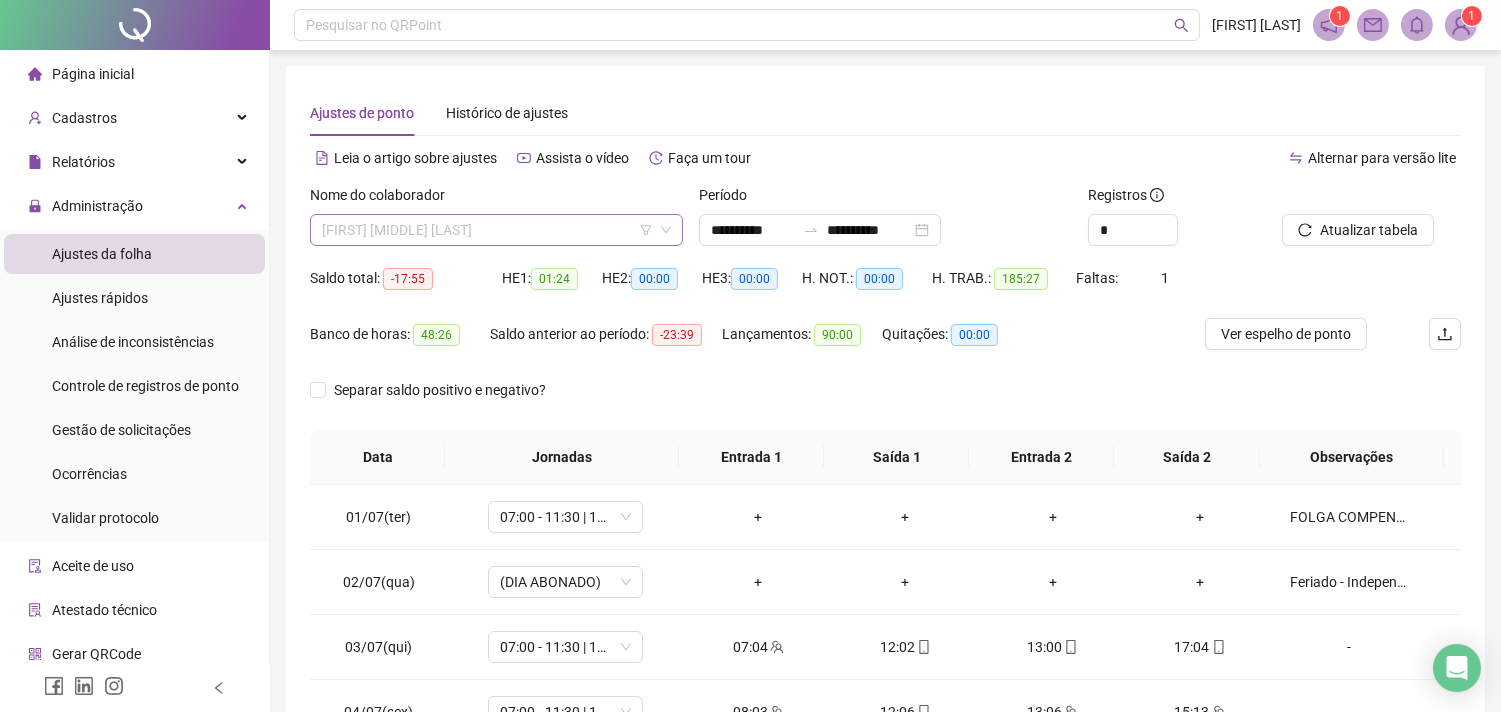 click on "[FIRST] [MIDDLE] [LAST]" at bounding box center [496, 230] 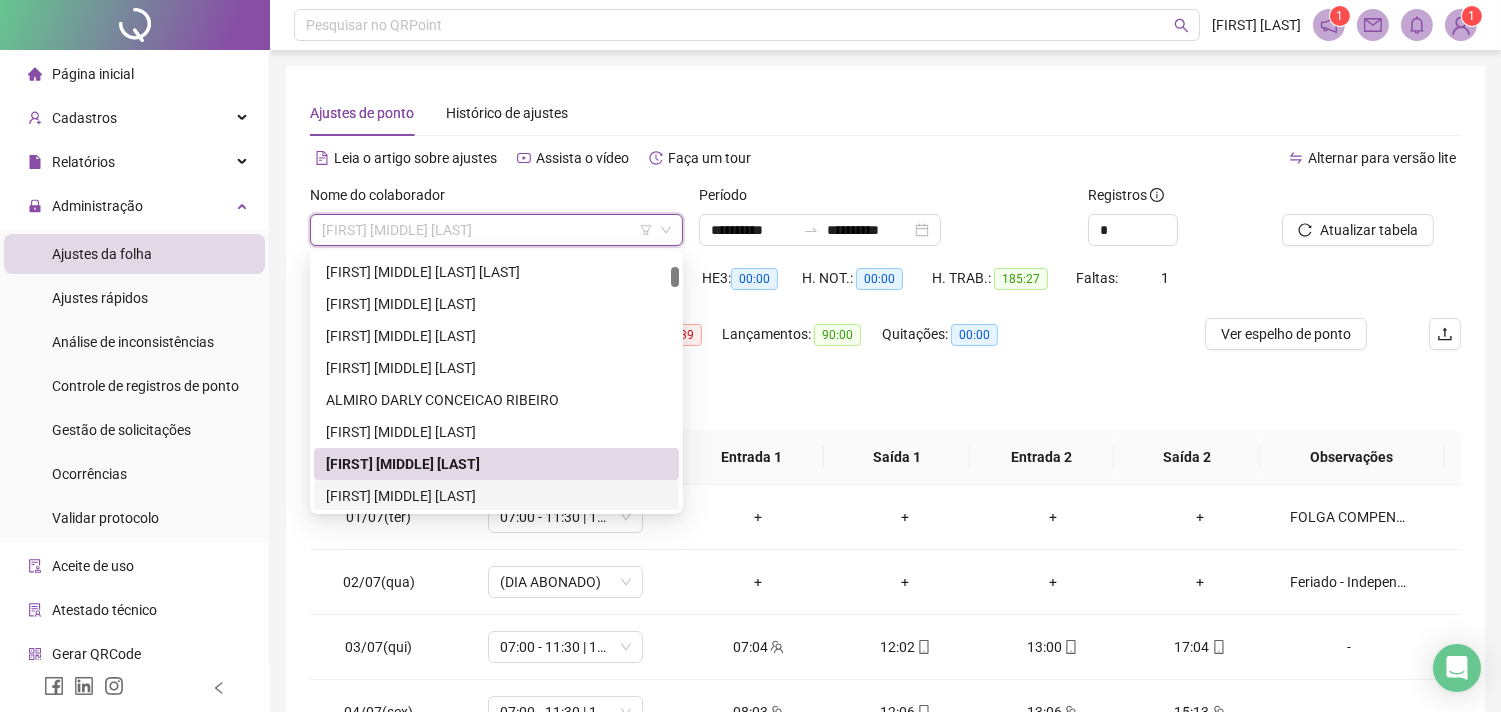 click on "[FIRST] [MIDDLE] [LAST]" at bounding box center (496, 496) 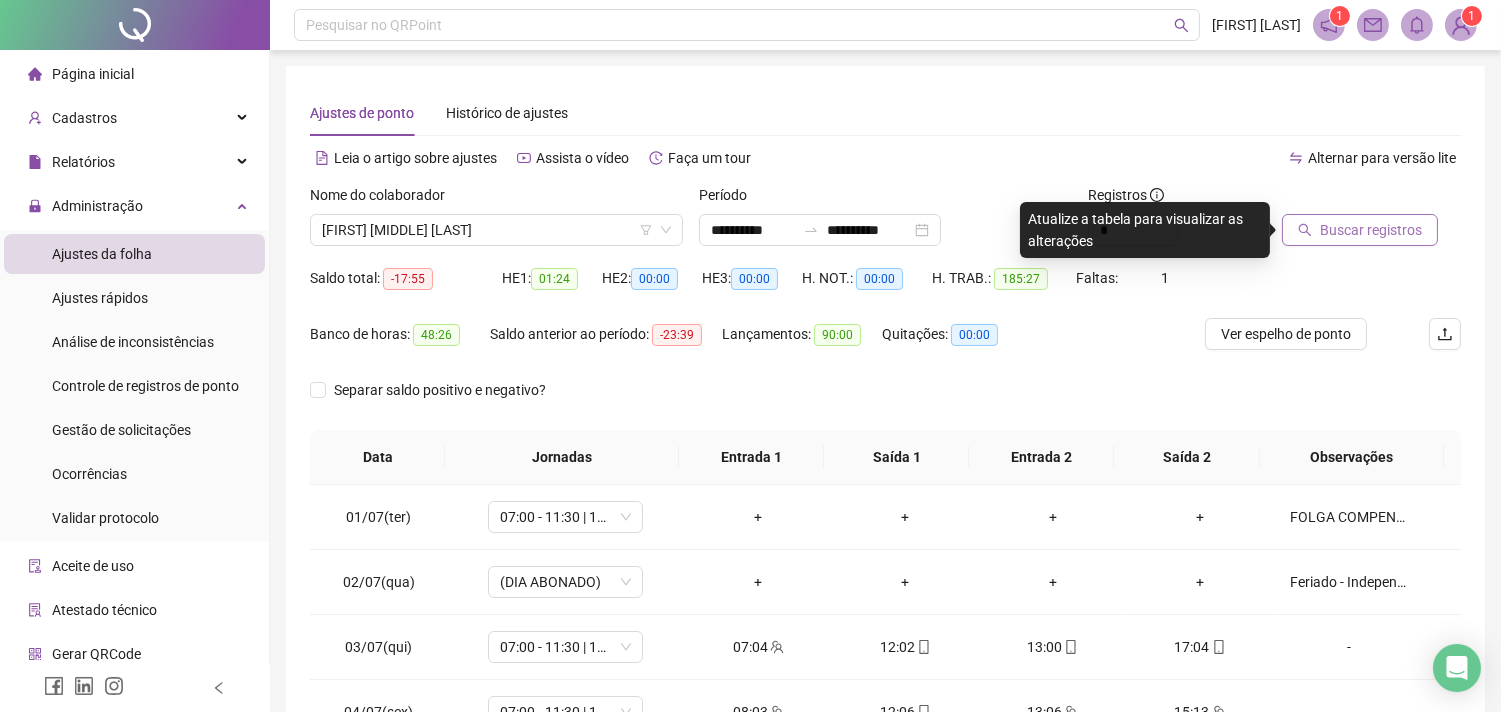 click on "Buscar registros" at bounding box center [1360, 230] 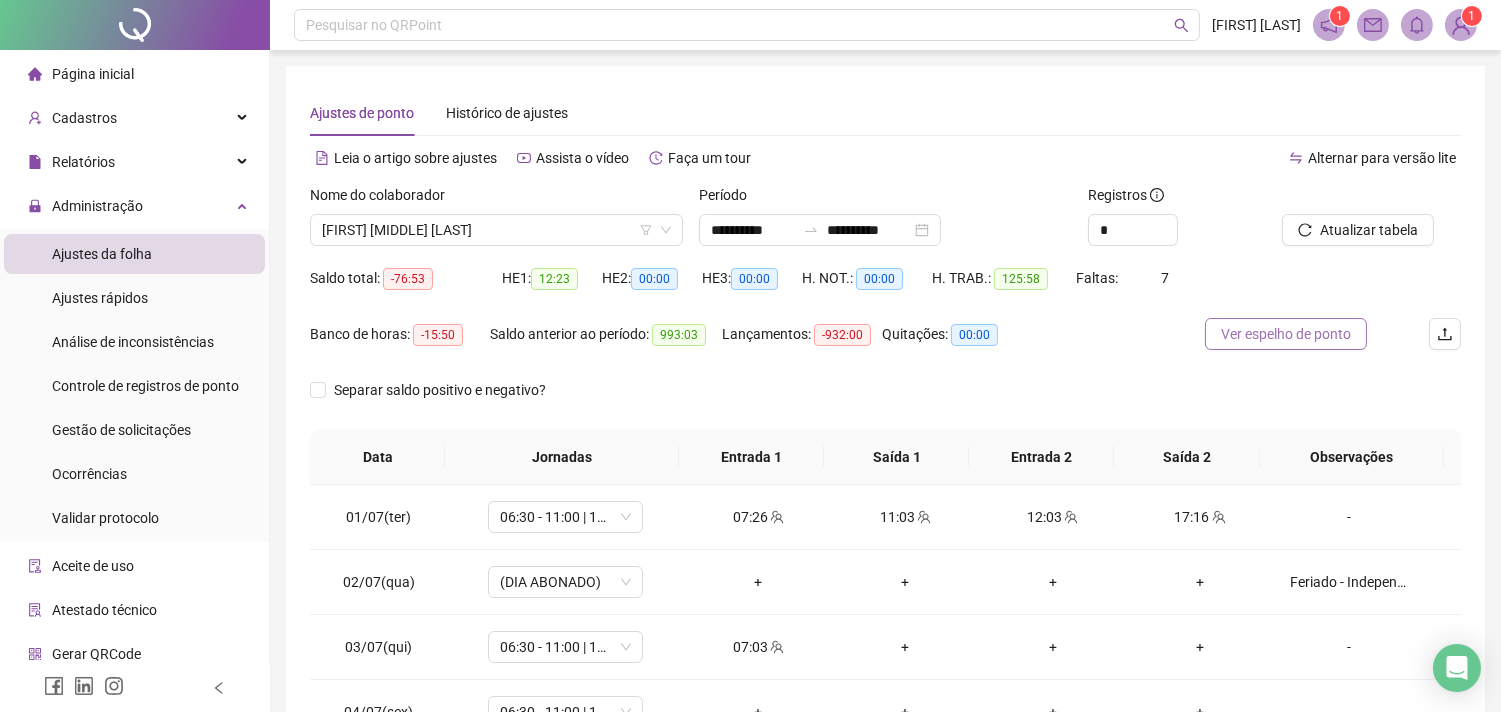 click on "Ver espelho de ponto" at bounding box center (1286, 334) 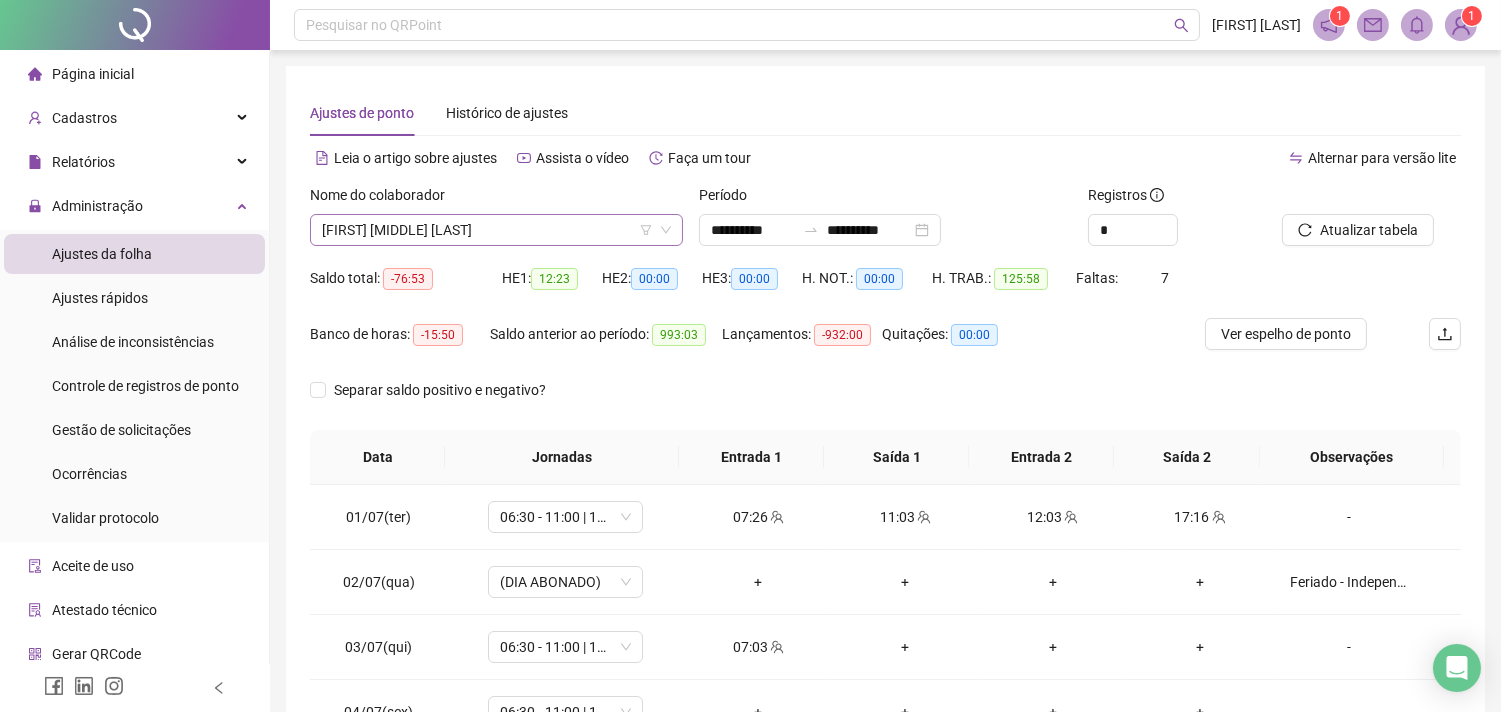 click on "[FIRST] [MIDDLE] [LAST]" at bounding box center (496, 230) 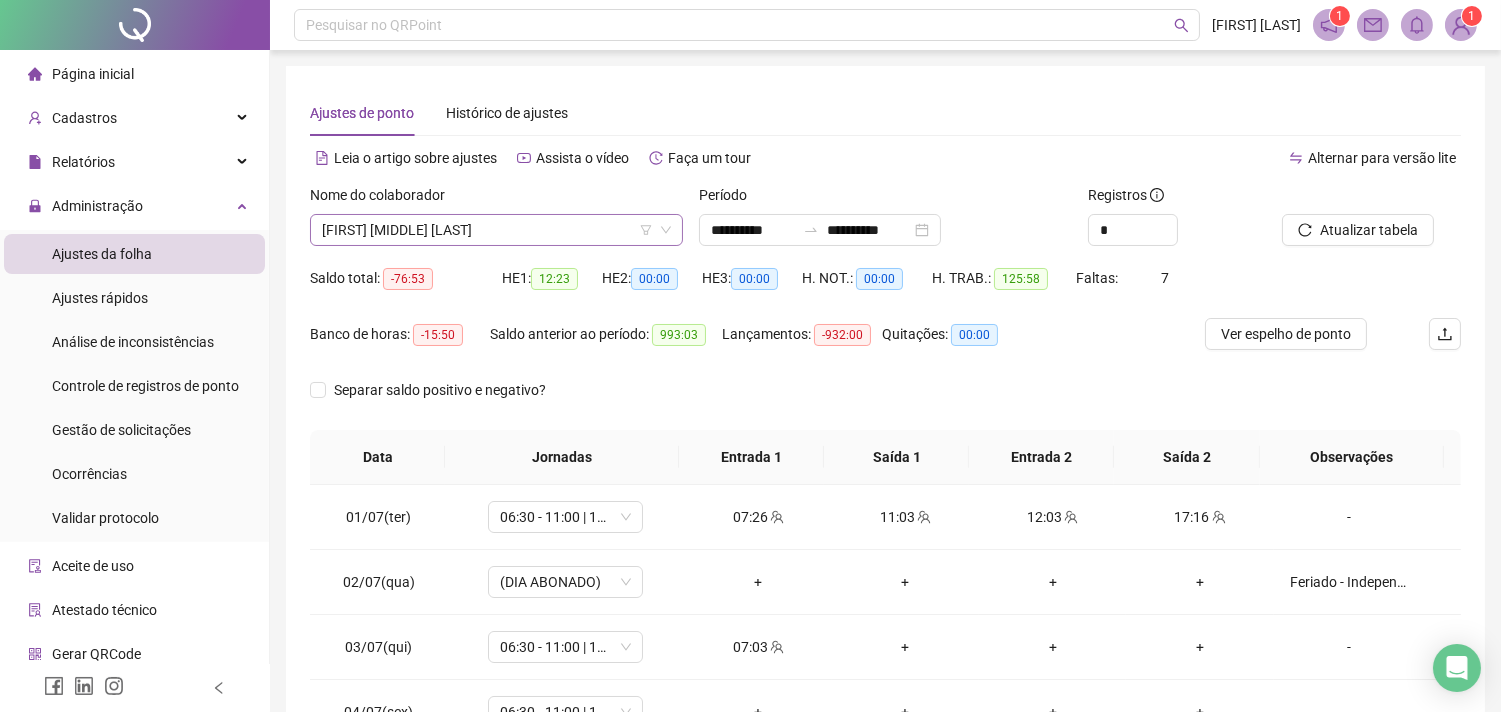 click on "[FIRST] [MIDDLE] [LAST]" at bounding box center (496, 230) 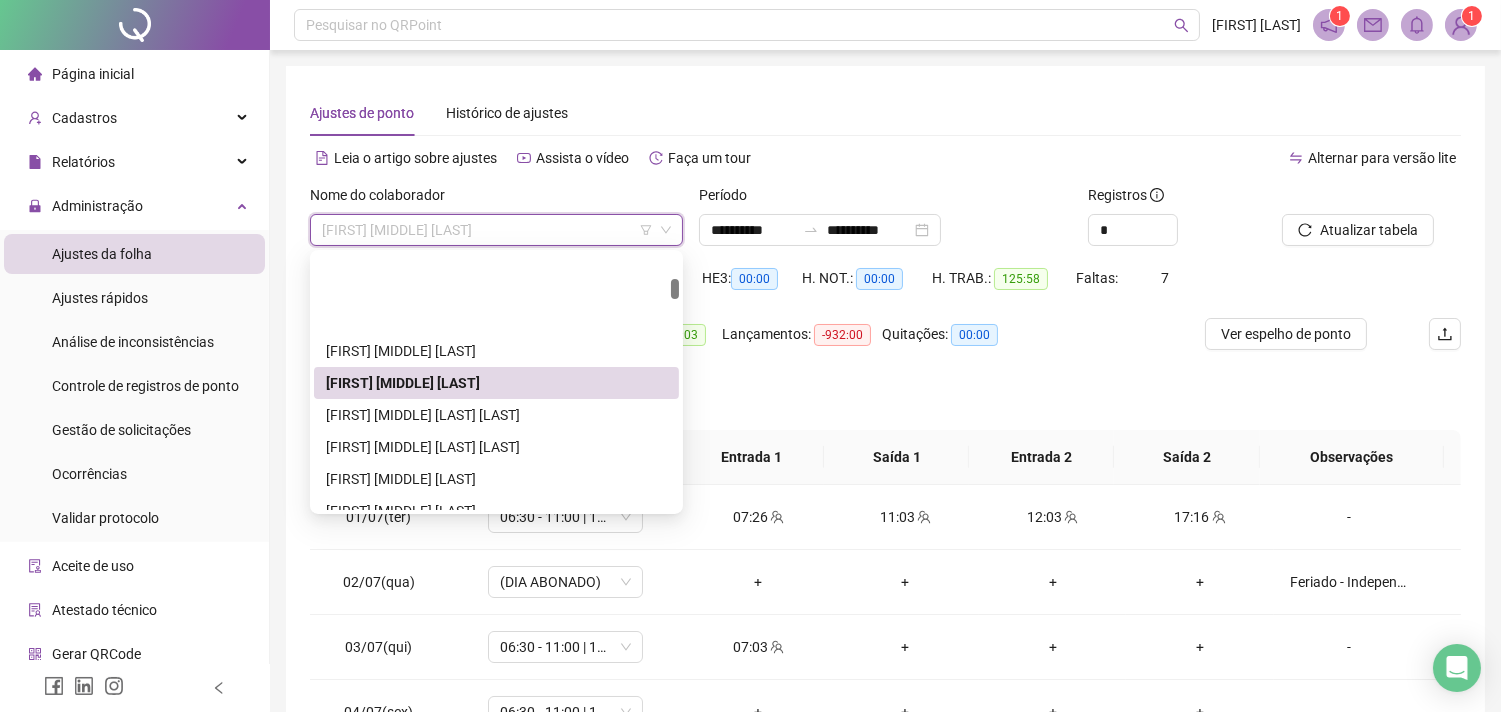 scroll, scrollTop: 446, scrollLeft: 0, axis: vertical 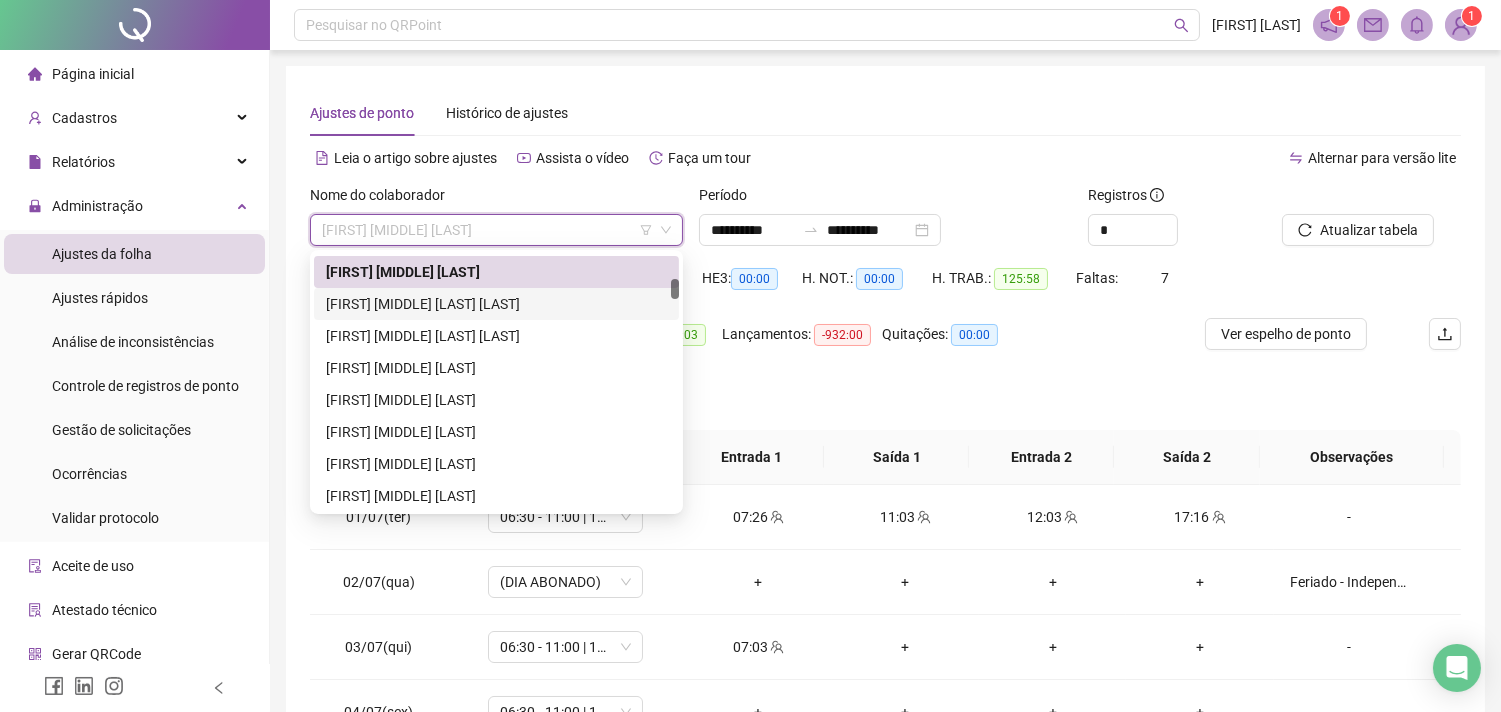 click on "[FIRST] [MIDDLE] [LAST] [LAST]" at bounding box center (496, 304) 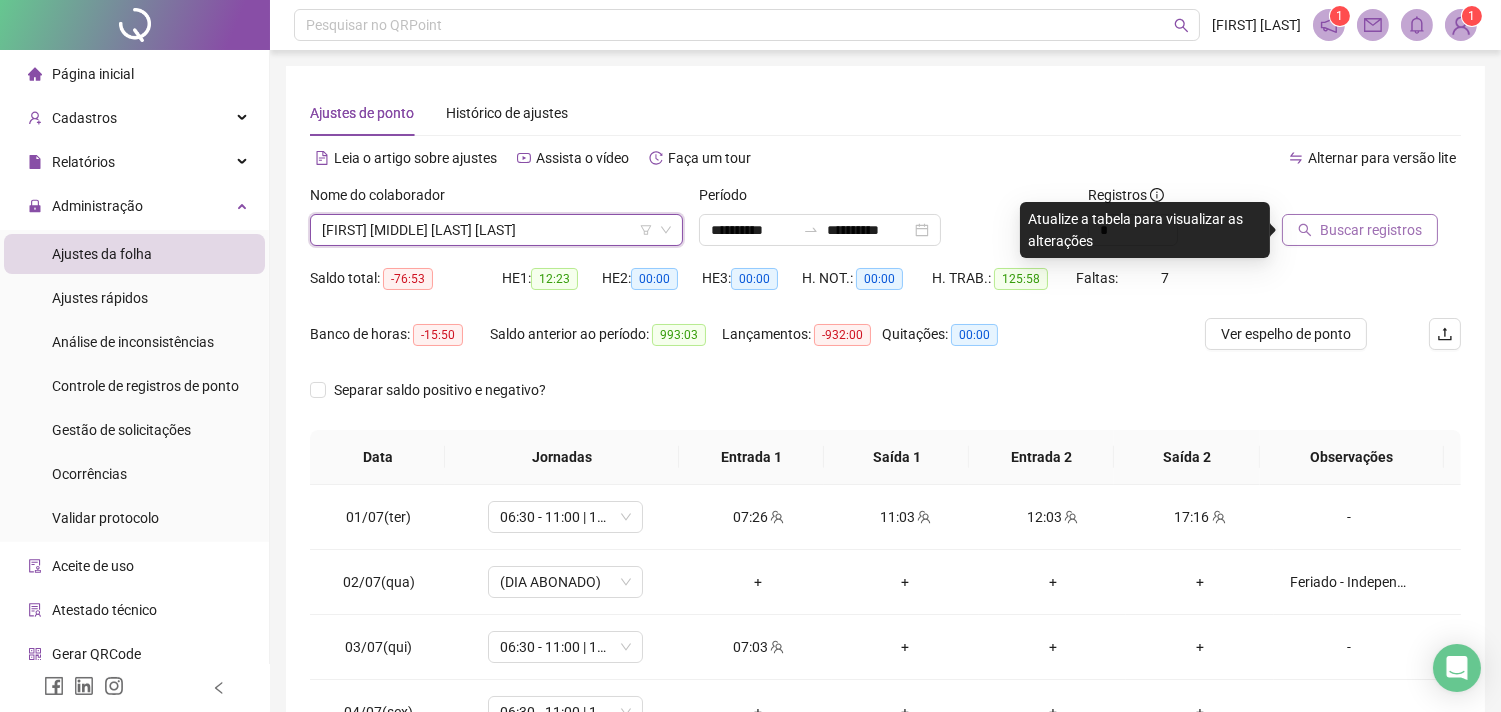 click on "Buscar registros" at bounding box center [1371, 230] 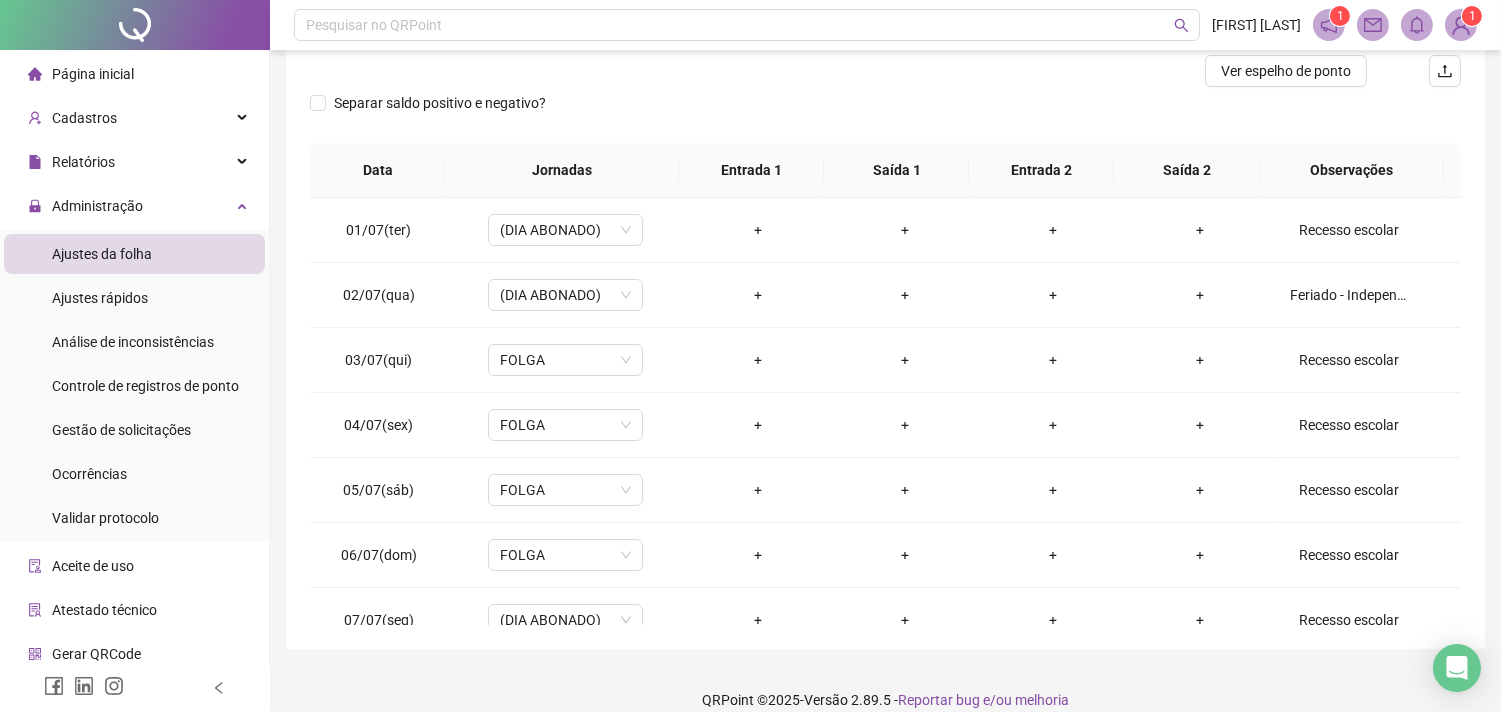 scroll, scrollTop: 285, scrollLeft: 0, axis: vertical 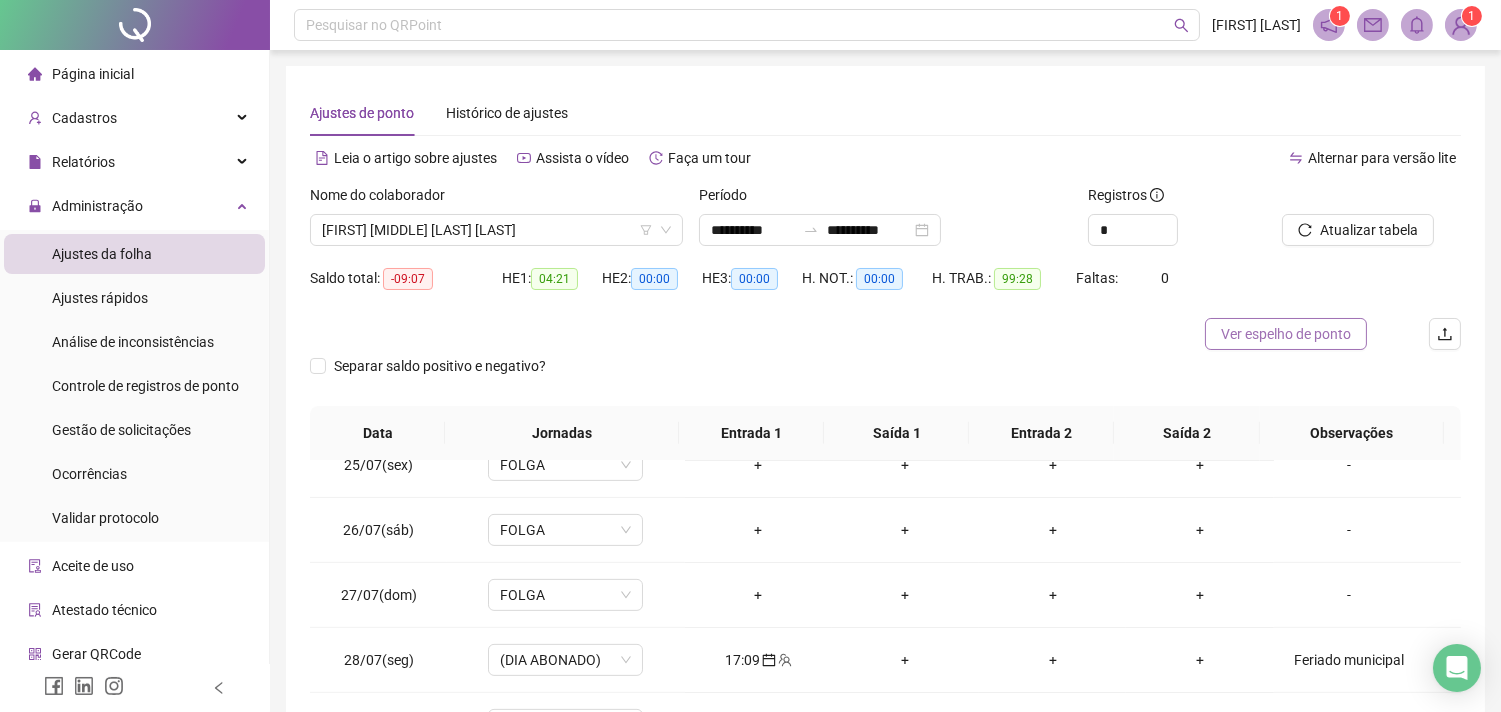 click on "Ver espelho de ponto" at bounding box center [1286, 334] 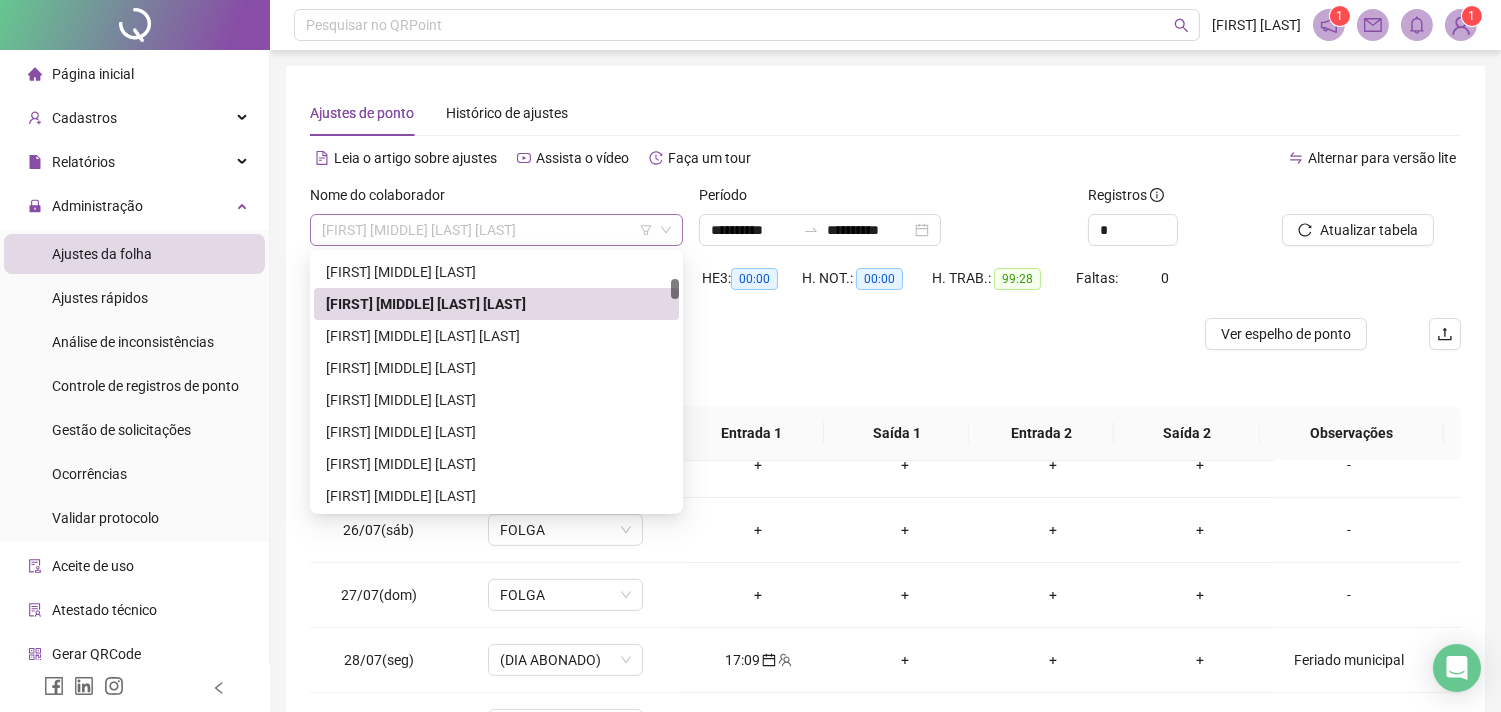 click on "[FIRST] [MIDDLE] [LAST] [LAST]" at bounding box center [496, 230] 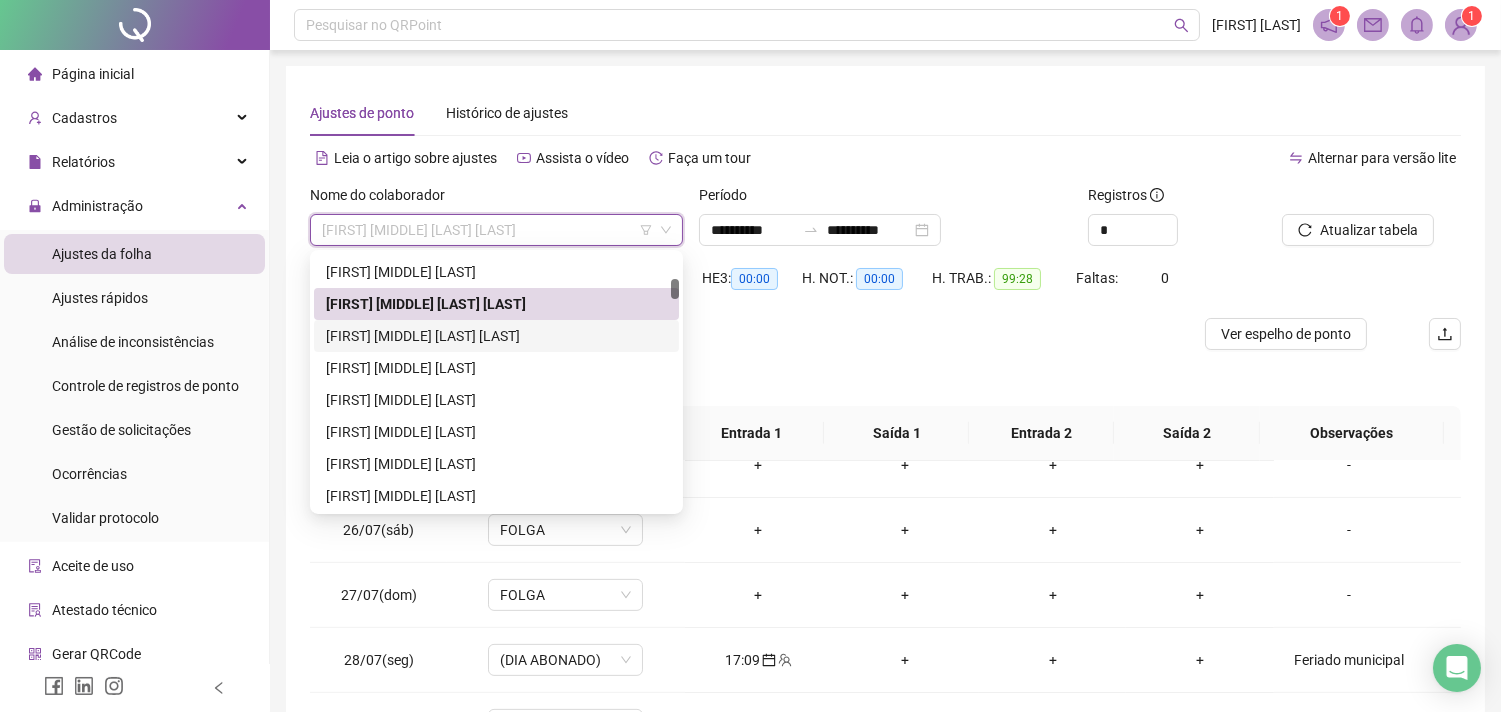 click on "[FIRST] [MIDDLE] [LAST] [LAST]" at bounding box center [496, 336] 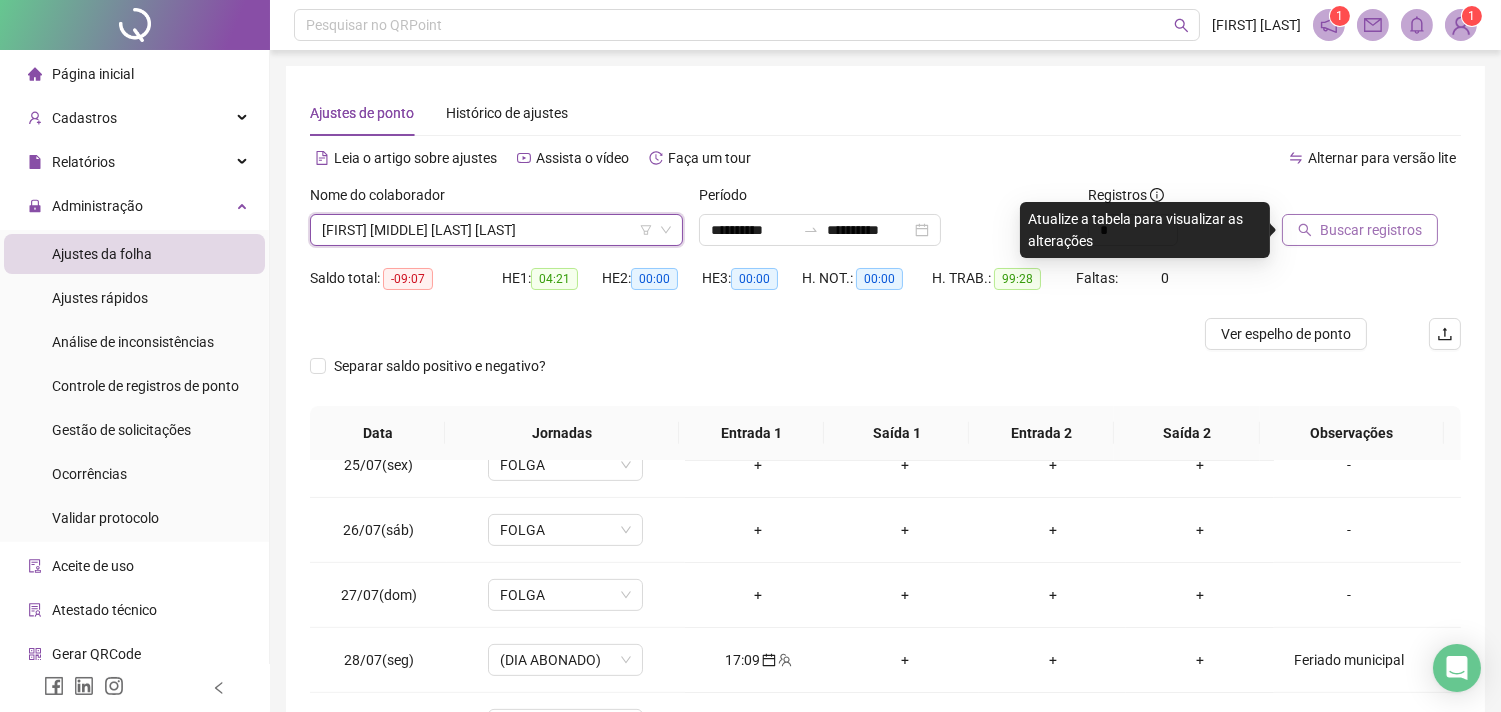 click on "Buscar registros" at bounding box center (1371, 230) 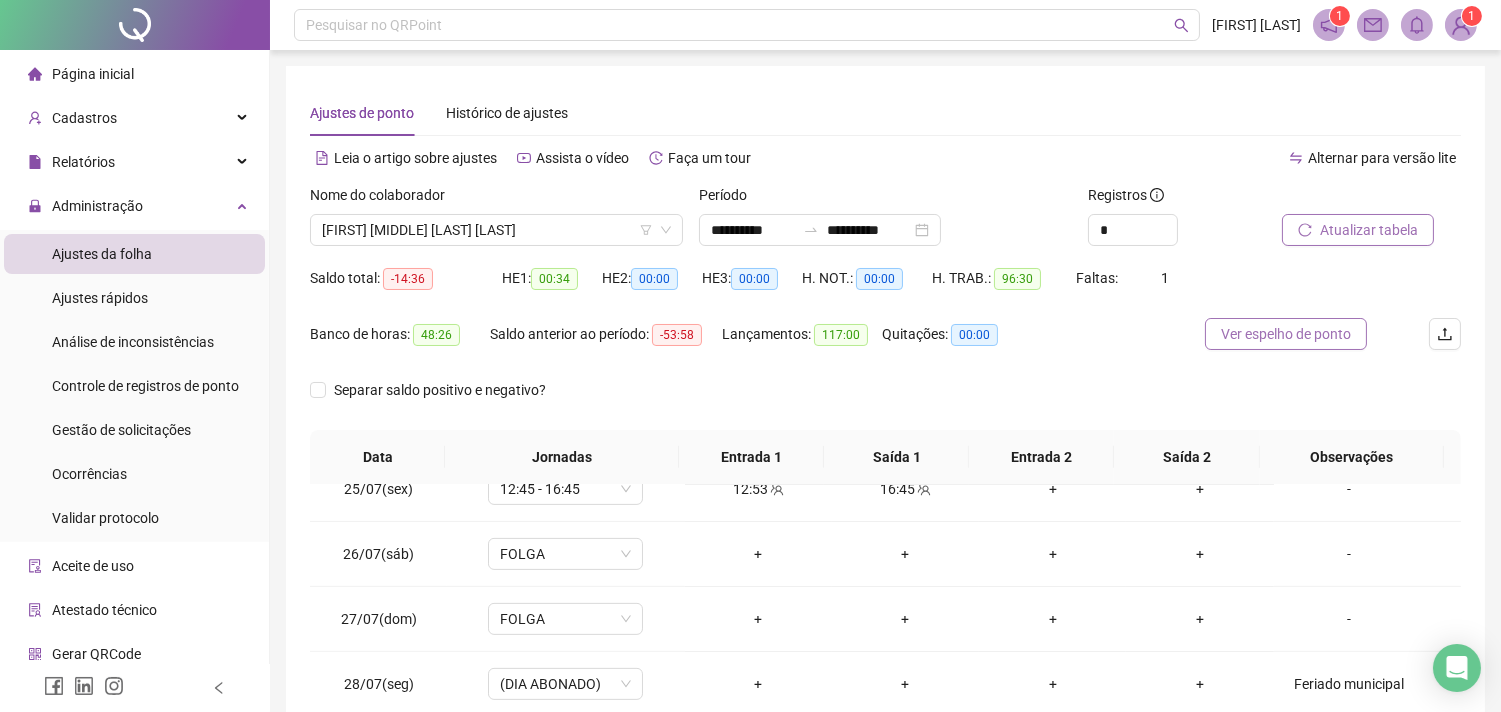 click on "Ver espelho de ponto" at bounding box center (1286, 334) 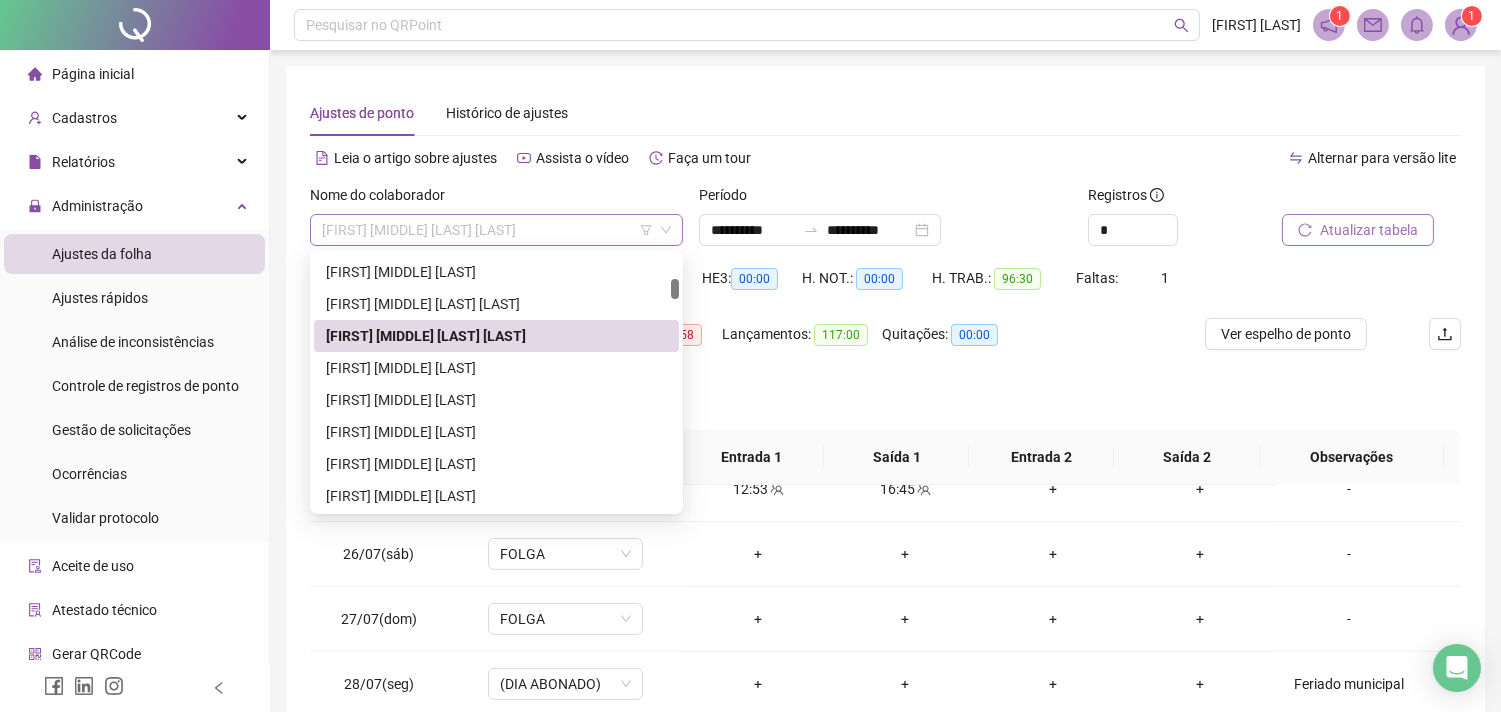 click on "[FIRST] [MIDDLE] [LAST] [LAST]" at bounding box center [496, 230] 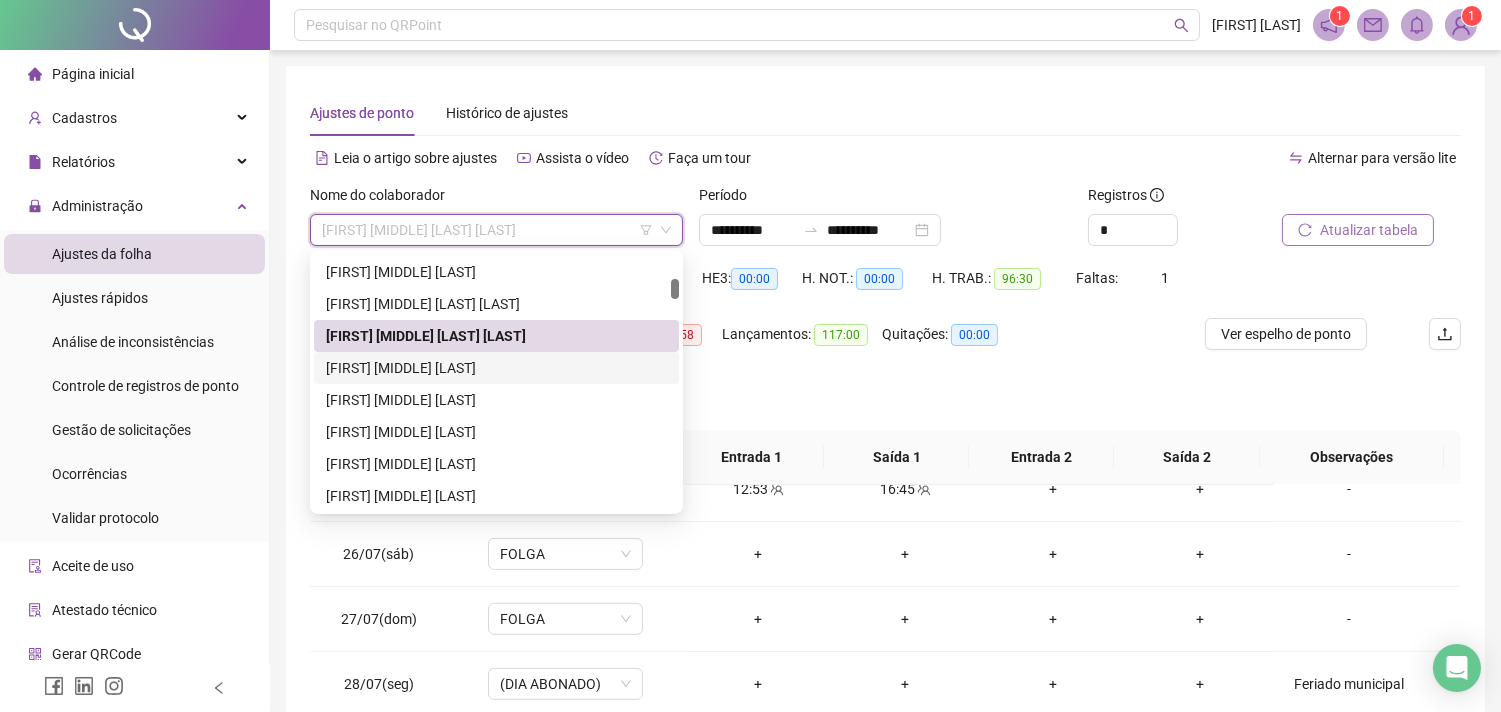 click on "[FIRST] [MIDDLE] [LAST]" at bounding box center [496, 368] 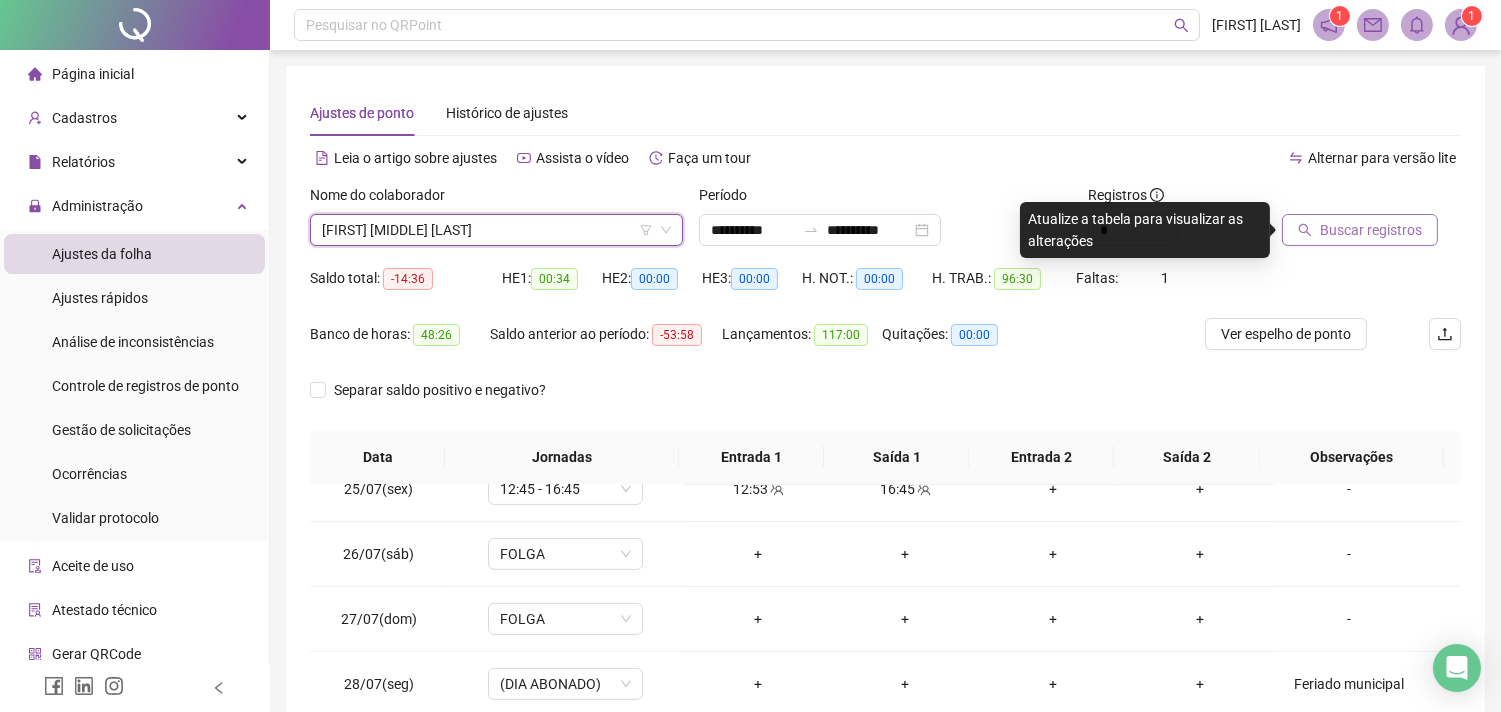 click 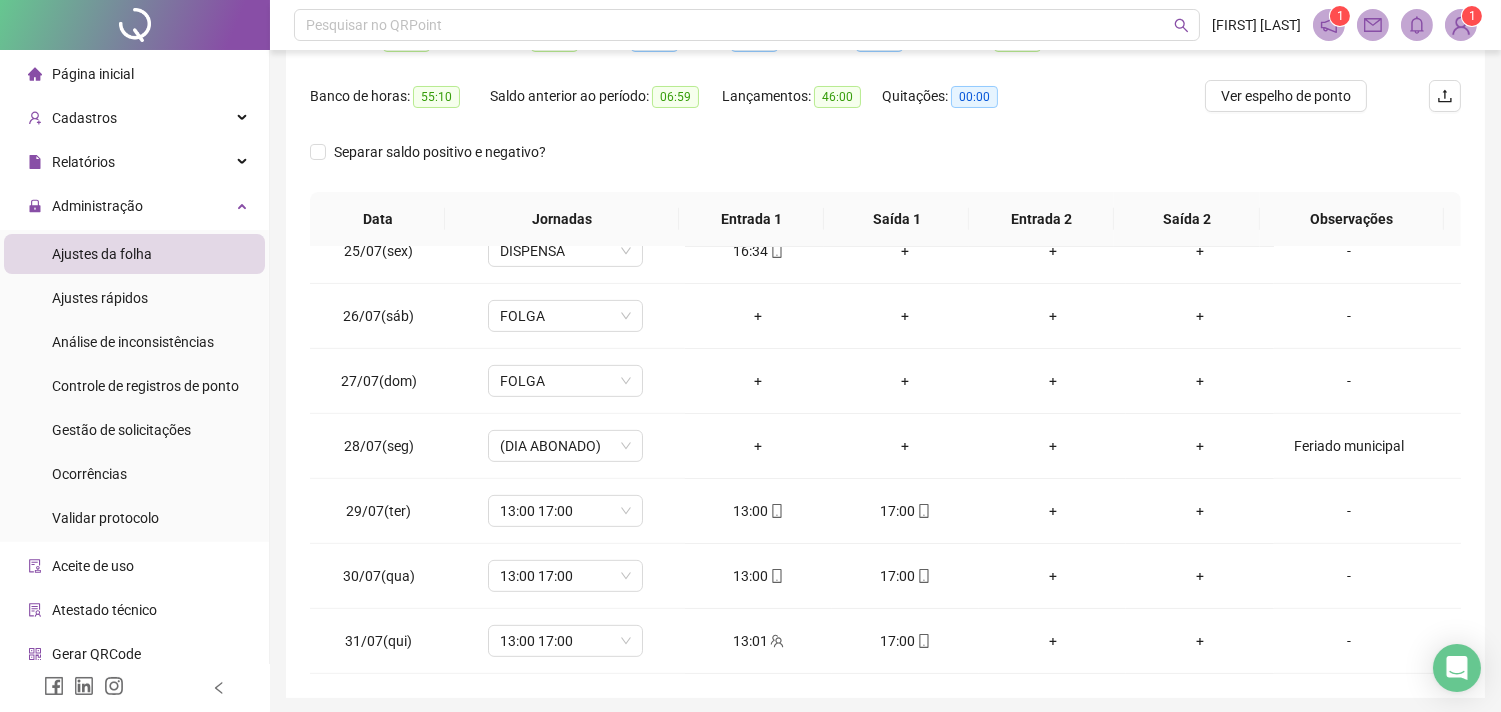 scroll, scrollTop: 310, scrollLeft: 0, axis: vertical 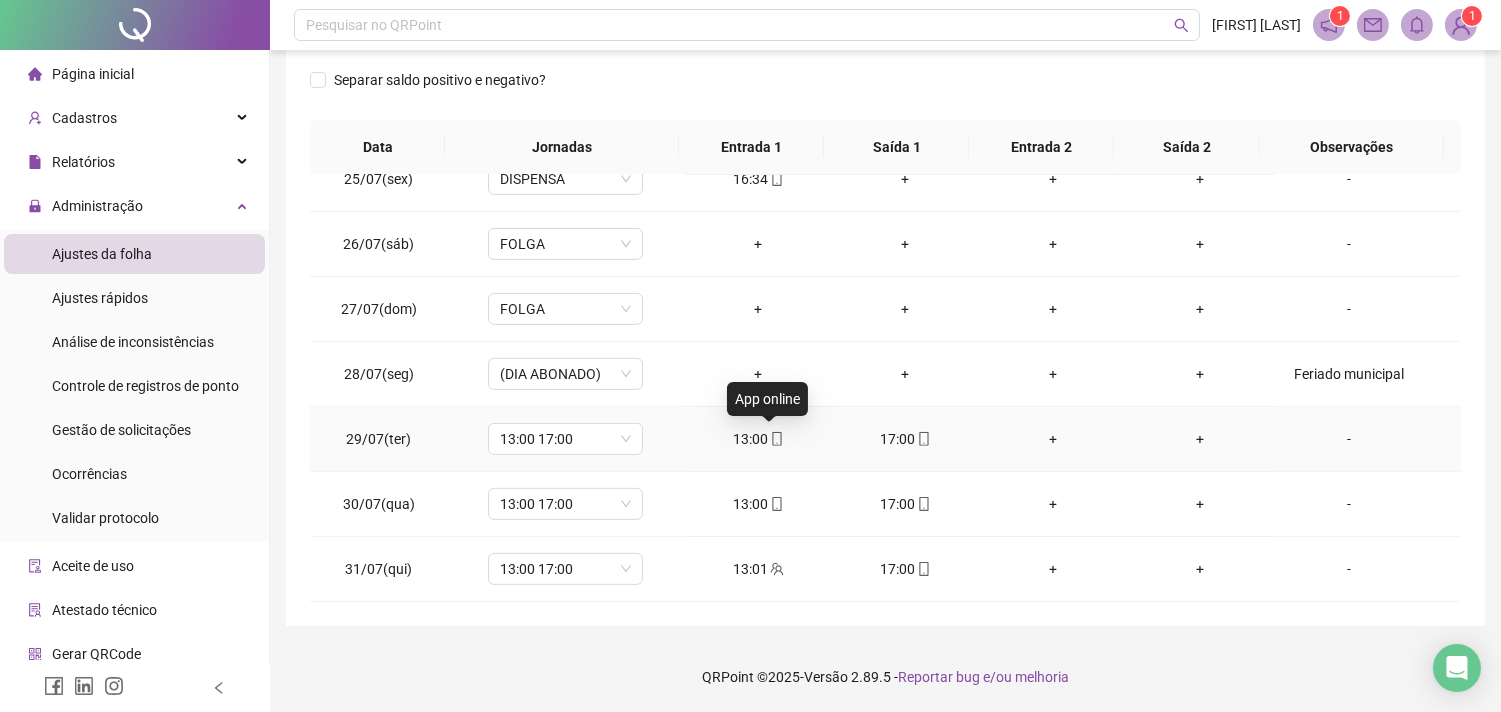 click 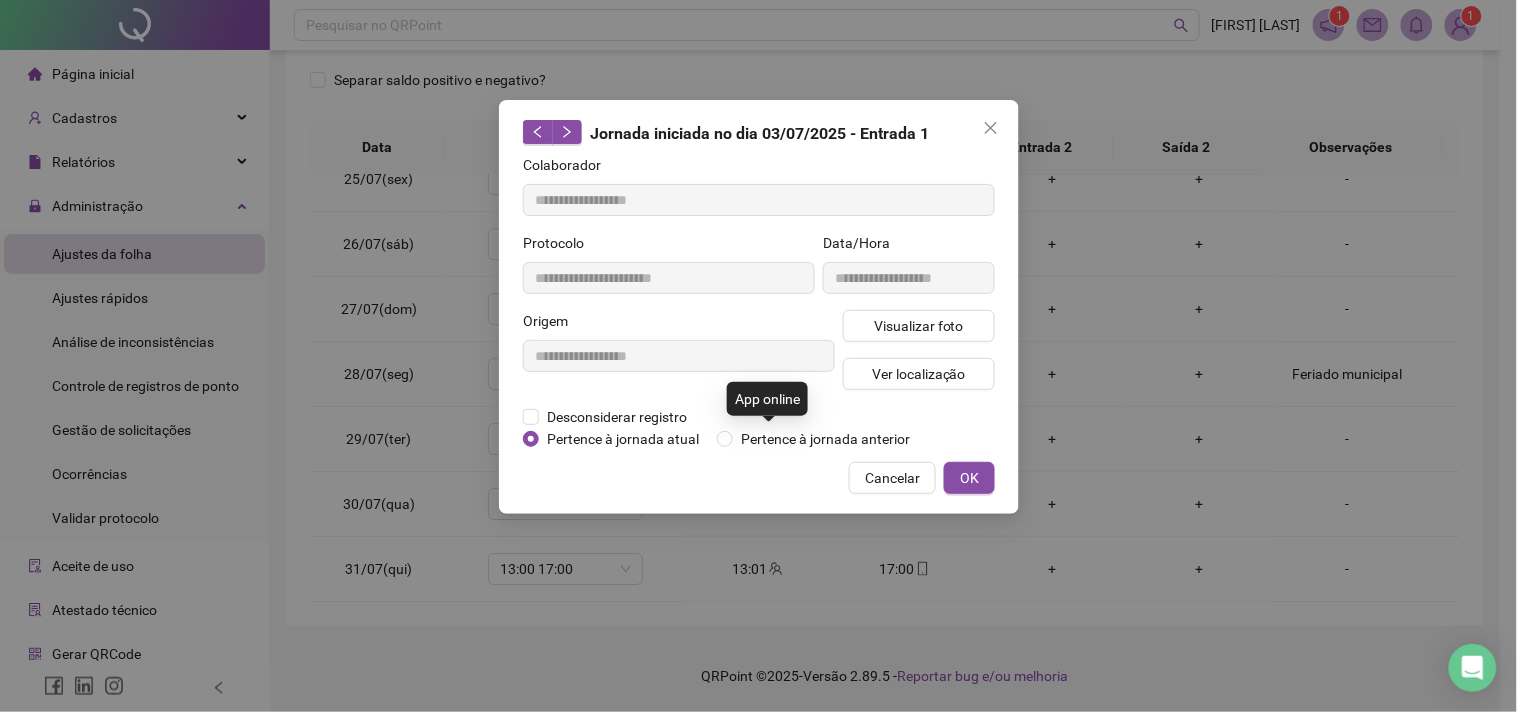 type on "**********" 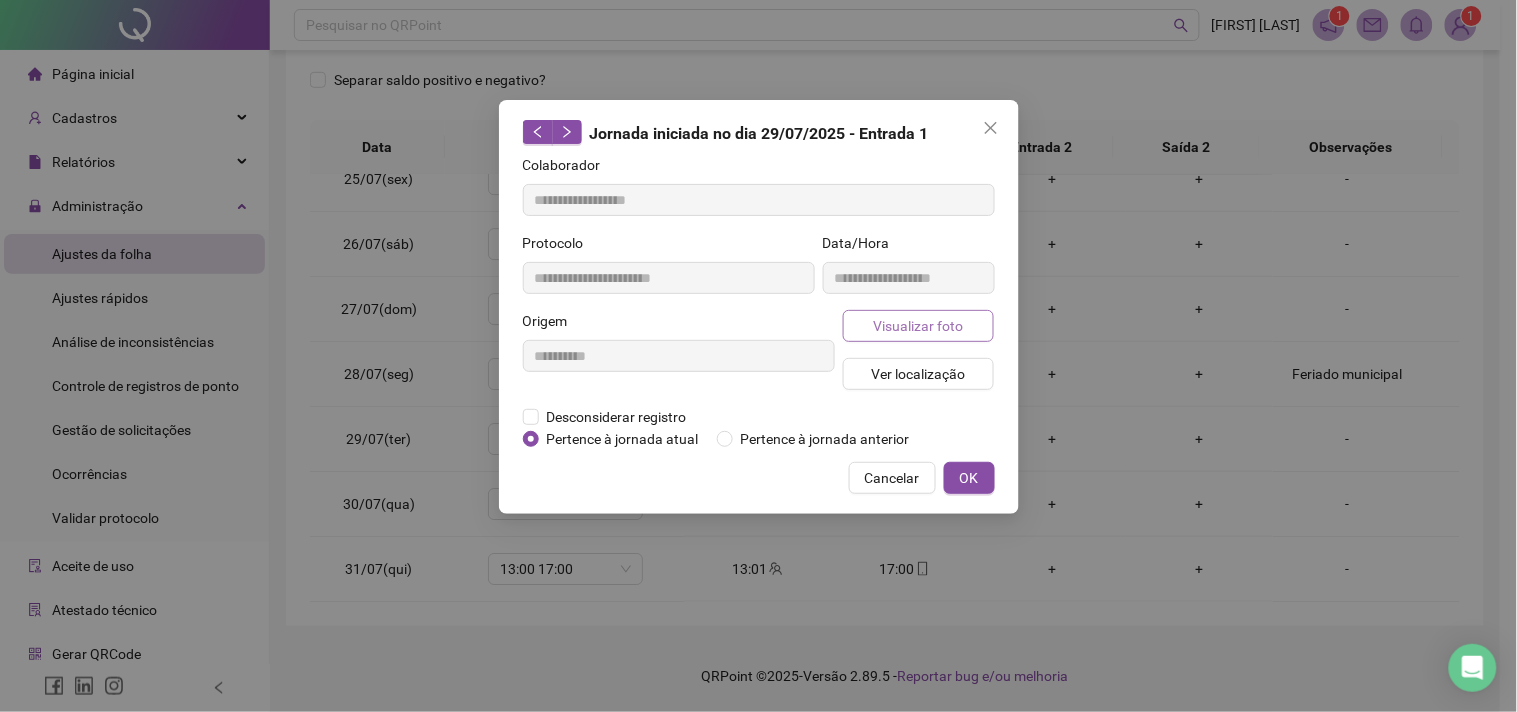 click on "Visualizar foto" at bounding box center (918, 326) 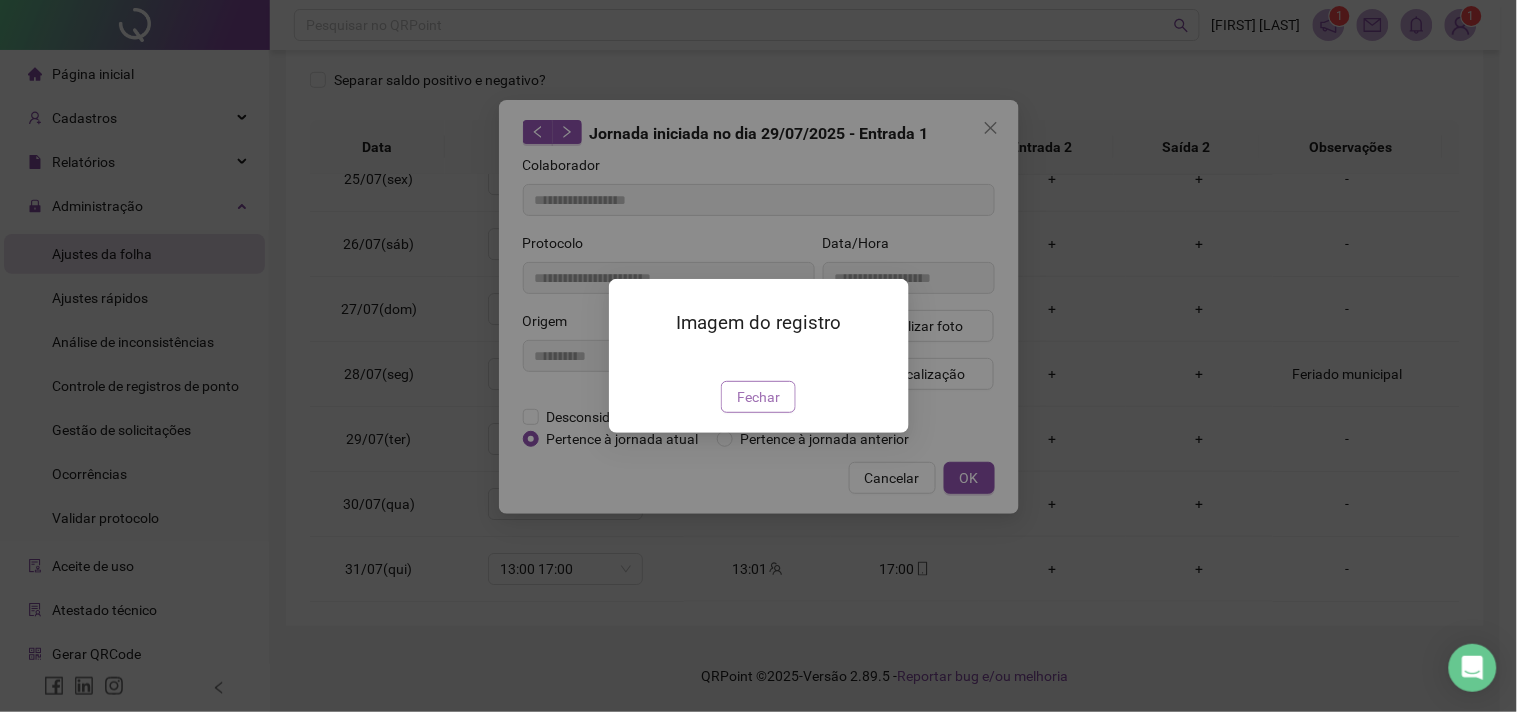click on "Fechar" at bounding box center (758, 397) 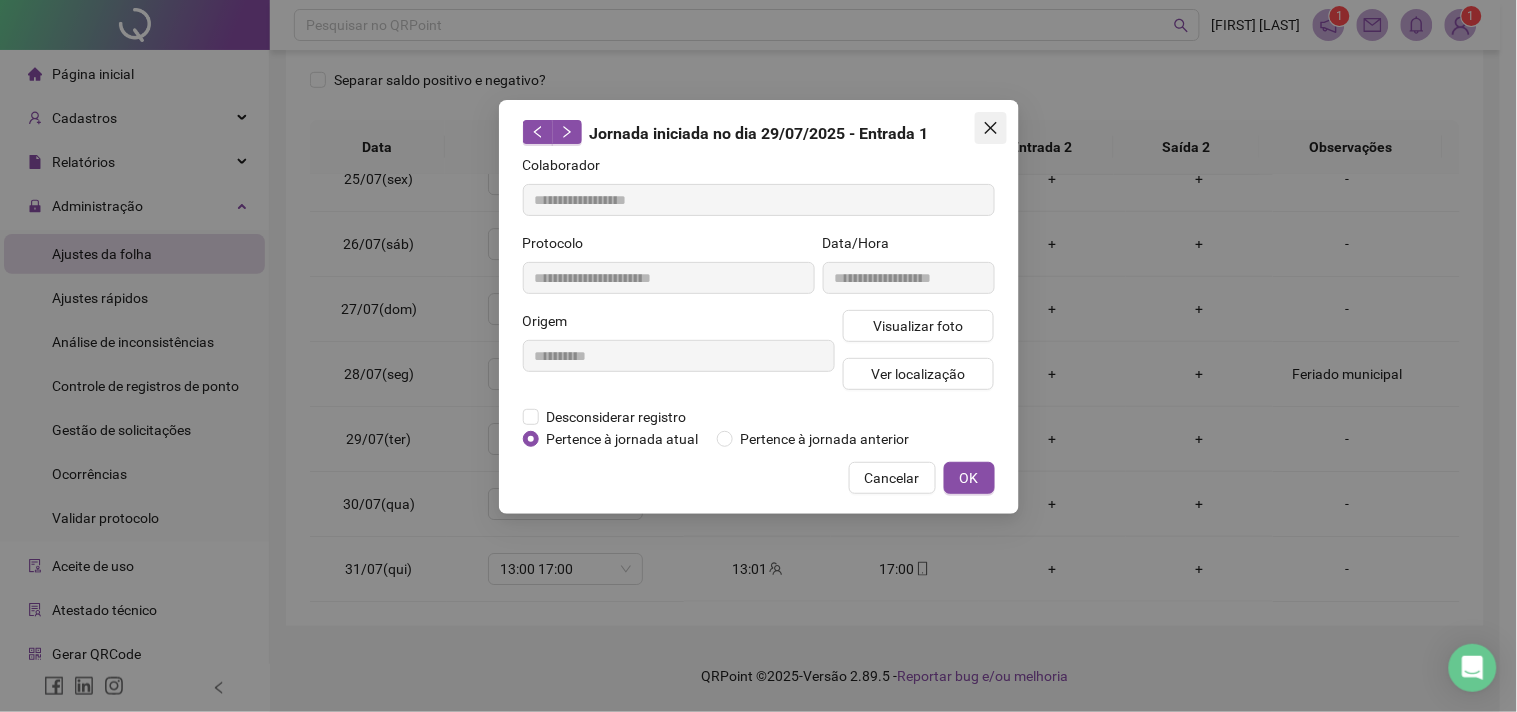 click 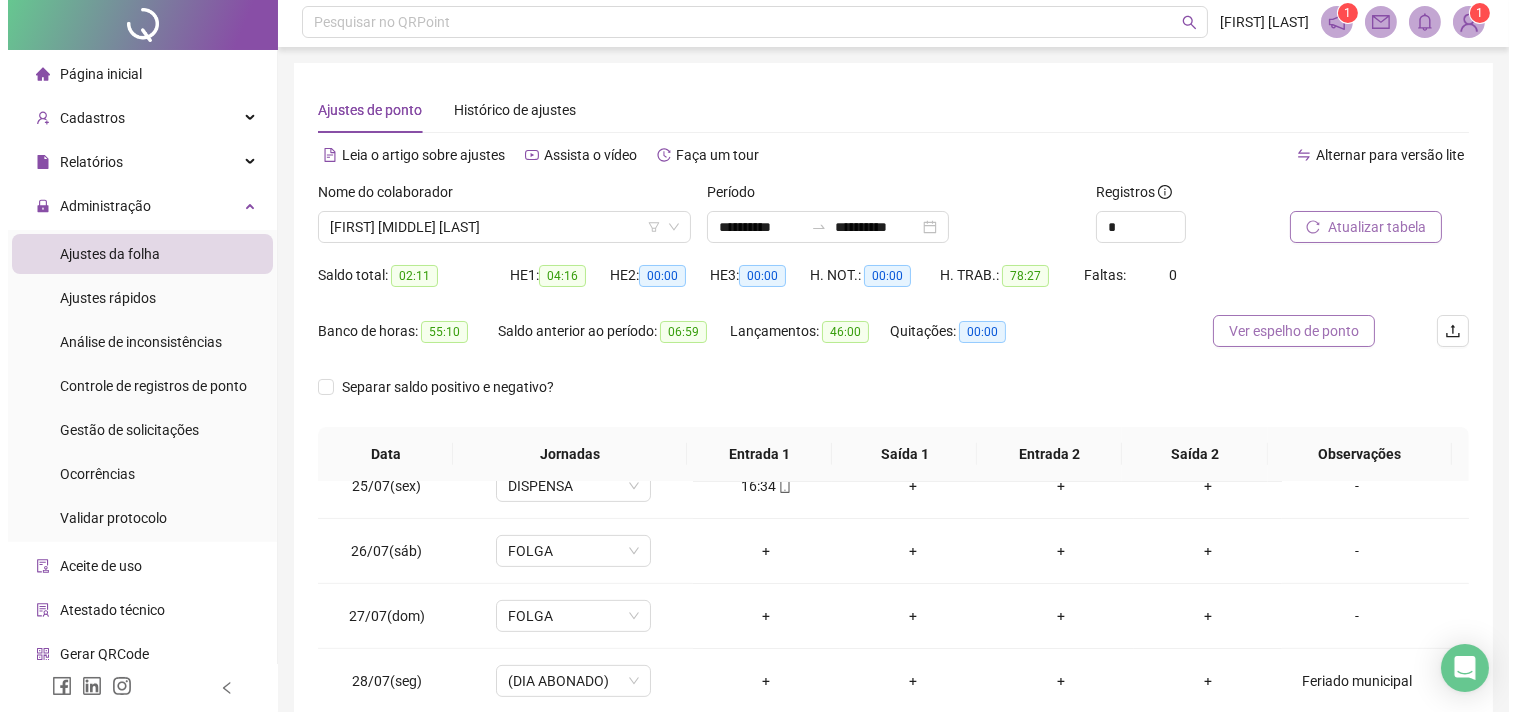 scroll, scrollTop: 0, scrollLeft: 0, axis: both 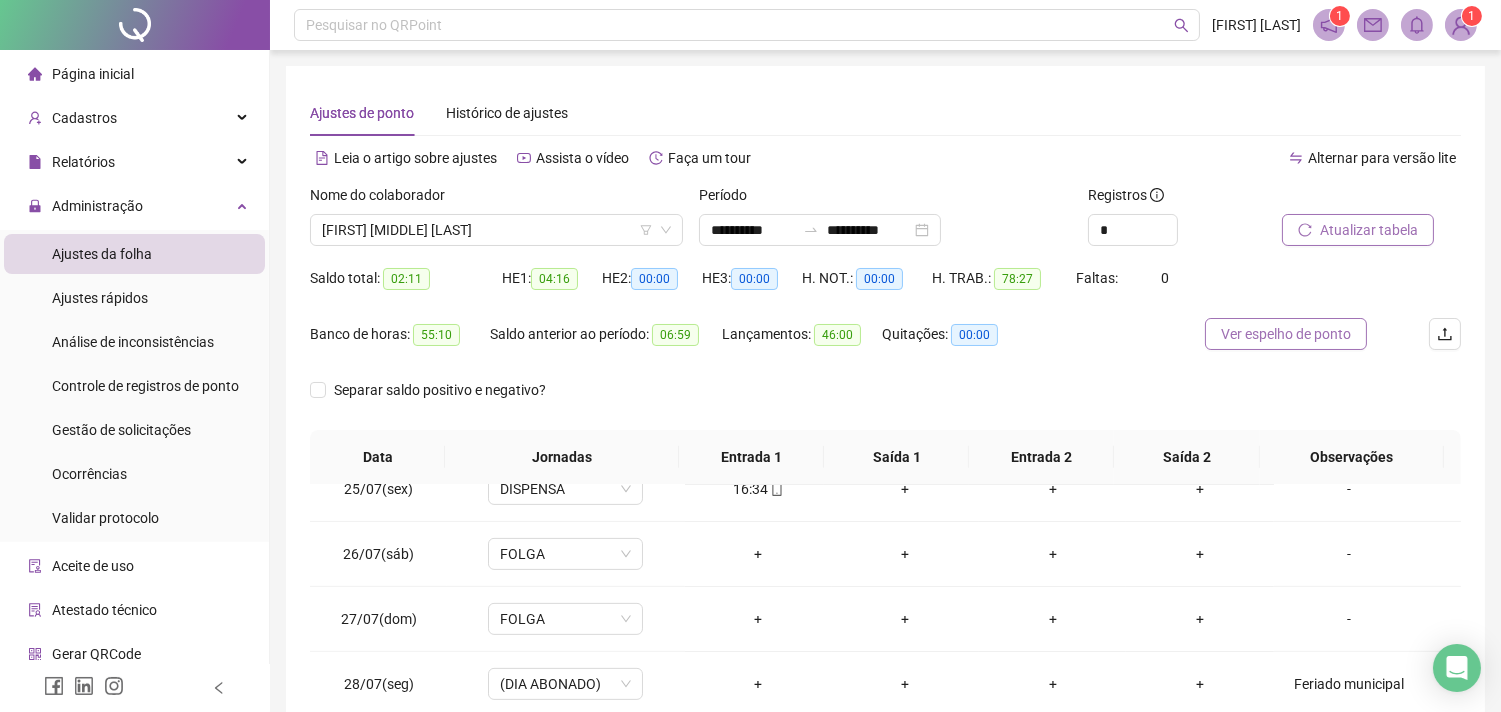click on "Ver espelho de ponto" at bounding box center [1286, 334] 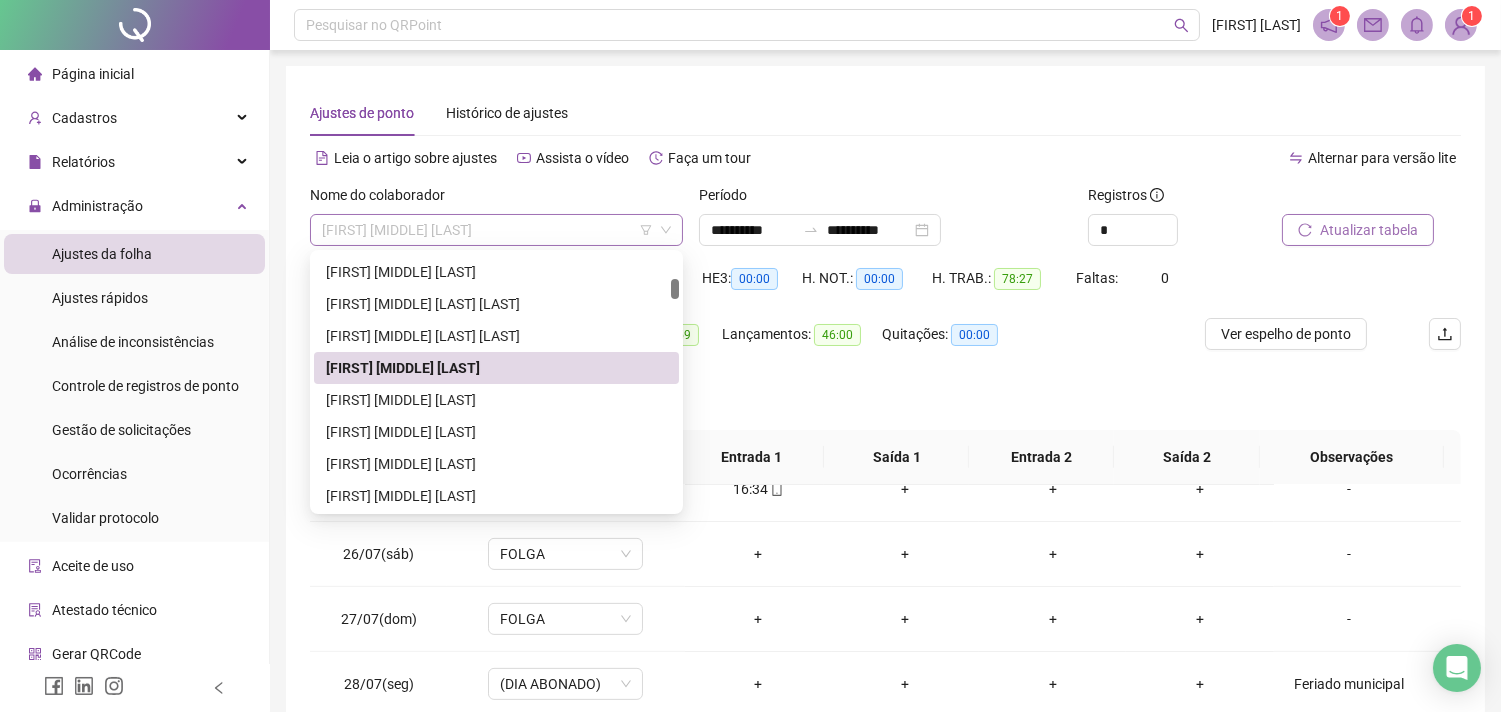 click on "[FIRST] [MIDDLE] [LAST]" at bounding box center [496, 230] 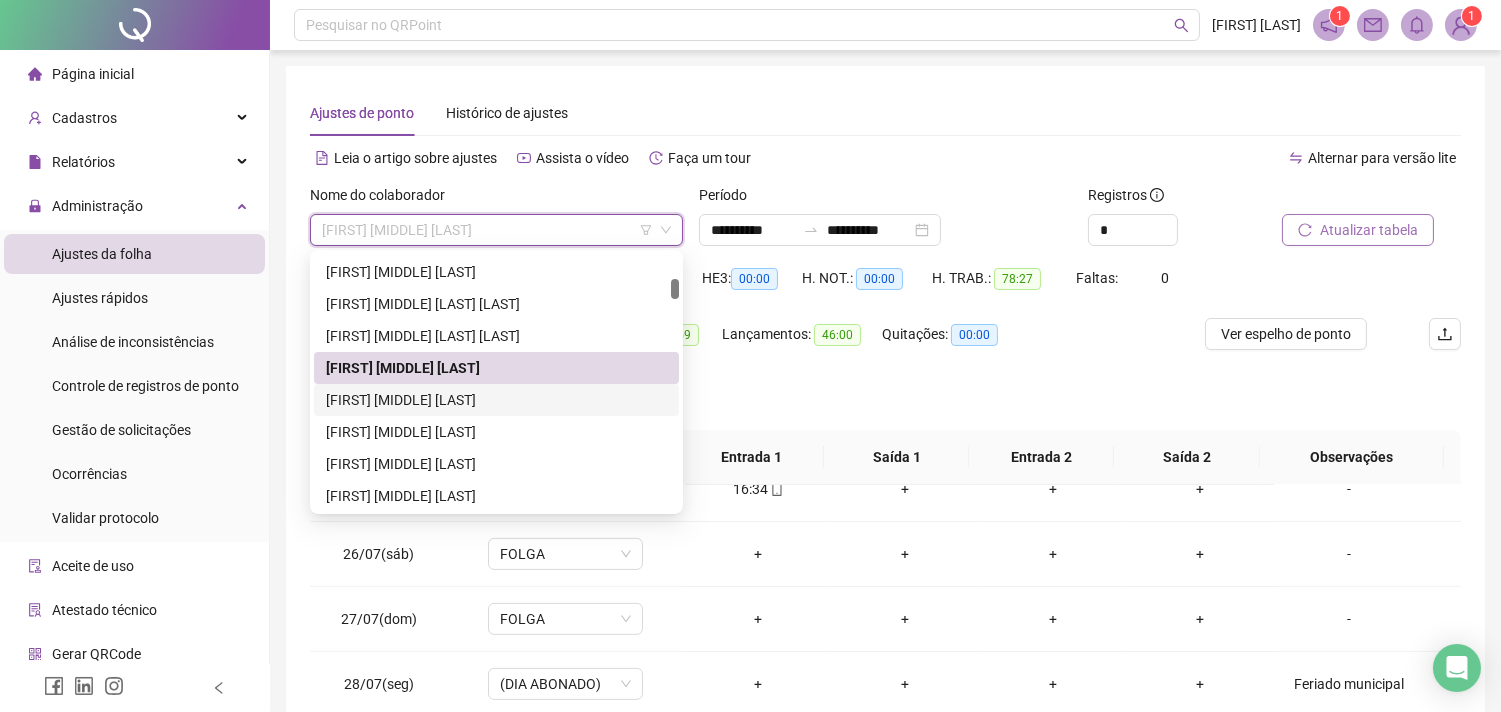 click on "[FIRST] [MIDDLE] [LAST]" at bounding box center [496, 400] 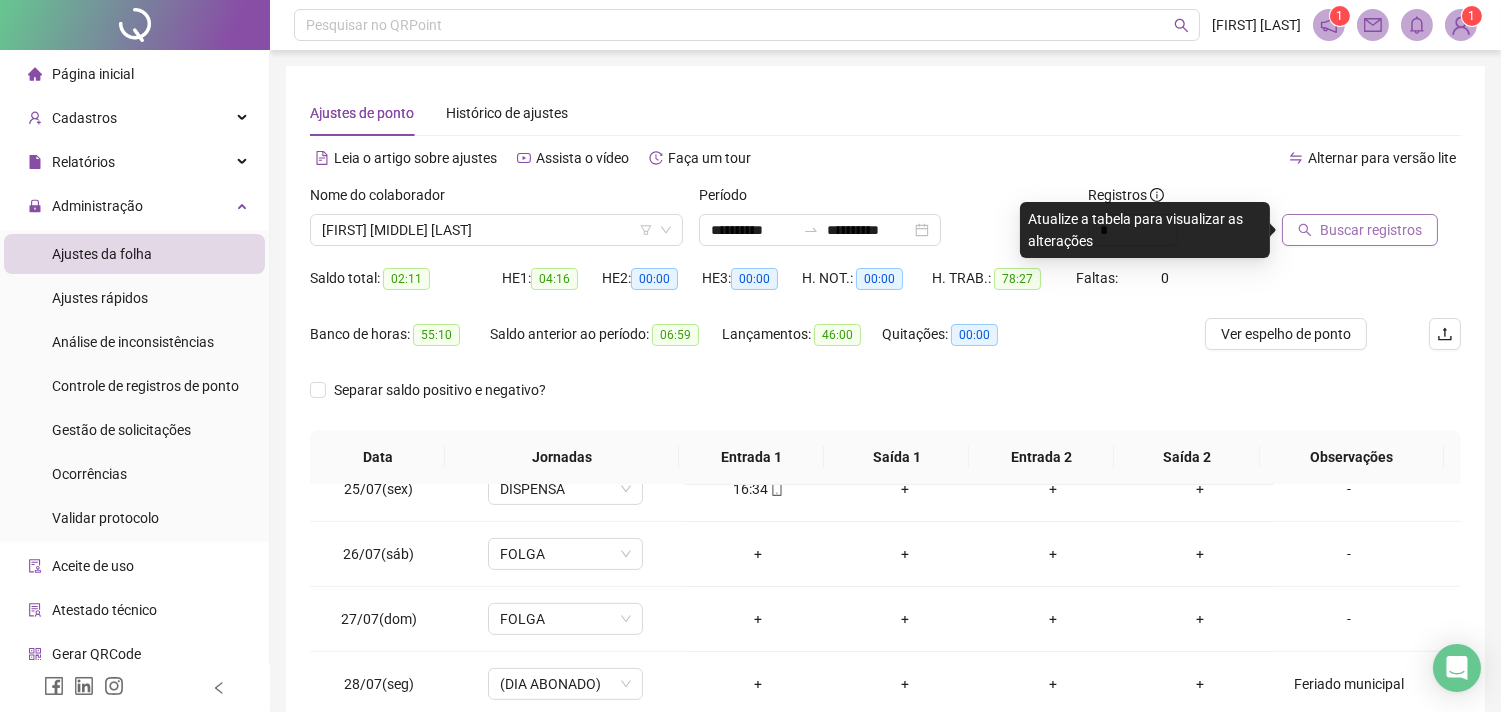 click on "Buscar registros" at bounding box center [1371, 230] 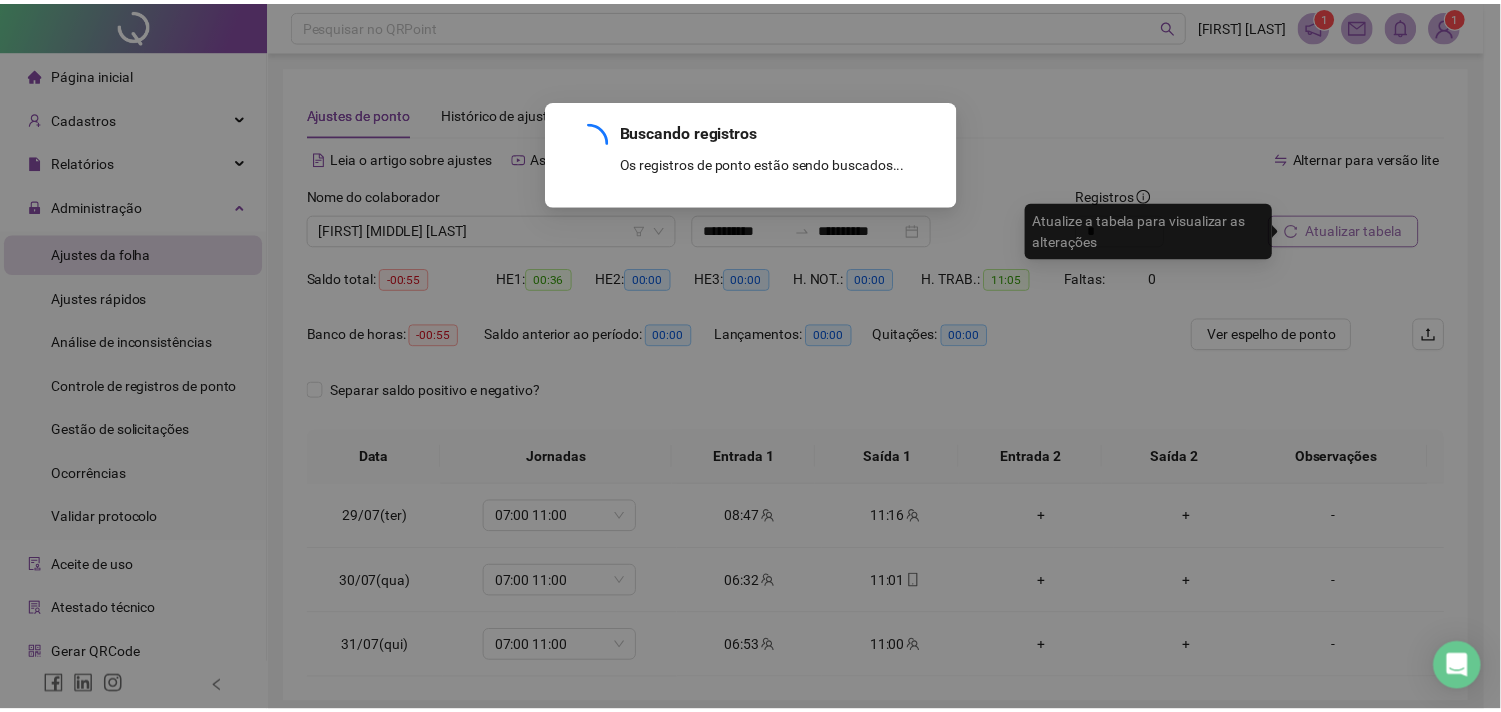 scroll, scrollTop: 0, scrollLeft: 0, axis: both 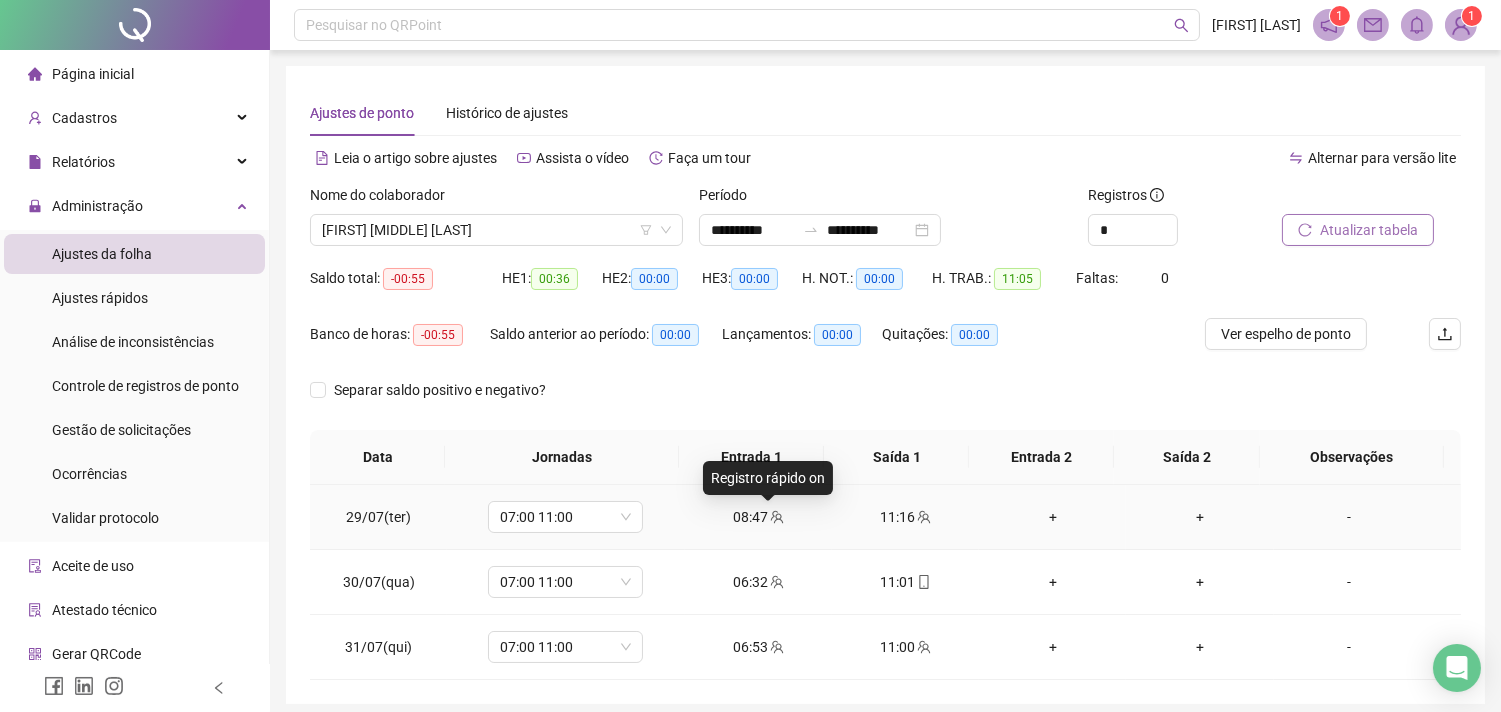 click 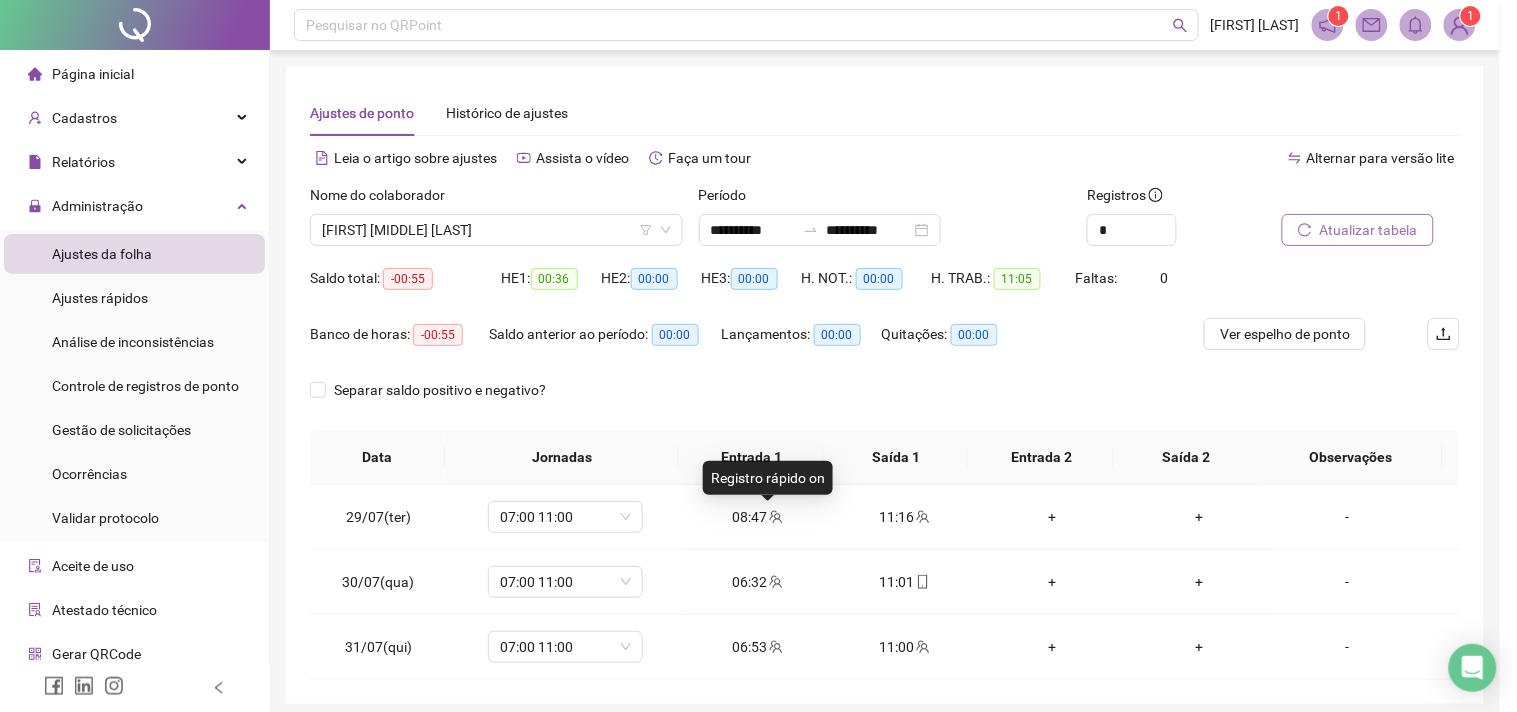 type on "**********" 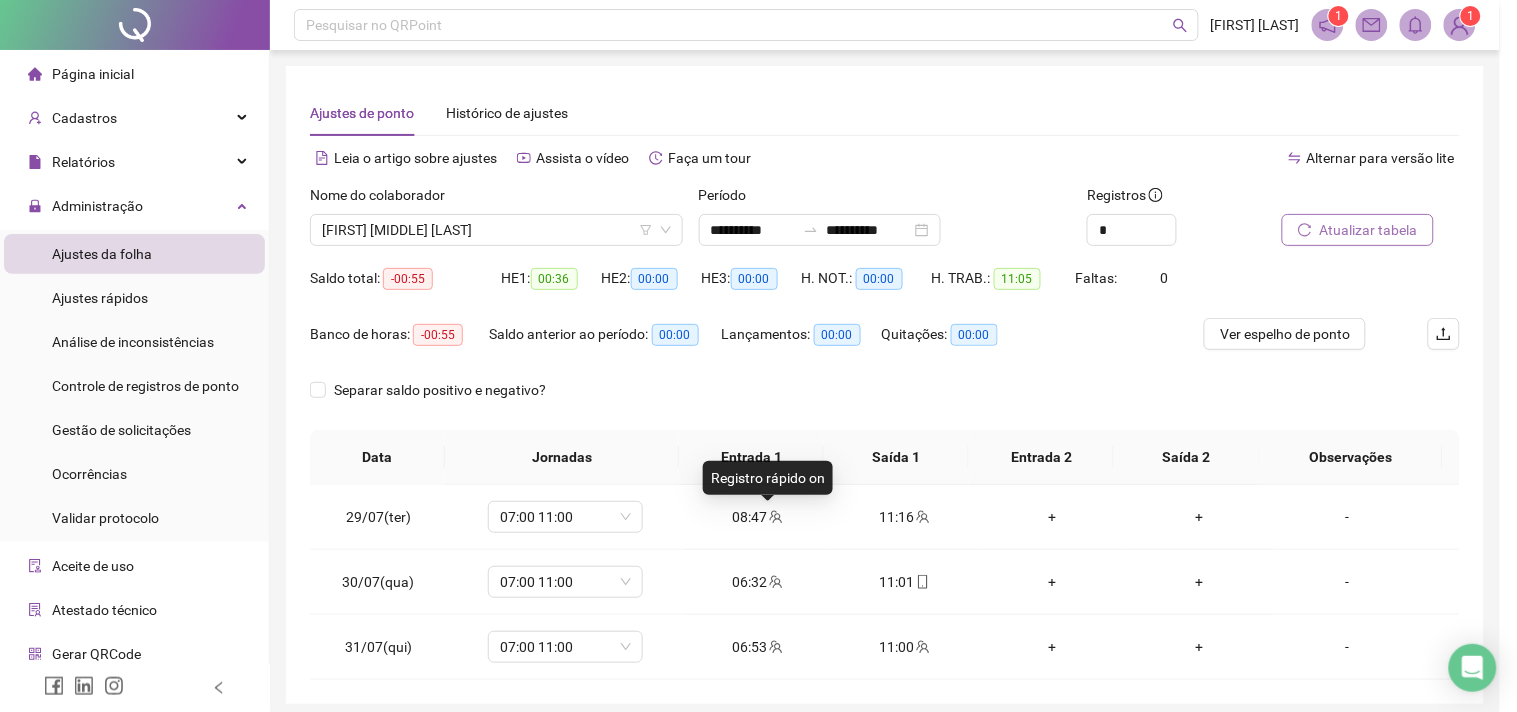 type on "**********" 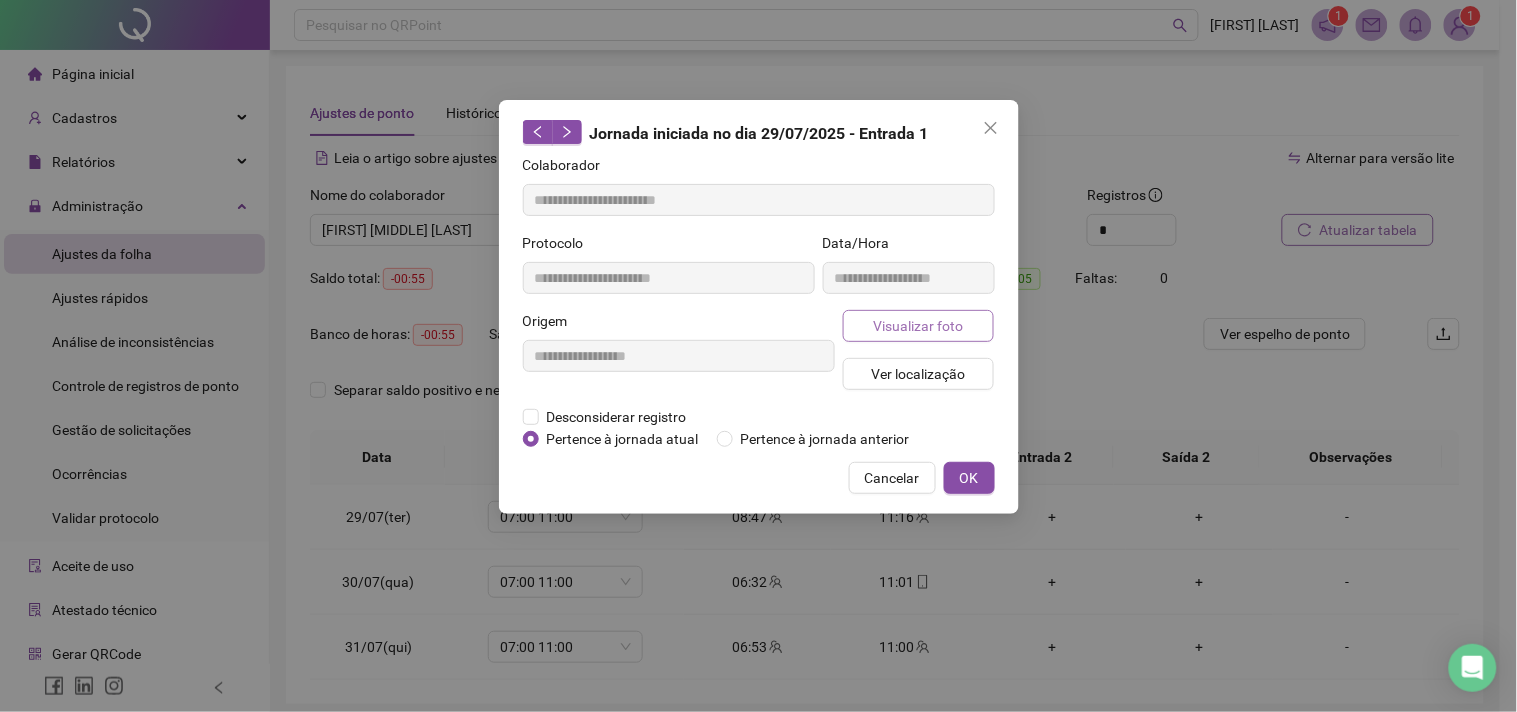 click on "Visualizar foto" at bounding box center [918, 326] 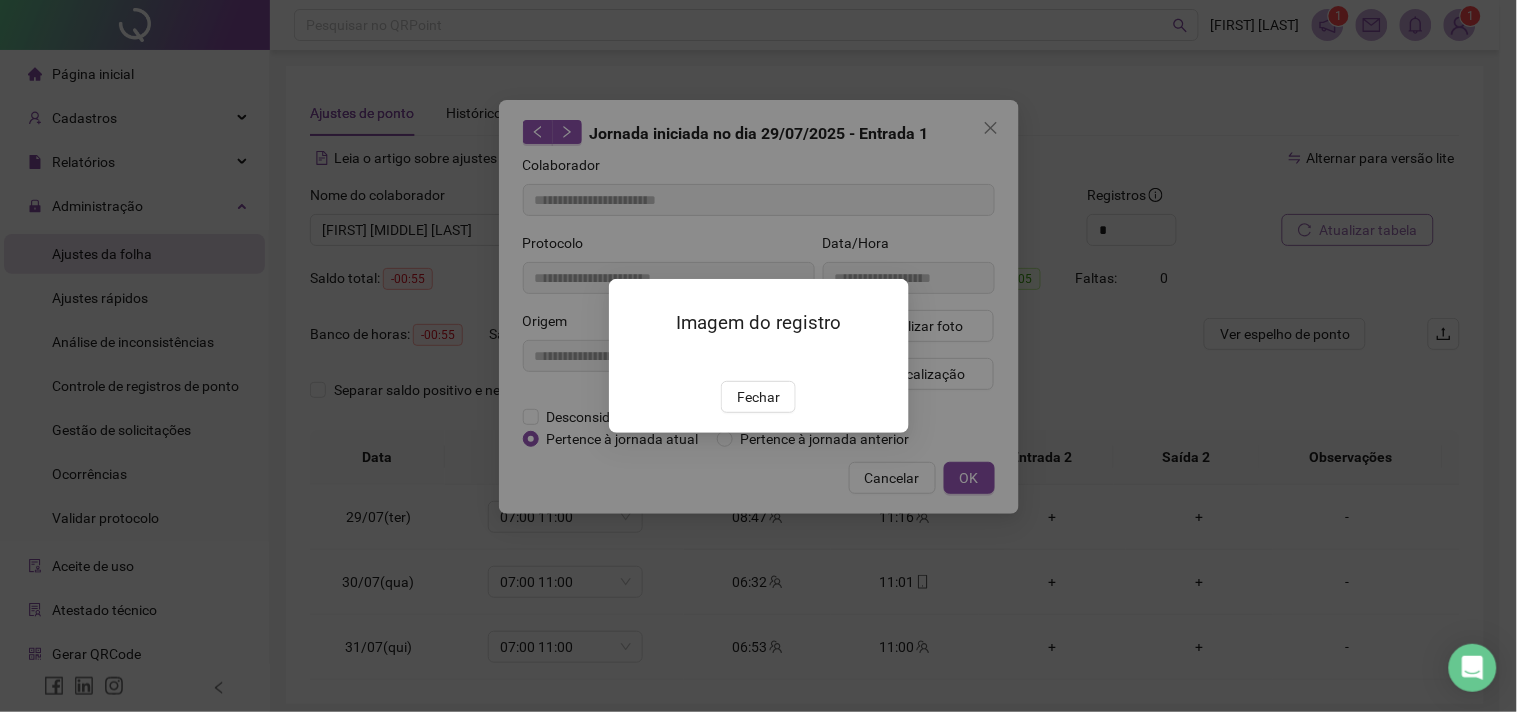 click at bounding box center [633, 359] 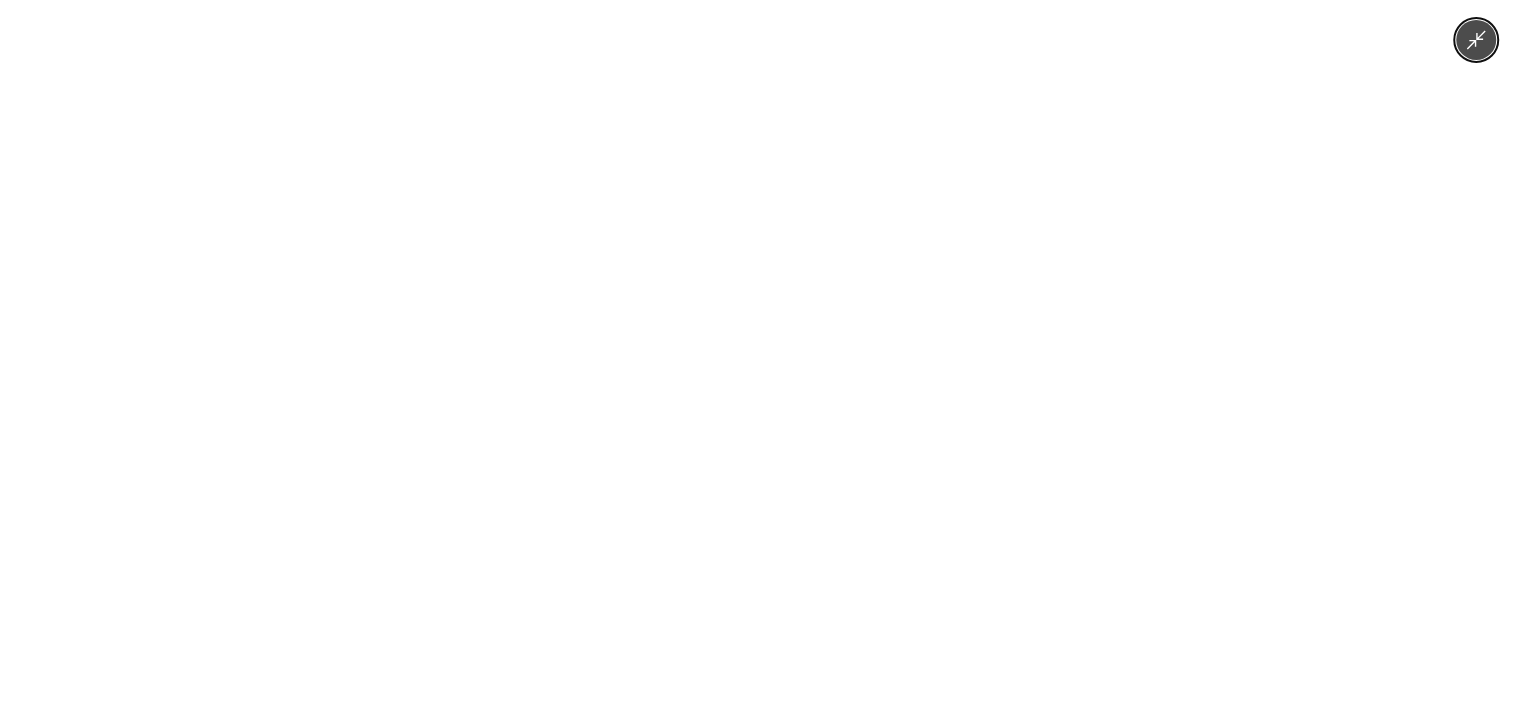 click at bounding box center [758, 356] 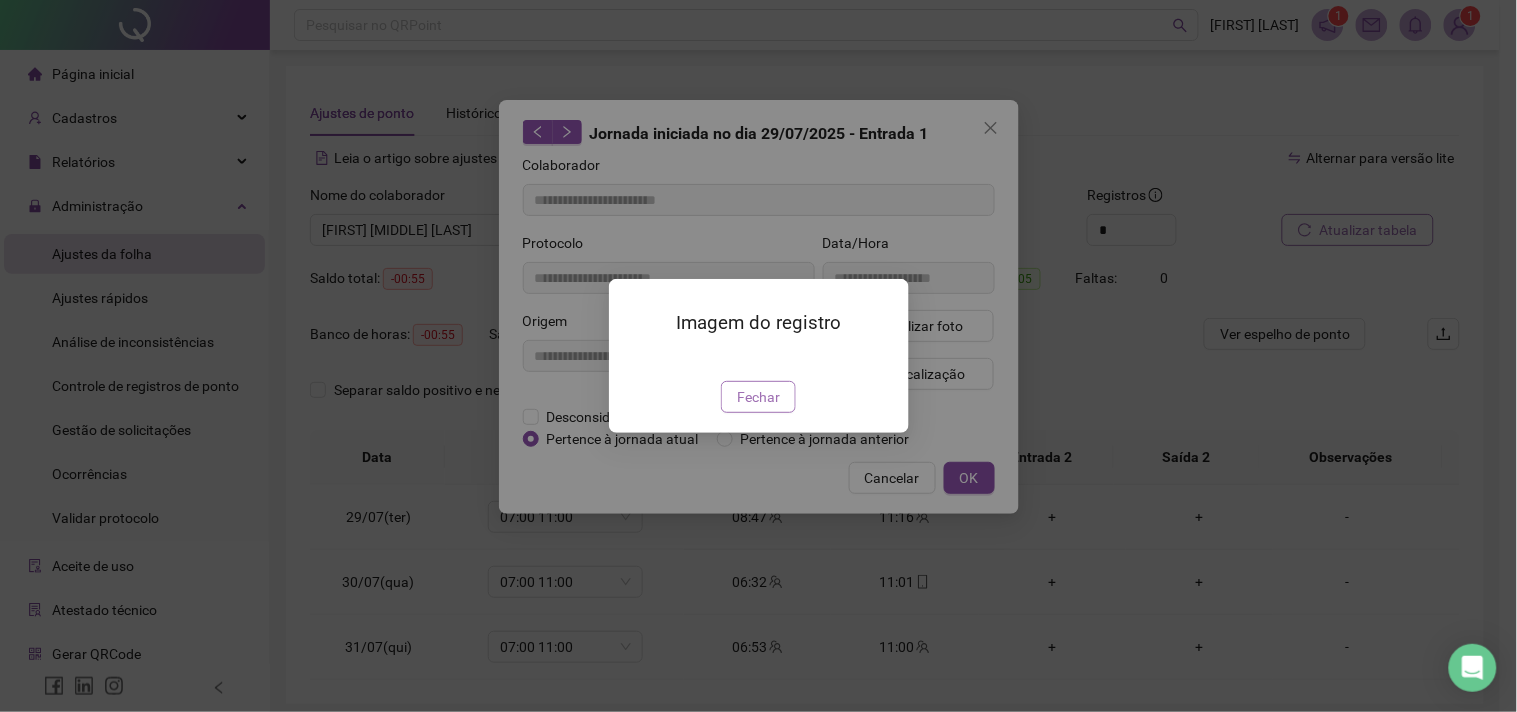 click on "Fechar" at bounding box center (758, 397) 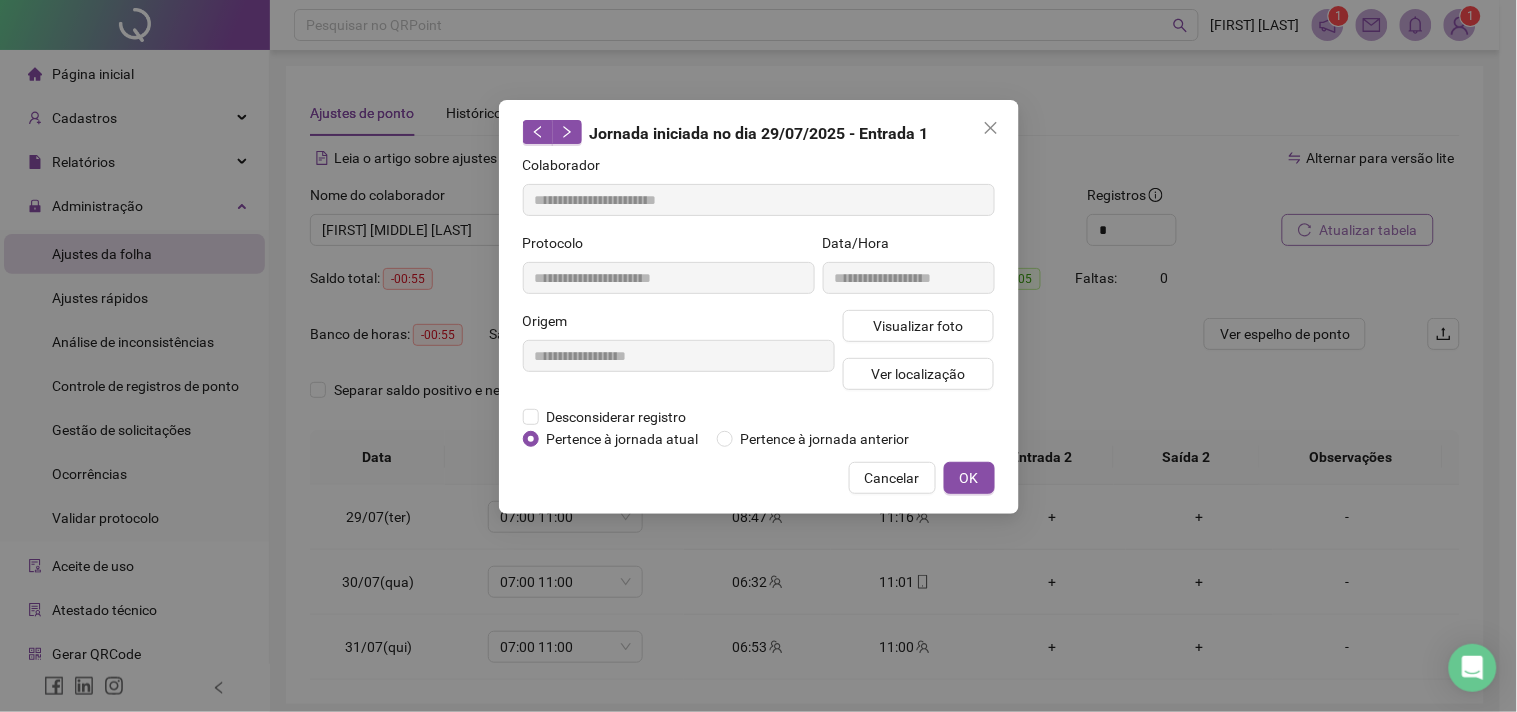 drag, startPoint x: 982, startPoint y: 137, endPoint x: 984, endPoint y: 115, distance: 22.090721 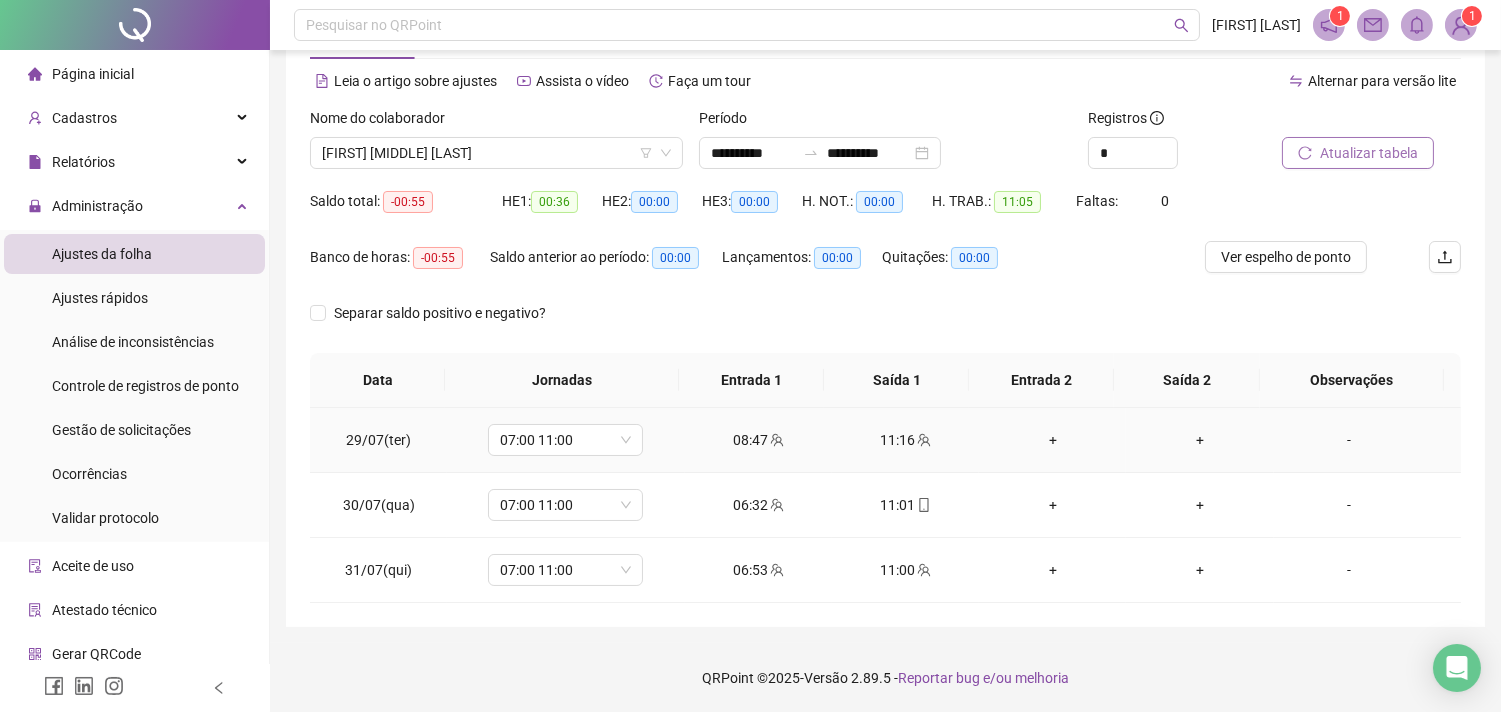 scroll, scrollTop: 0, scrollLeft: 0, axis: both 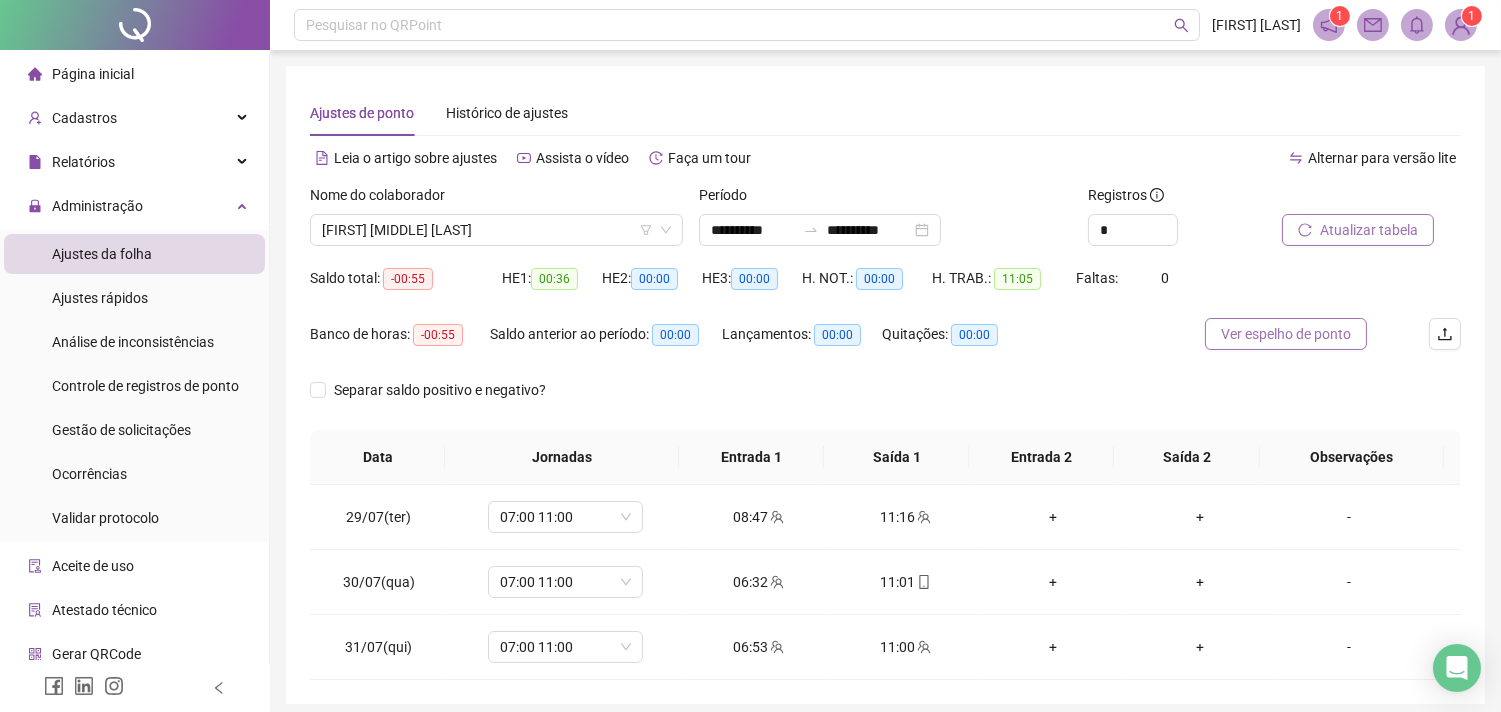 click on "Ver espelho de ponto" at bounding box center [1286, 334] 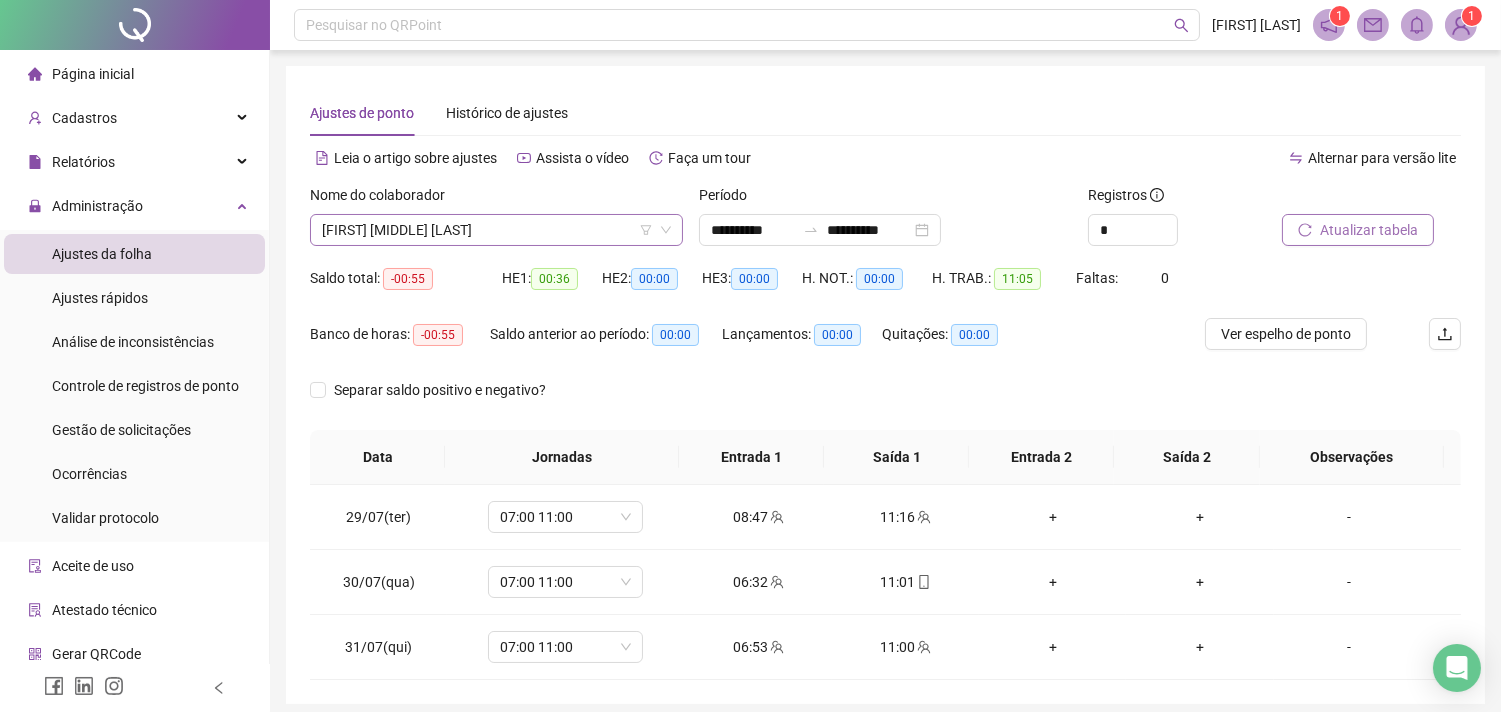 click on "[FIRST] [MIDDLE] [LAST]" at bounding box center (496, 230) 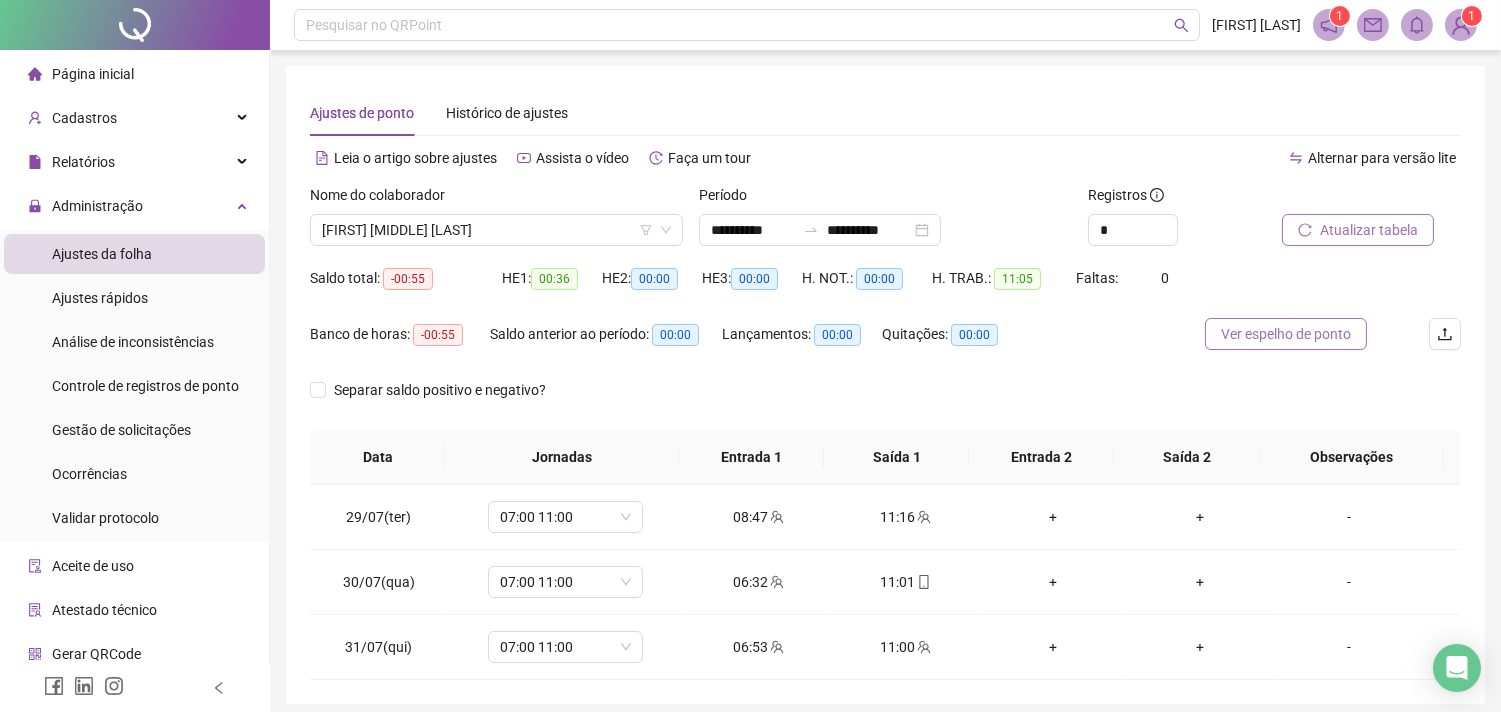 click on "Ver espelho de ponto" at bounding box center [1286, 334] 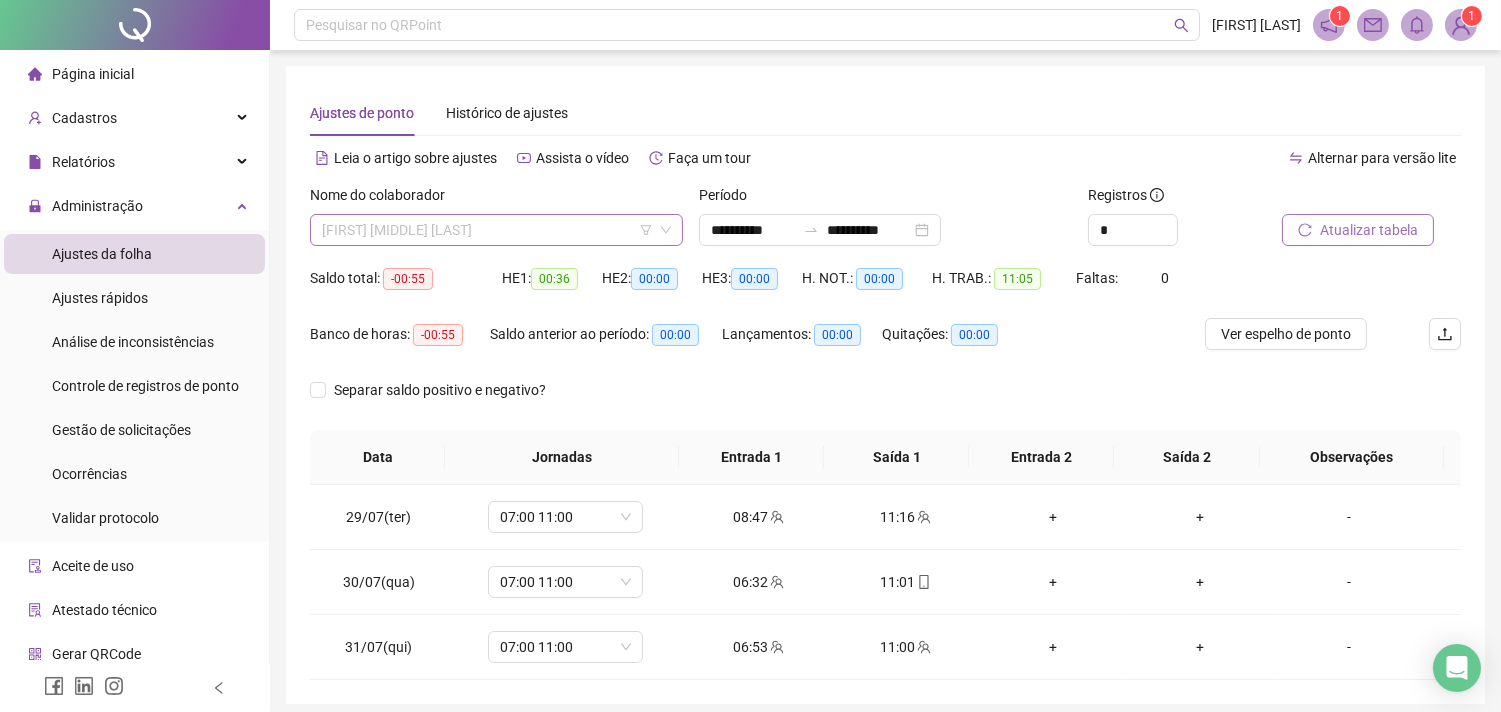 click on "[FIRST] [MIDDLE] [LAST]" at bounding box center (496, 230) 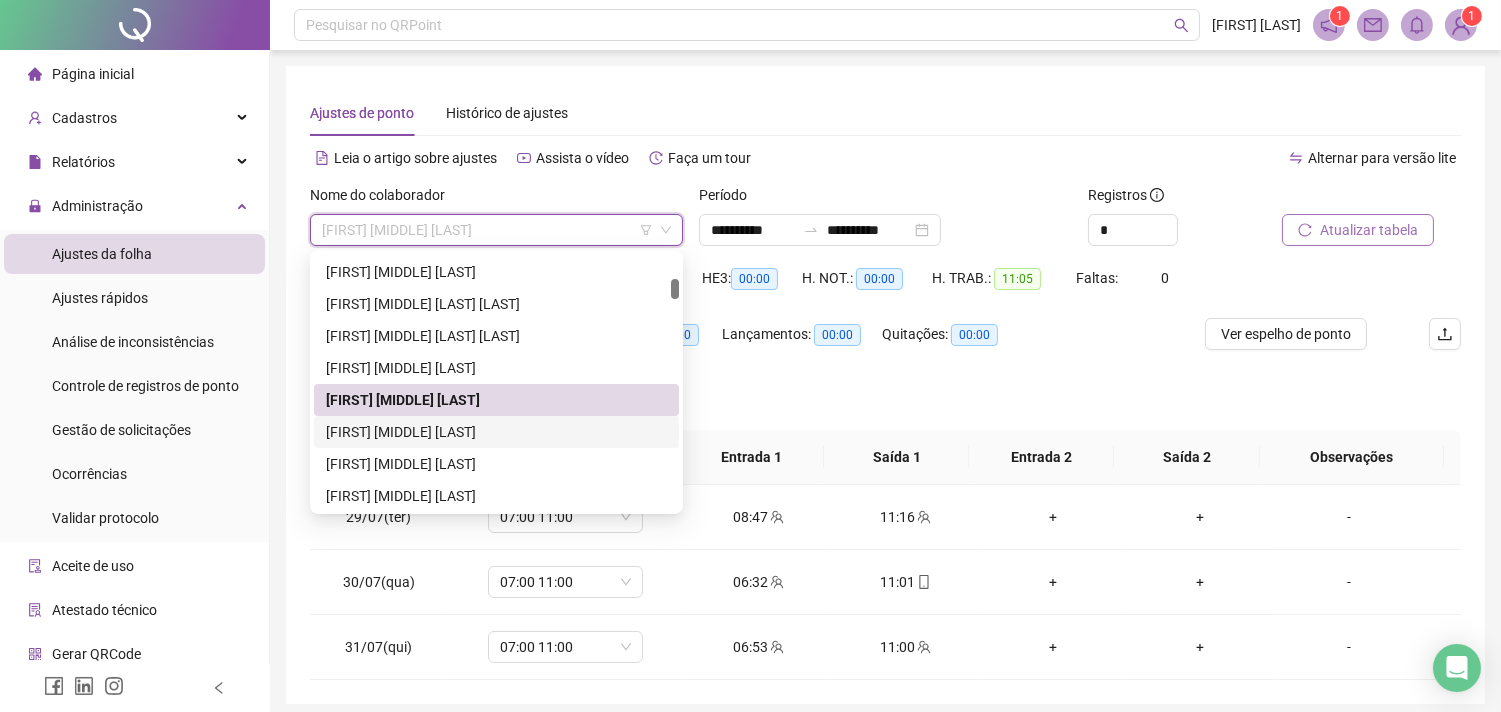 click on "[FIRST] [MIDDLE] [LAST]" at bounding box center [496, 432] 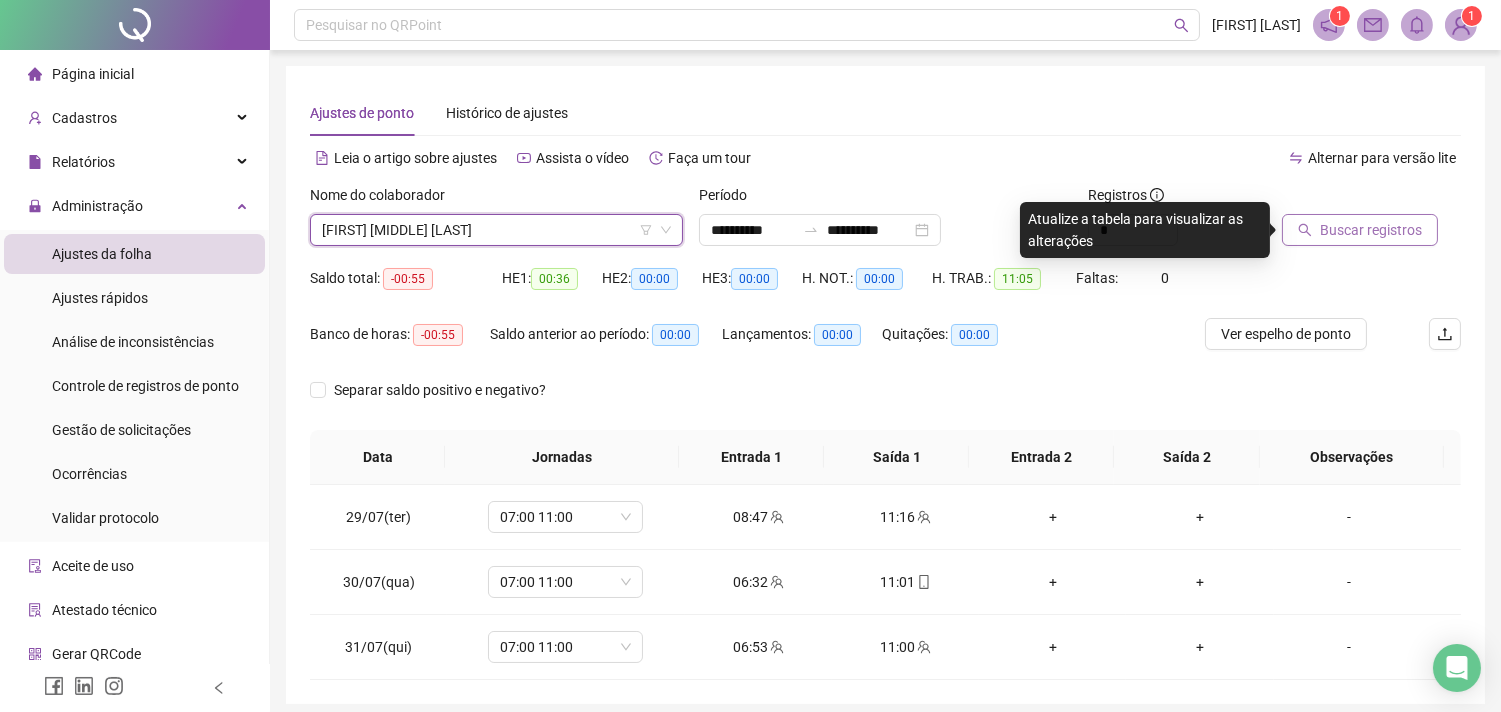 click on "Buscar registros" at bounding box center [1371, 230] 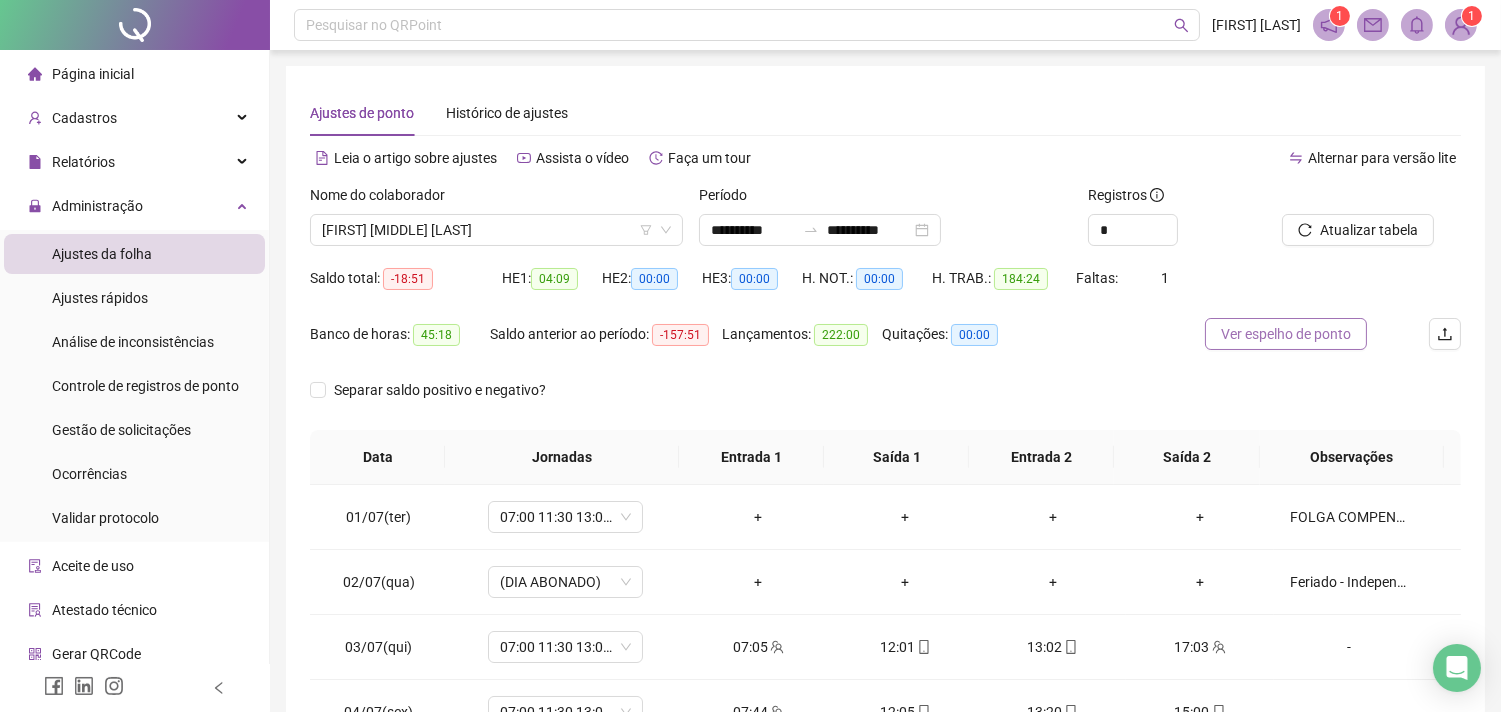 click on "Ver espelho de ponto" at bounding box center [1286, 334] 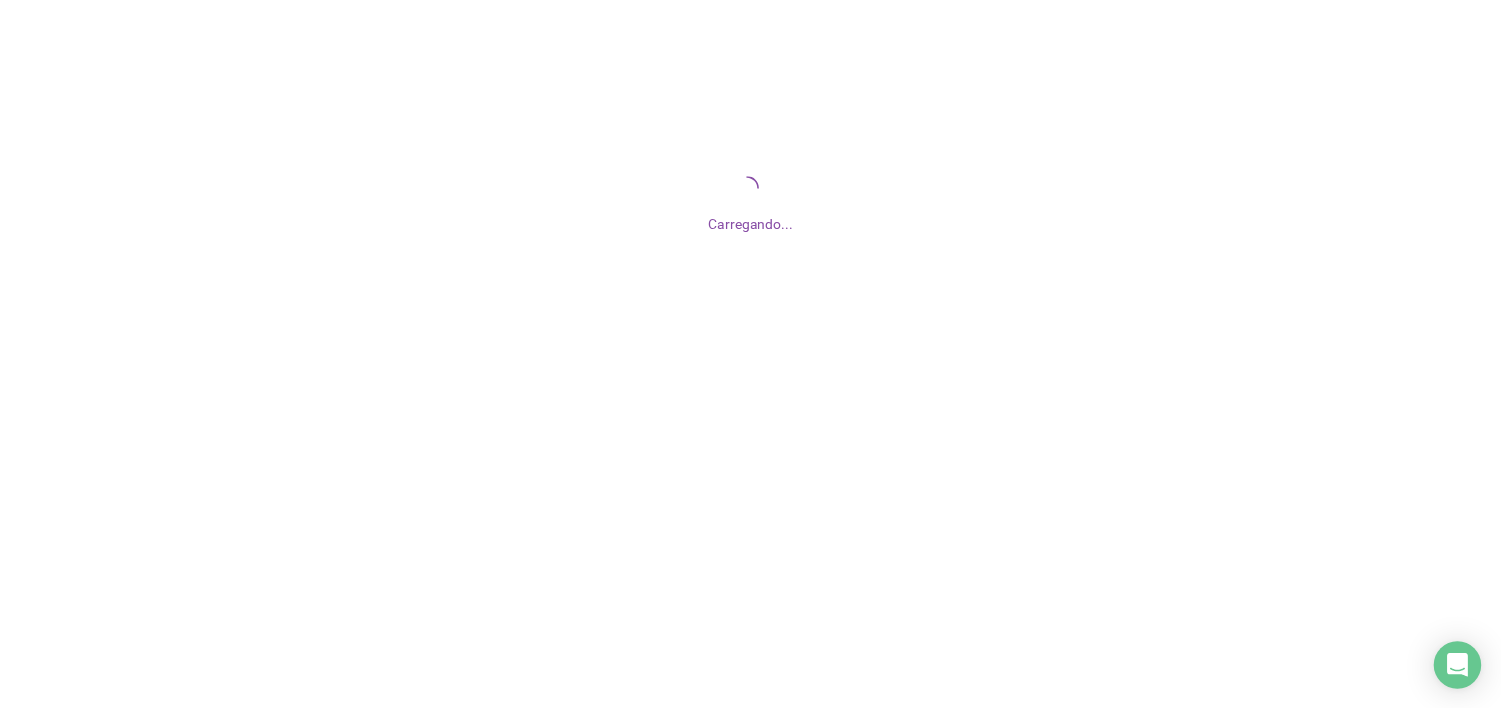 scroll, scrollTop: 0, scrollLeft: 0, axis: both 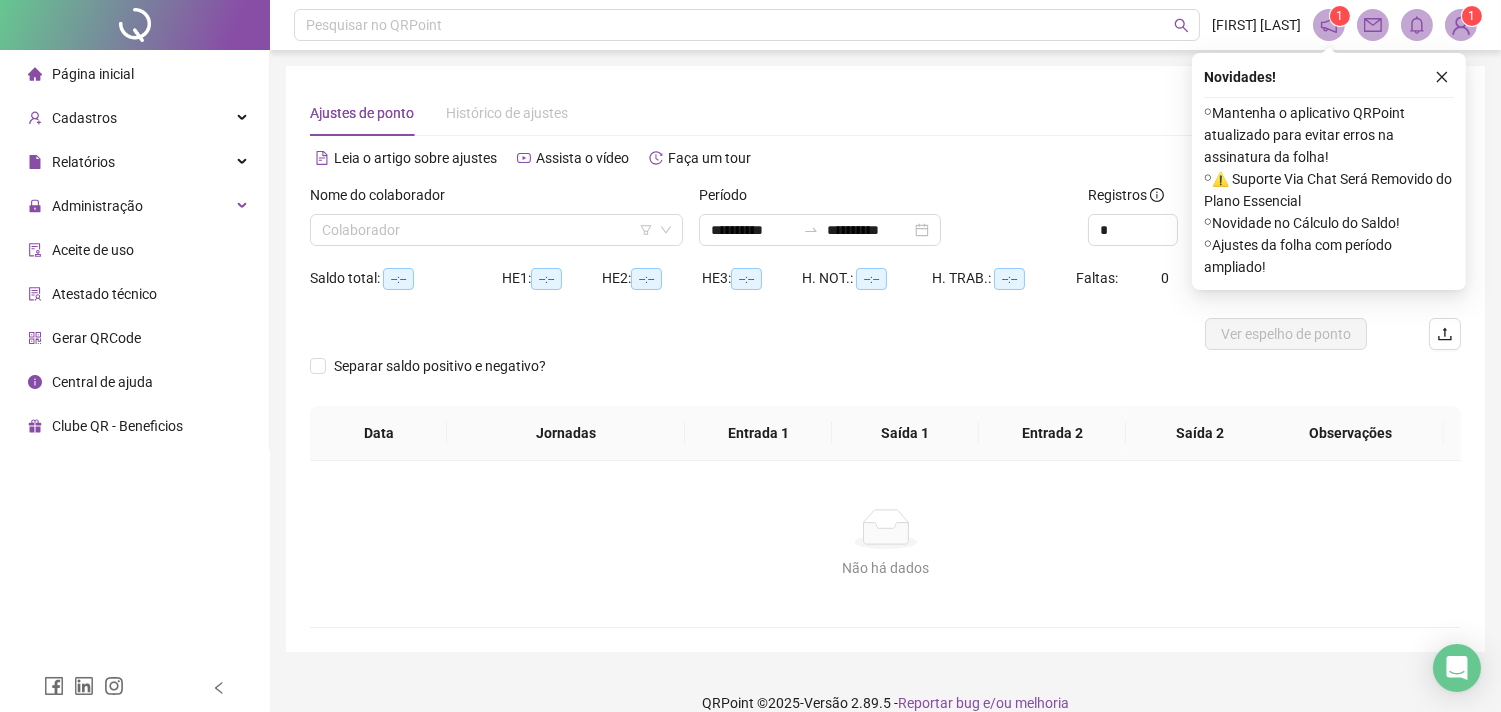 drag, startPoint x: 1450, startPoint y: 82, endPoint x: 1427, endPoint y: 81, distance: 23.021729 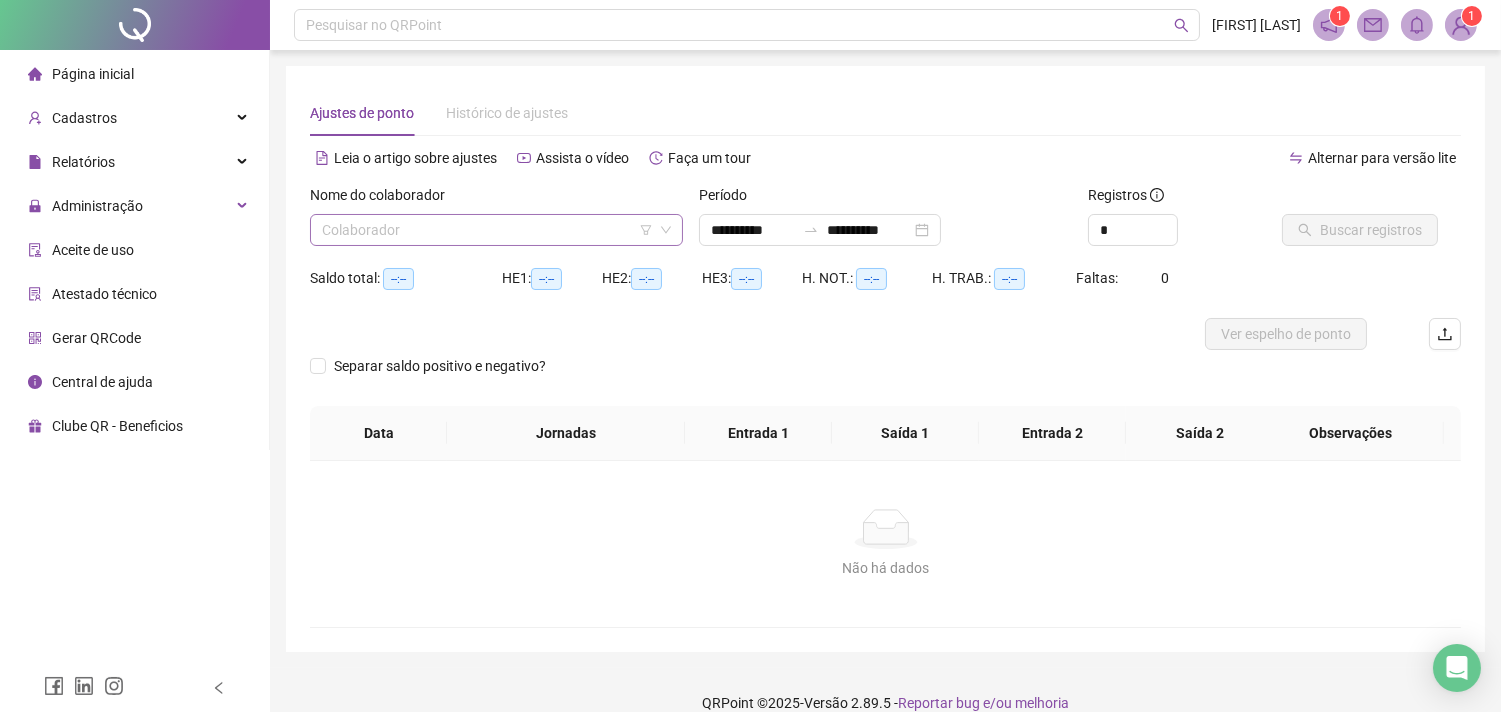 click at bounding box center [487, 230] 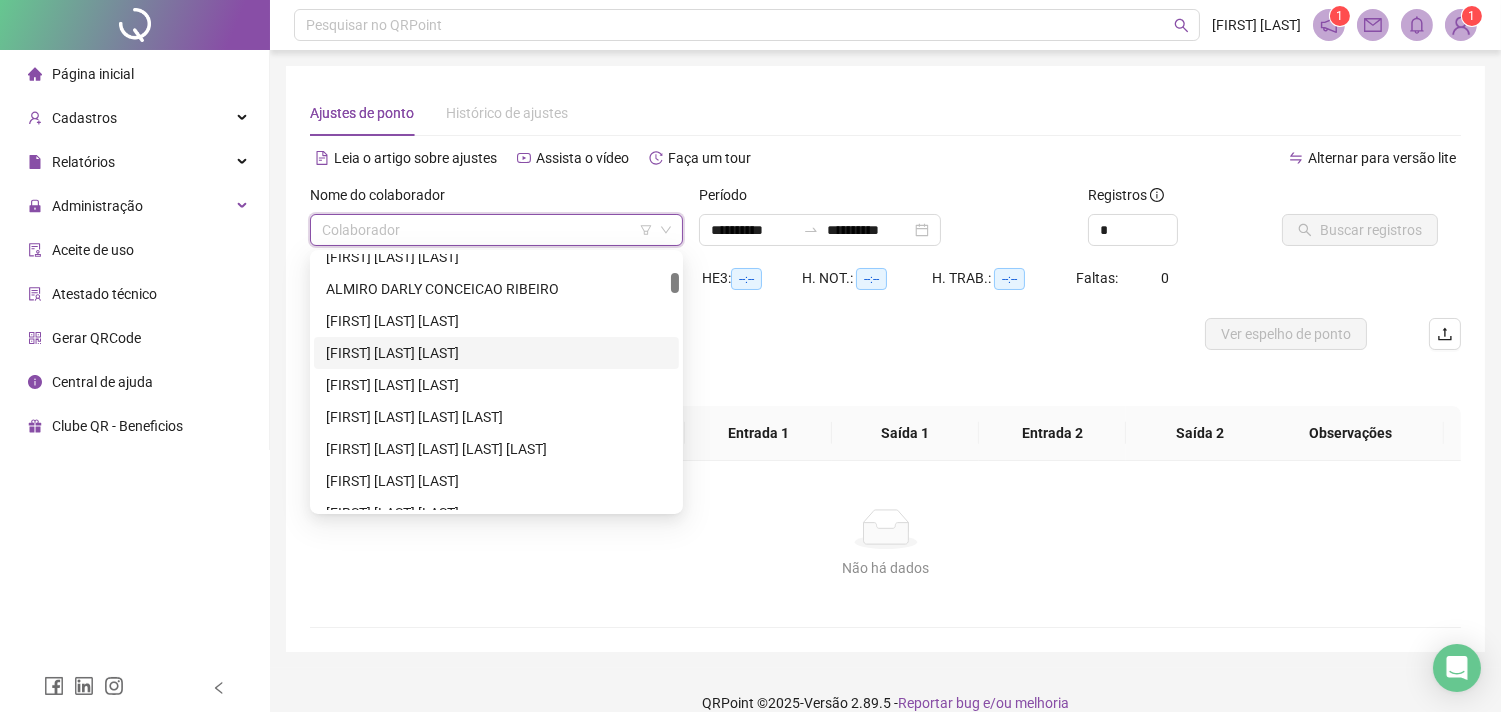 scroll, scrollTop: 555, scrollLeft: 0, axis: vertical 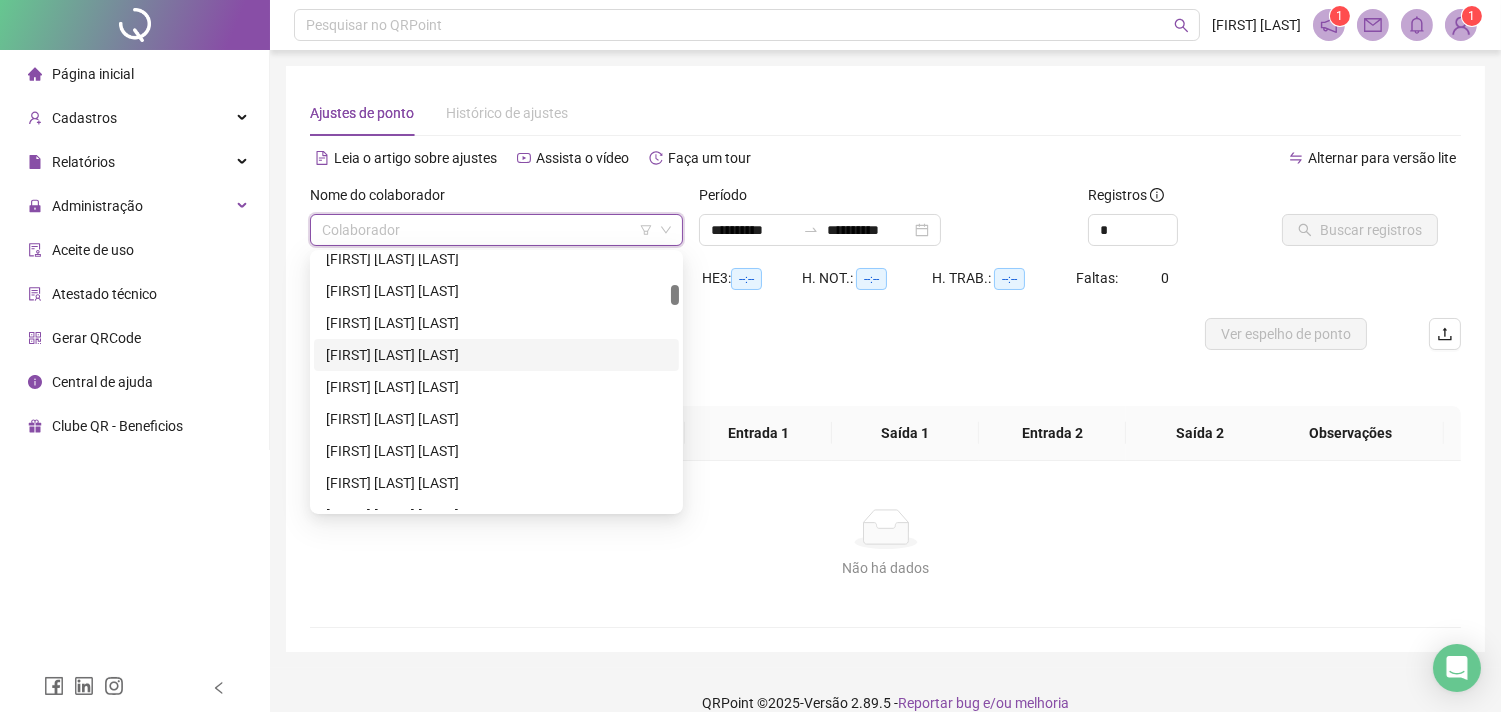 click on "[FIRST] [LAST] [LAST]" at bounding box center [496, 355] 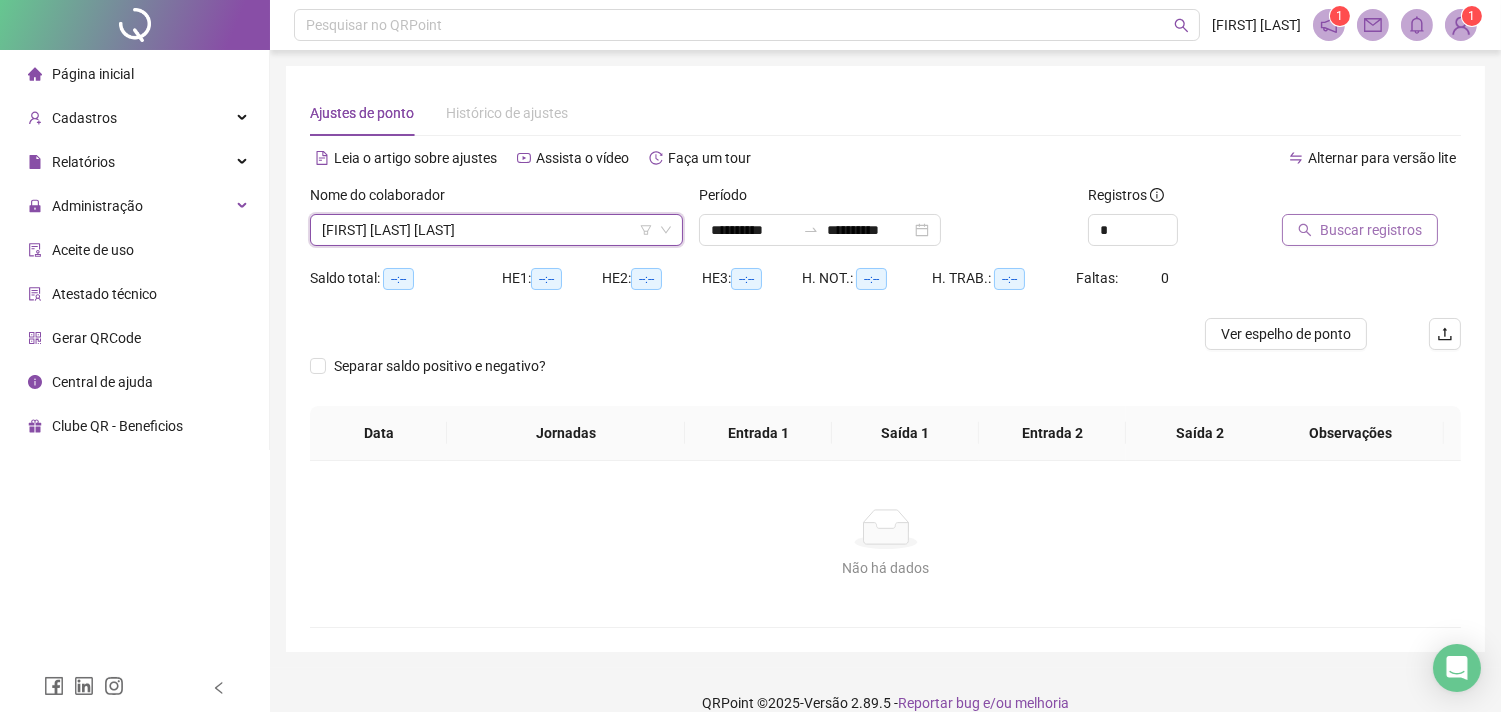 click on "Buscar registros" at bounding box center [1371, 230] 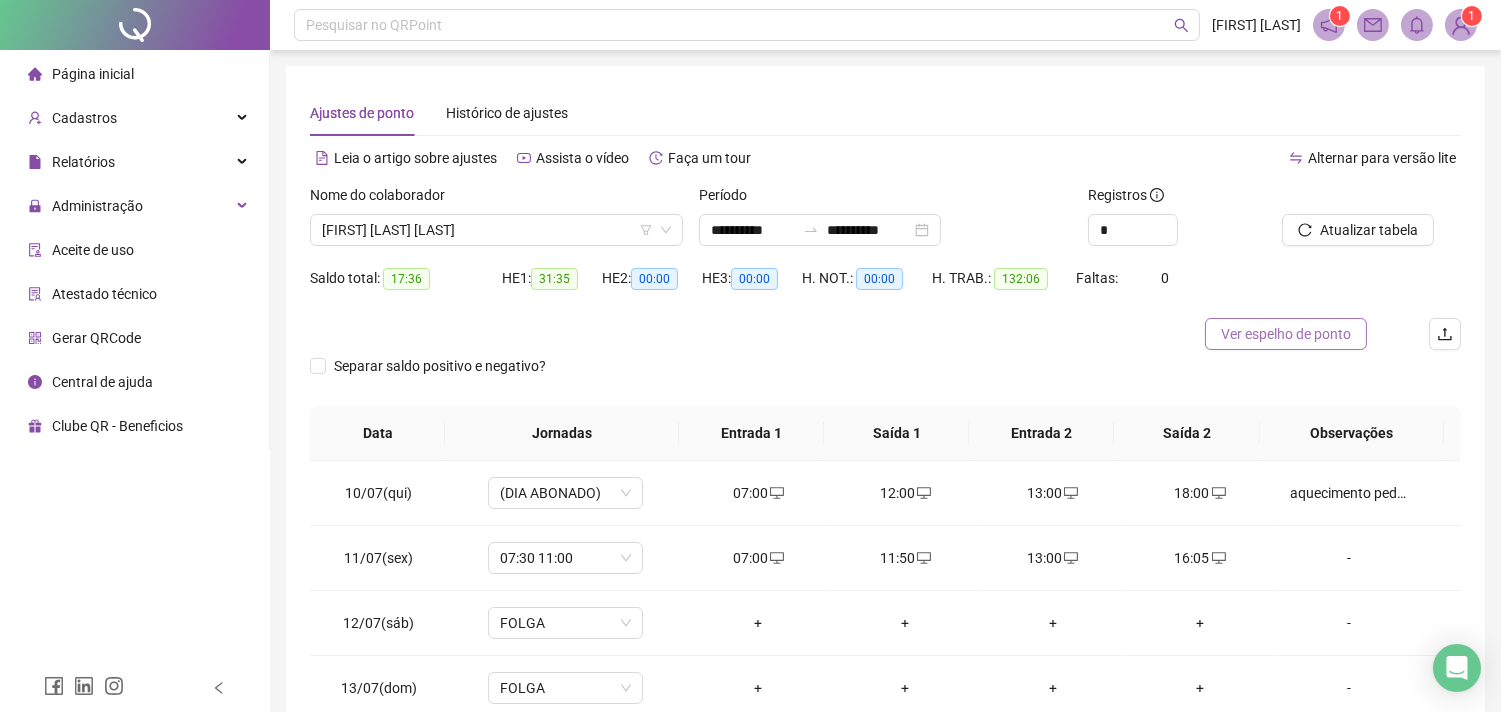 click on "Ver espelho de ponto" at bounding box center [1286, 334] 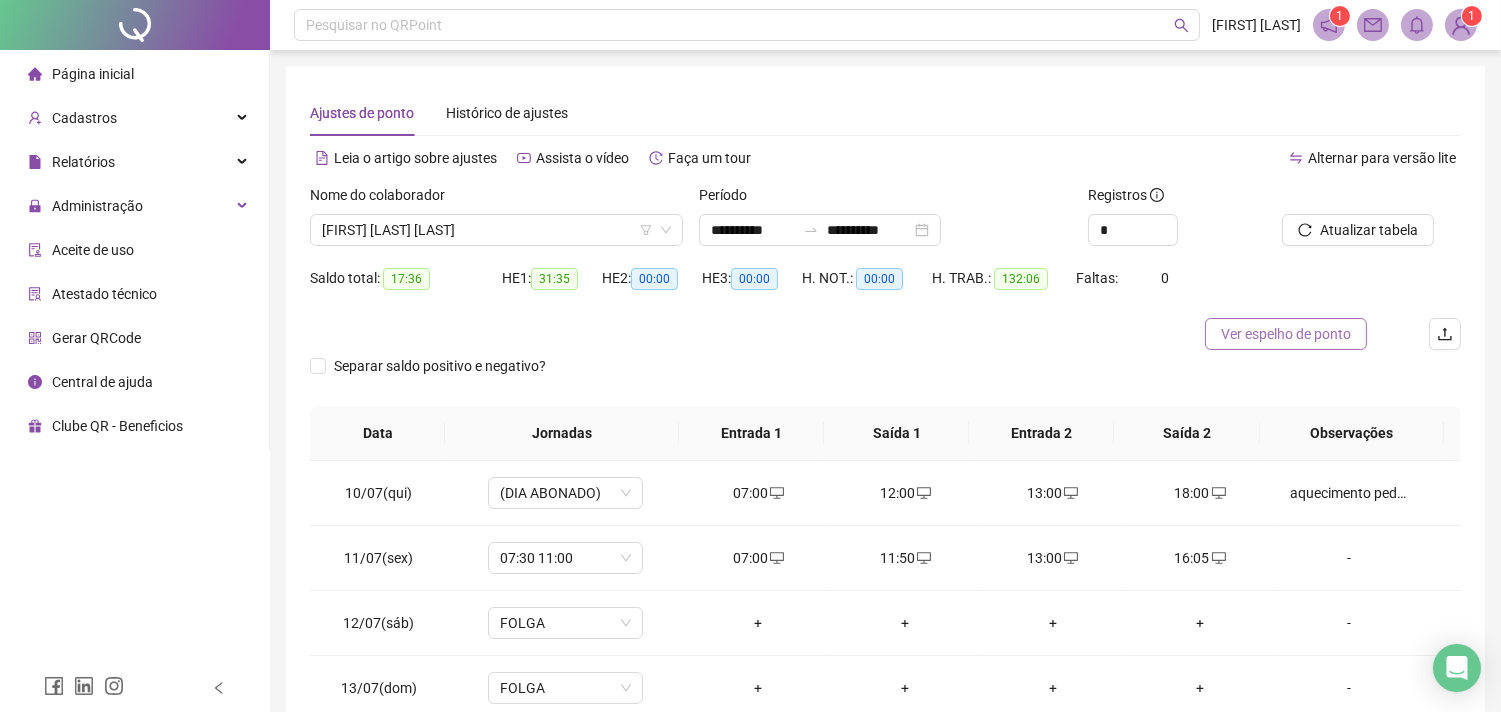 click on "Ver espelho de ponto" at bounding box center [1286, 334] 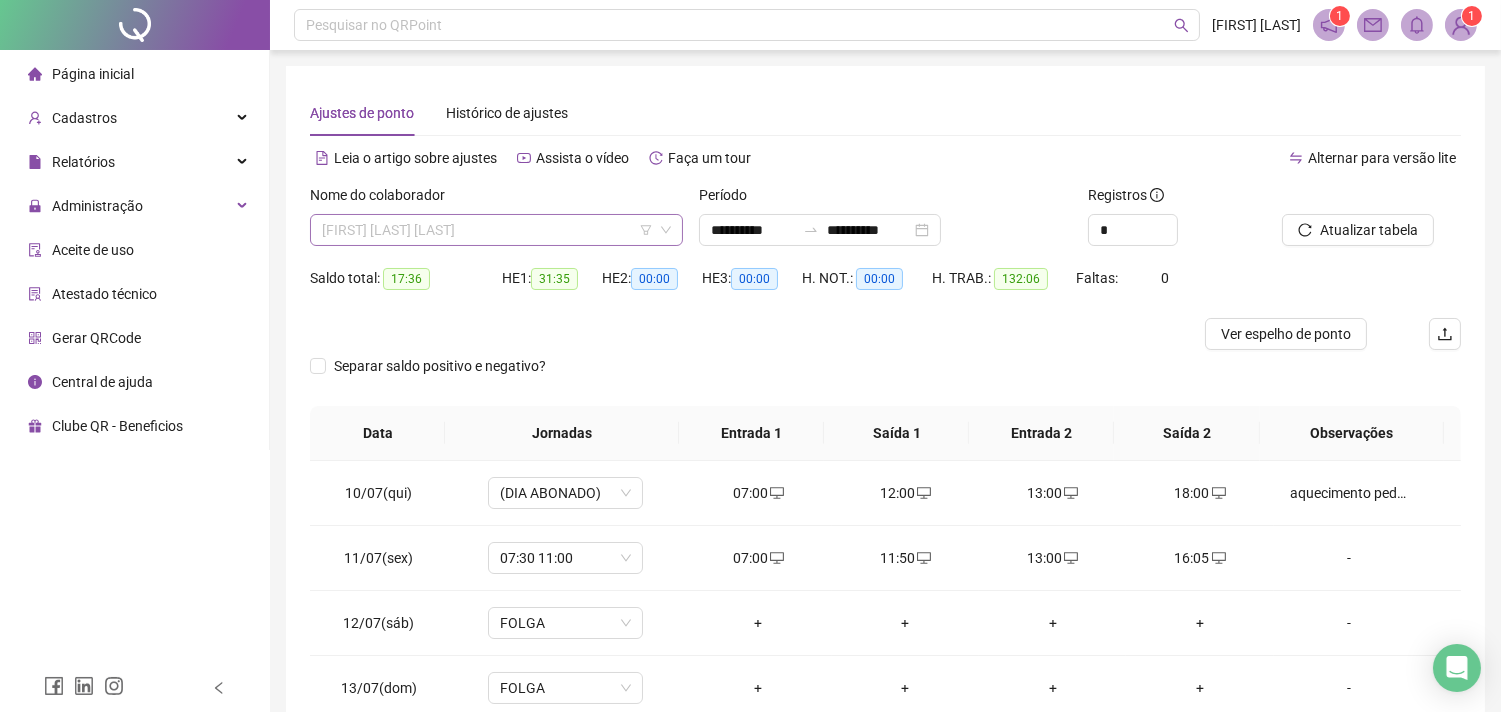 click on "[FIRST] [MIDDLE] [LAST]" at bounding box center [496, 230] 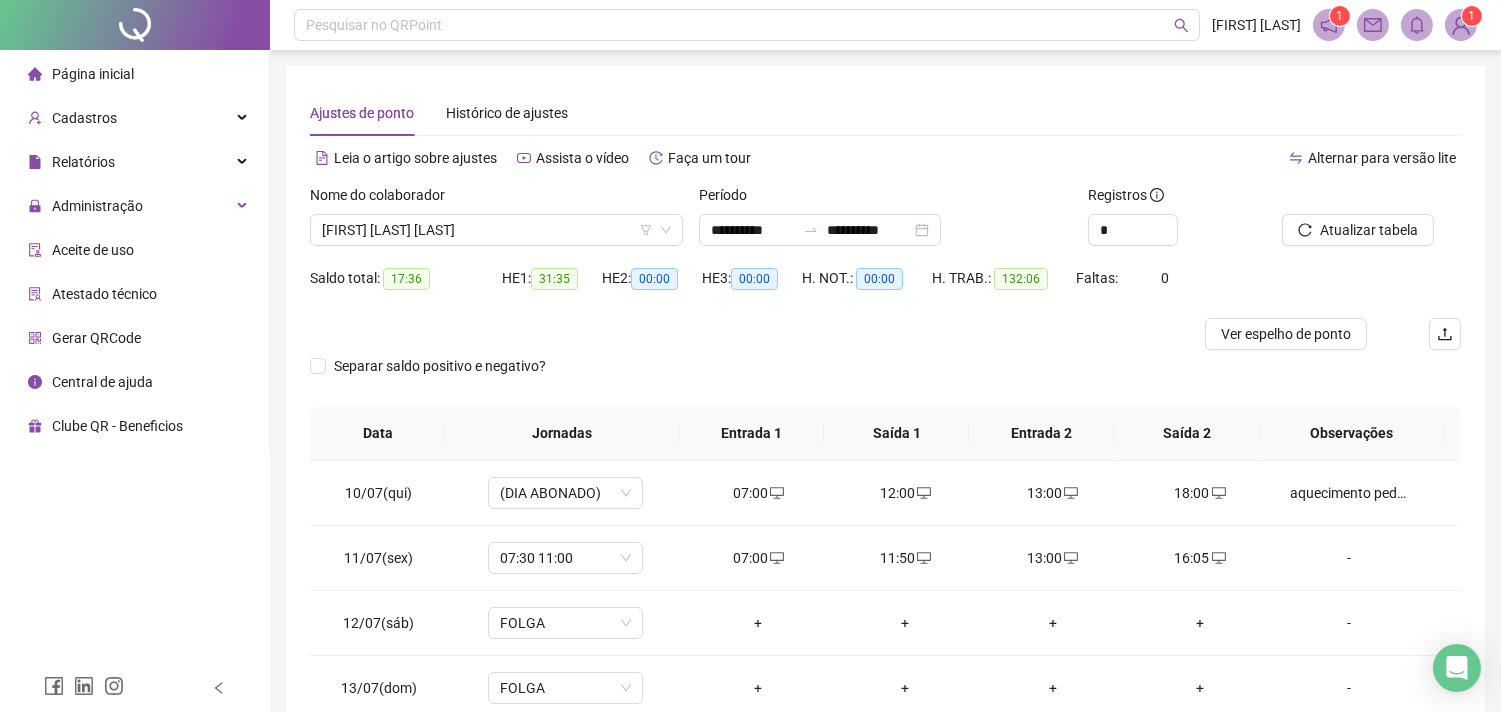 click on "Alternar para versão lite" at bounding box center (1174, 158) 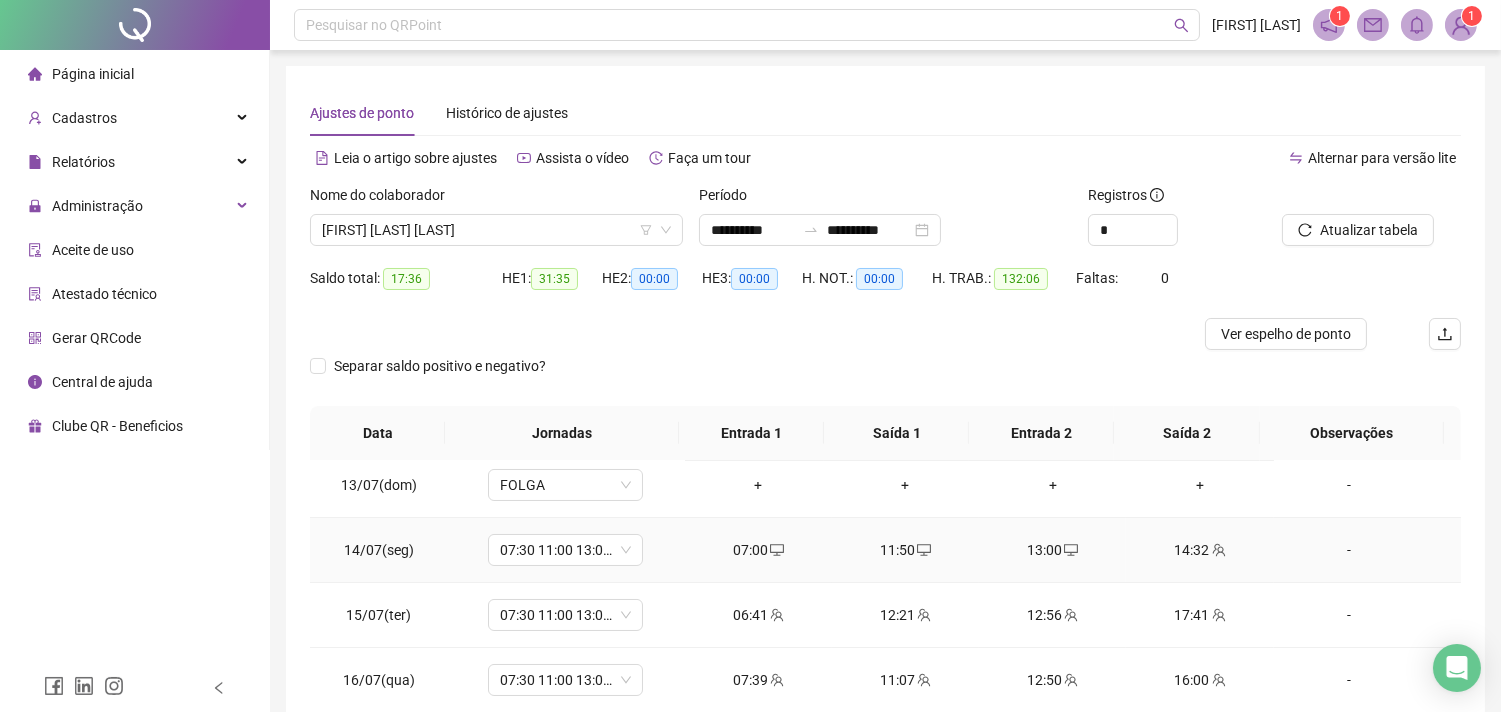 scroll, scrollTop: 222, scrollLeft: 0, axis: vertical 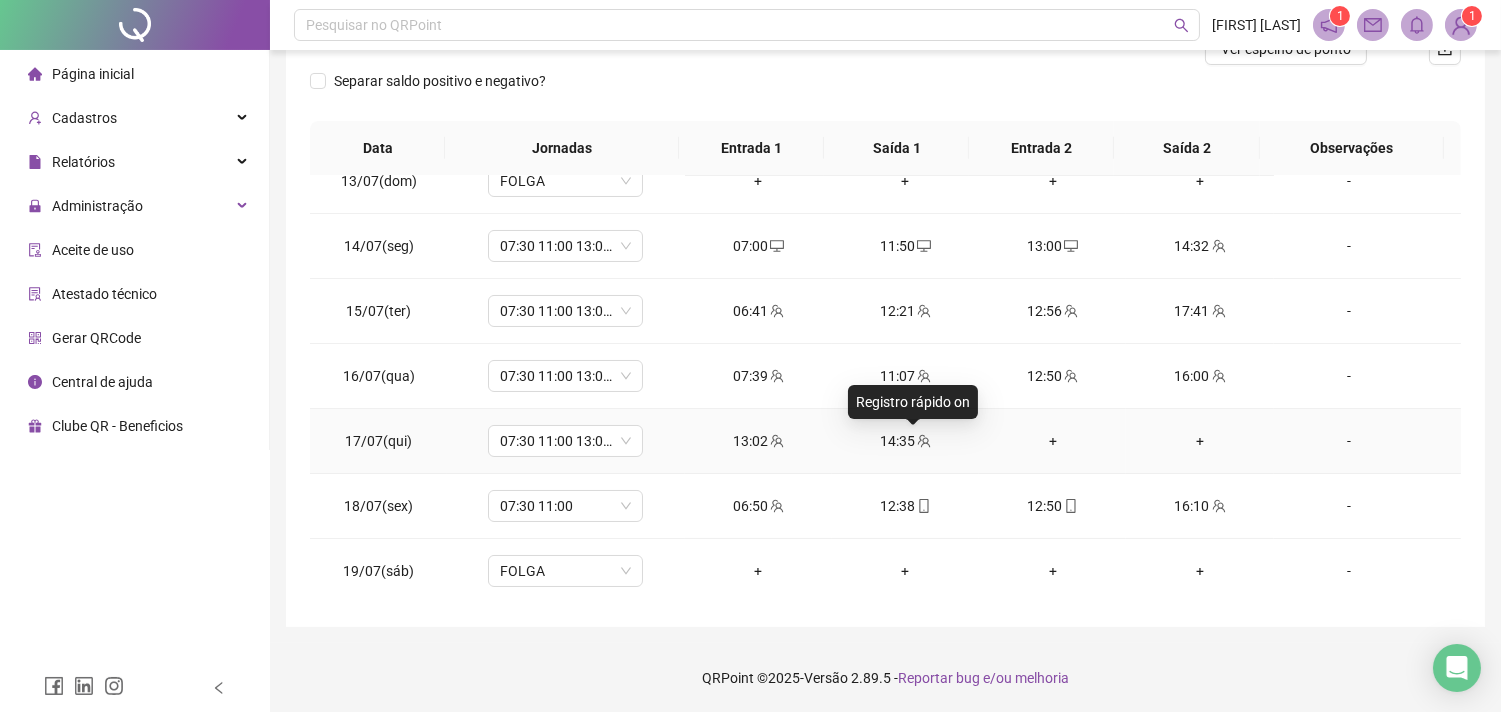 click 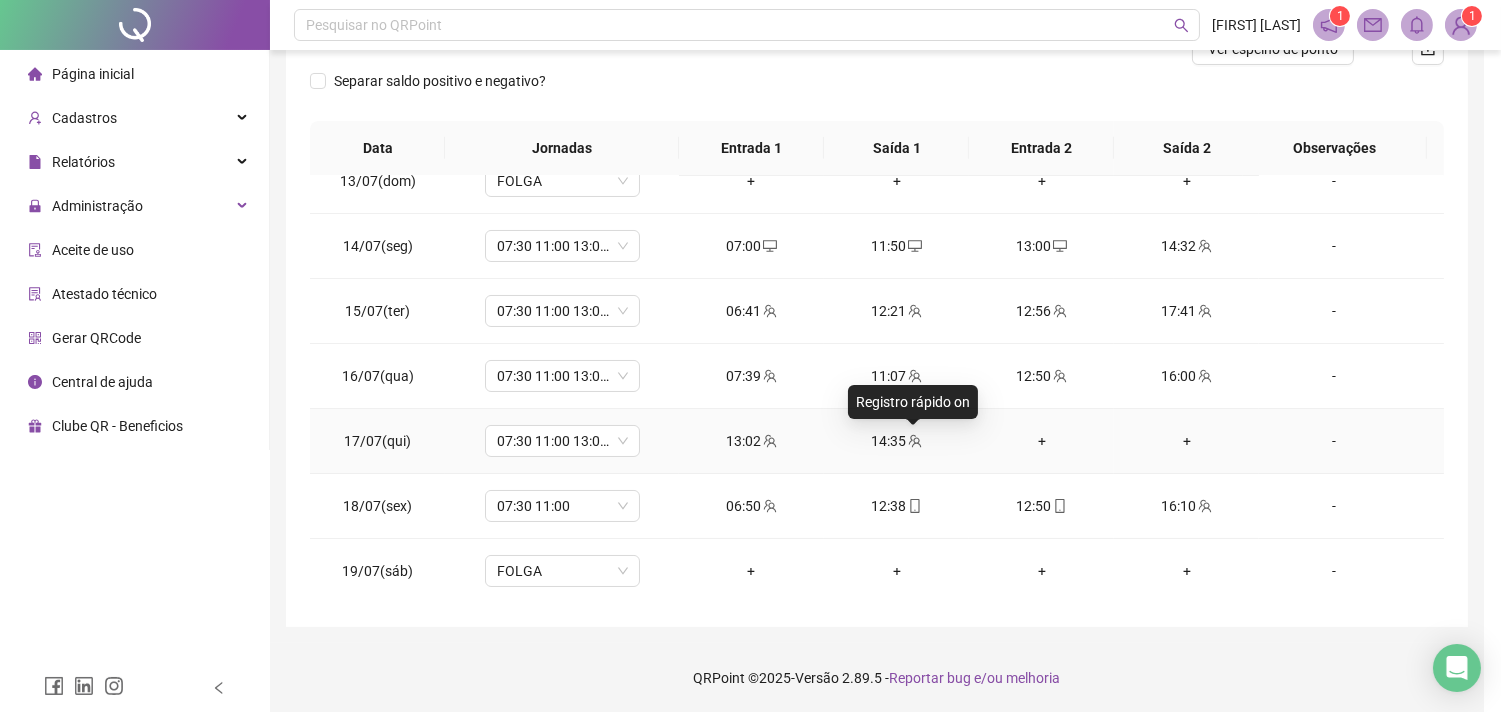 click on "Pertence à jornada anterior" at bounding box center (817, 437) 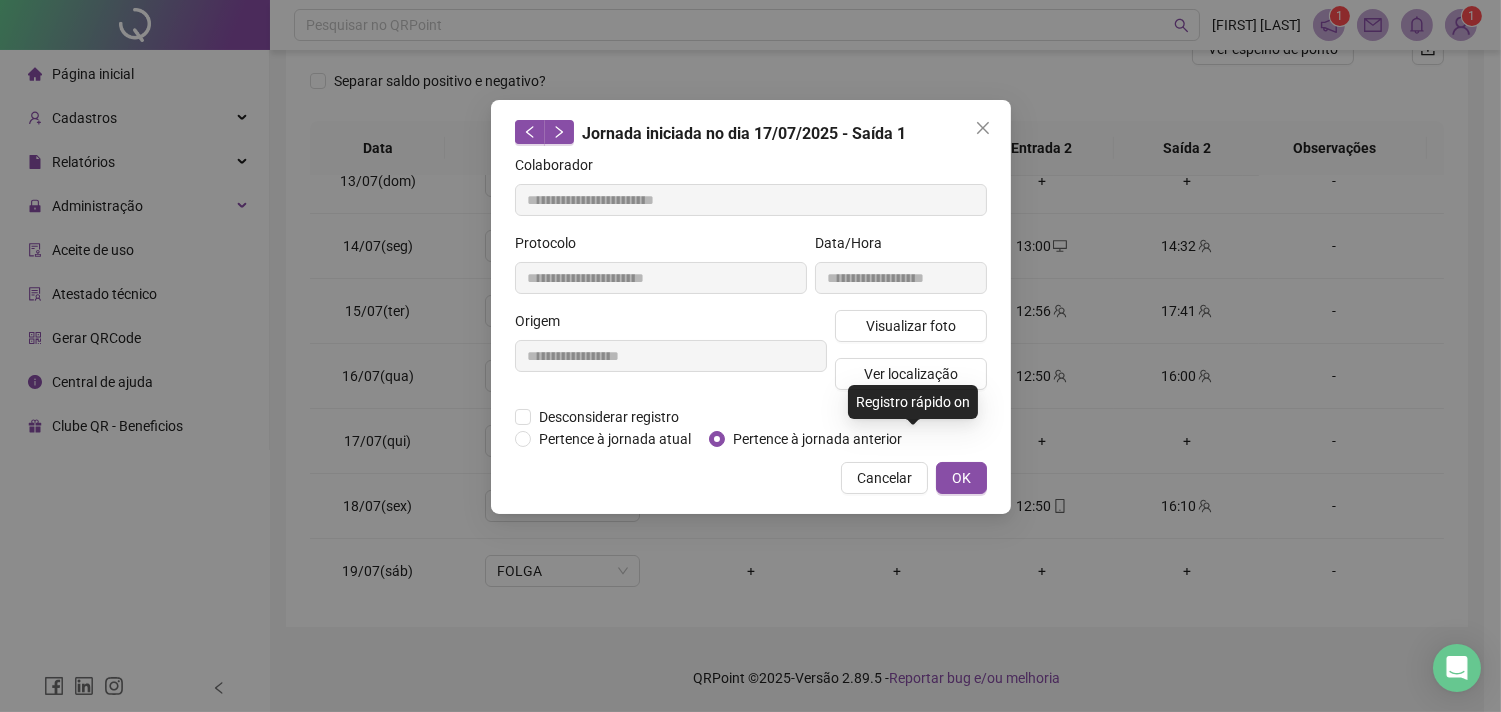 type on "**********" 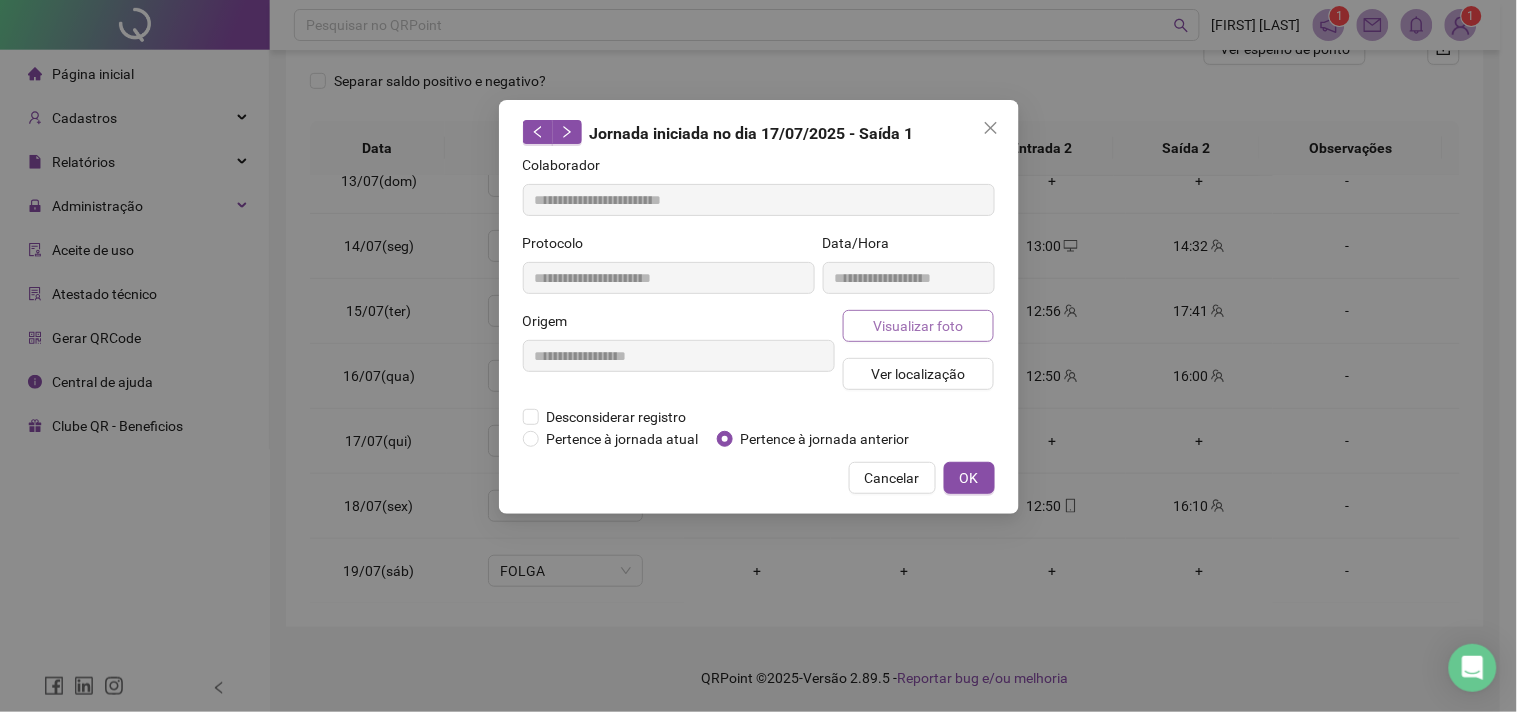 click on "Visualizar foto" at bounding box center (918, 326) 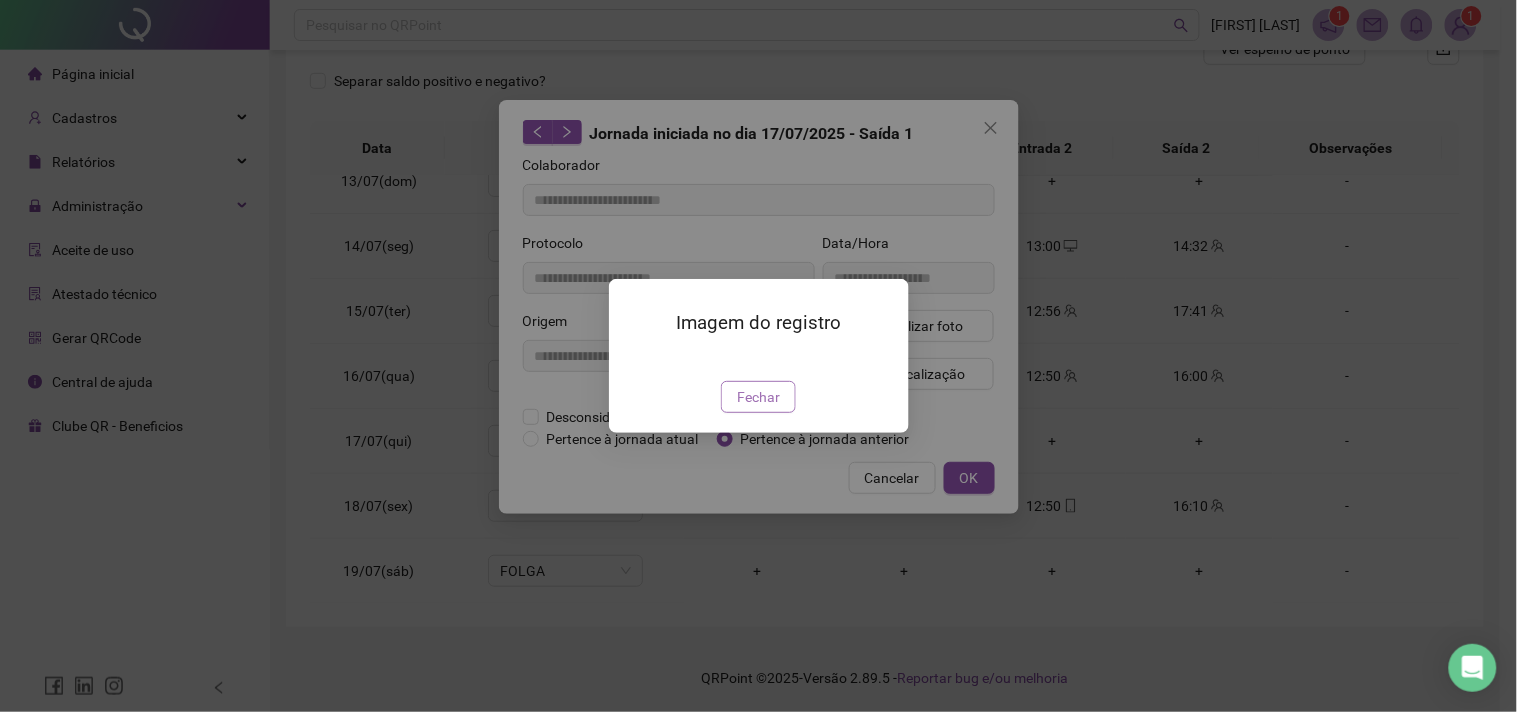 click on "Fechar" at bounding box center [758, 397] 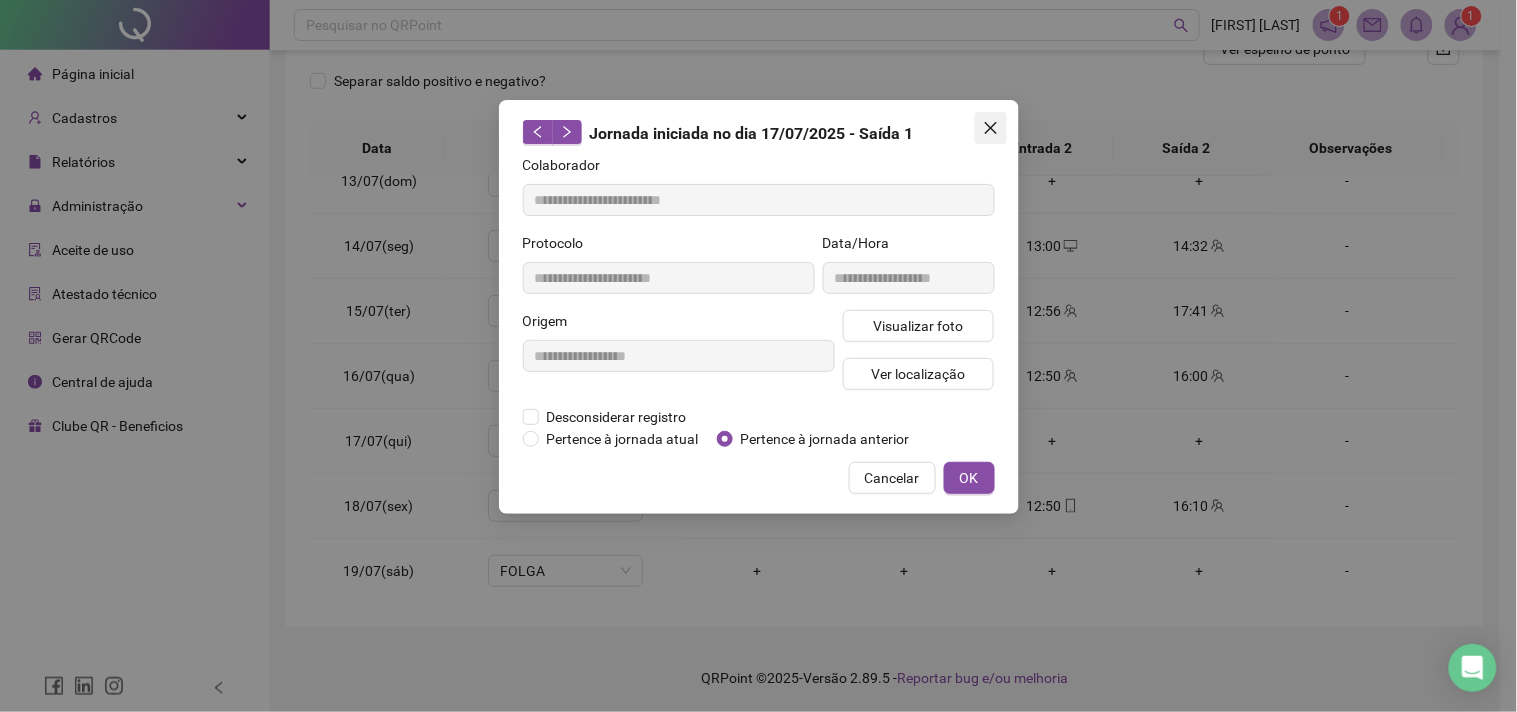 click 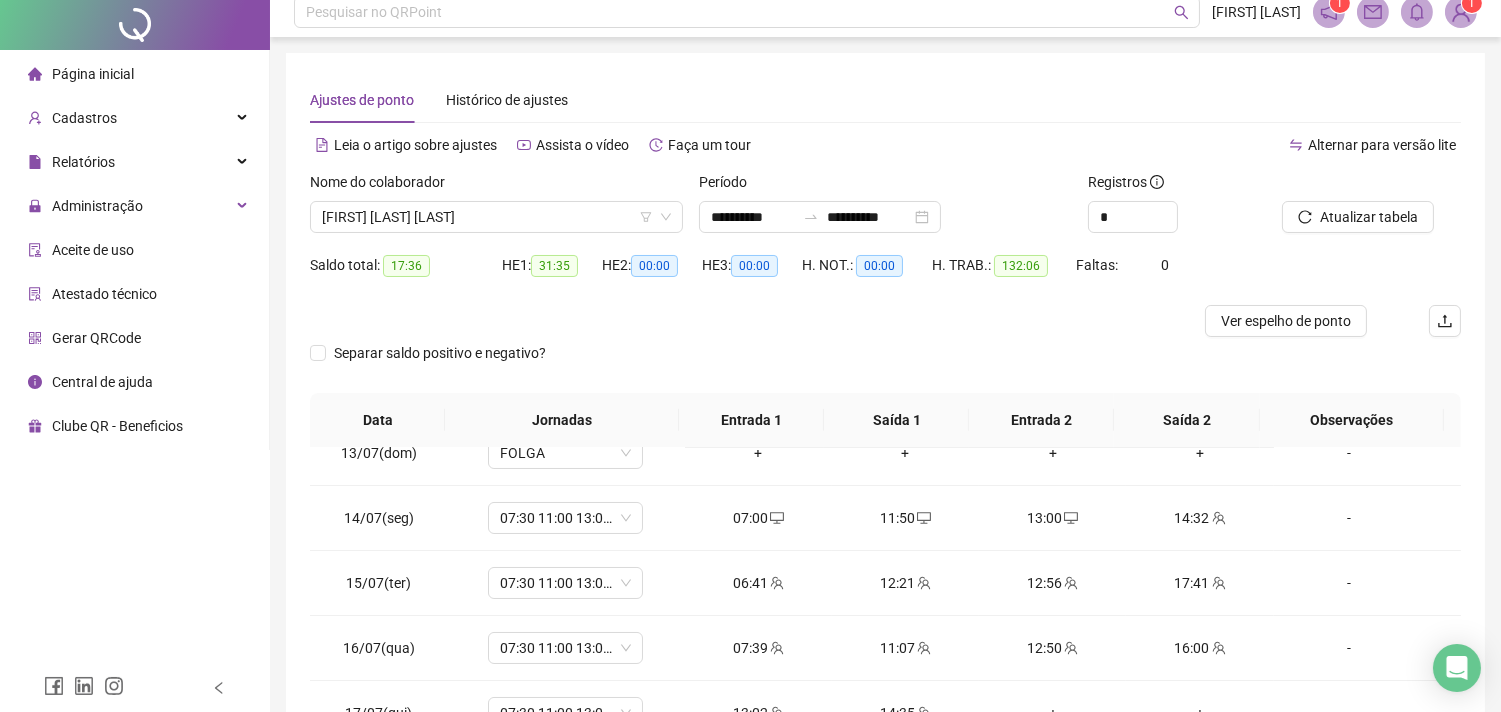 scroll, scrollTop: 0, scrollLeft: 0, axis: both 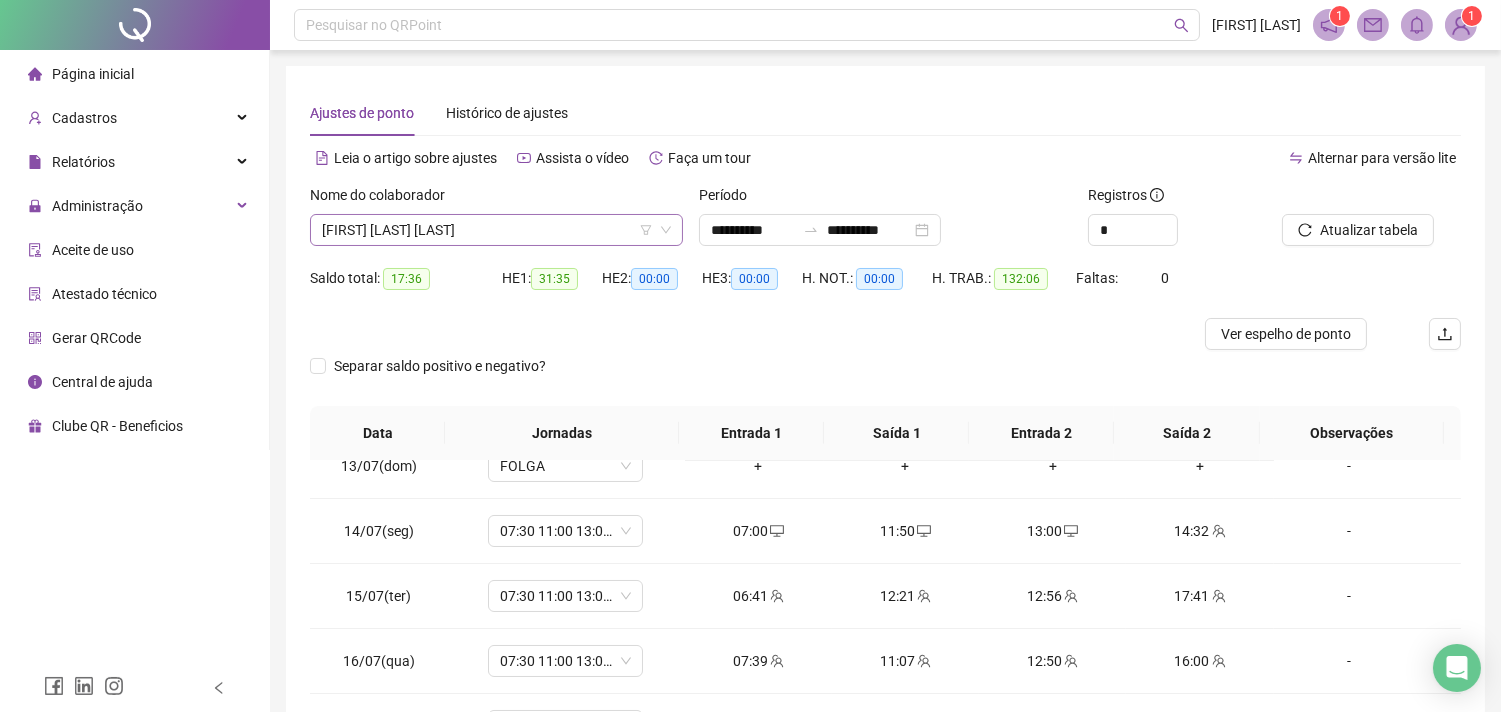click on "[FIRST] [MIDDLE] [LAST]" at bounding box center [496, 230] 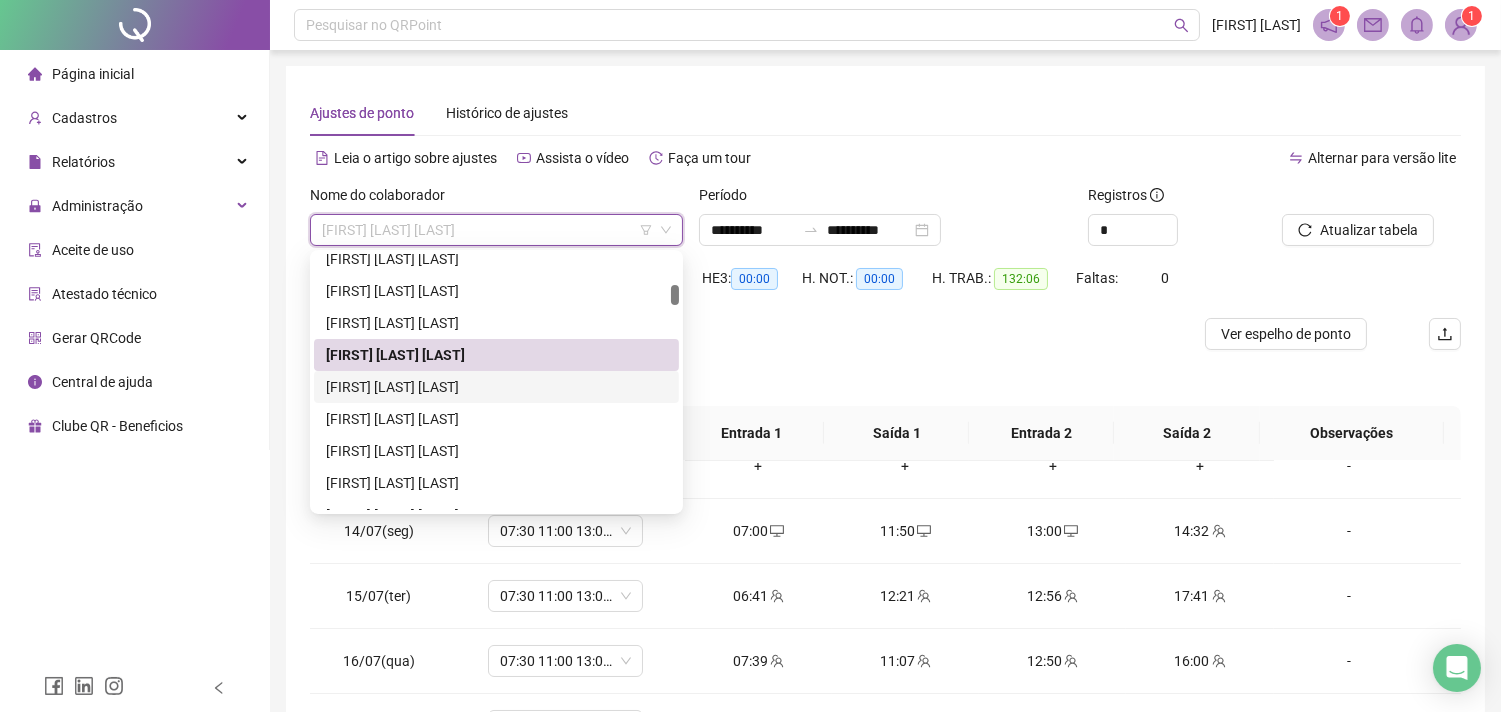 click on "[FIRST] [MIDDLE] [LAST]" at bounding box center (496, 387) 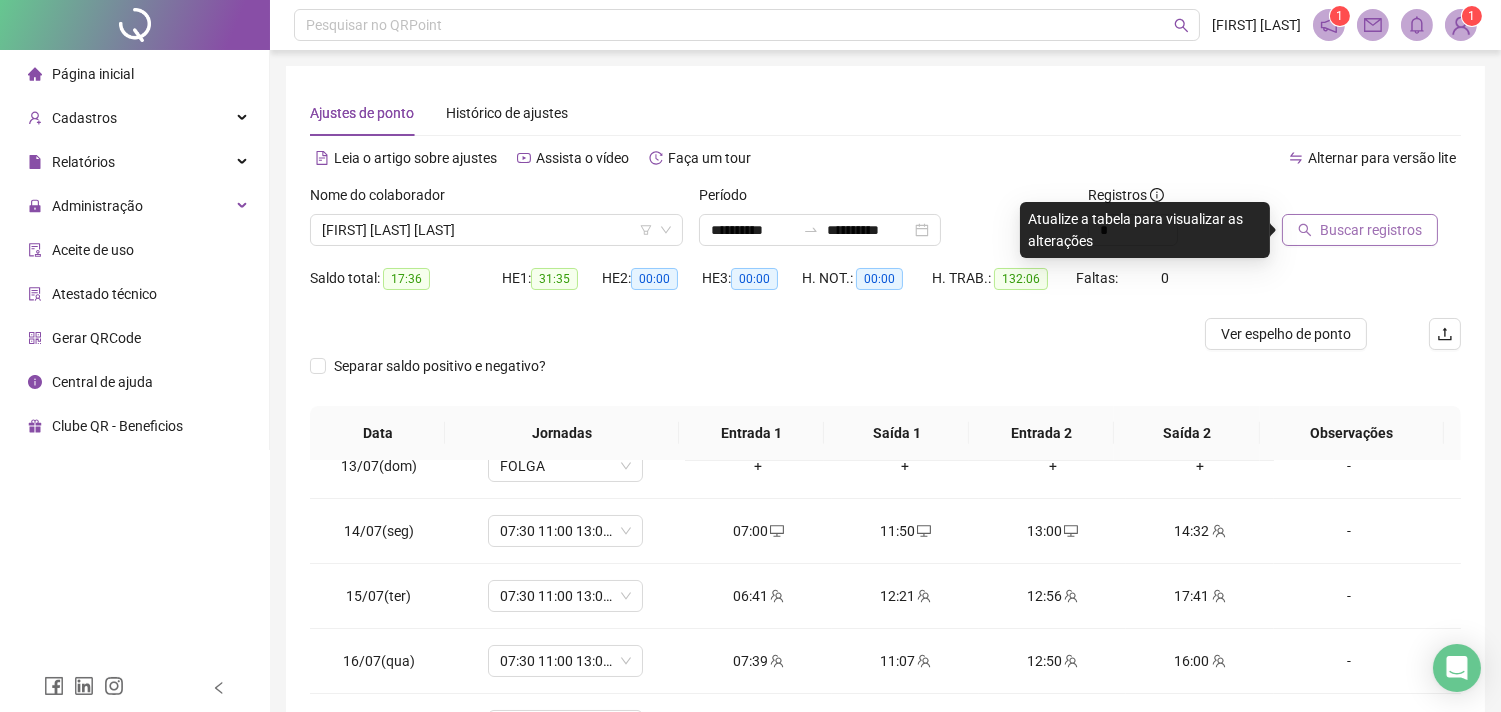 click on "Buscar registros" at bounding box center [1371, 230] 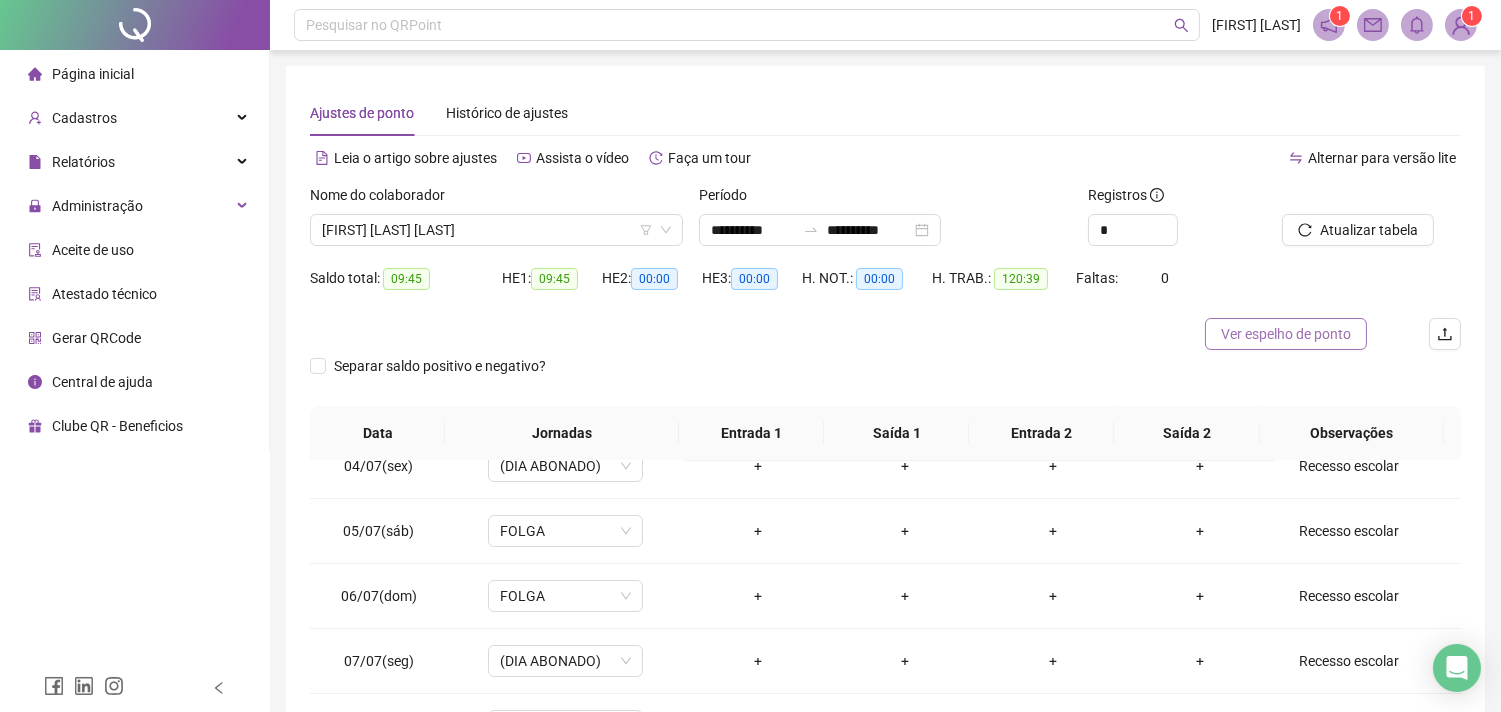 click on "Ver espelho de ponto" at bounding box center [1286, 334] 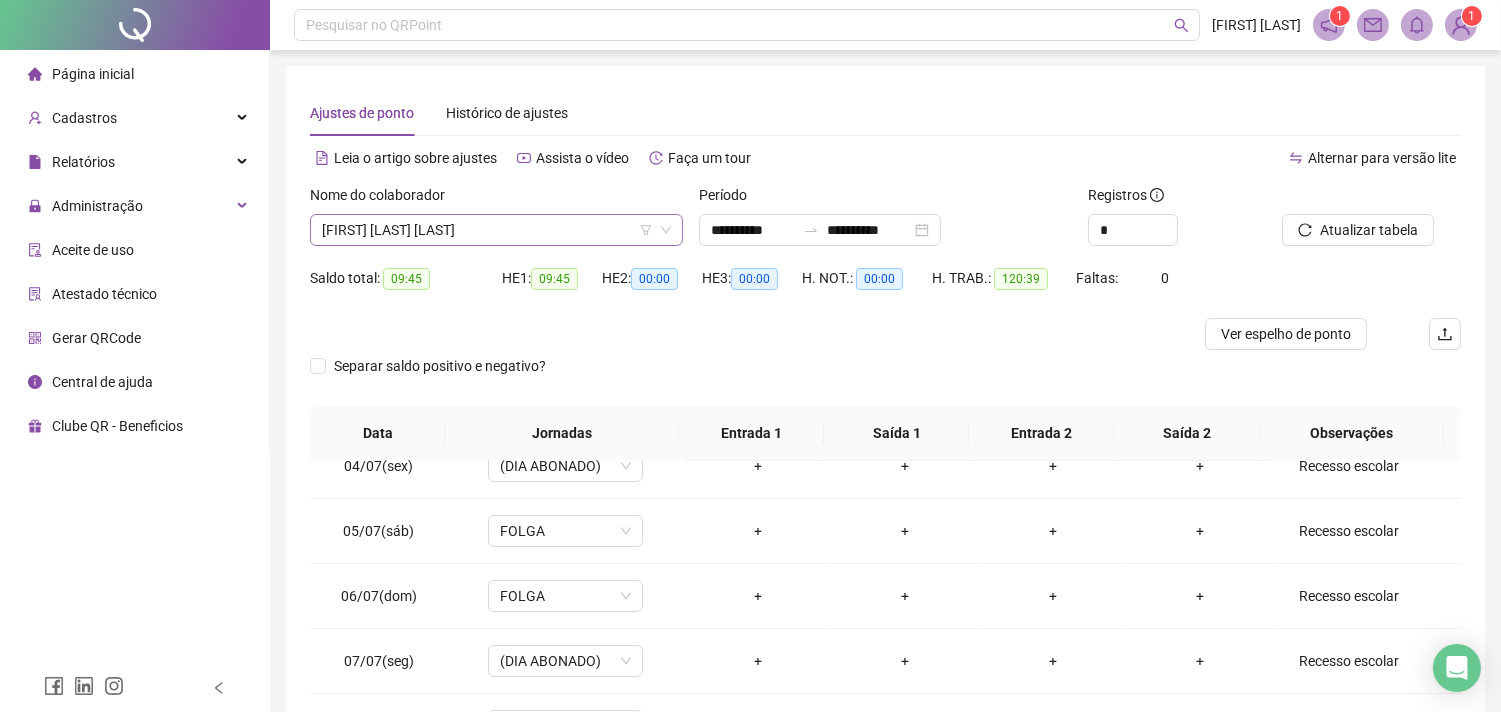 click on "[FIRST] [MIDDLE] [LAST]" at bounding box center (496, 230) 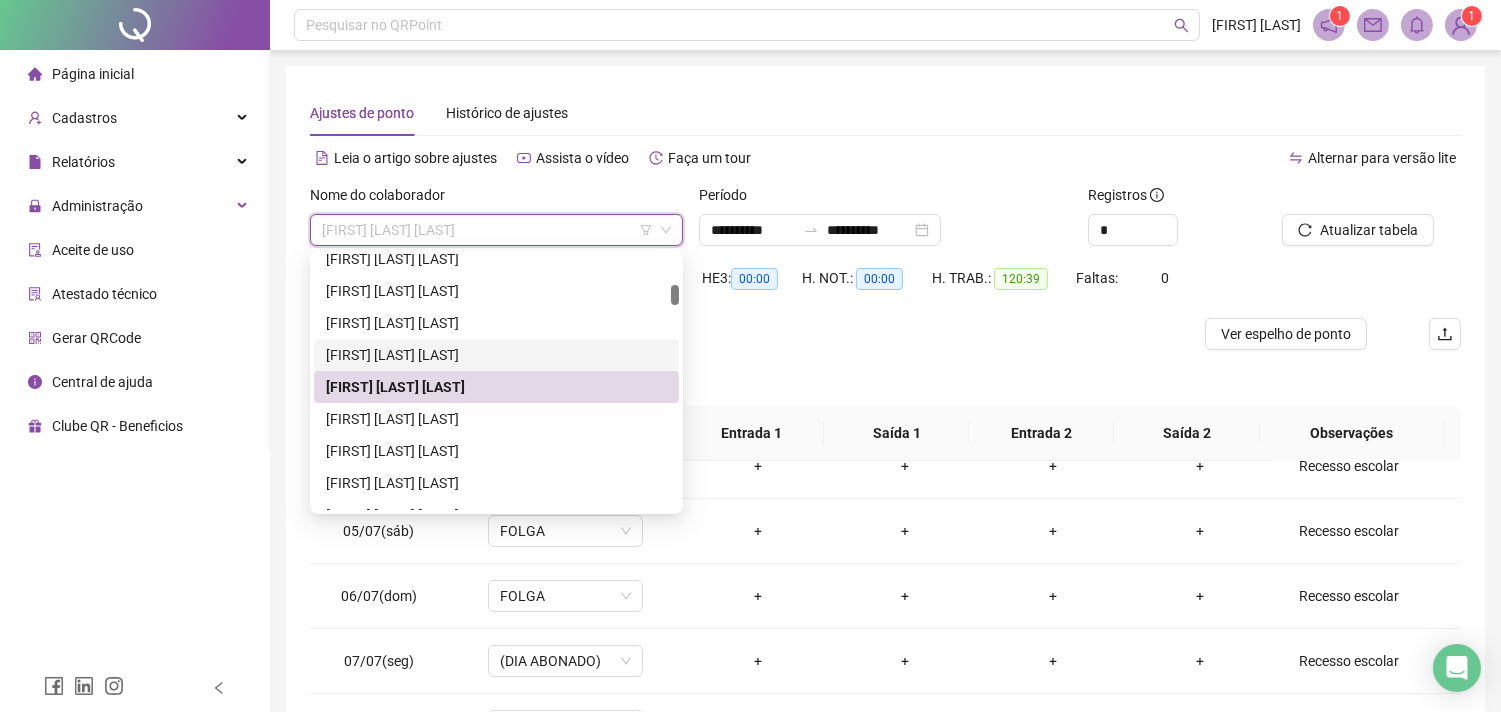 click on "[FIRST] [MIDDLE] [LAST]" at bounding box center [496, 355] 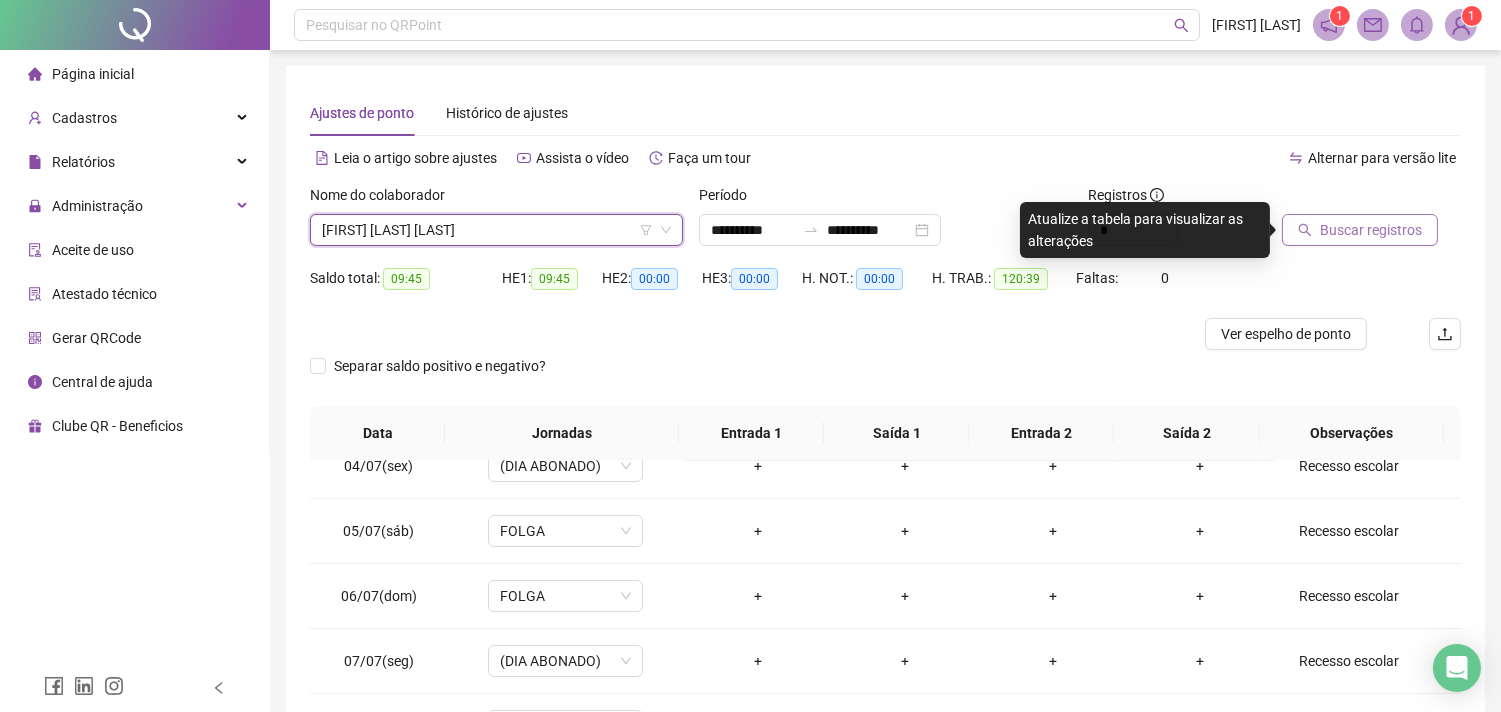click on "Buscar registros" at bounding box center (1371, 230) 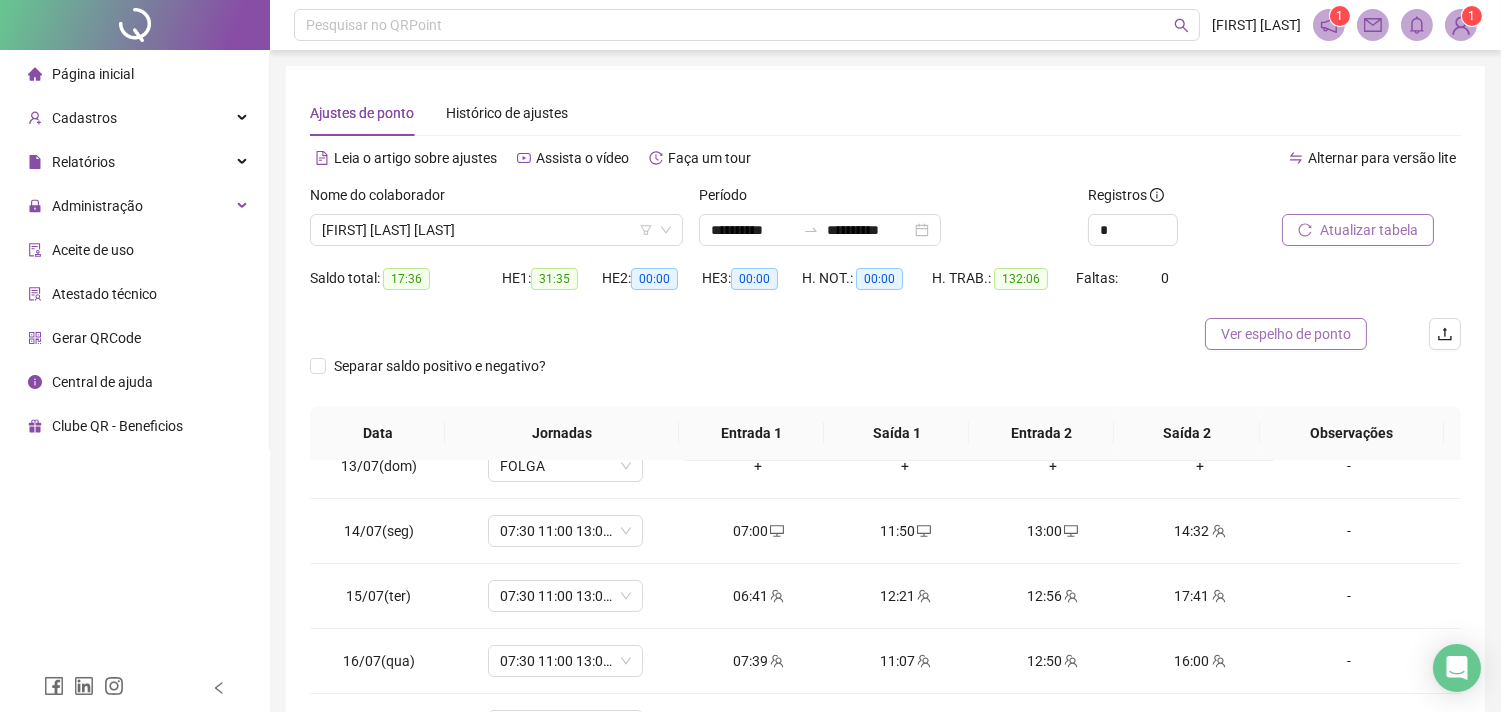 click on "Ver espelho de ponto" at bounding box center (1286, 334) 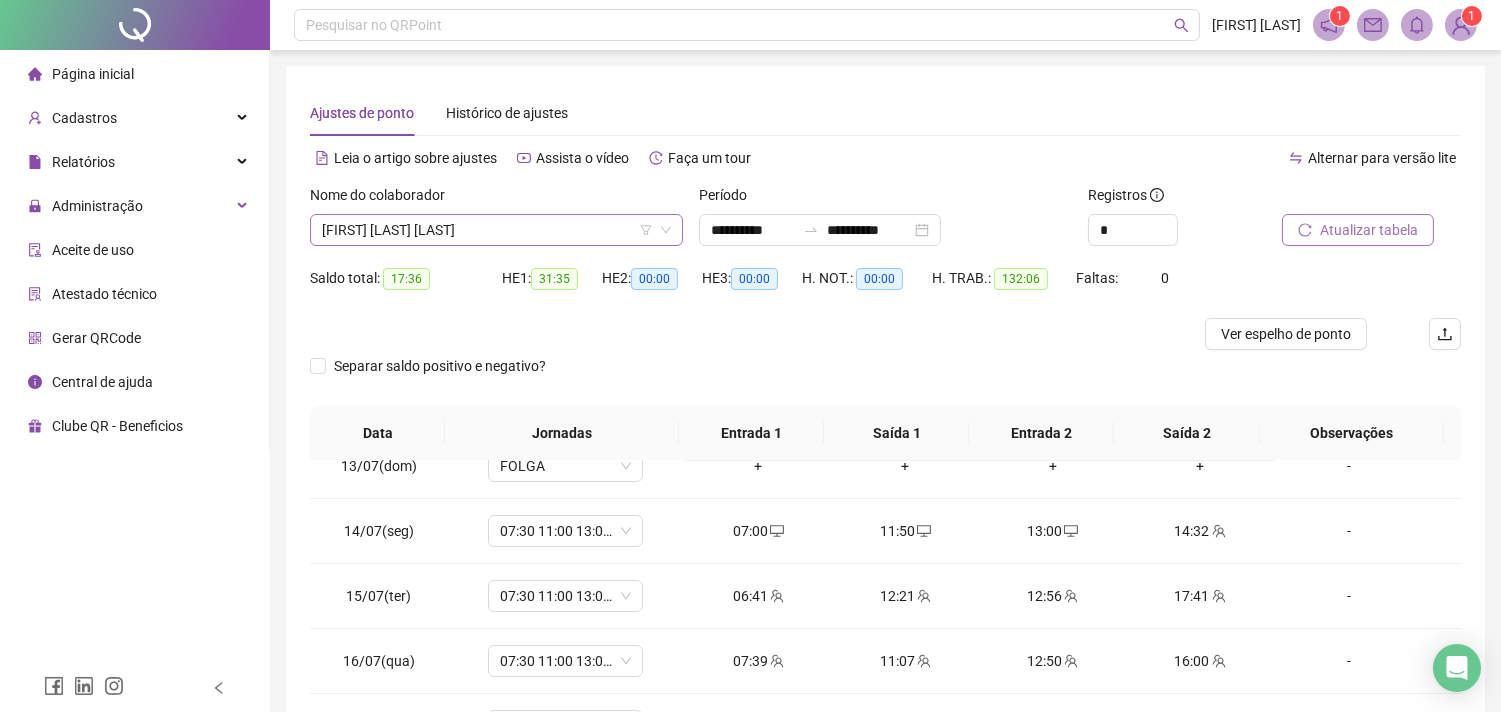 click on "[FIRST] [MIDDLE] [LAST]" at bounding box center [496, 230] 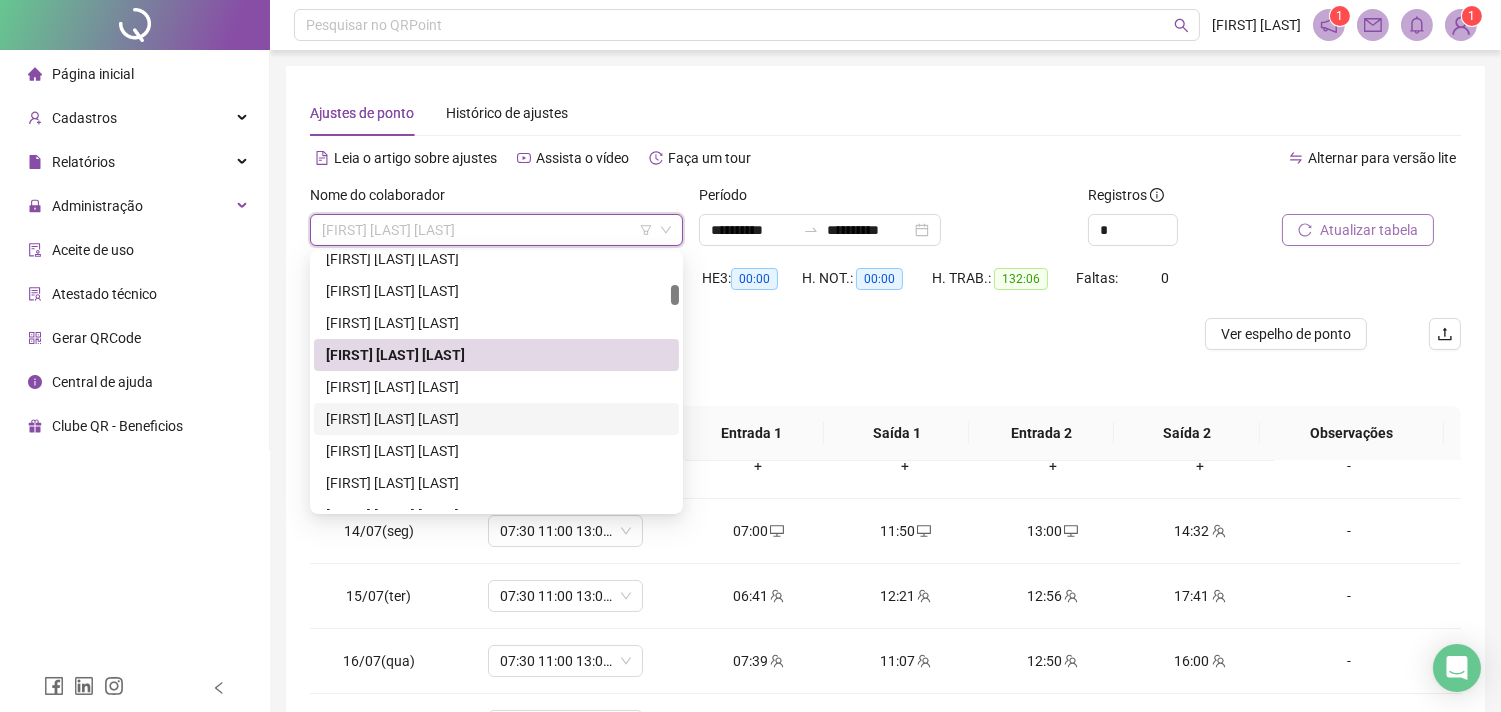 click on "[FIRST] [MIDDLE] [LAST]" at bounding box center [496, 419] 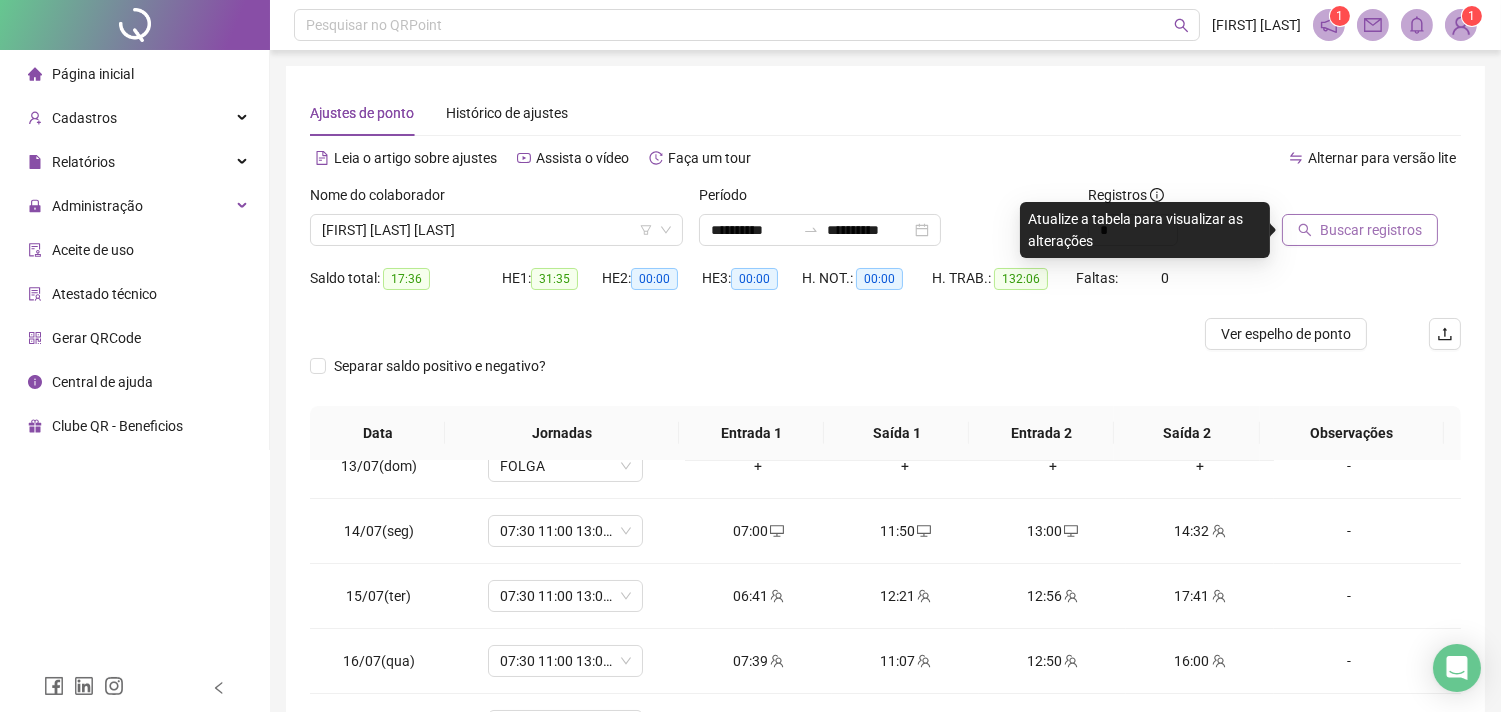 click 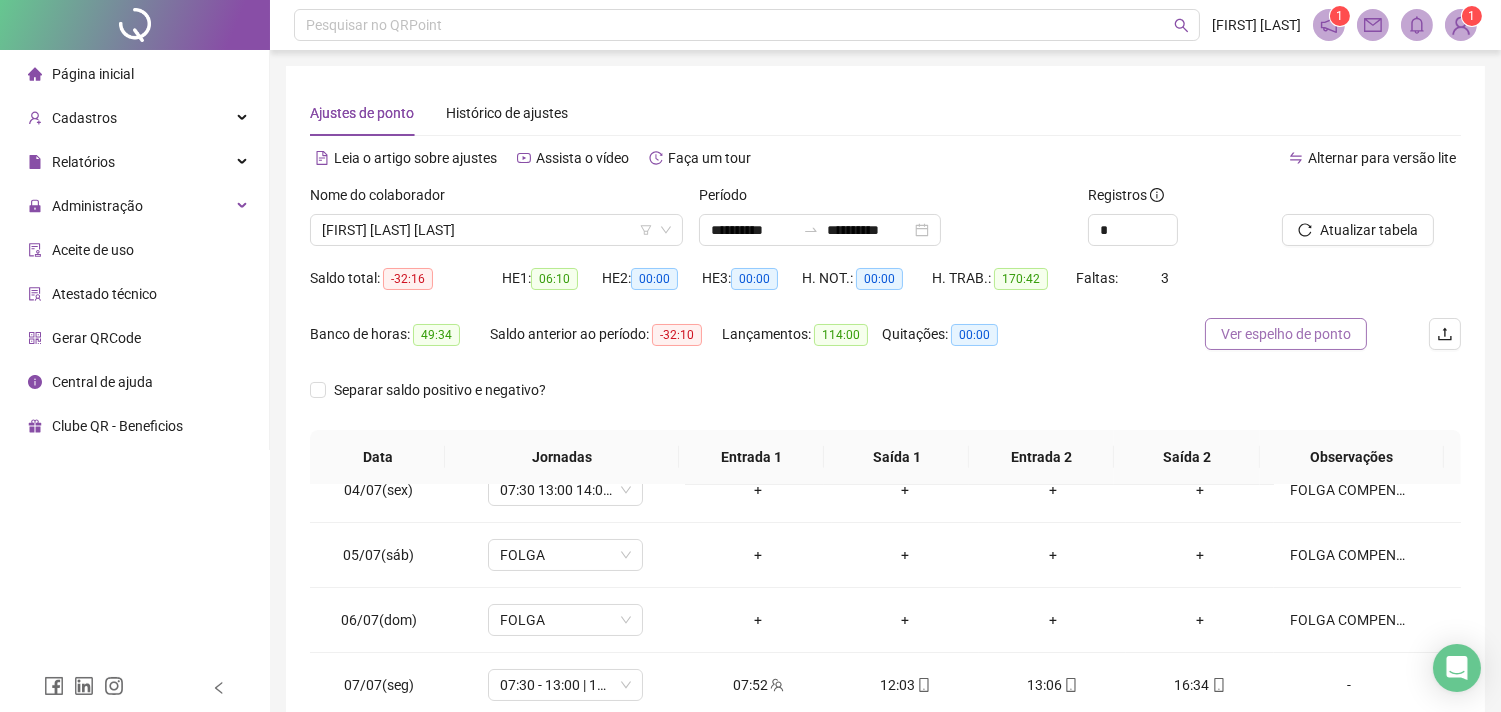 click on "Ver espelho de ponto" at bounding box center (1286, 334) 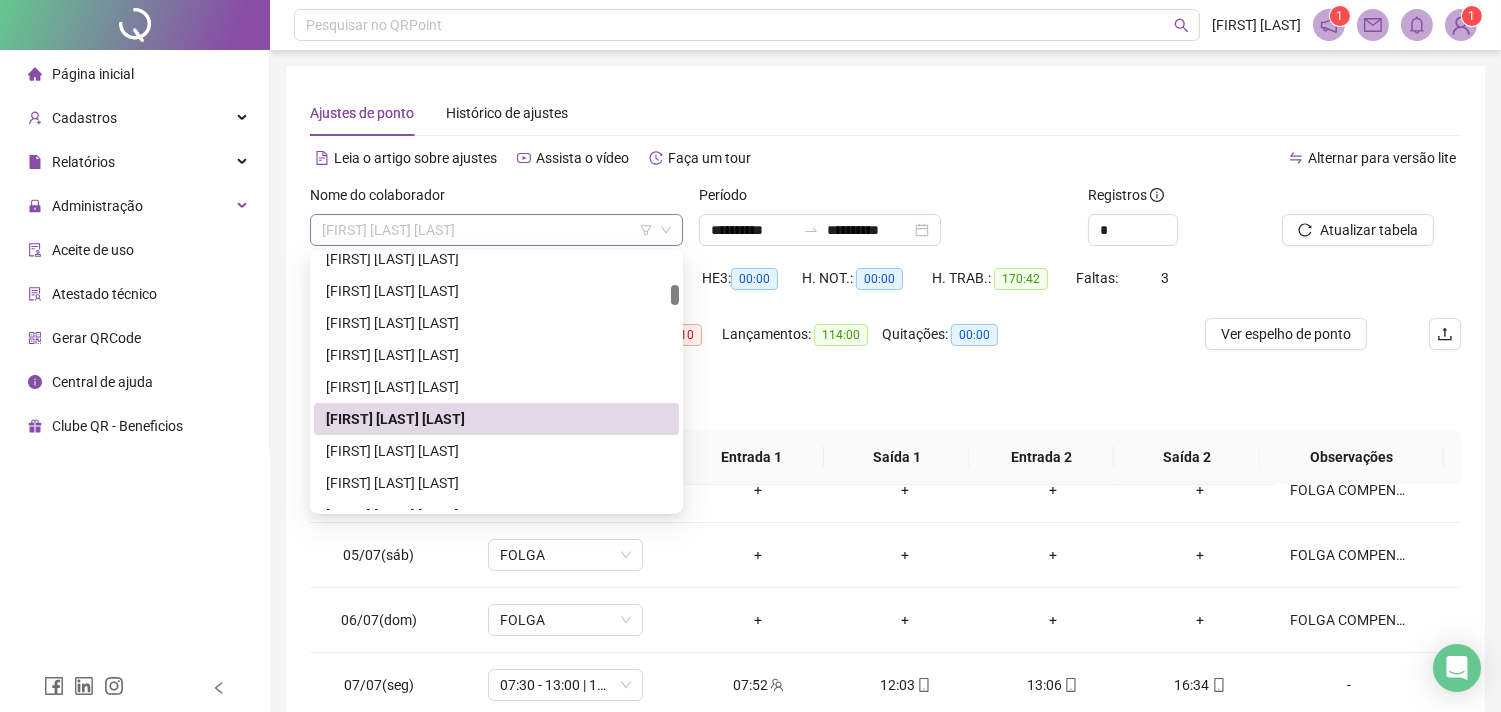 click on "[FIRST] [MIDDLE] [LAST]" at bounding box center [496, 230] 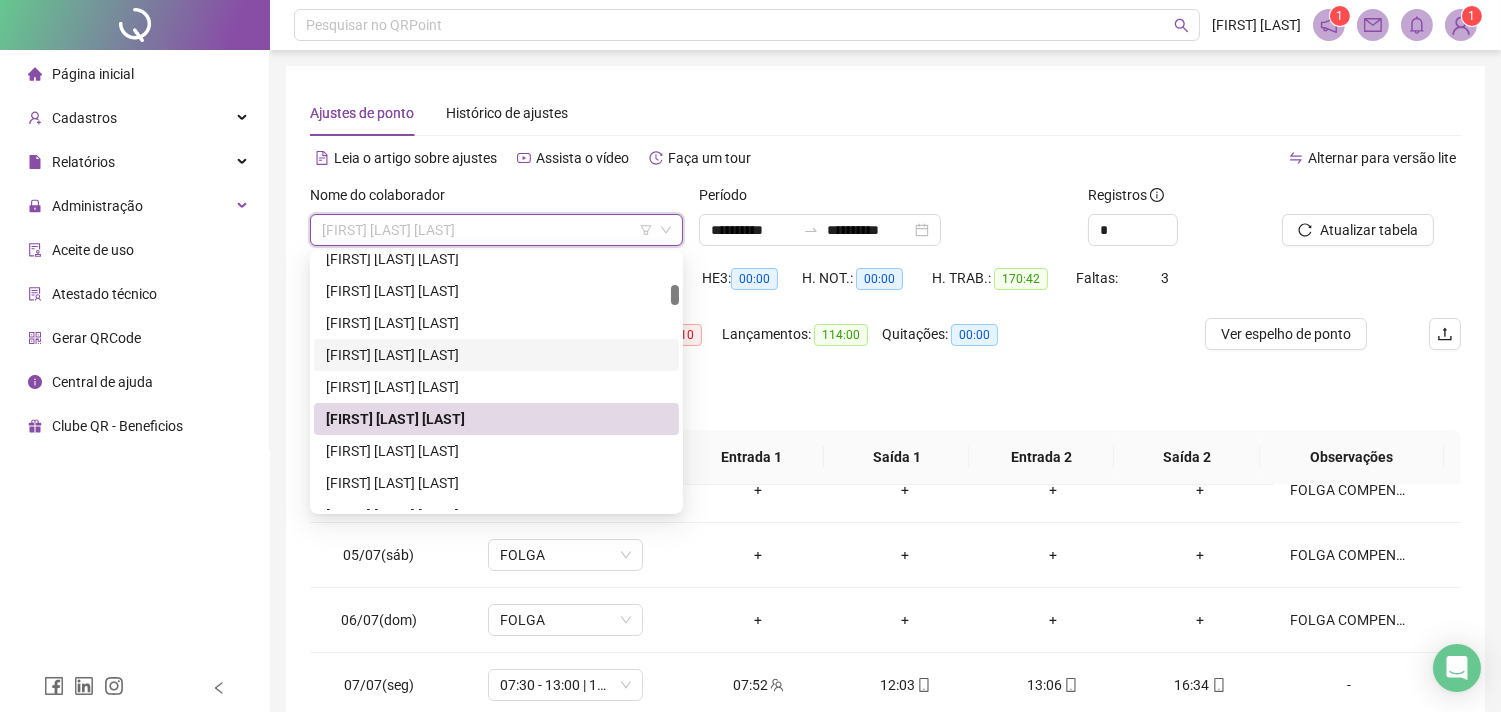scroll, scrollTop: 666, scrollLeft: 0, axis: vertical 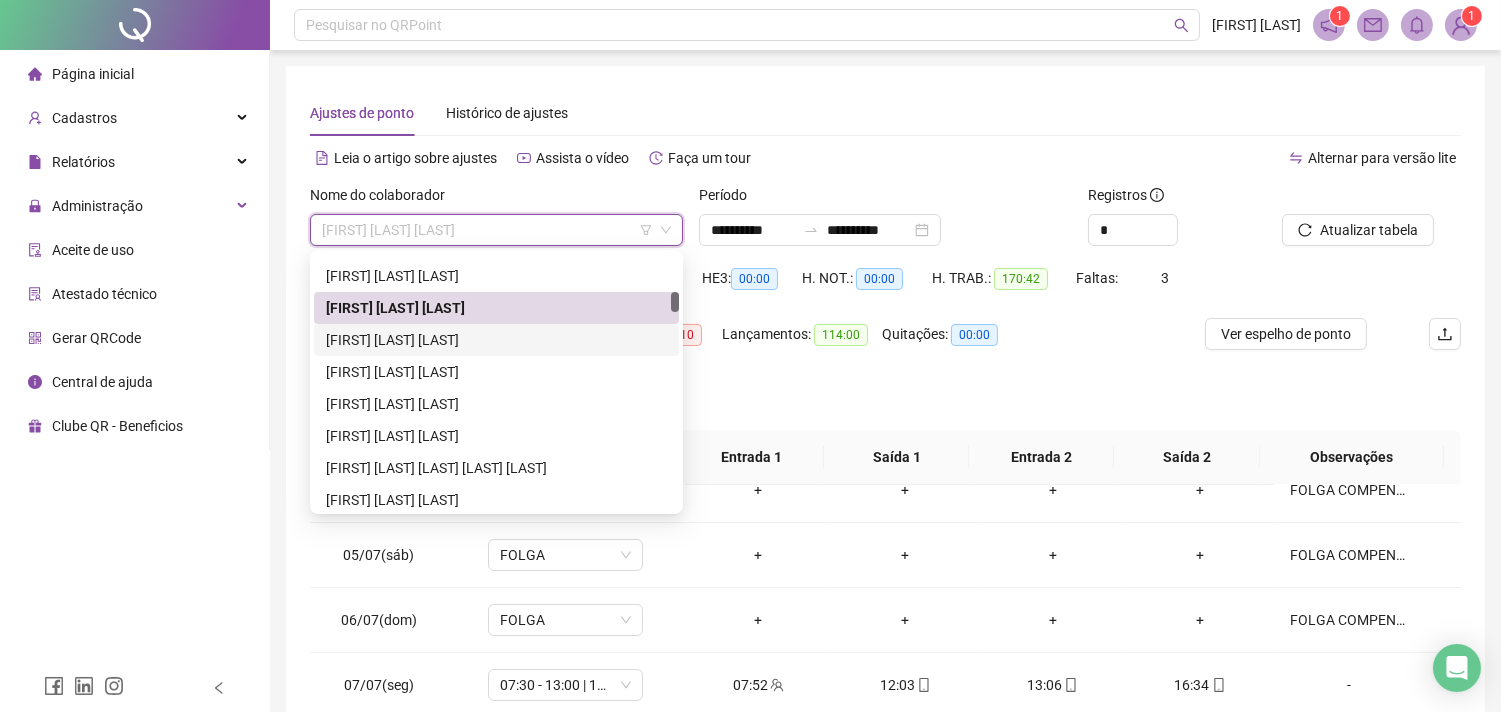click on "BRENDA DOS SANTOS MARINHO" at bounding box center (496, 340) 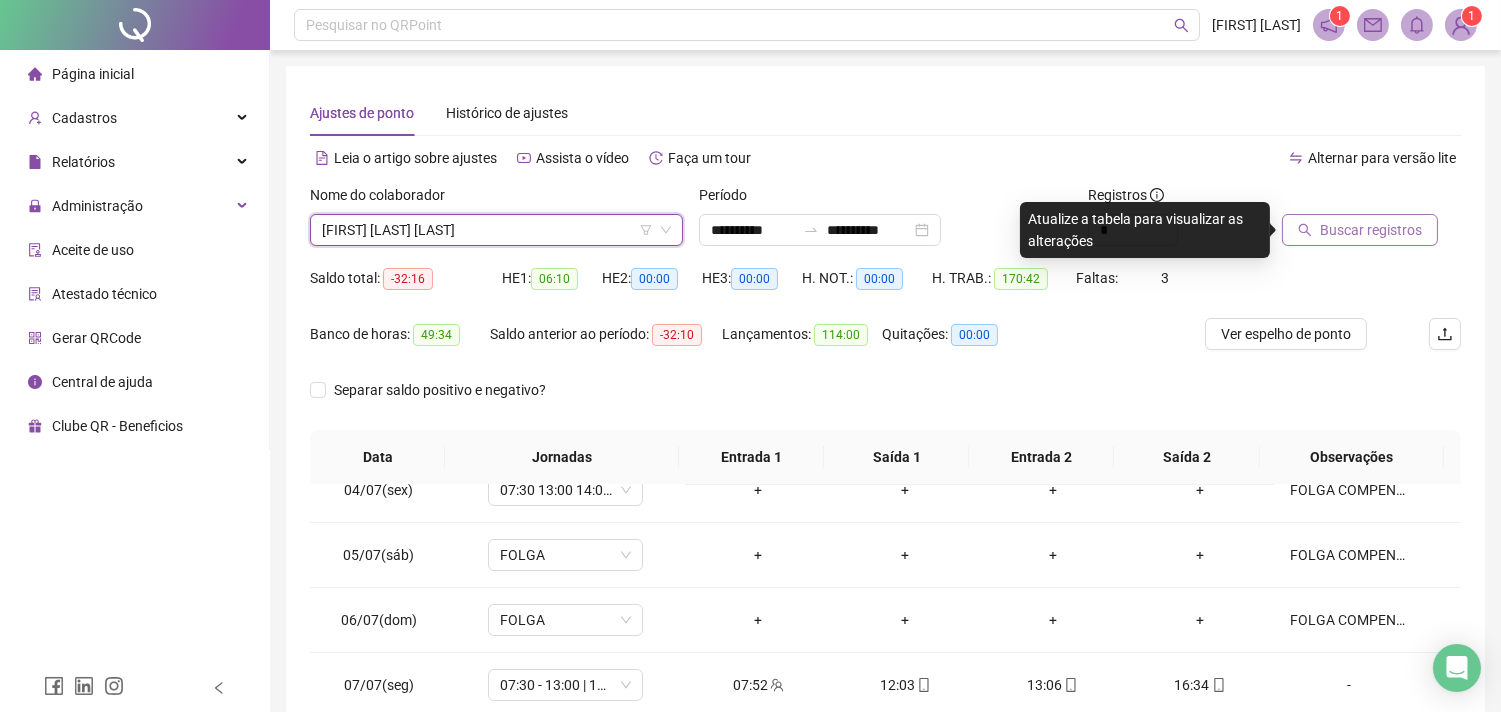 click on "Buscar registros" at bounding box center [1371, 230] 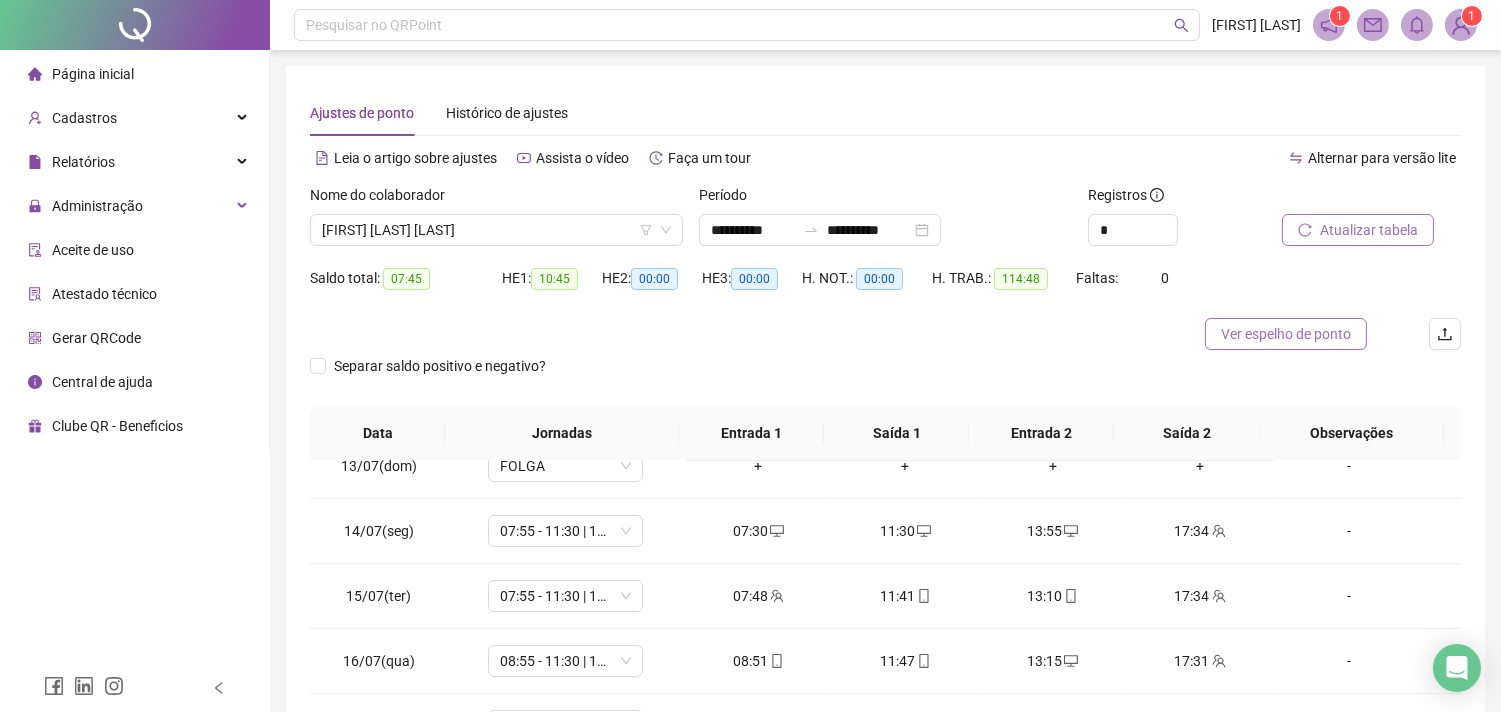 click on "Ver espelho de ponto" at bounding box center [1286, 334] 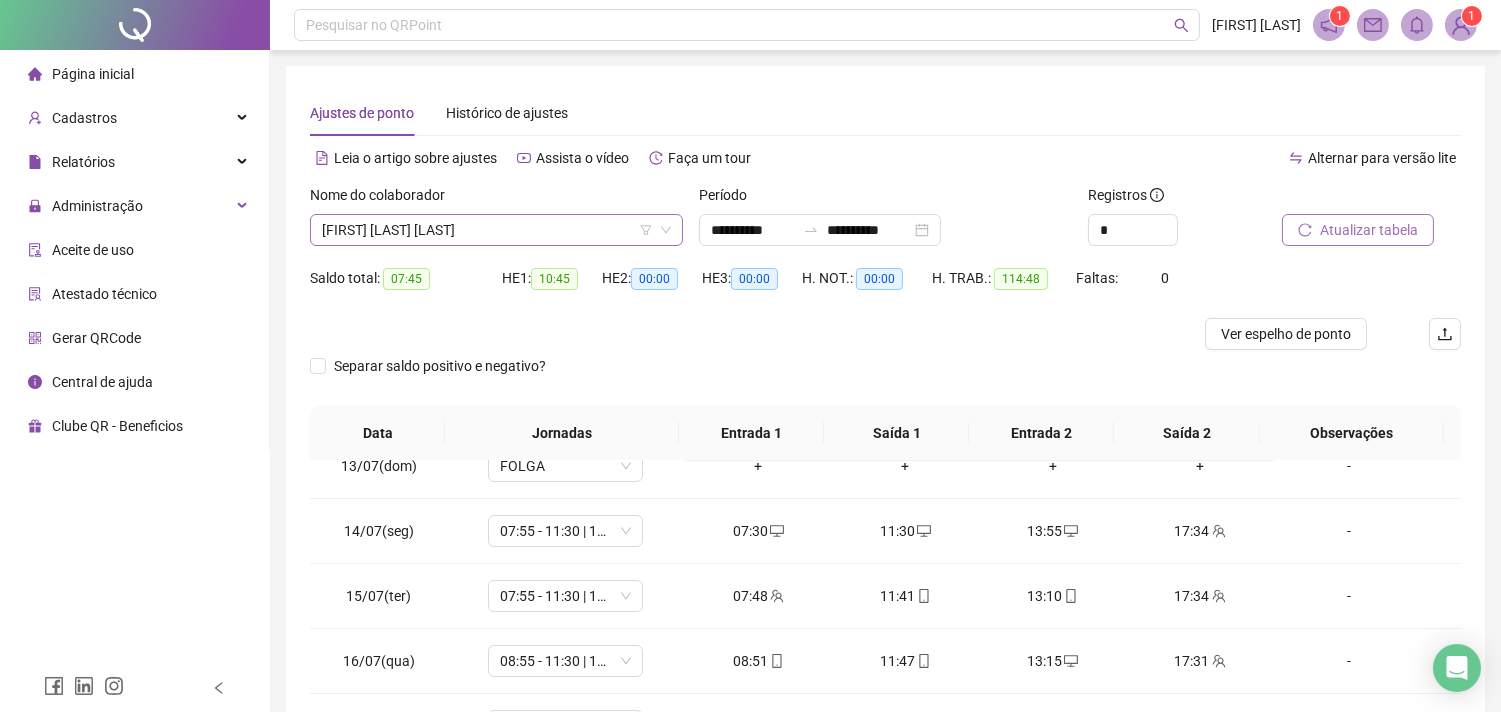 click on "BRENDA DOS SANTOS MARINHO" at bounding box center (496, 230) 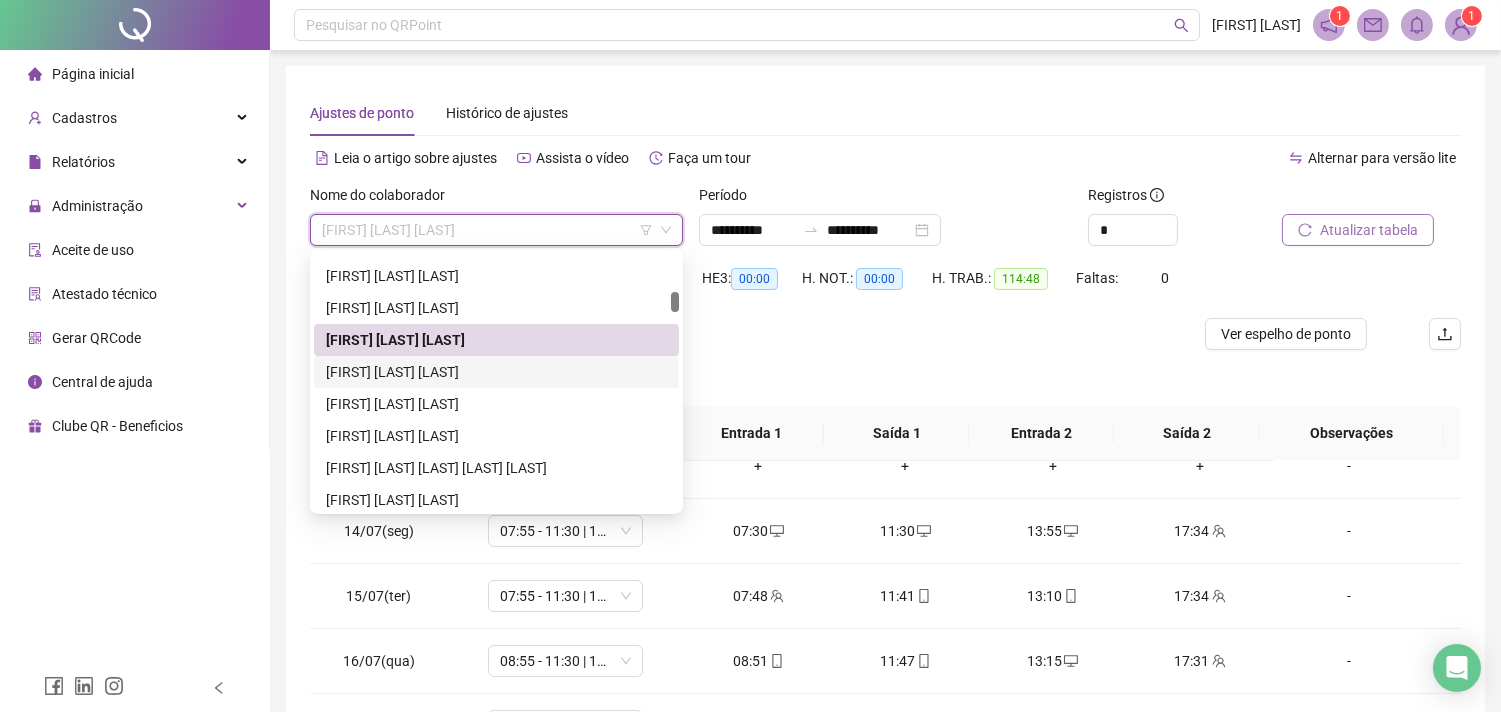 drag, startPoint x: 401, startPoint y: 366, endPoint x: 666, endPoint y: 351, distance: 265.4242 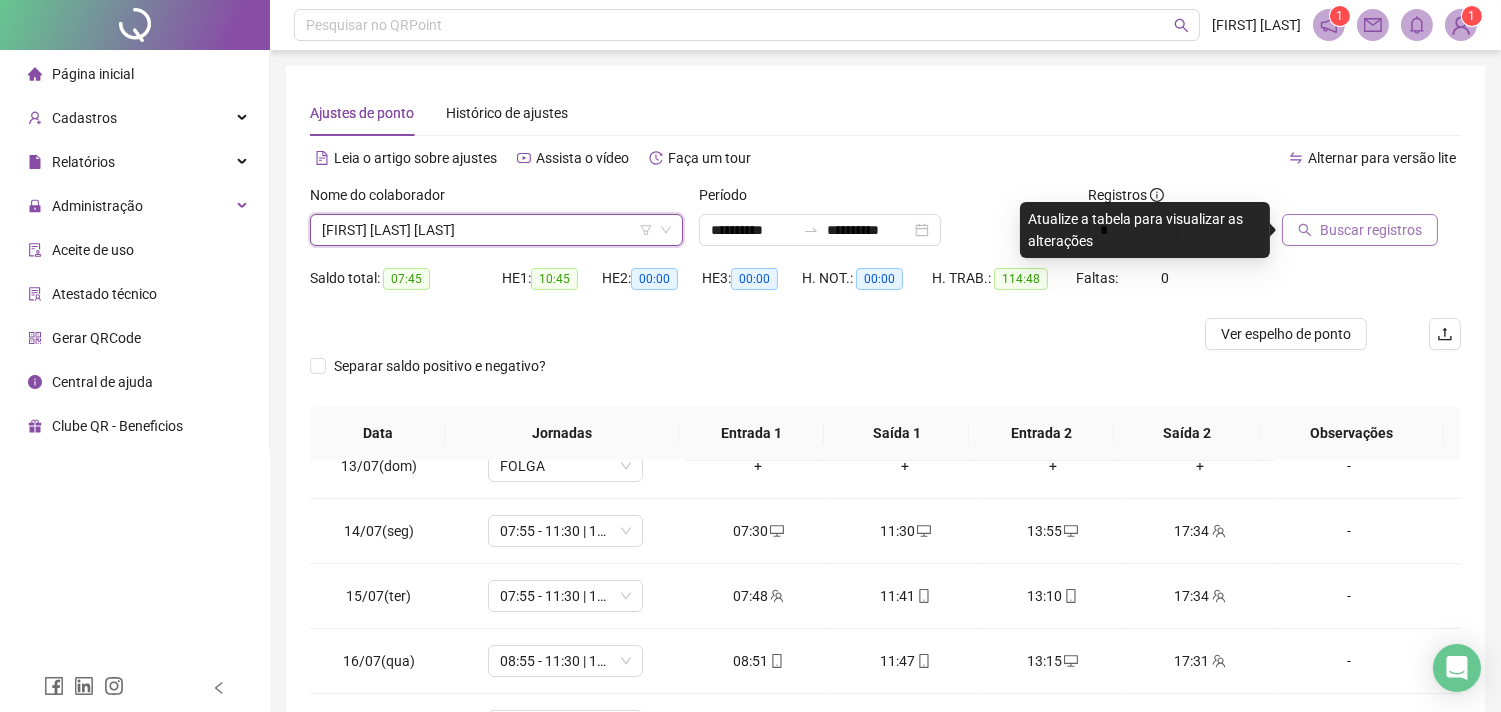 click on "Buscar registros" at bounding box center (1371, 230) 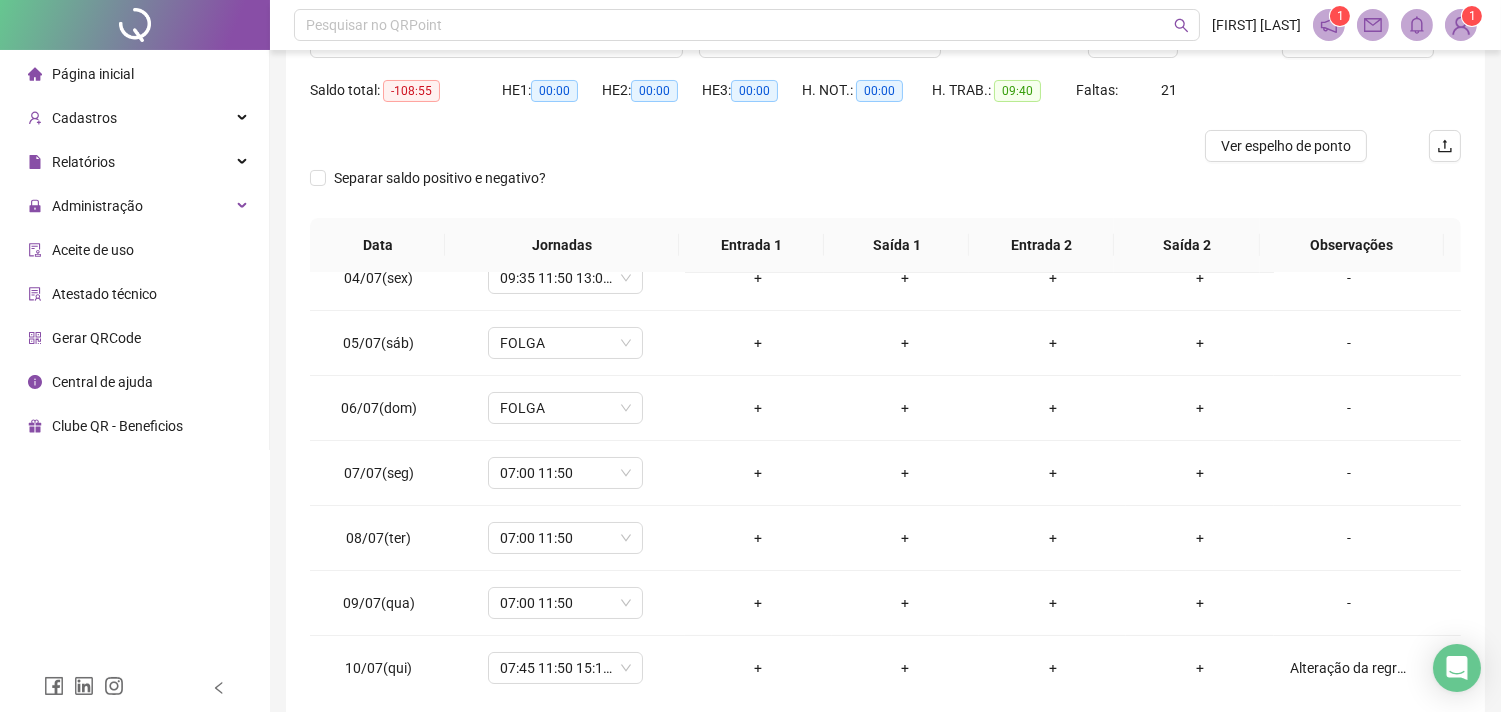 scroll, scrollTop: 285, scrollLeft: 0, axis: vertical 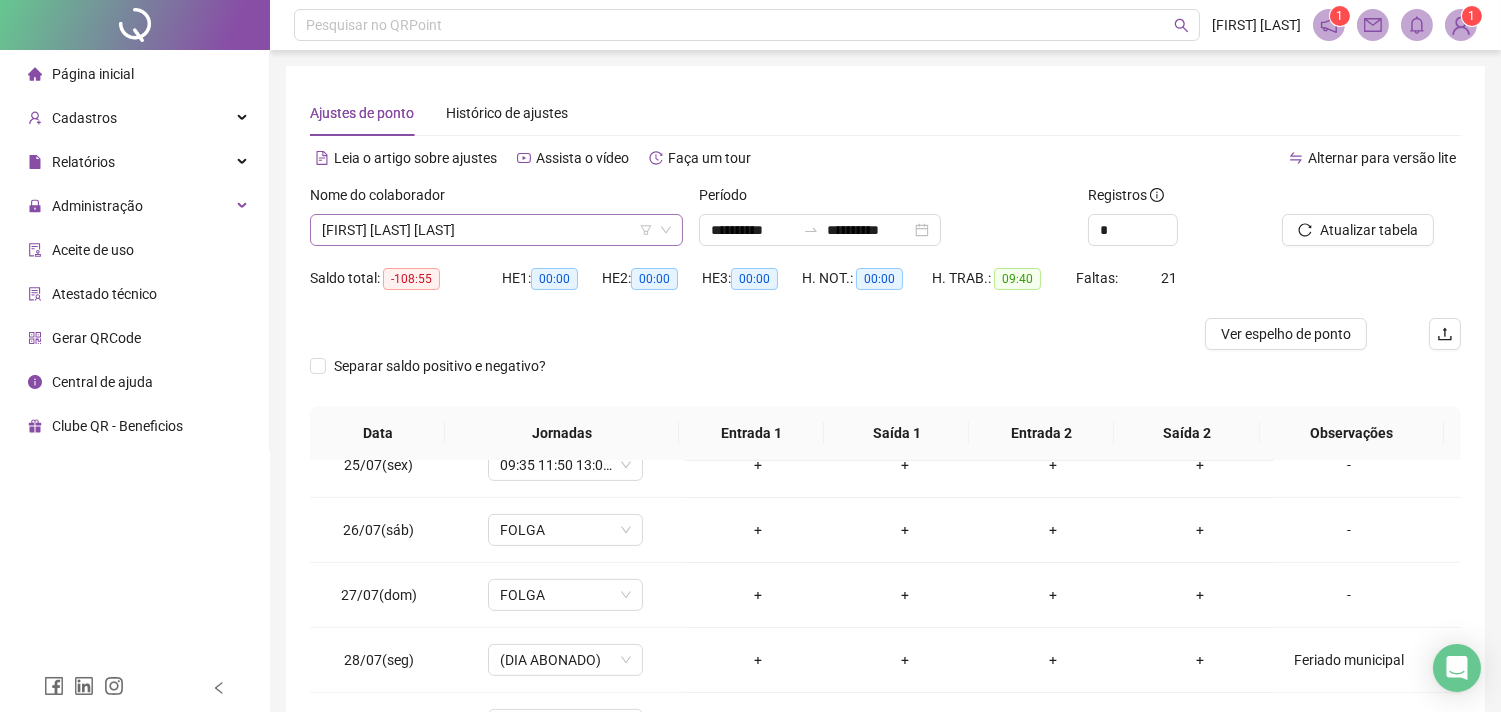 click on "BRUNA SERTORIO ROCHA" at bounding box center [496, 230] 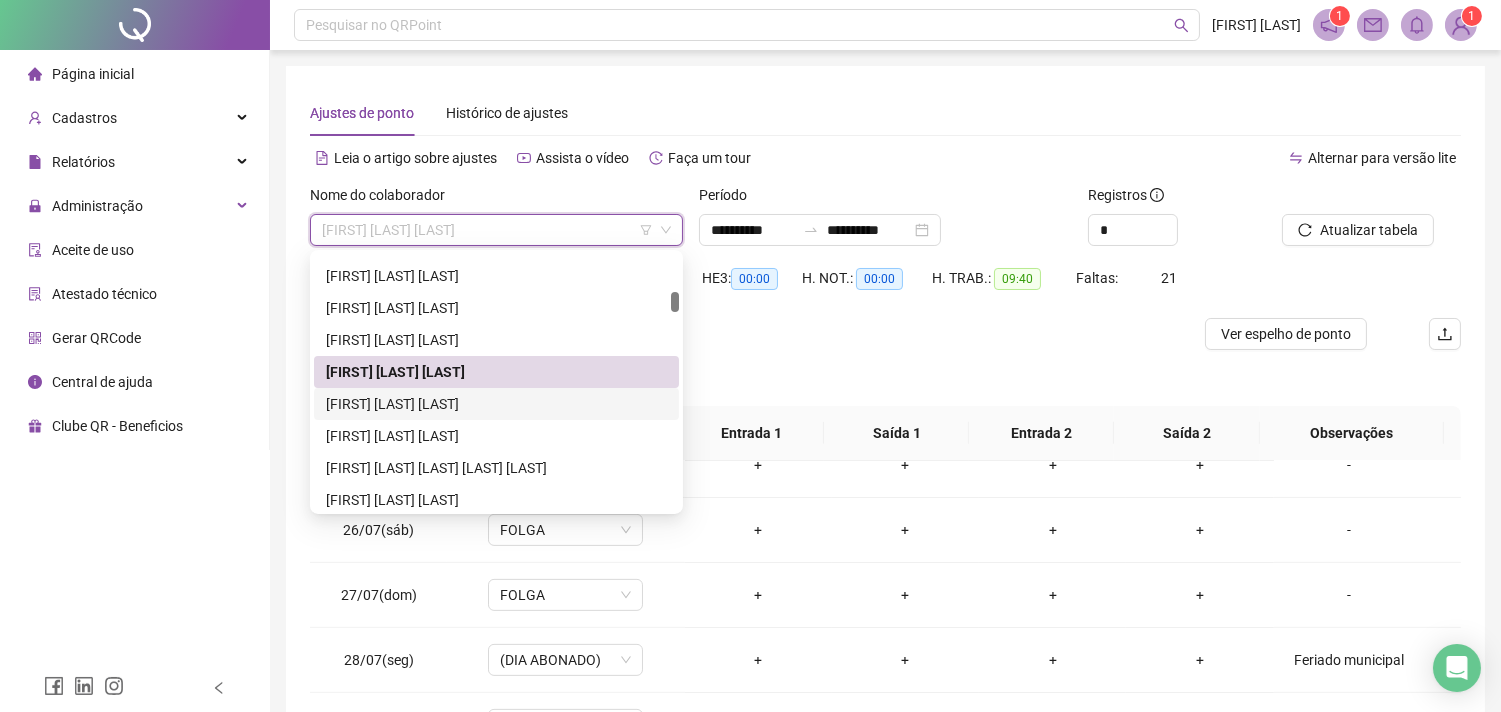 click on "[FIRST] [MIDDLE] [LAST]" at bounding box center [496, 404] 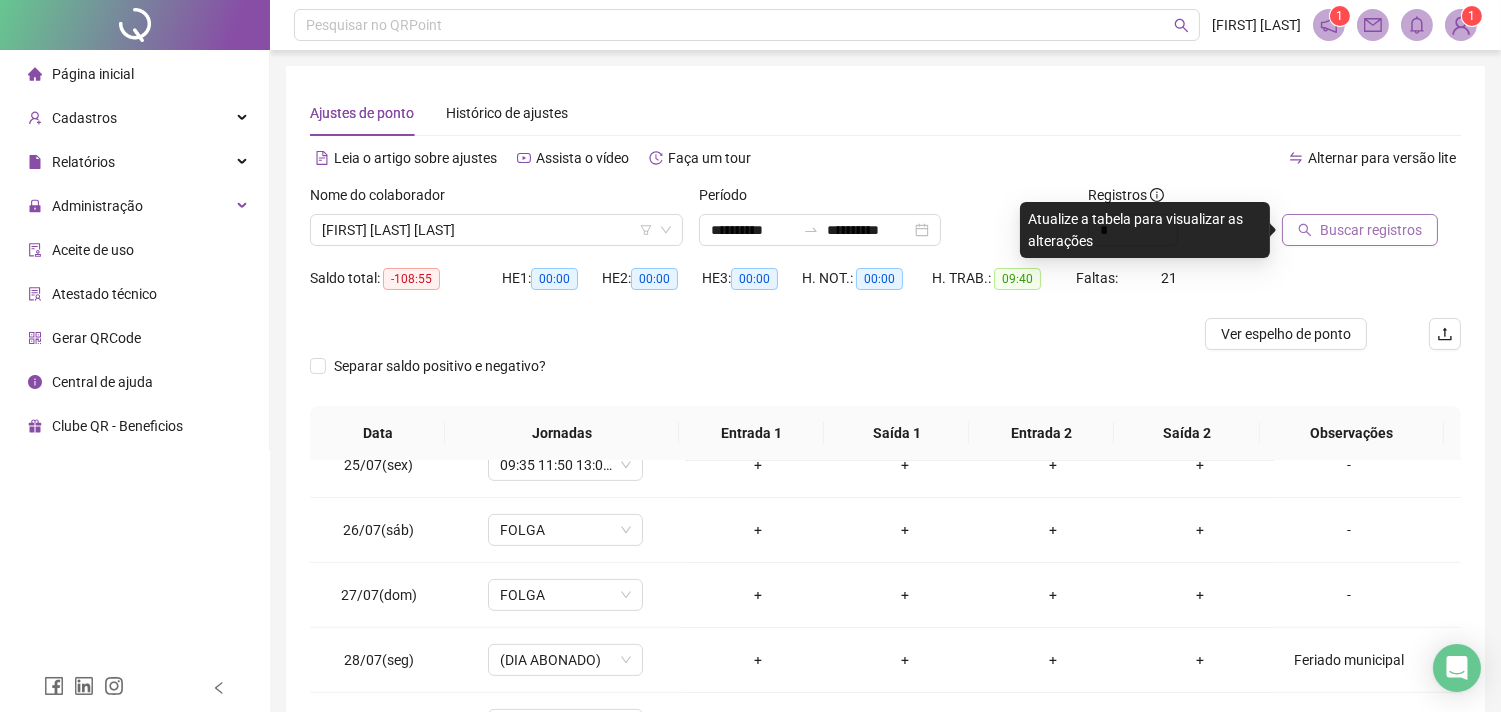 click on "Buscar registros" at bounding box center (1371, 230) 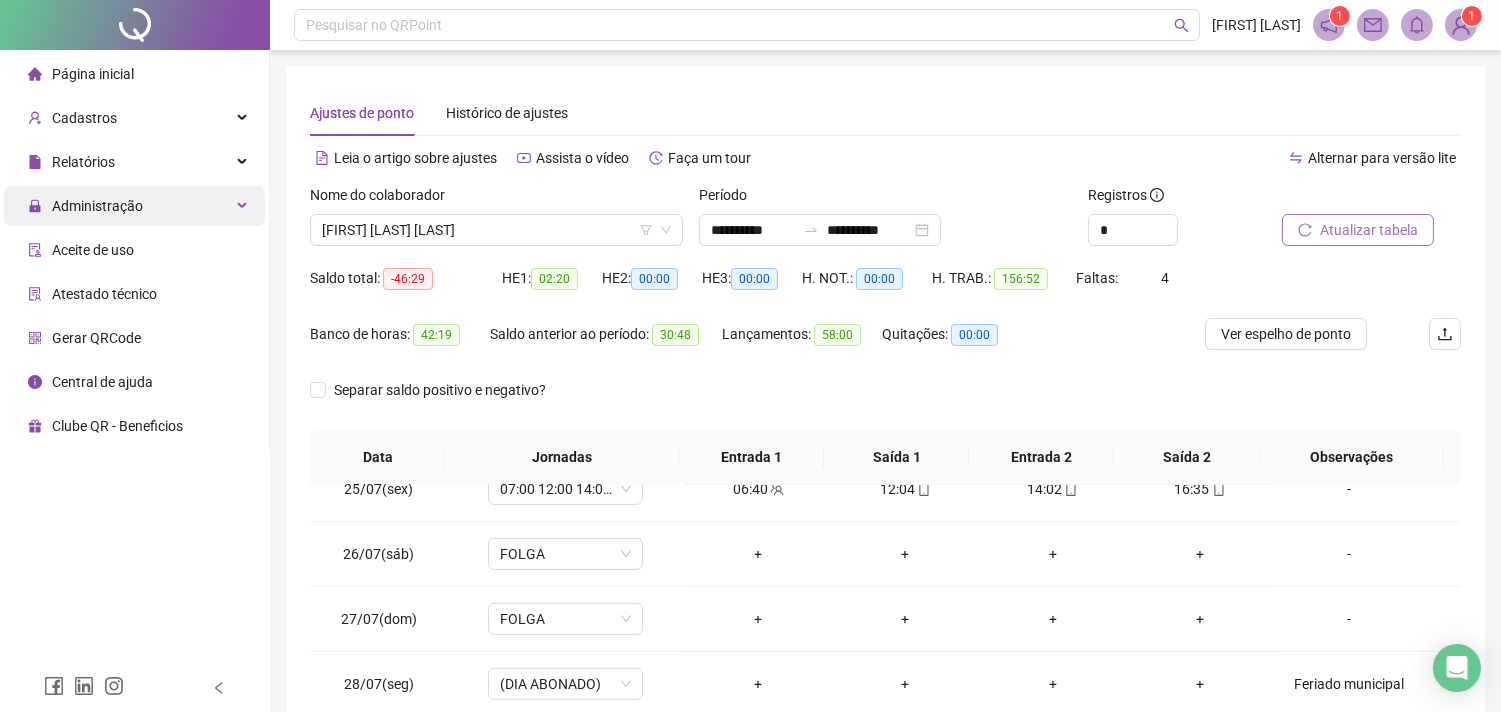 click on "Administração" at bounding box center (97, 206) 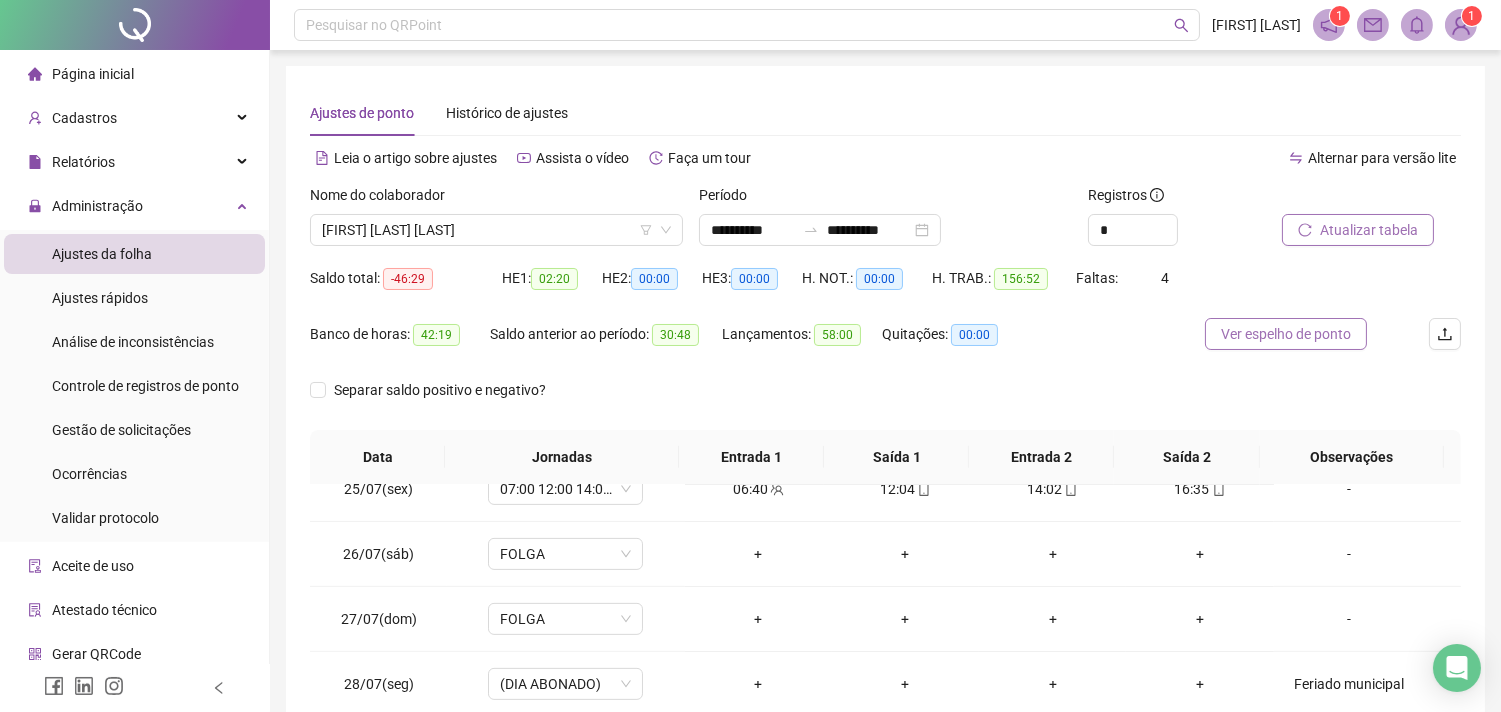 click on "Ver espelho de ponto" at bounding box center [1286, 334] 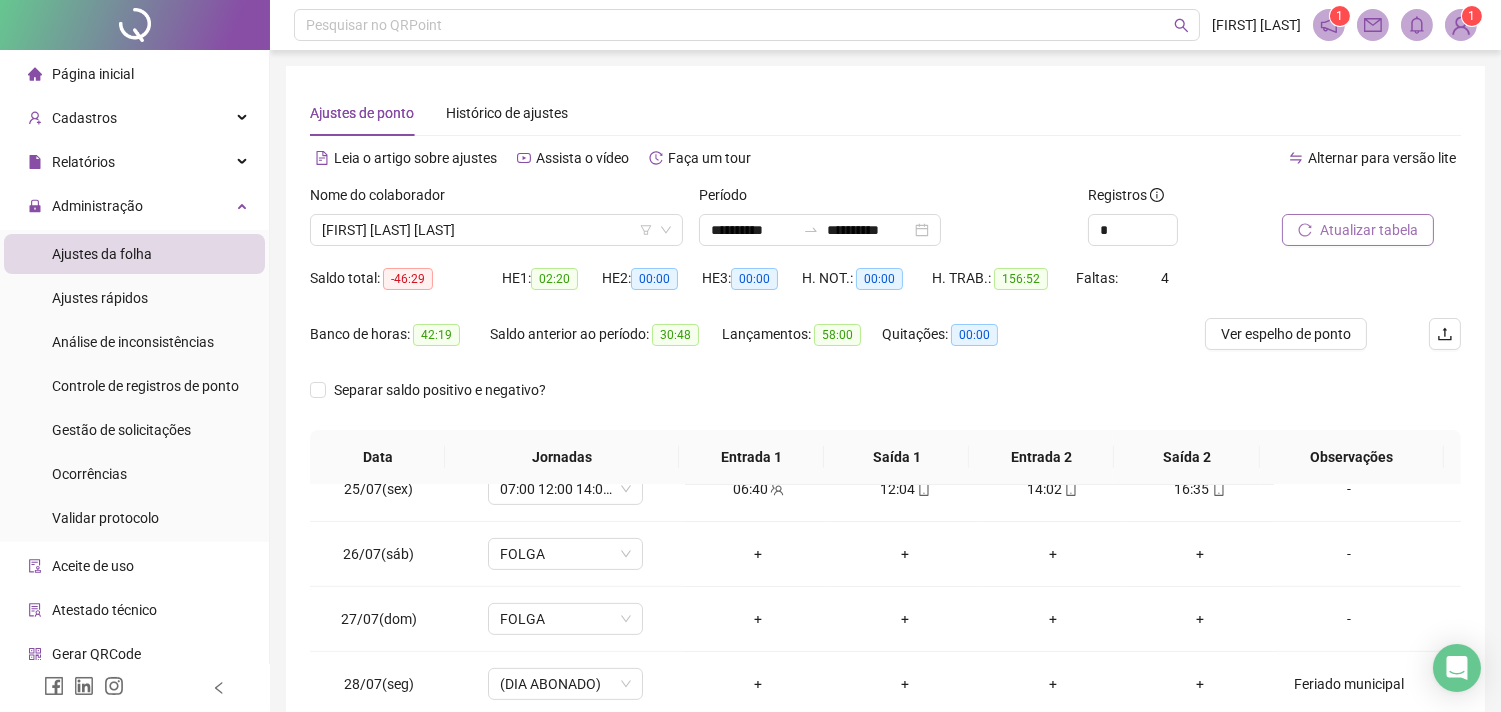 click 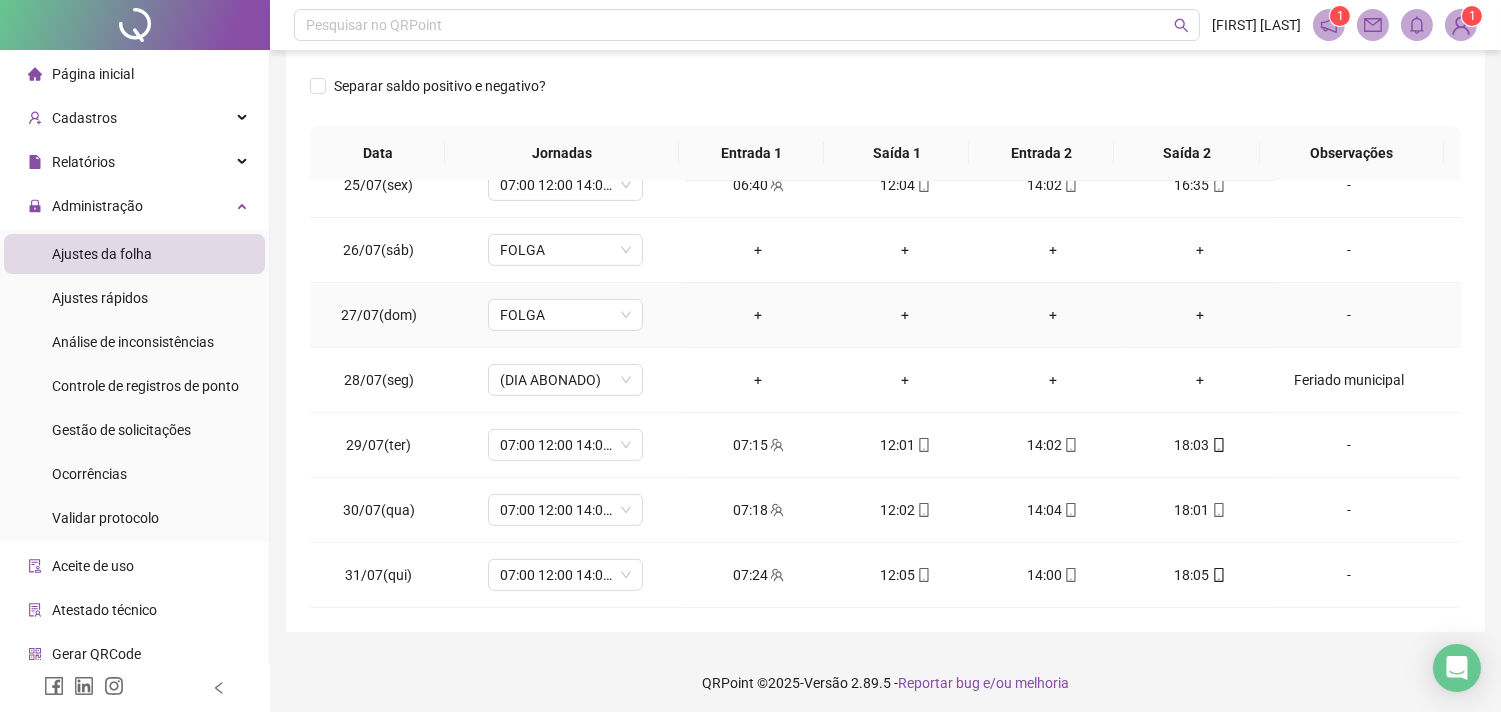 scroll, scrollTop: 310, scrollLeft: 0, axis: vertical 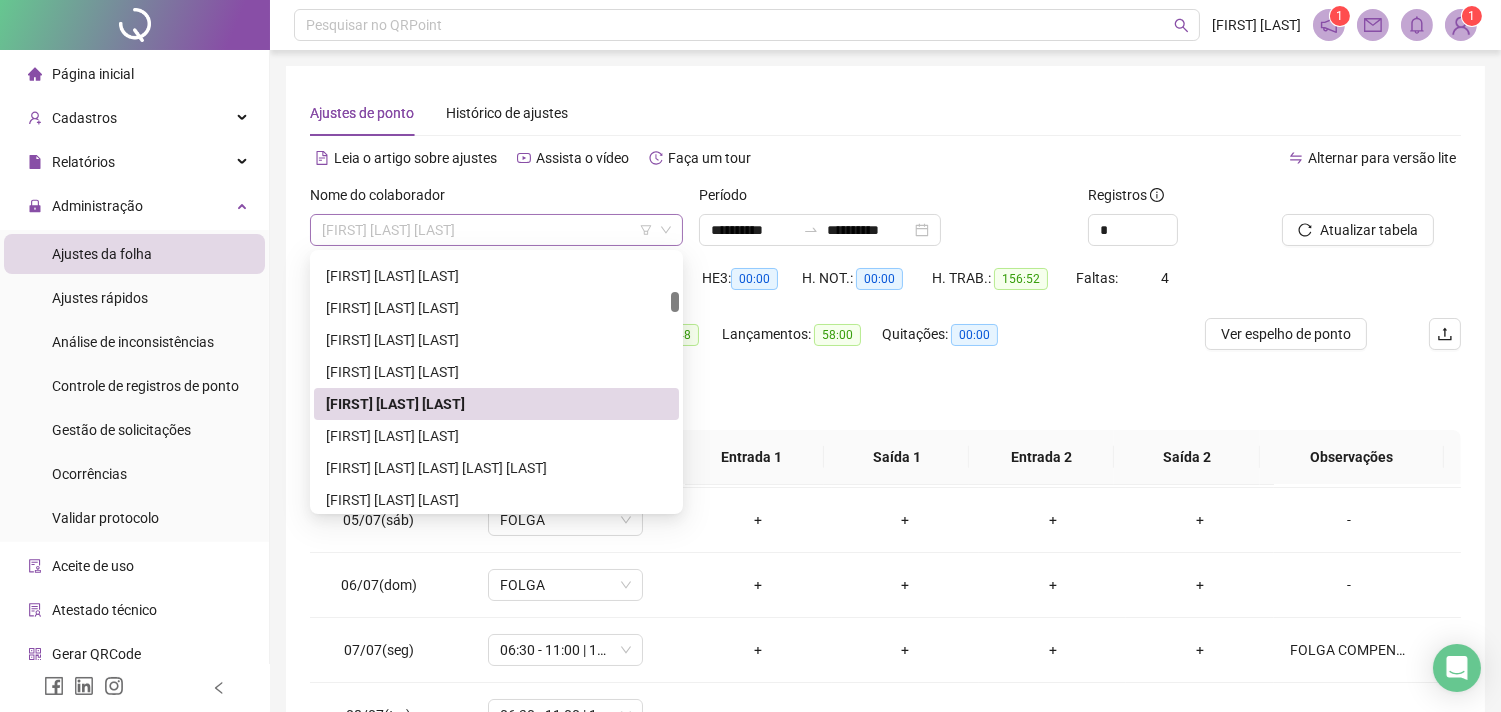 click on "[FIRST] [MIDDLE] [LAST]" at bounding box center (496, 230) 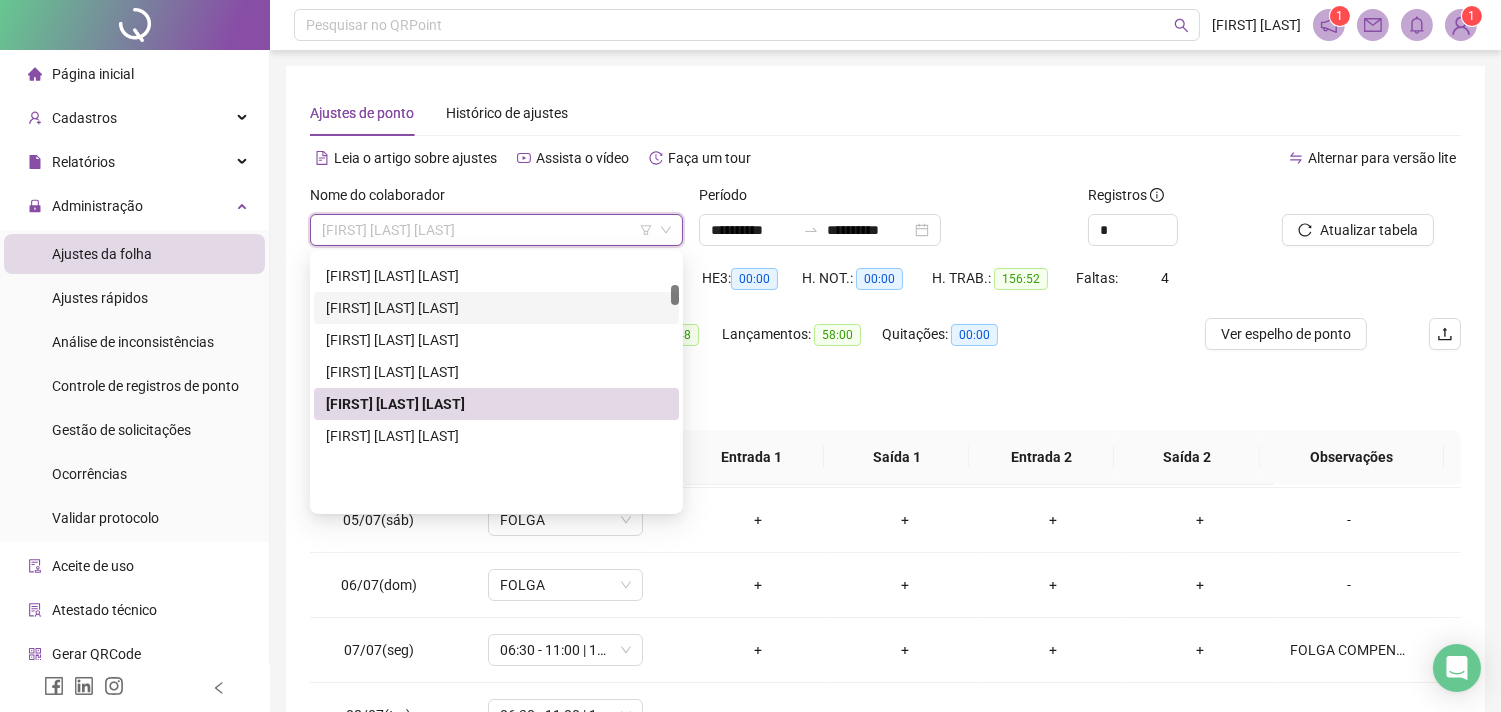 scroll, scrollTop: 555, scrollLeft: 0, axis: vertical 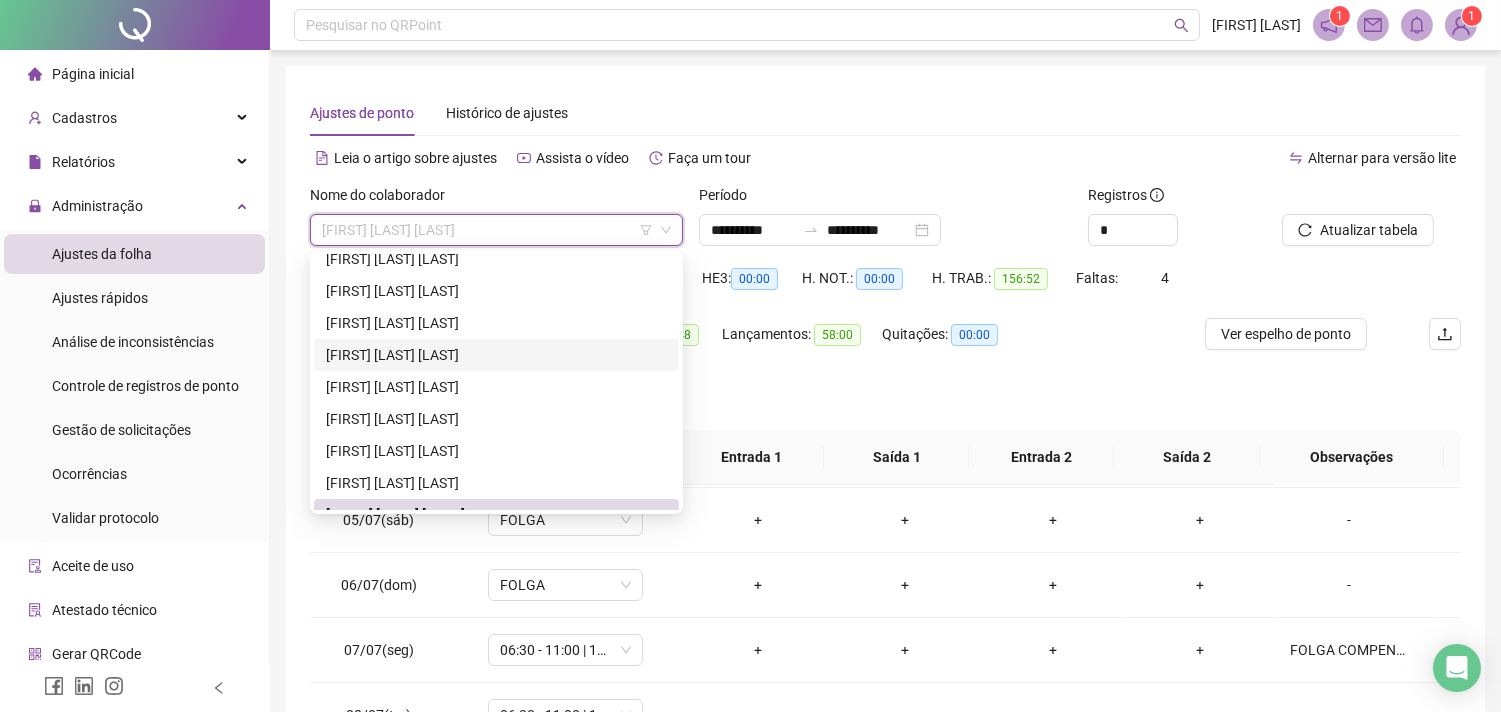 click on "[FIRST] [MIDDLE] [LAST]" at bounding box center (496, 355) 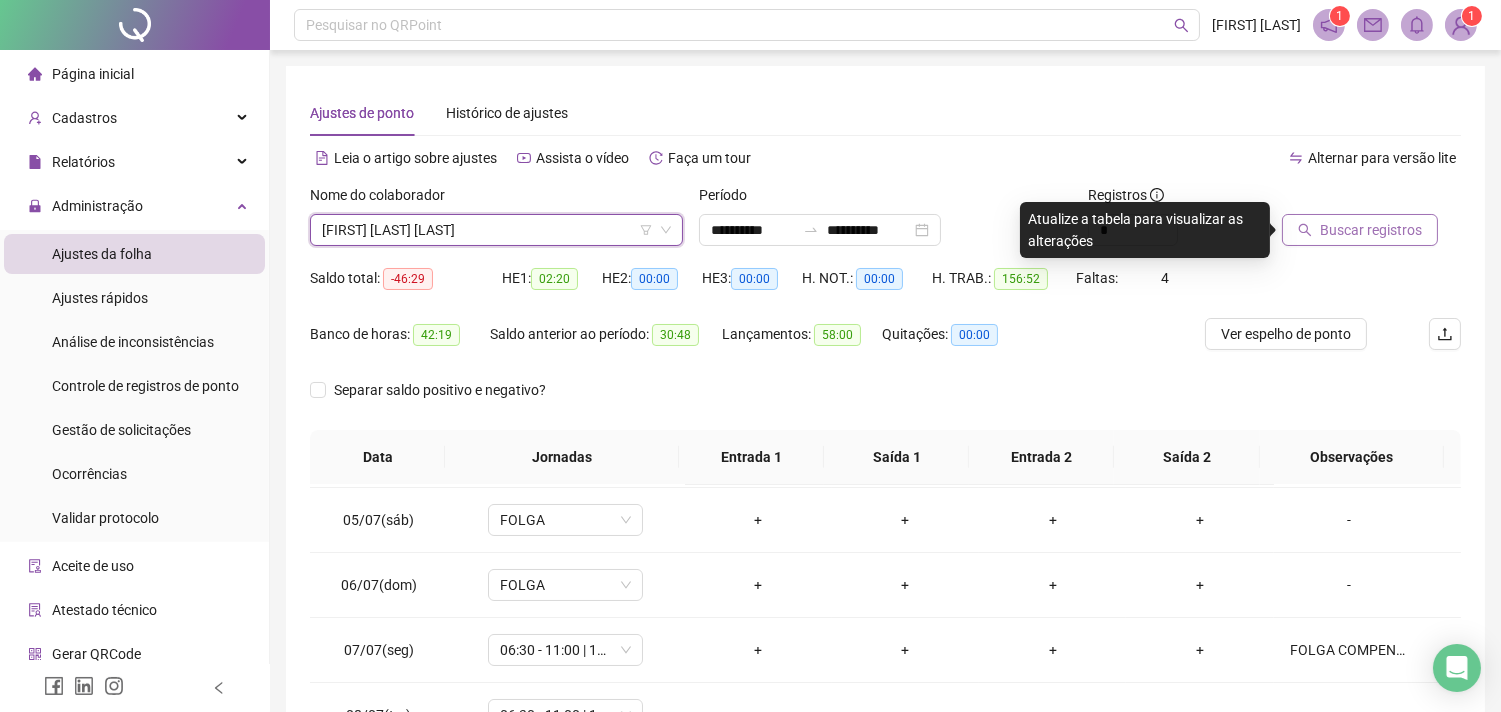 click 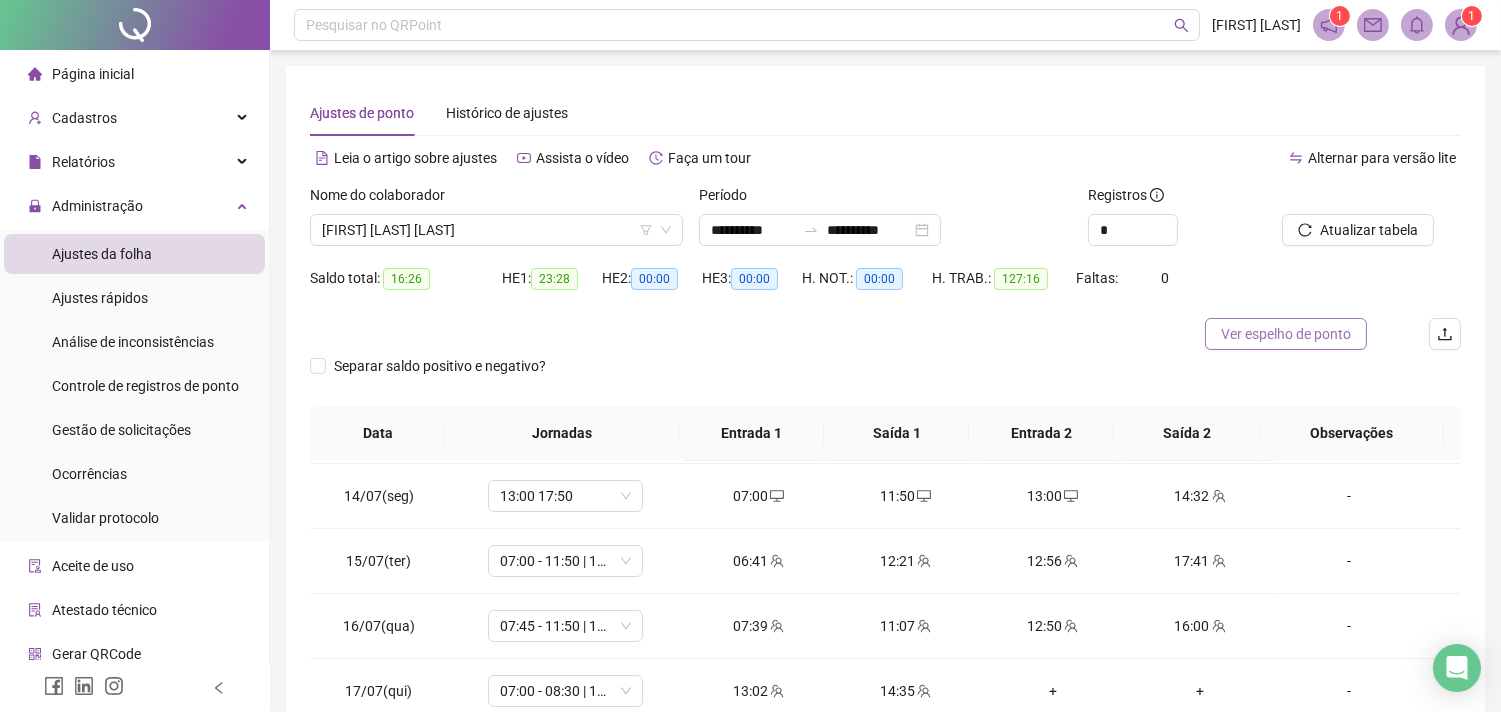 click on "Ver espelho de ponto" at bounding box center [1286, 334] 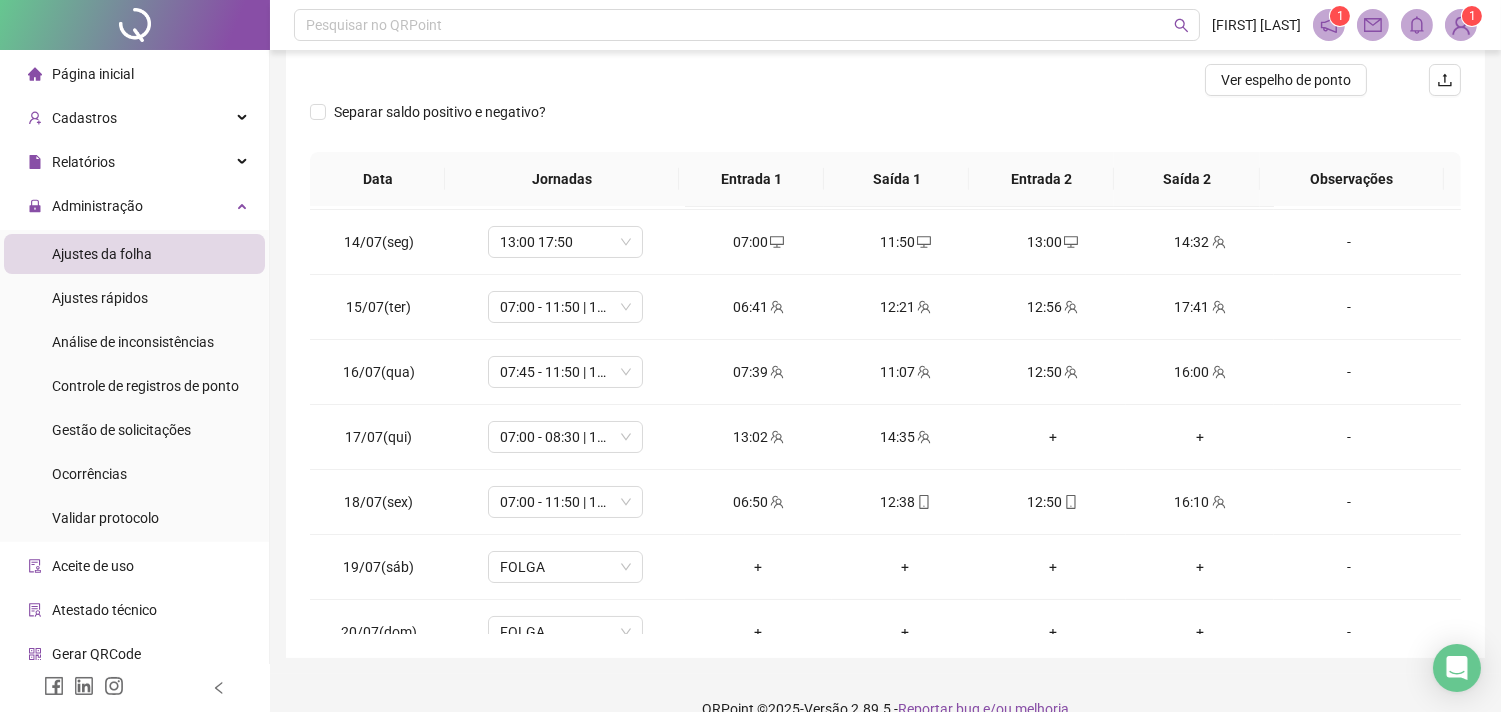 scroll, scrollTop: 285, scrollLeft: 0, axis: vertical 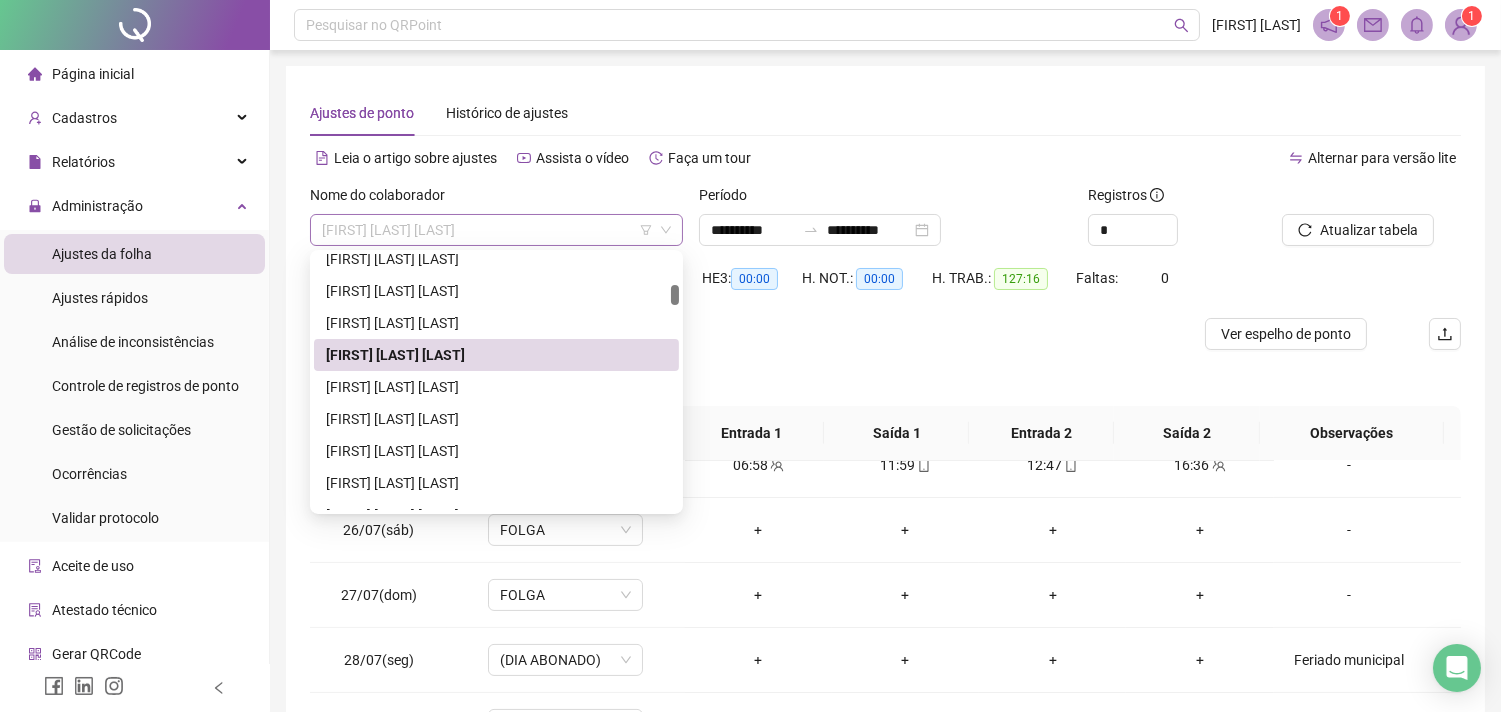 click on "[FIRST] [MIDDLE] [LAST]" at bounding box center [496, 230] 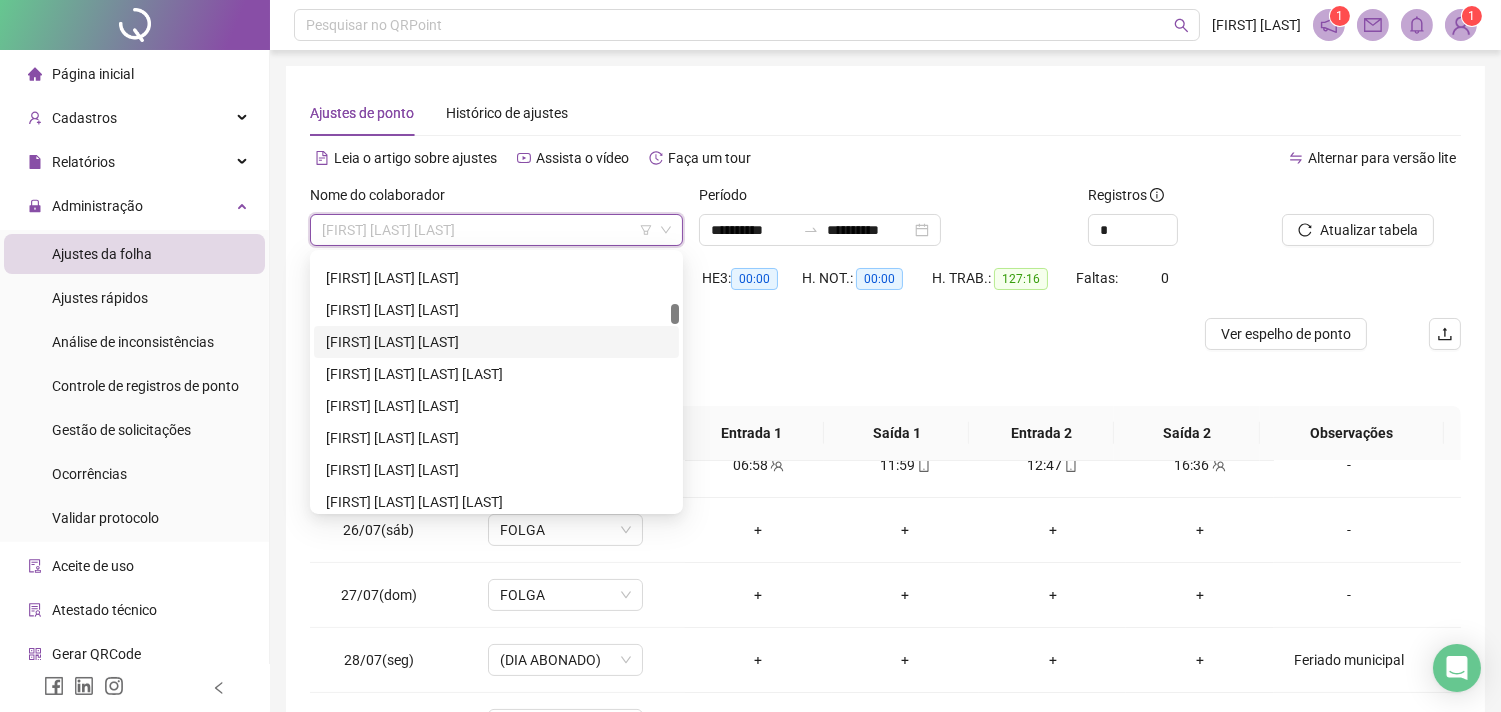 scroll, scrollTop: 777, scrollLeft: 0, axis: vertical 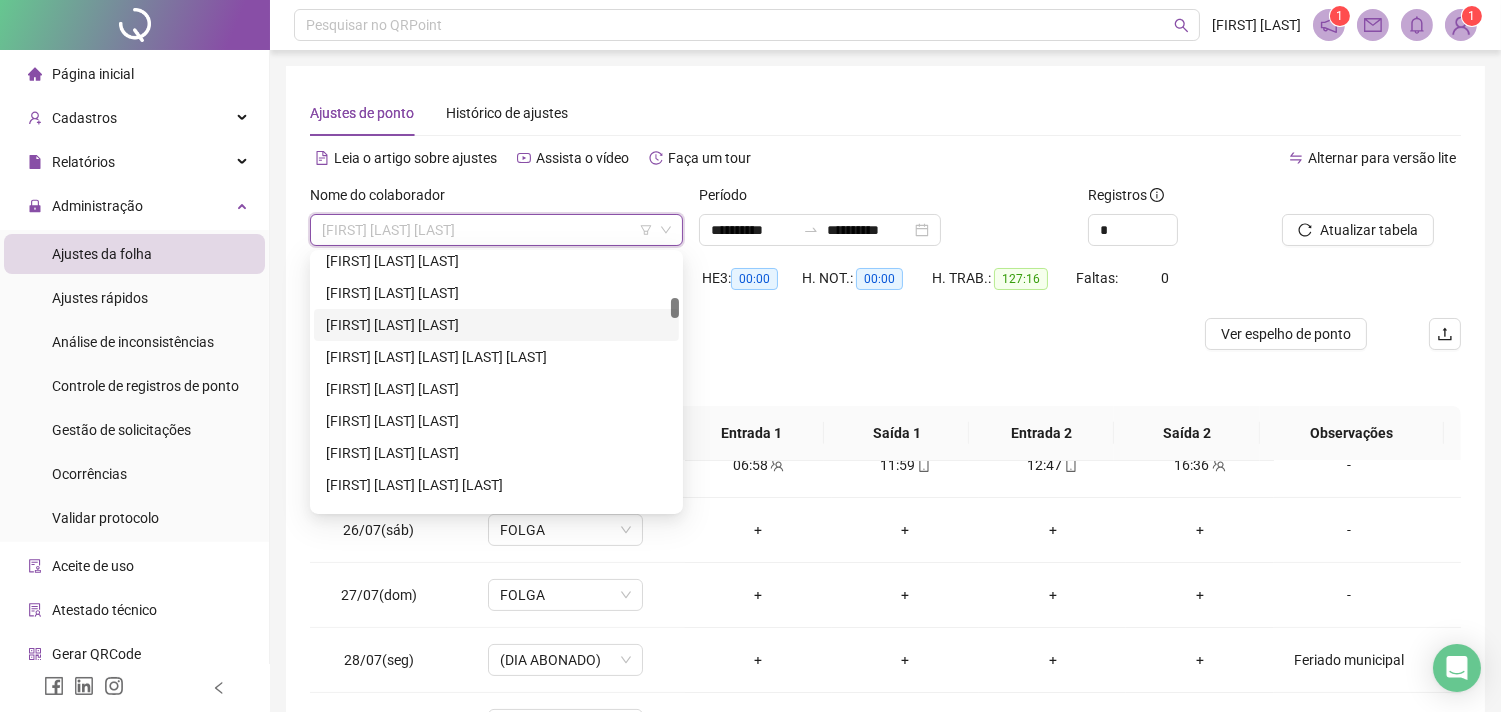 click on "CAROLE MARIANE DOS SANTOS" at bounding box center (496, 325) 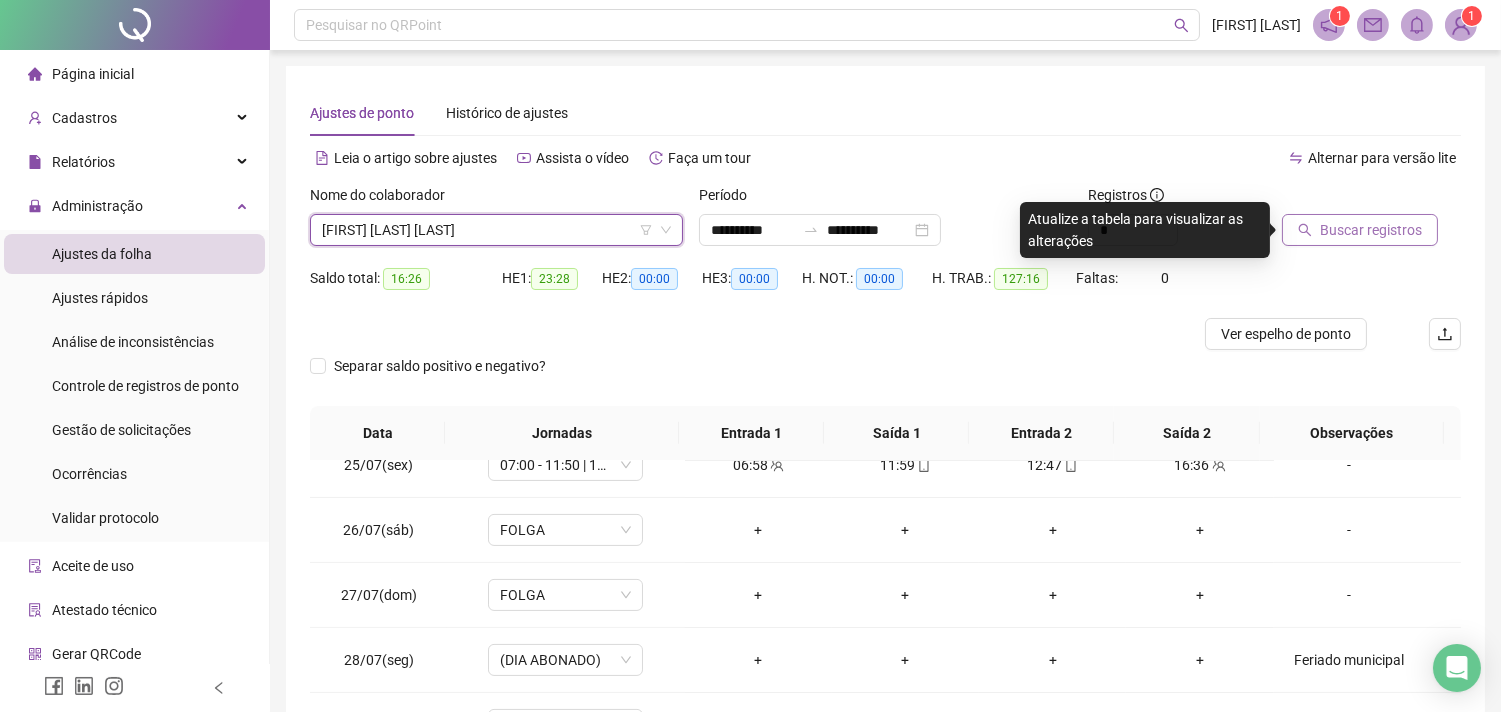 click on "Buscar registros" at bounding box center (1371, 230) 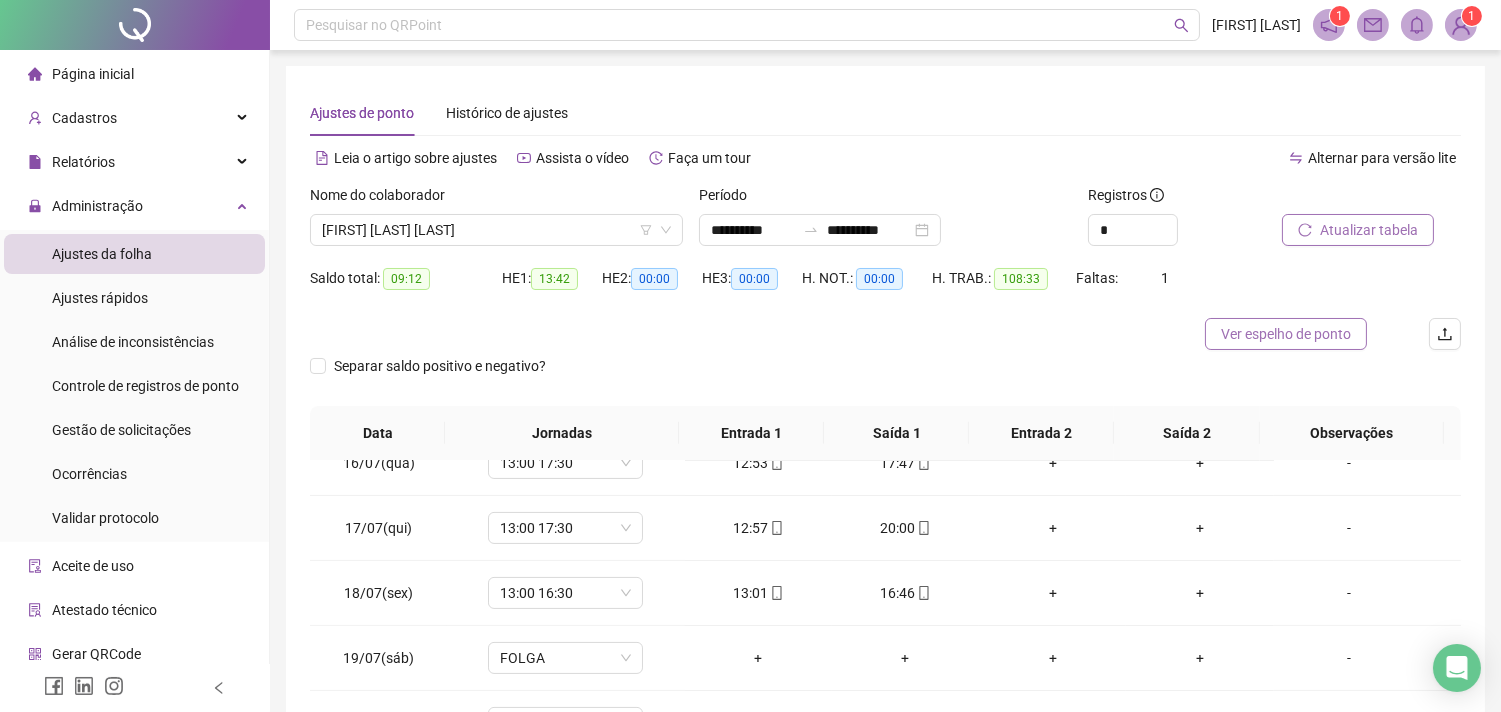 click on "Ver espelho de ponto" at bounding box center [1286, 334] 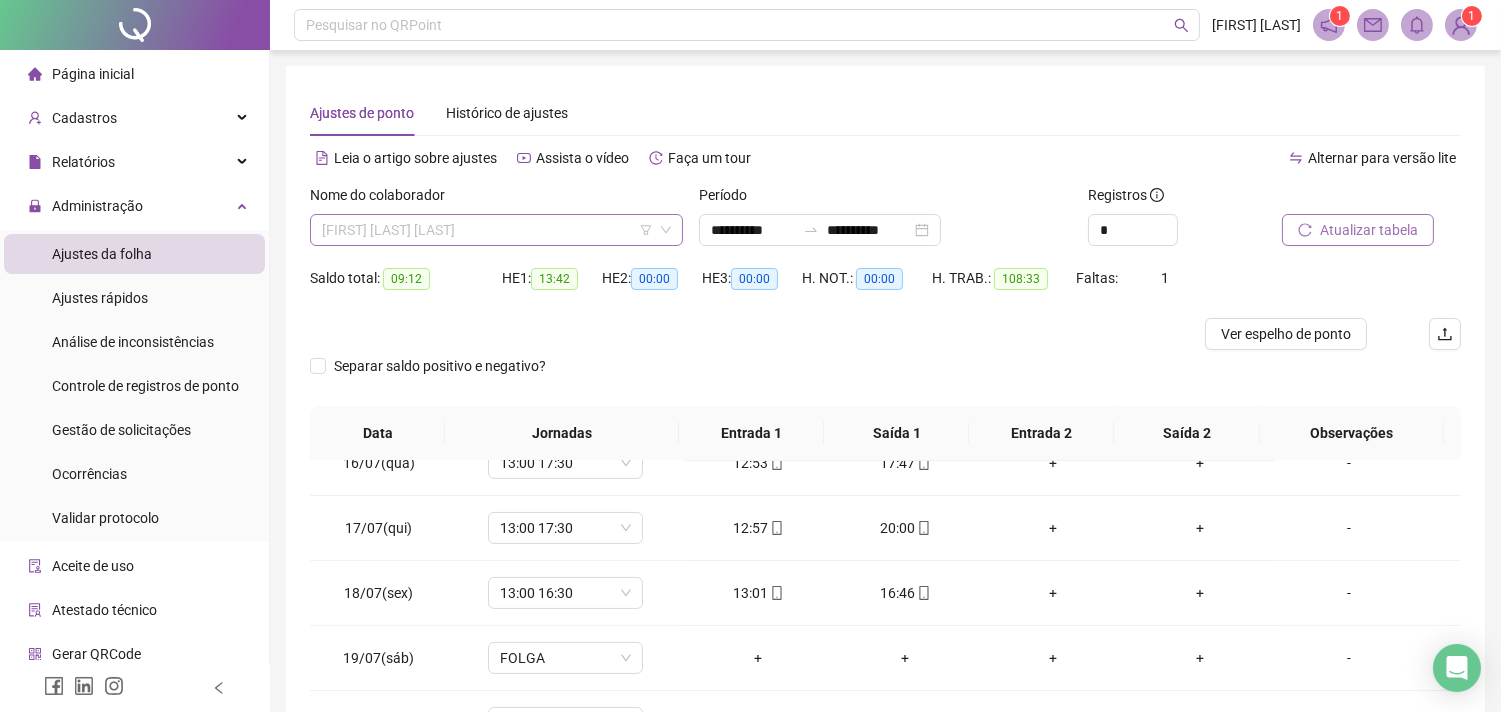 click on "CAROLE MARIANE DOS SANTOS" at bounding box center [496, 230] 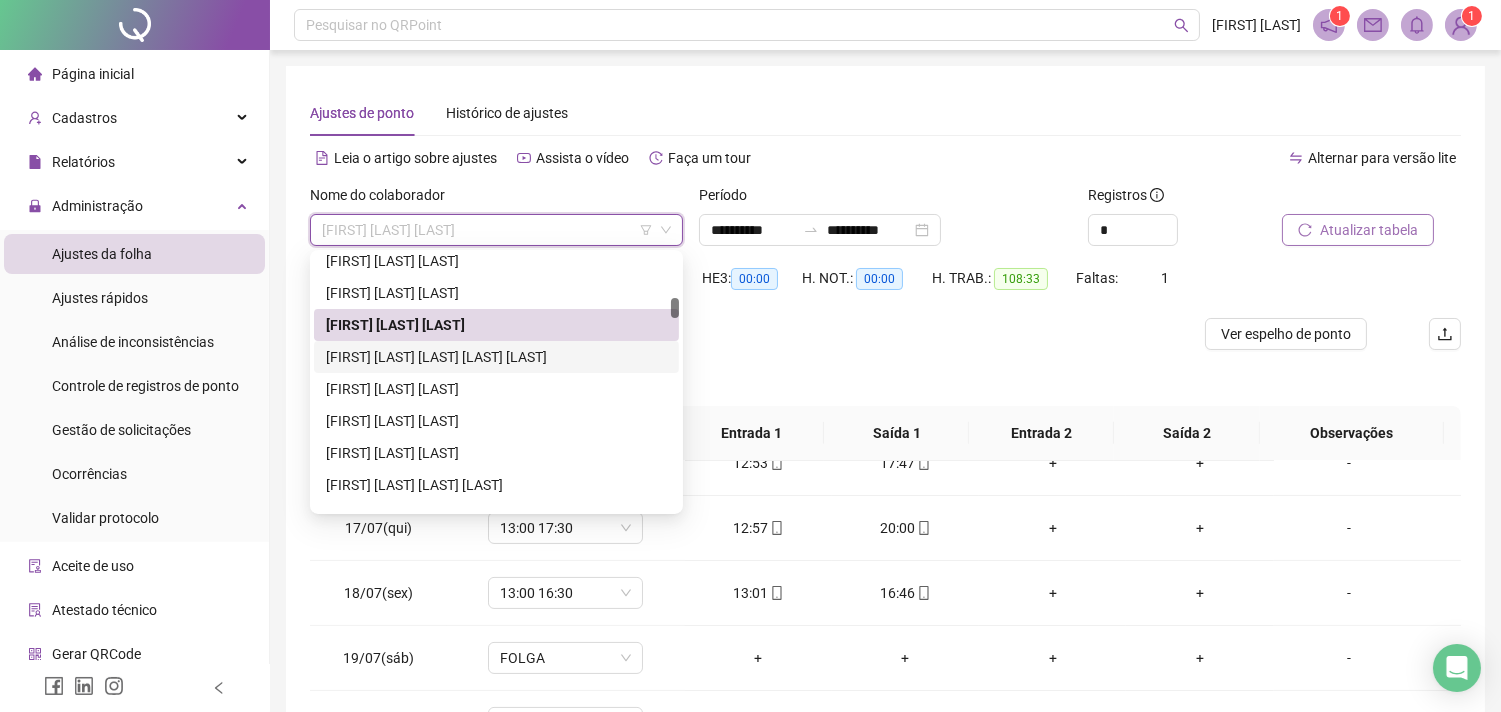 click on "CATIUCIA SANTOS TAMANDARÉ OLIVEIRA DA SILVA" at bounding box center [496, 357] 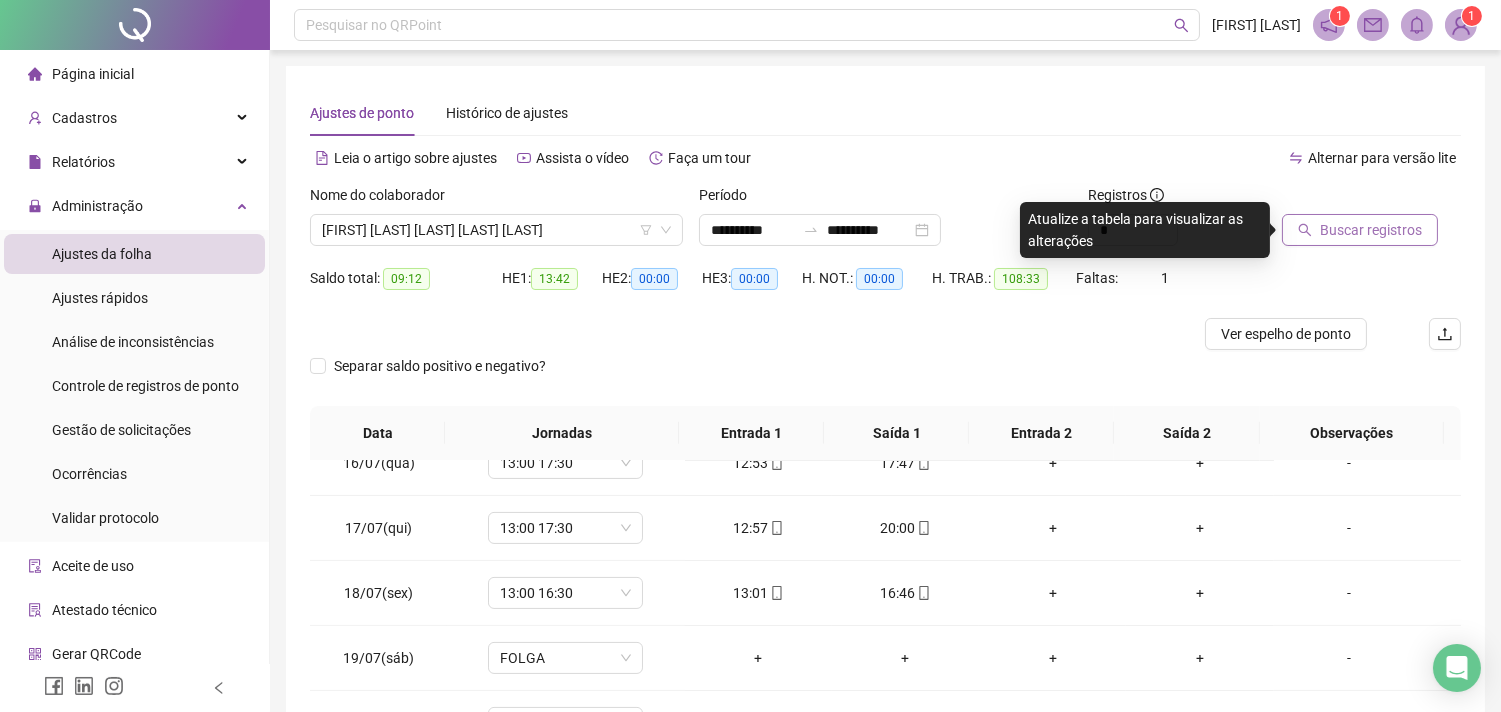 click on "Buscar registros" at bounding box center (1360, 230) 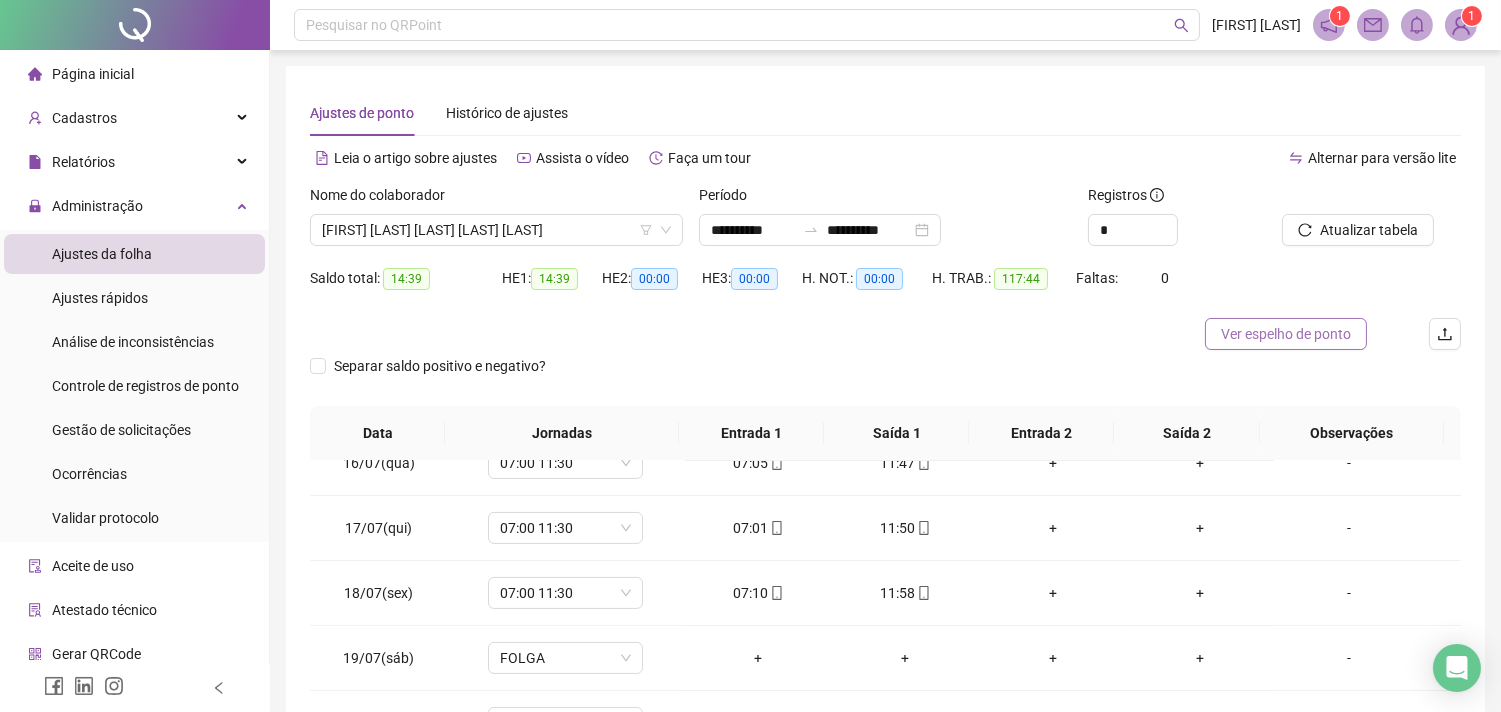 click on "Ver espelho de ponto" at bounding box center [1286, 334] 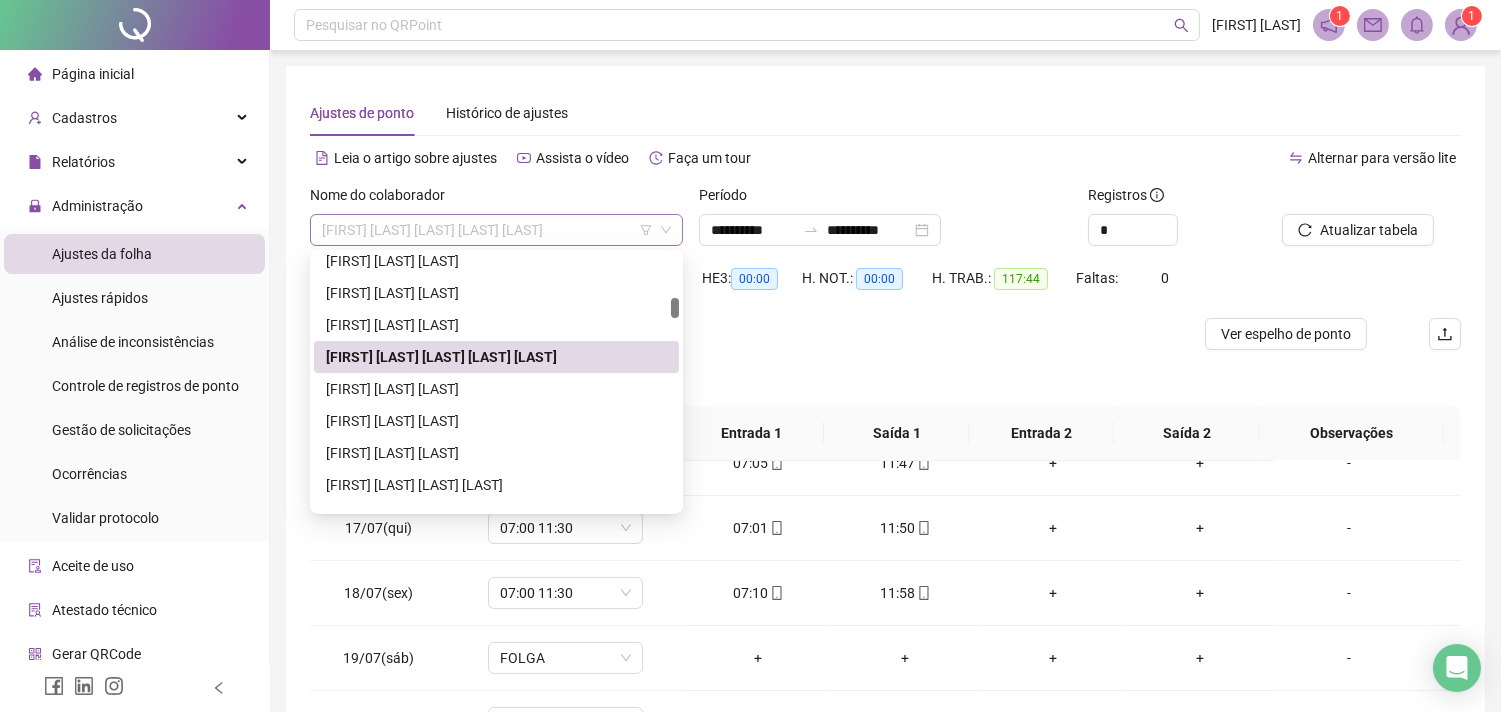 click on "CATIUCIA SANTOS TAMANDARÉ OLIVEIRA DA SILVA" at bounding box center (496, 230) 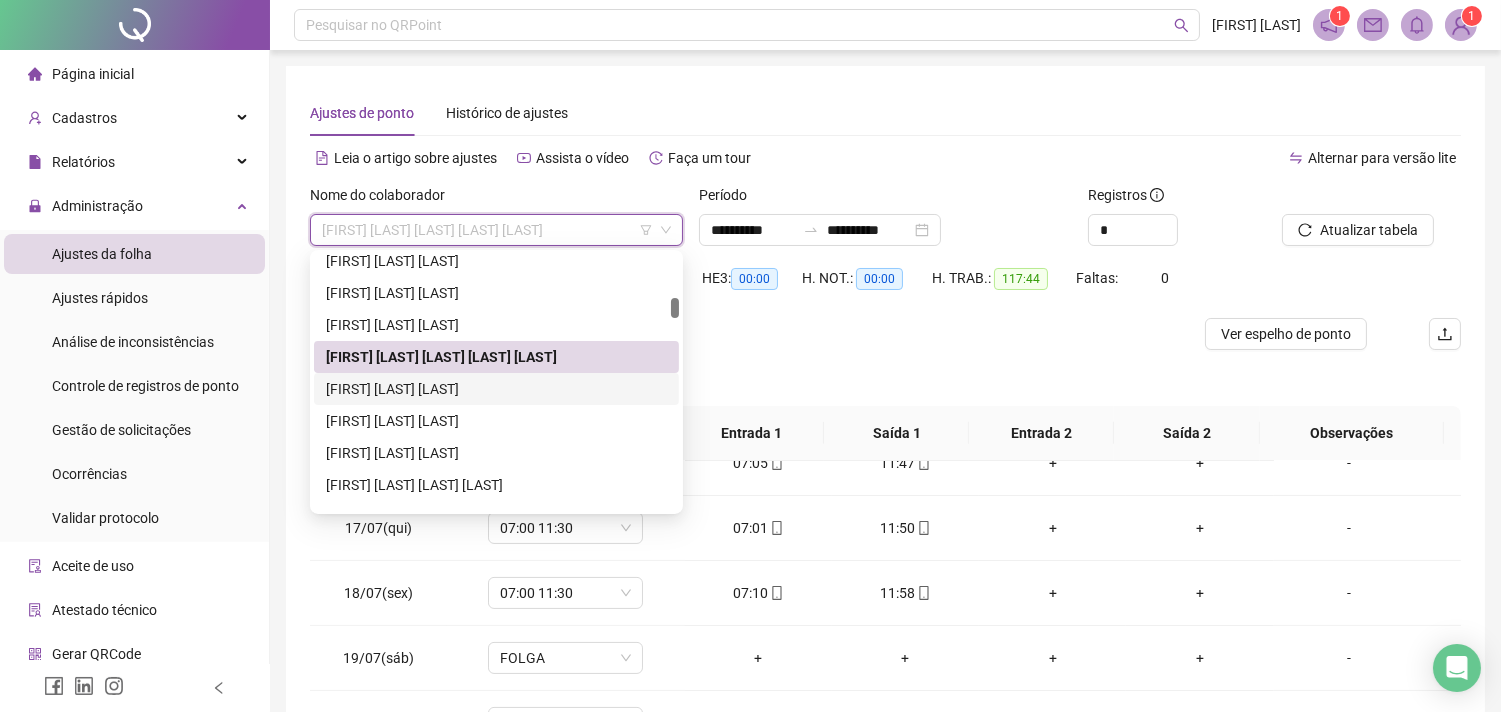 click on "CINTIA PIRES DOS SANTOS" at bounding box center (496, 389) 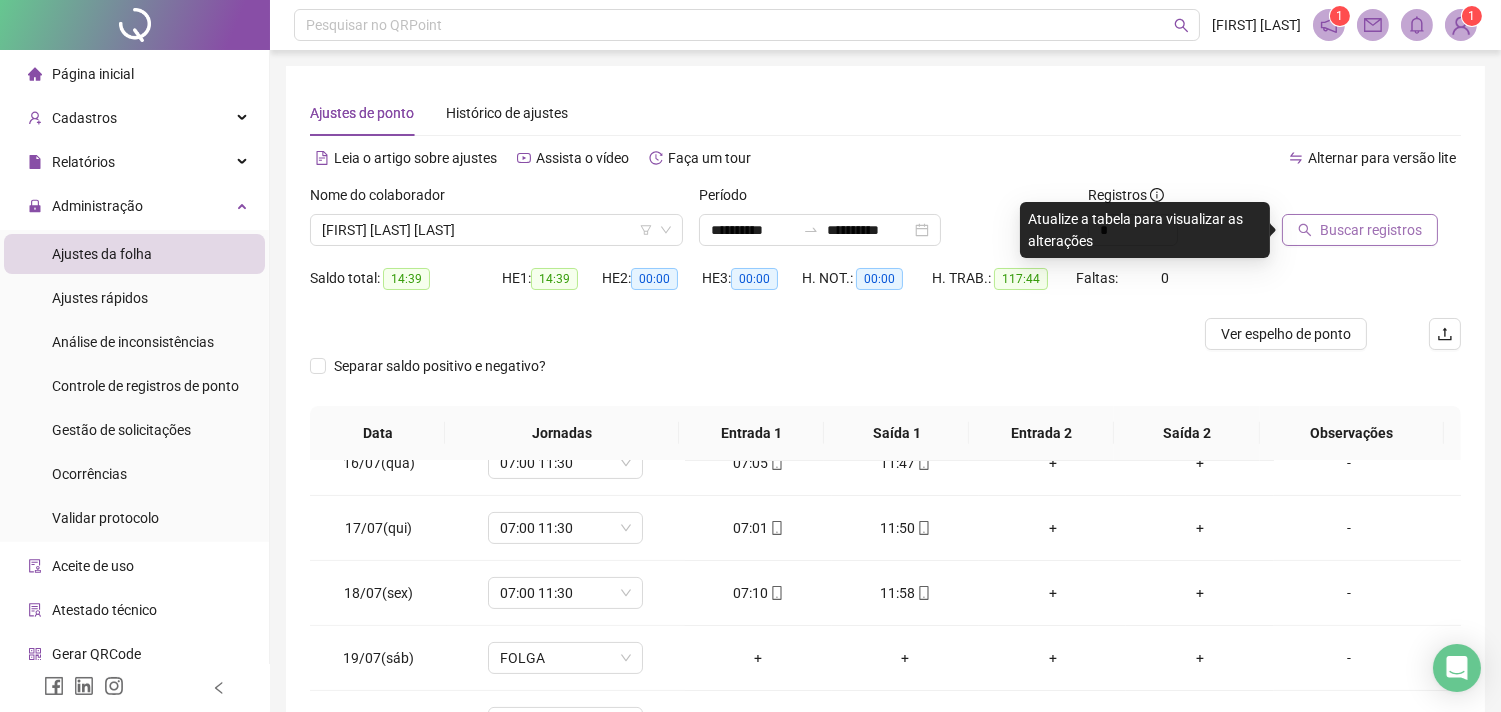 click on "Buscar registros" at bounding box center (1360, 230) 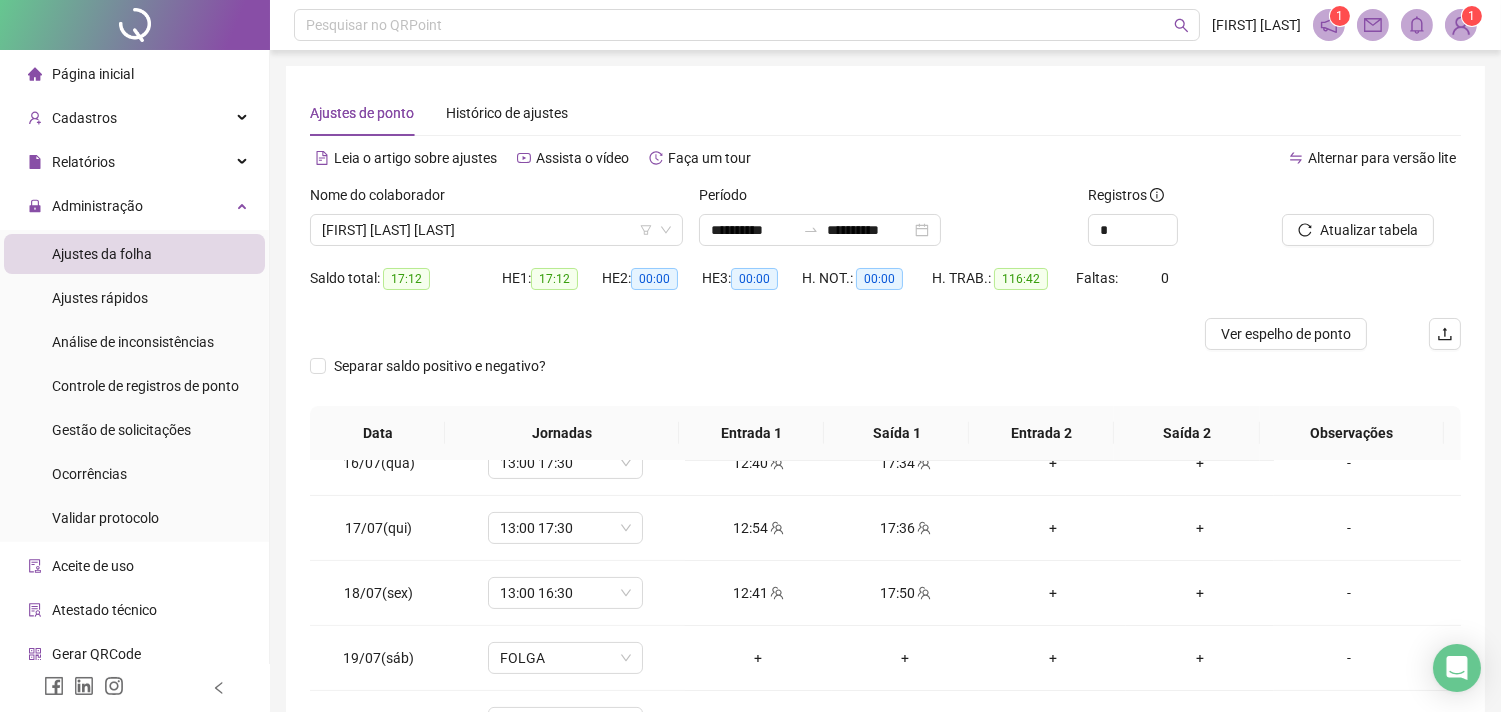 drag, startPoint x: 1296, startPoint y: 332, endPoint x: 717, endPoint y: 50, distance: 644.0225 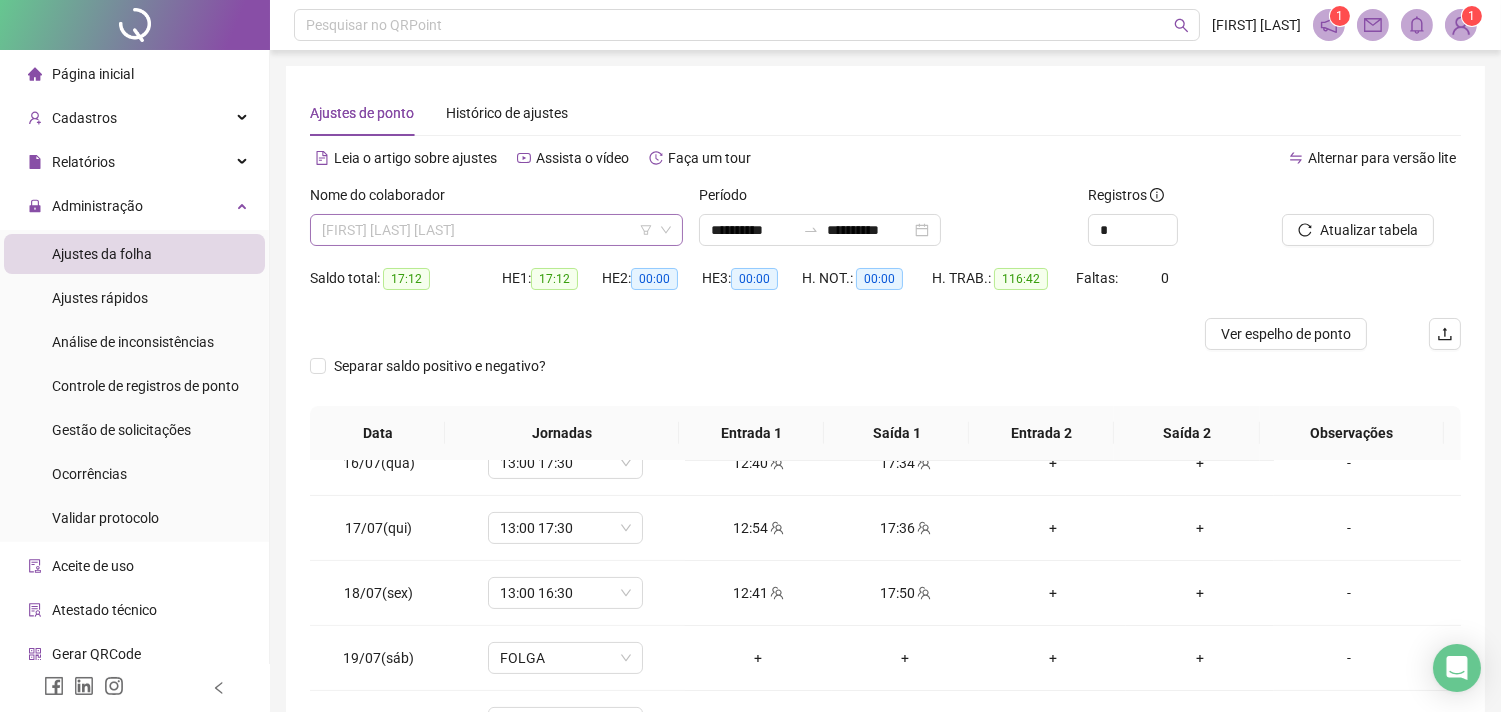 click on "CINTIA PIRES DOS SANTOS" at bounding box center (496, 230) 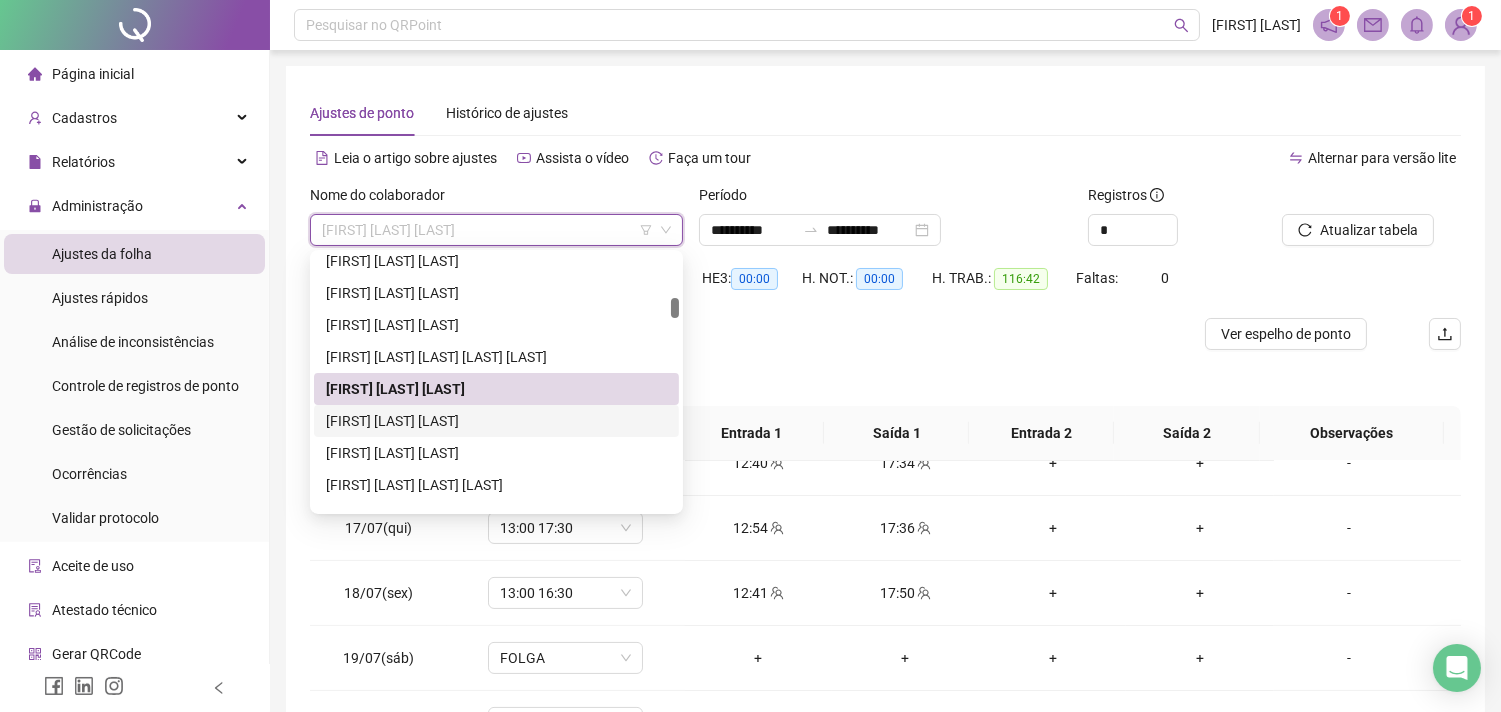click on "CLAUDIA SUELY EVANGELISTA SACRAMENTO" at bounding box center (496, 421) 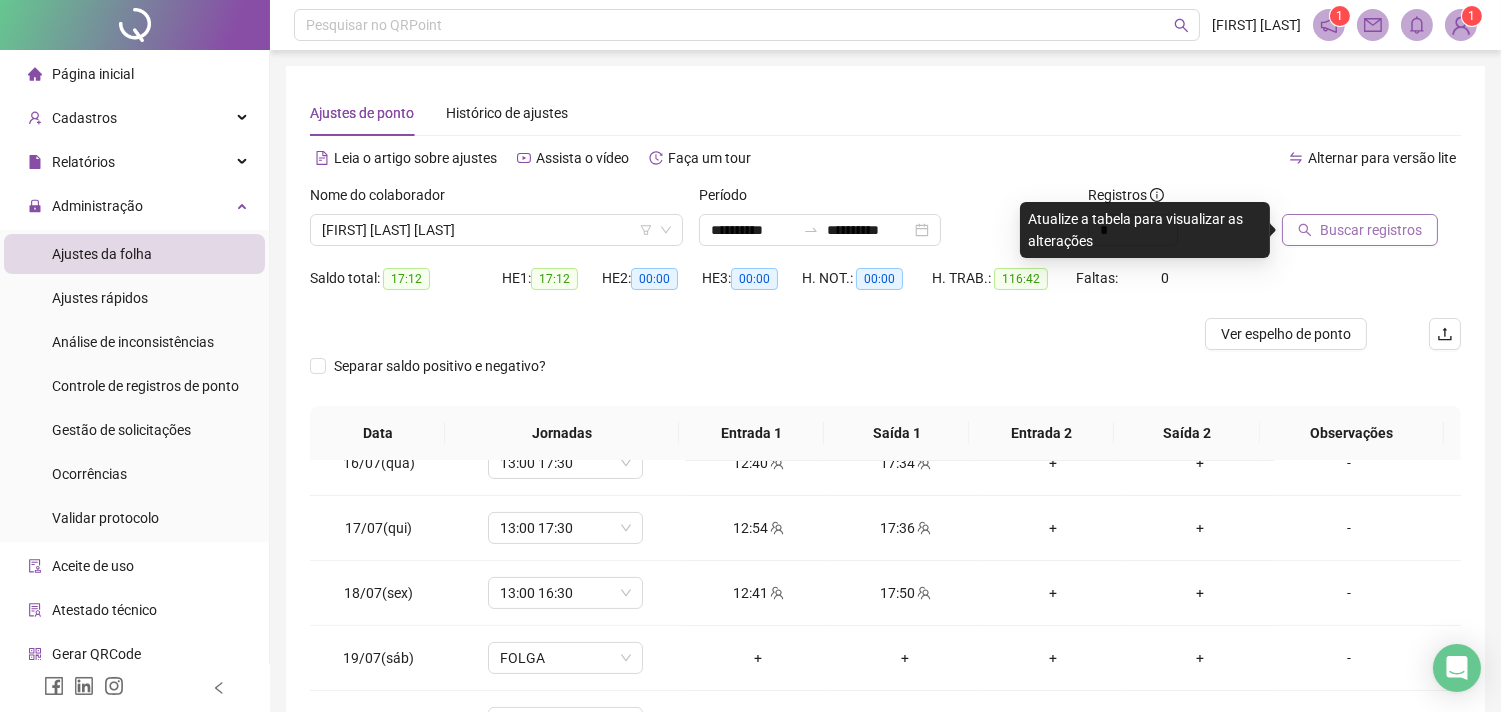 click on "Buscar registros" at bounding box center [1371, 230] 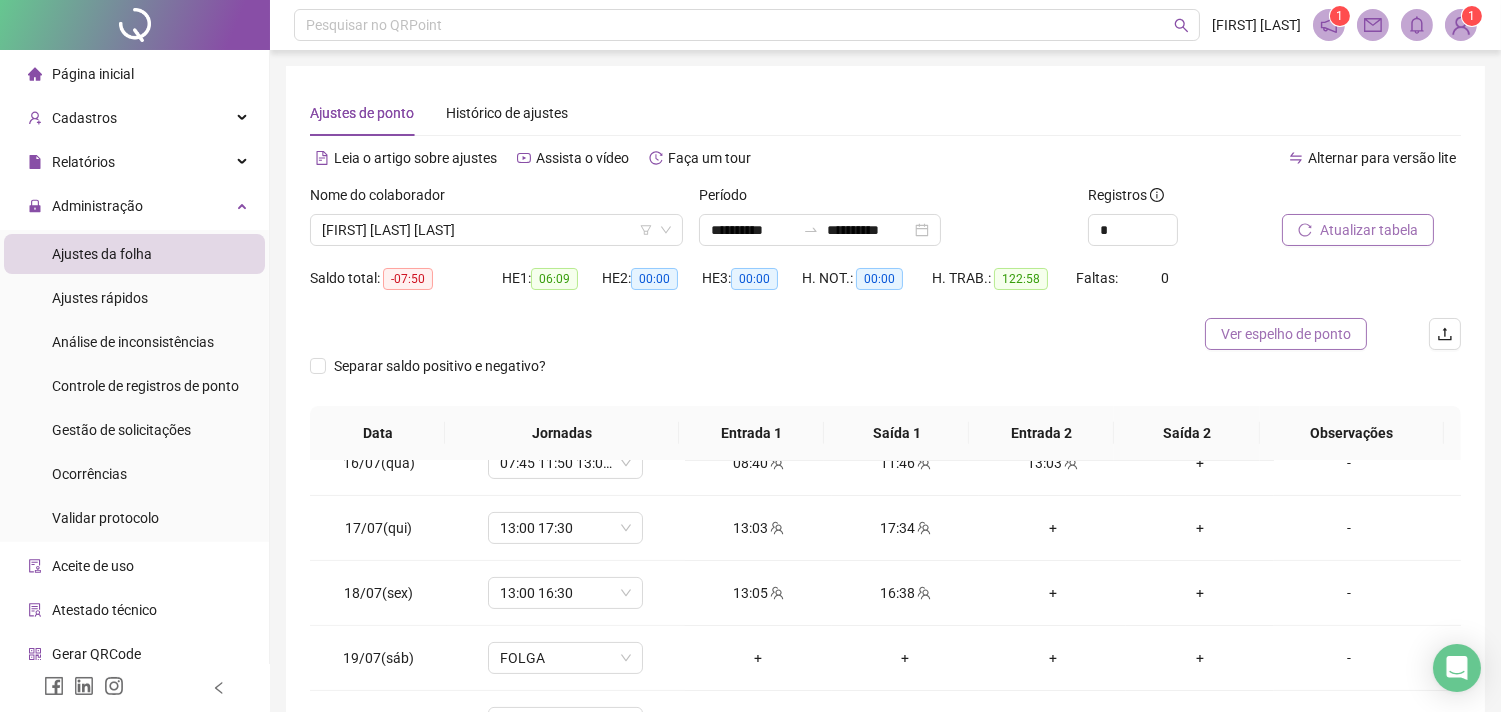 click on "Ver espelho de ponto" at bounding box center [1286, 334] 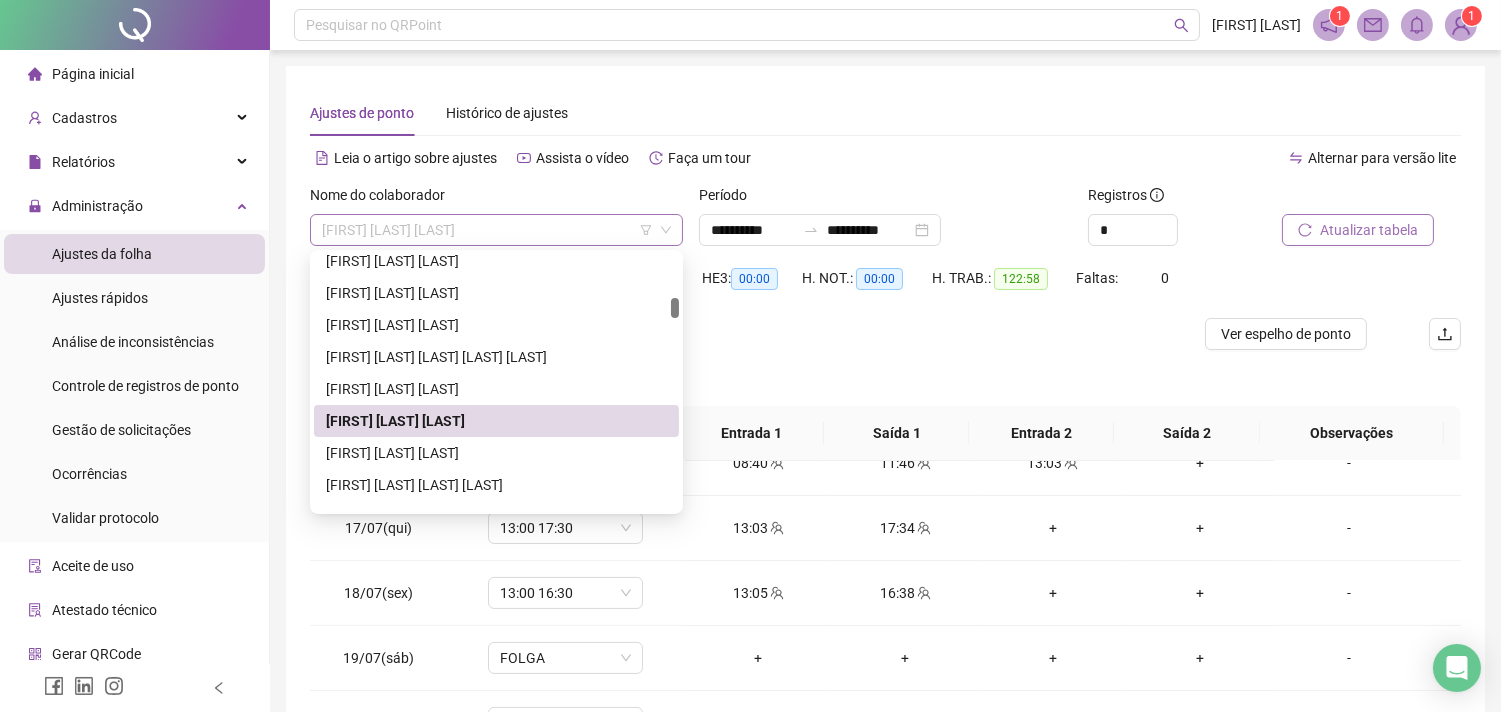 click on "CLAUDIA SUELY EVANGELISTA SACRAMENTO" at bounding box center (496, 230) 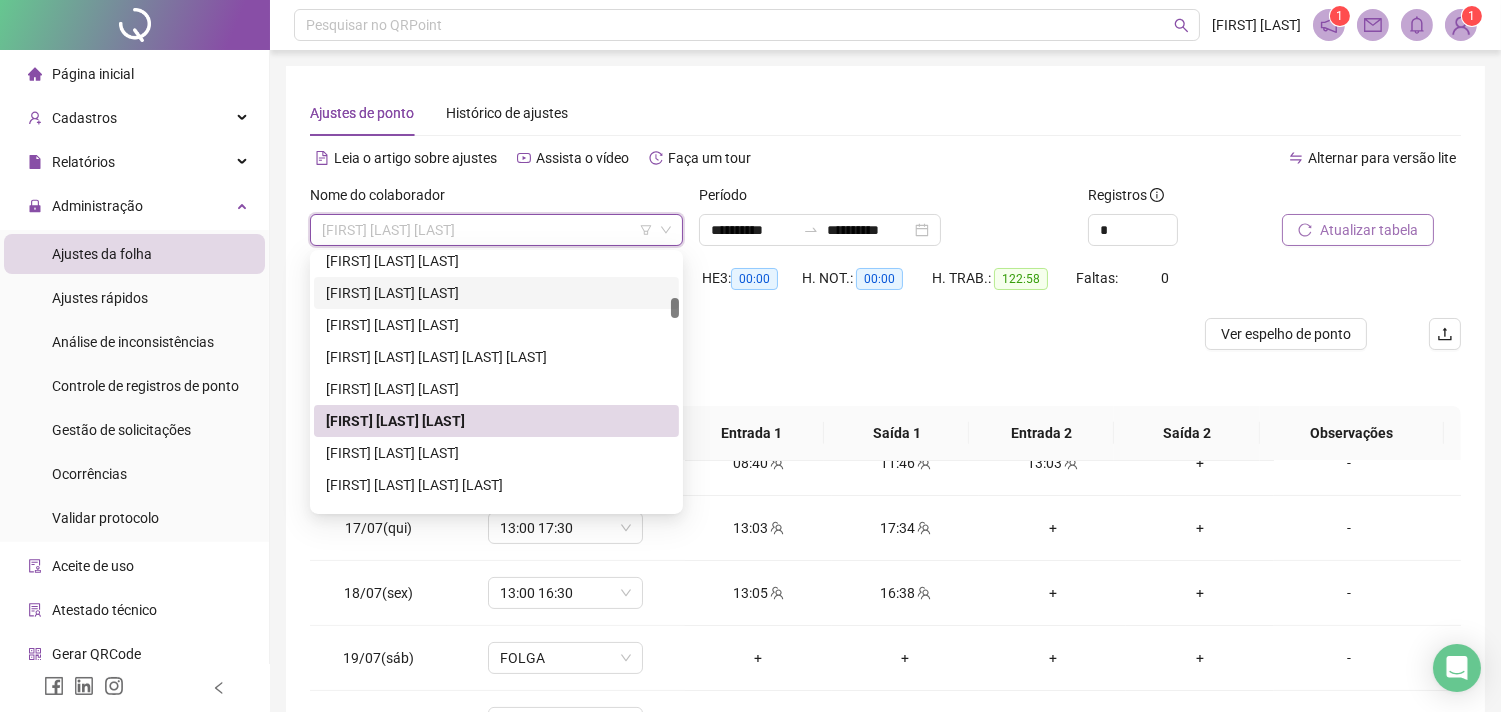 scroll, scrollTop: 888, scrollLeft: 0, axis: vertical 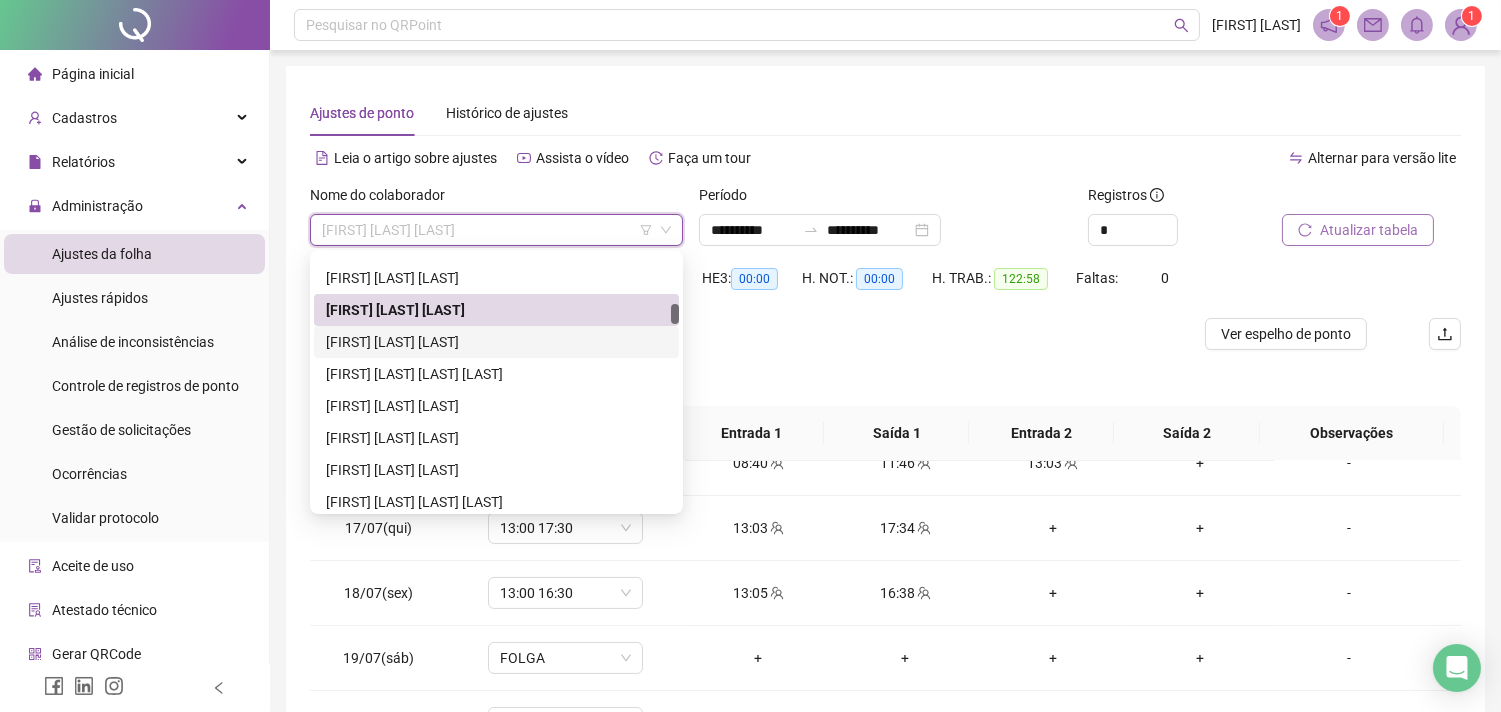 click on "[FIRST] [MIDDLE] [LAST]" at bounding box center [496, 342] 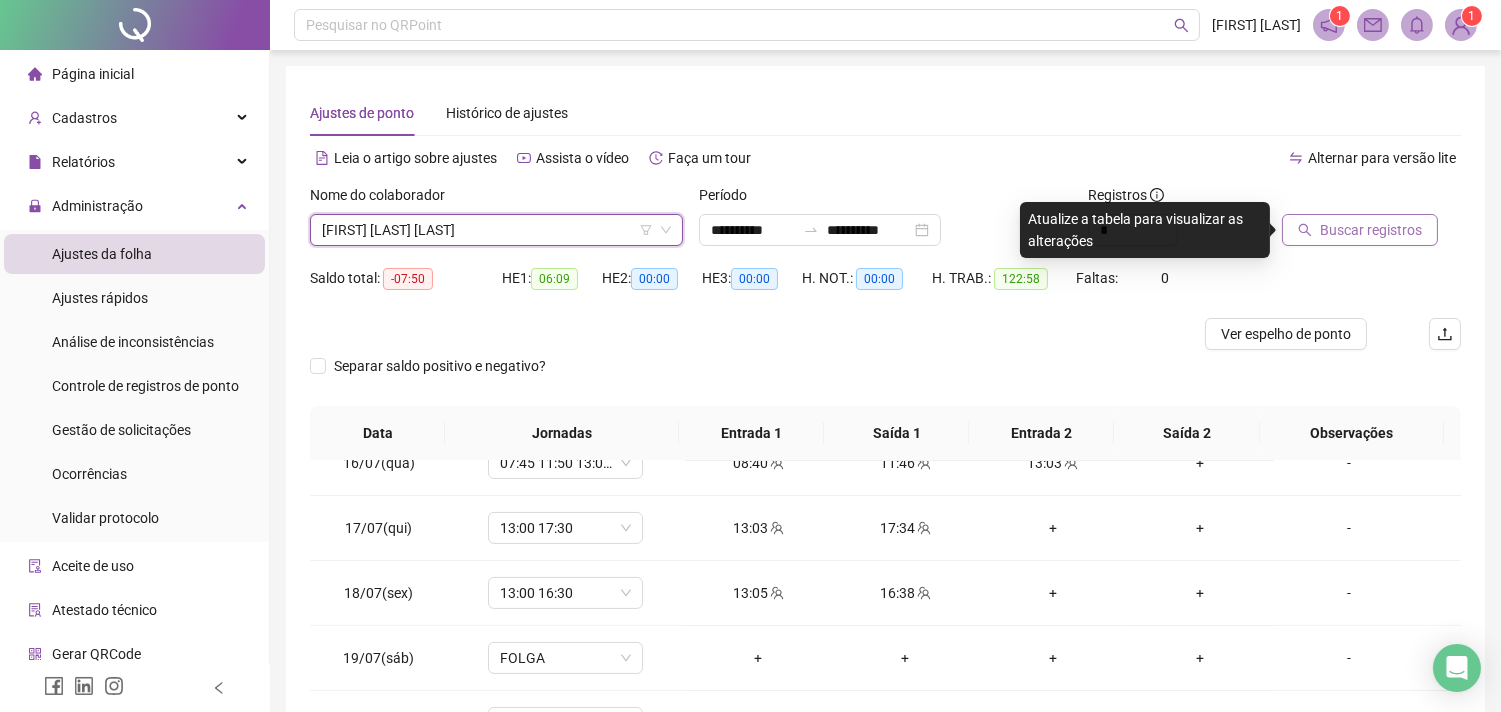 click on "Buscar registros" at bounding box center (1360, 230) 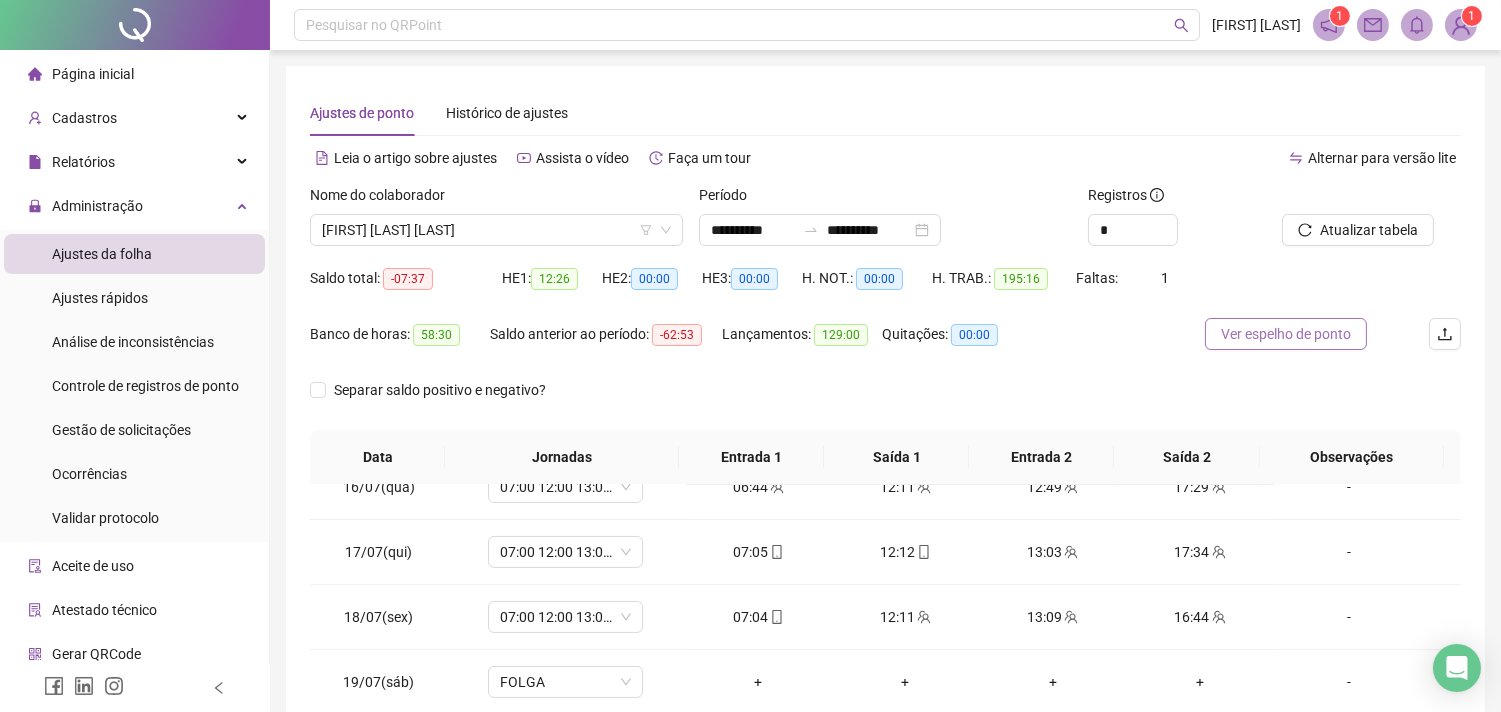 click on "Ver espelho de ponto" at bounding box center [1286, 334] 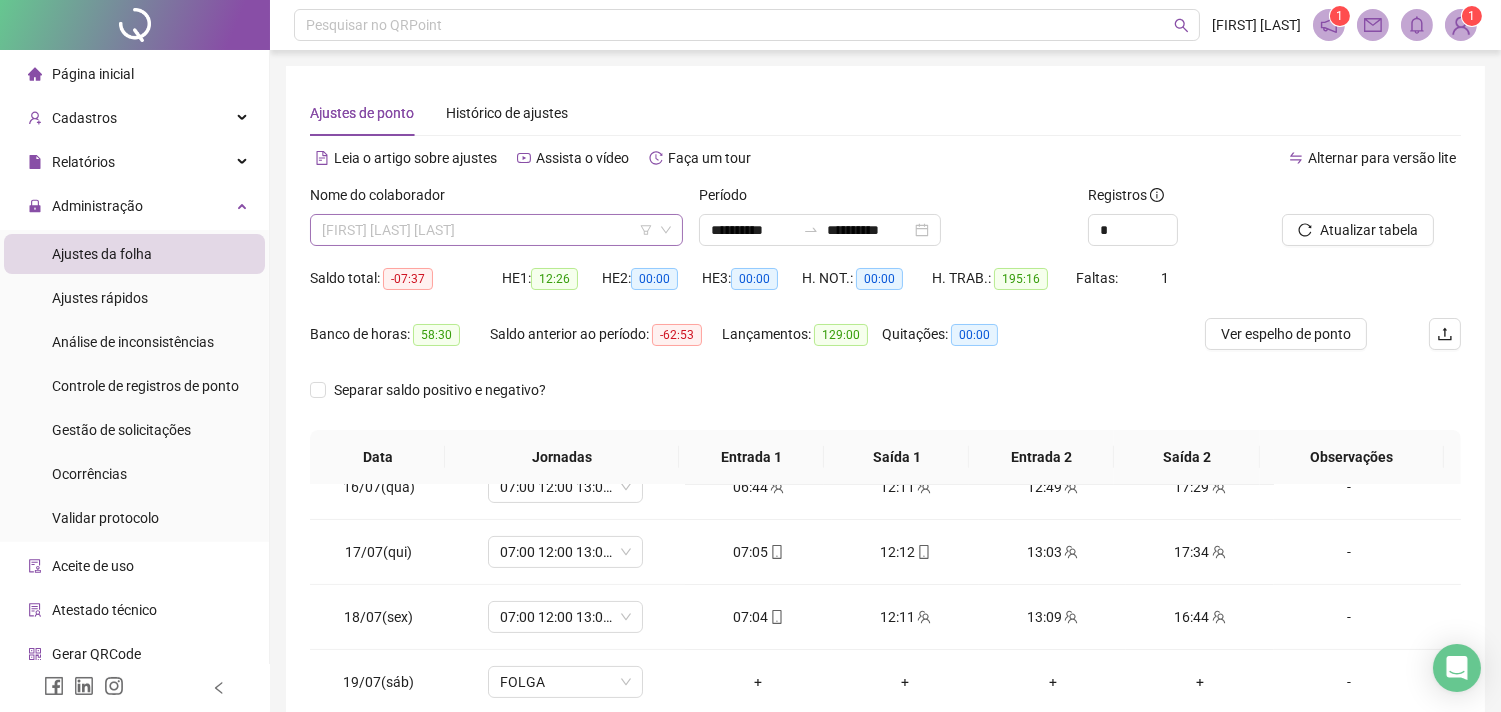 click on "[FIRST] [MIDDLE] [LAST]" at bounding box center (496, 230) 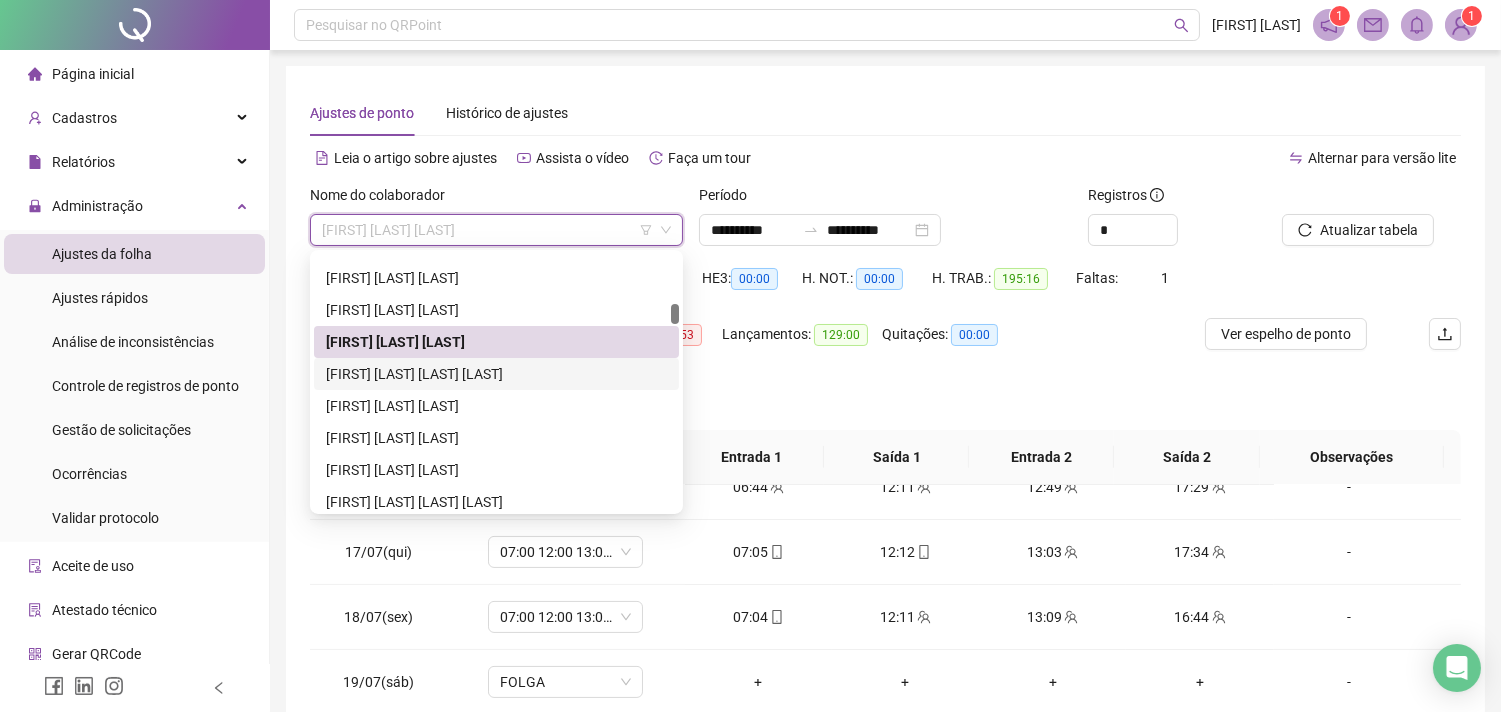 drag, startPoint x: 435, startPoint y: 377, endPoint x: 875, endPoint y: 316, distance: 444.20828 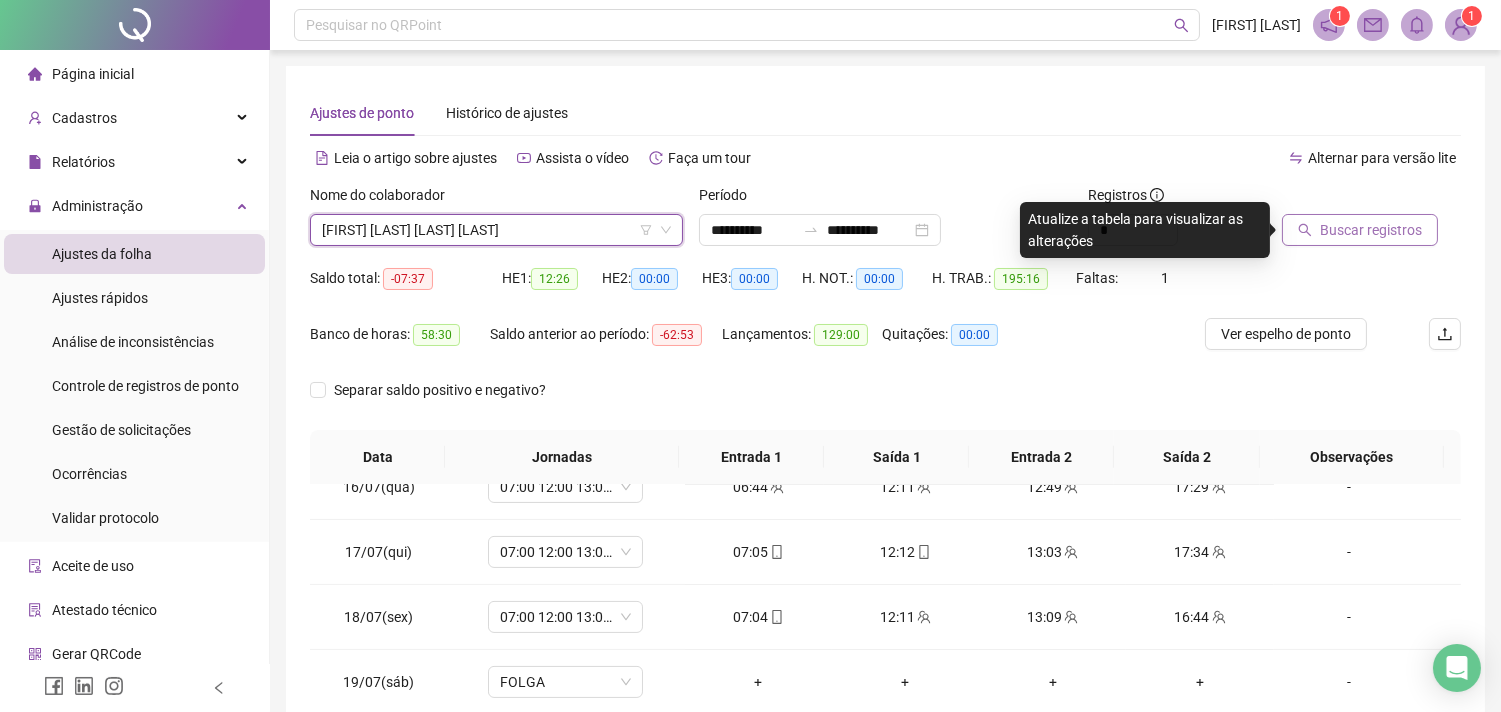 click on "Buscar registros" at bounding box center (1360, 230) 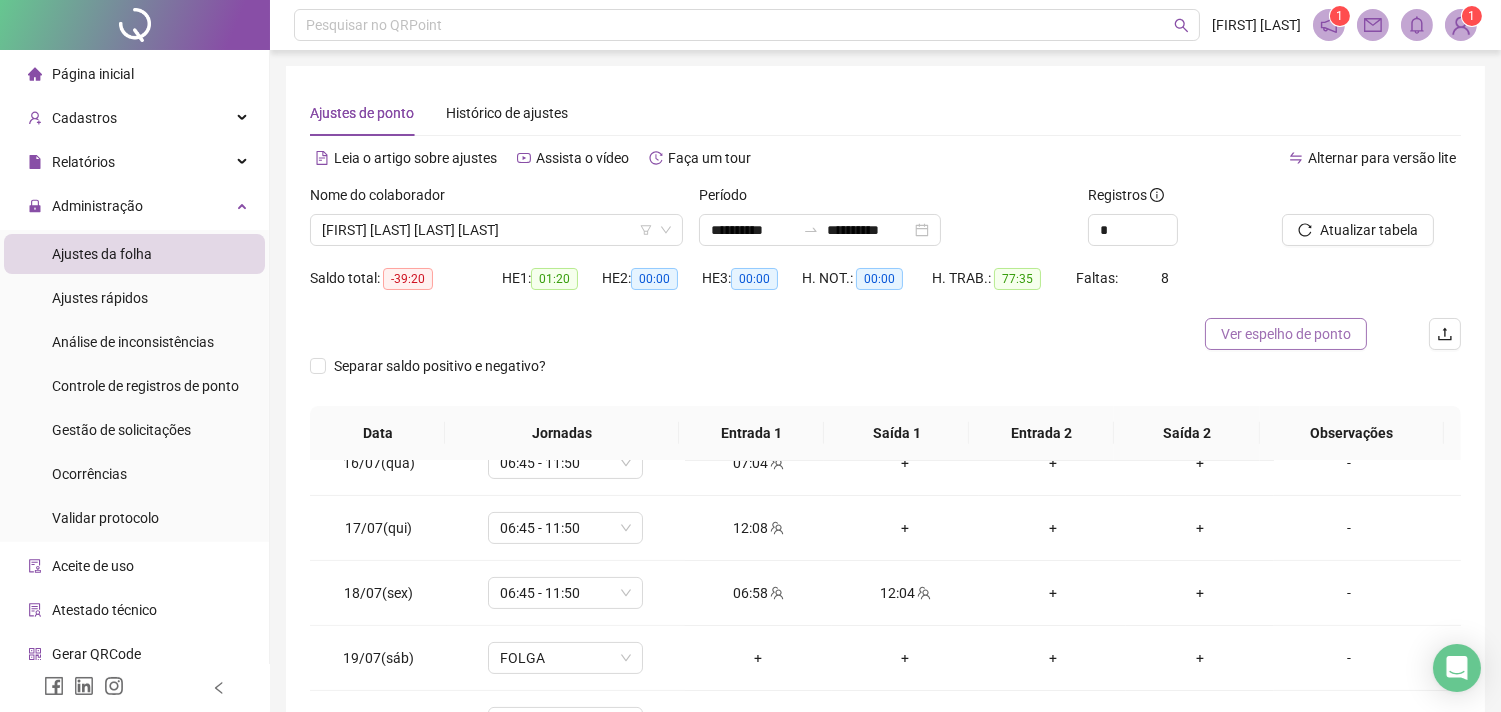 click on "Ver espelho de ponto" at bounding box center (1286, 334) 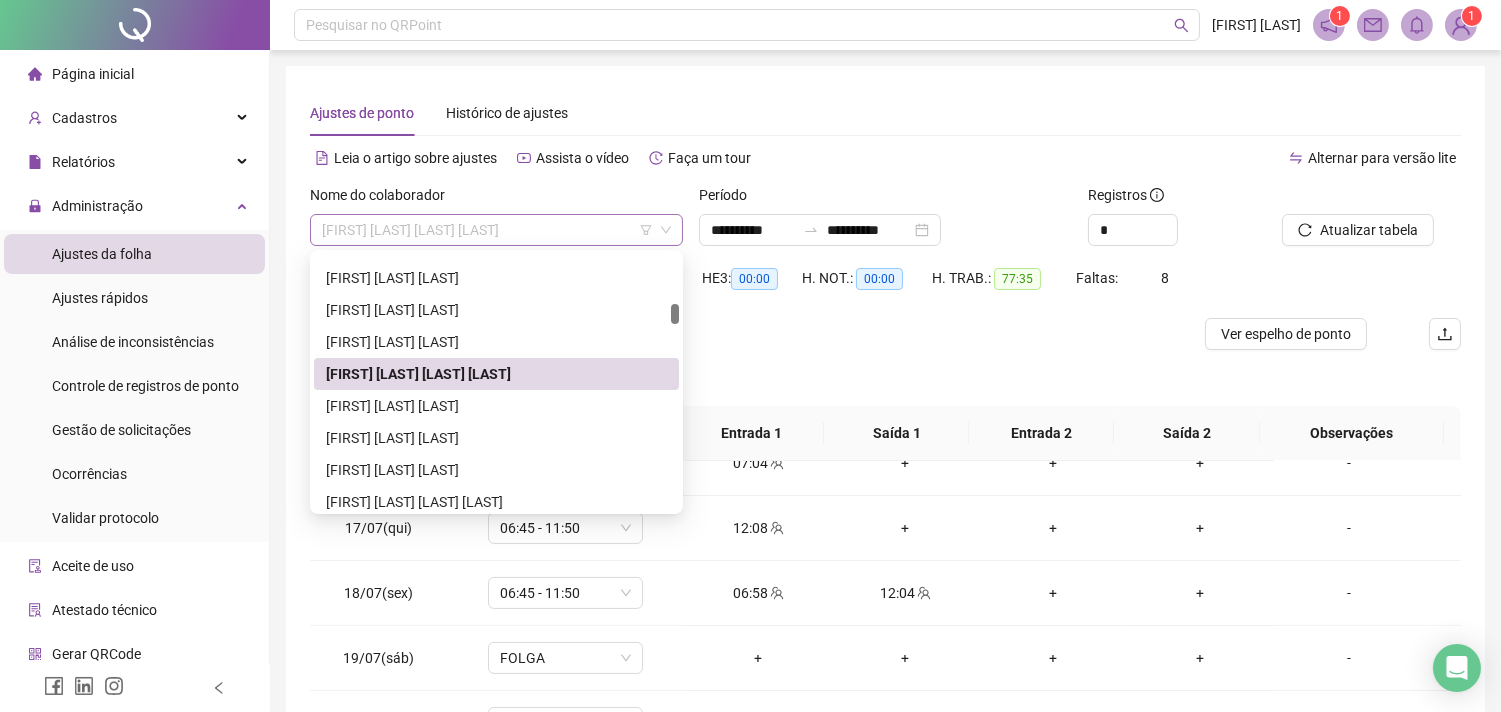 click on "DANIELA BARBOSA DOS SANTOS REIS" at bounding box center (496, 230) 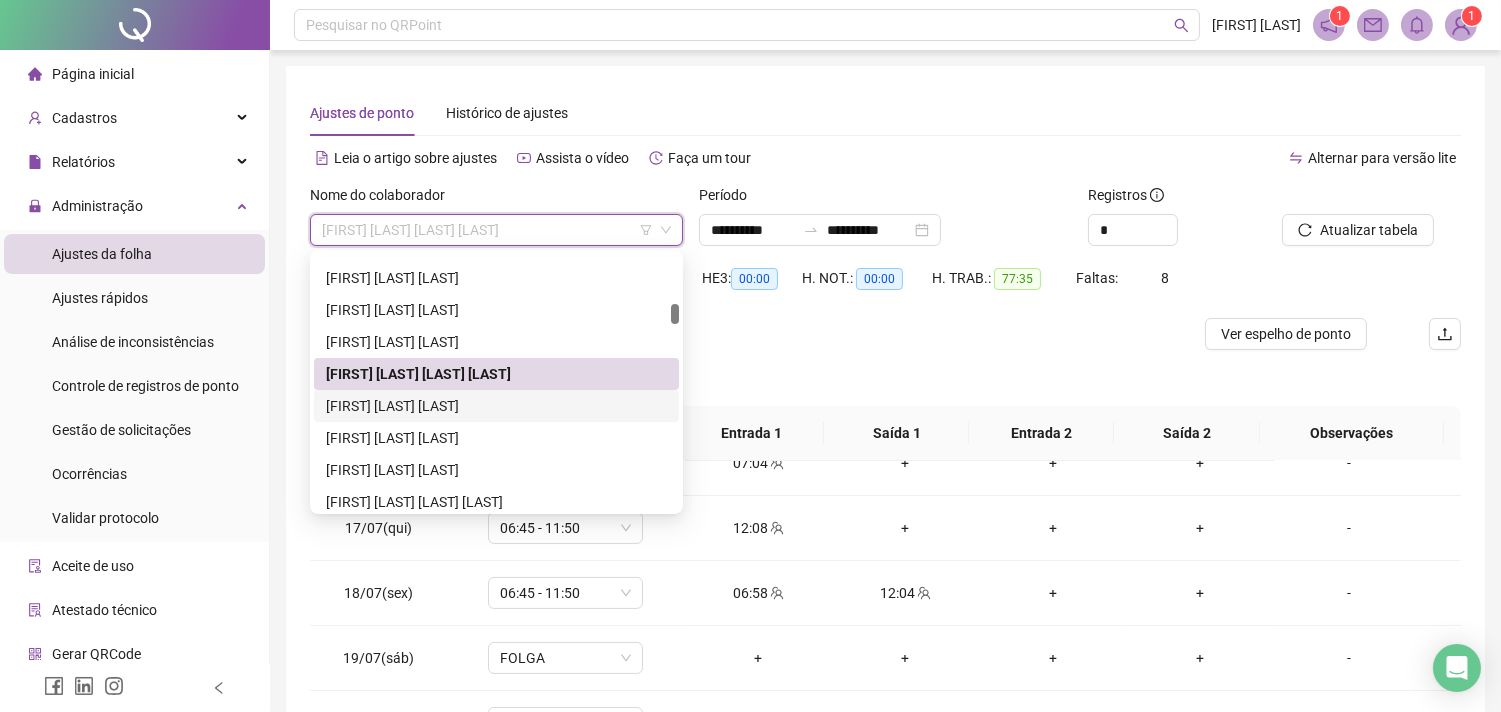 click on "DANIELA OLIVEIRA DANTAS" at bounding box center [496, 406] 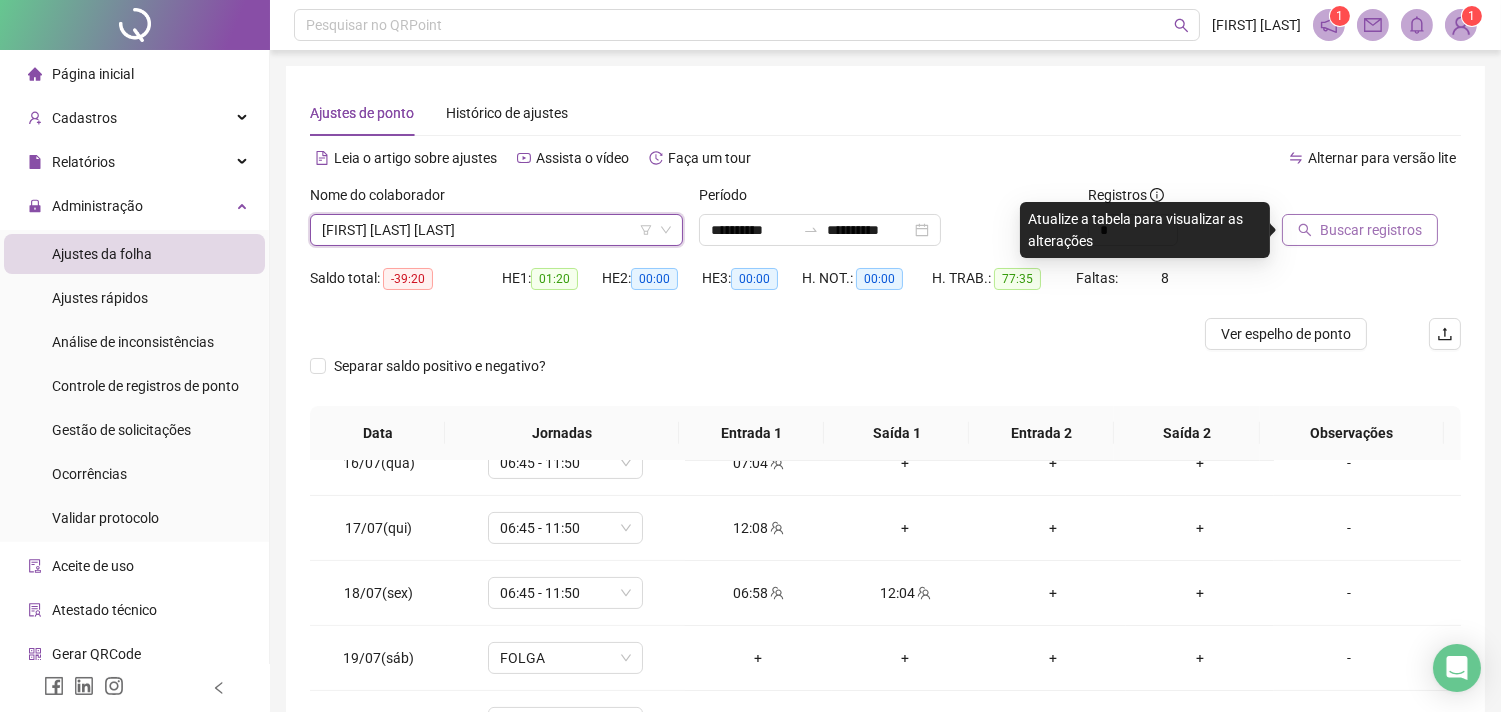 click on "Buscar registros" at bounding box center [1371, 230] 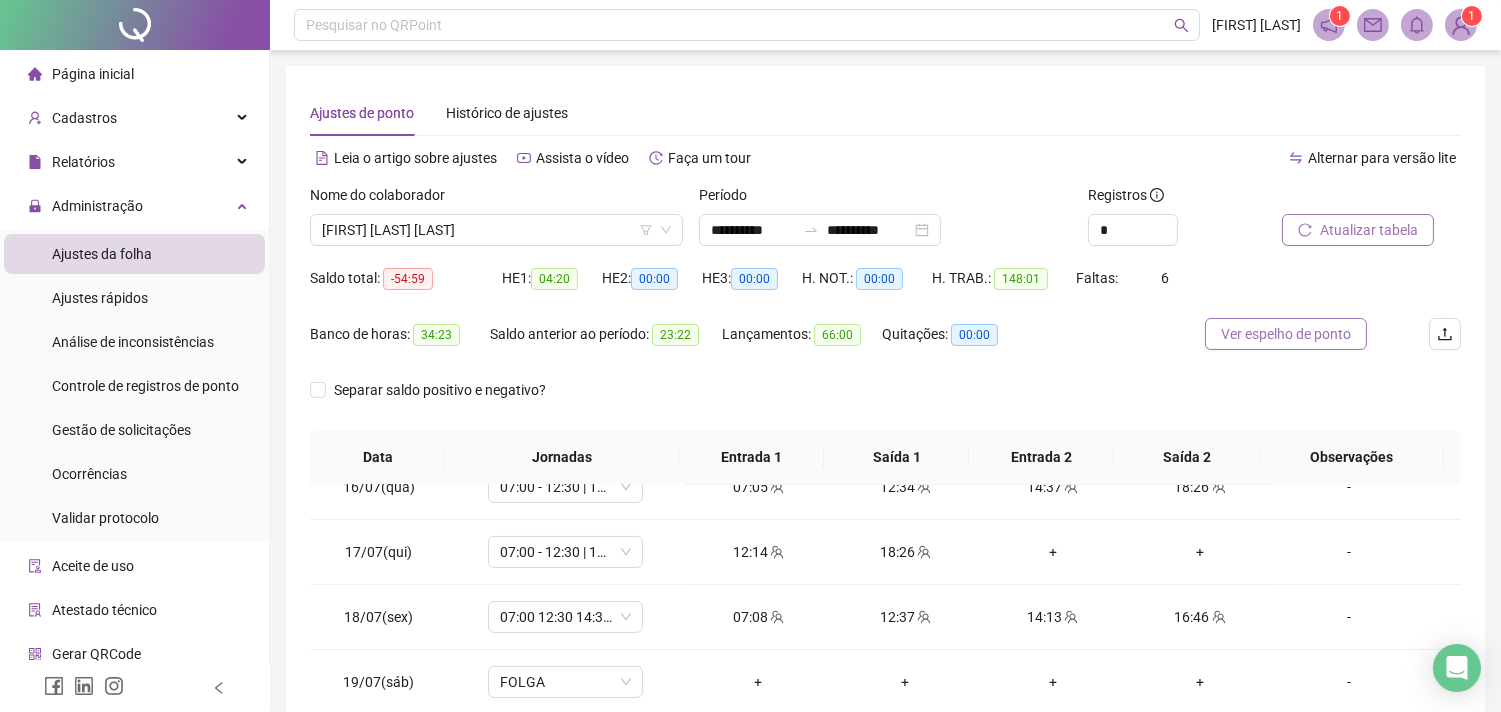 click on "Ver espelho de ponto" at bounding box center (1286, 334) 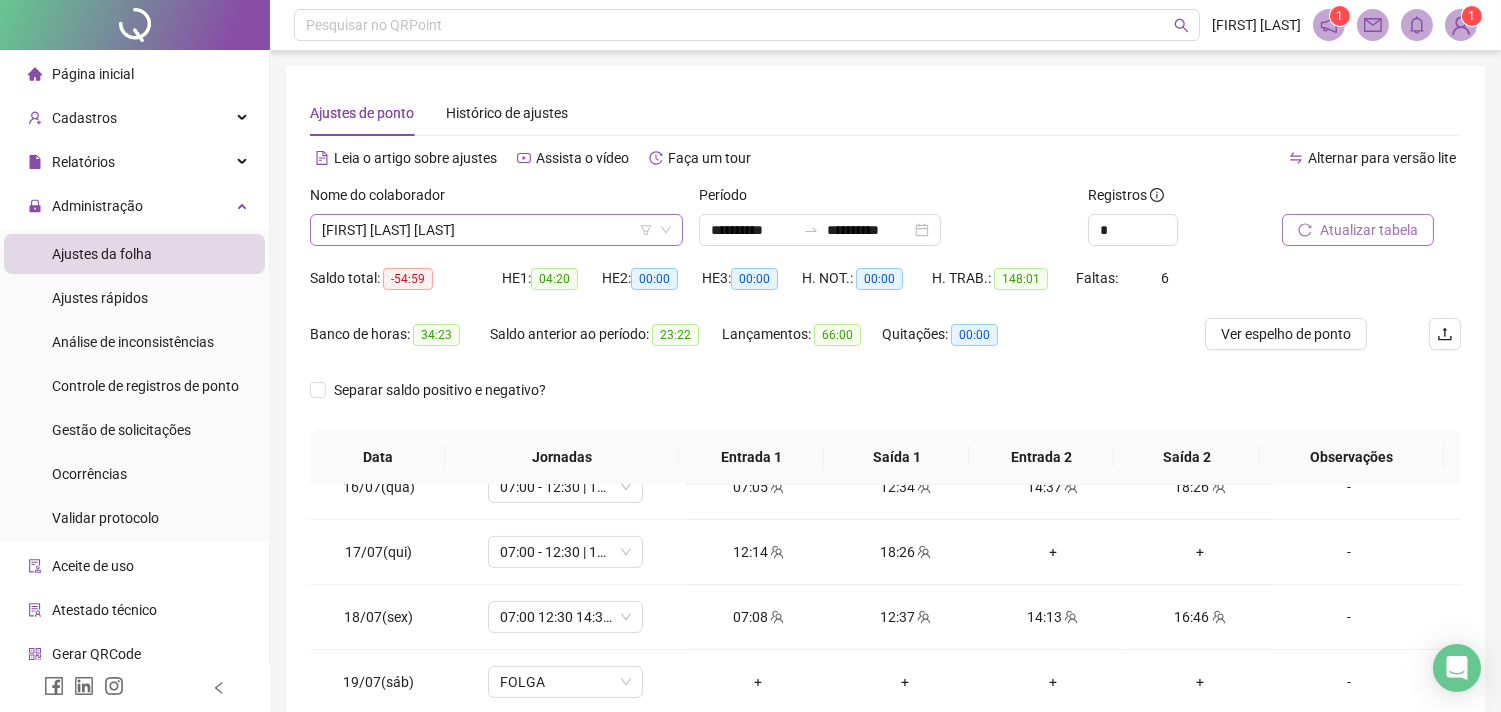 click on "DANIELA OLIVEIRA DANTAS" at bounding box center (496, 230) 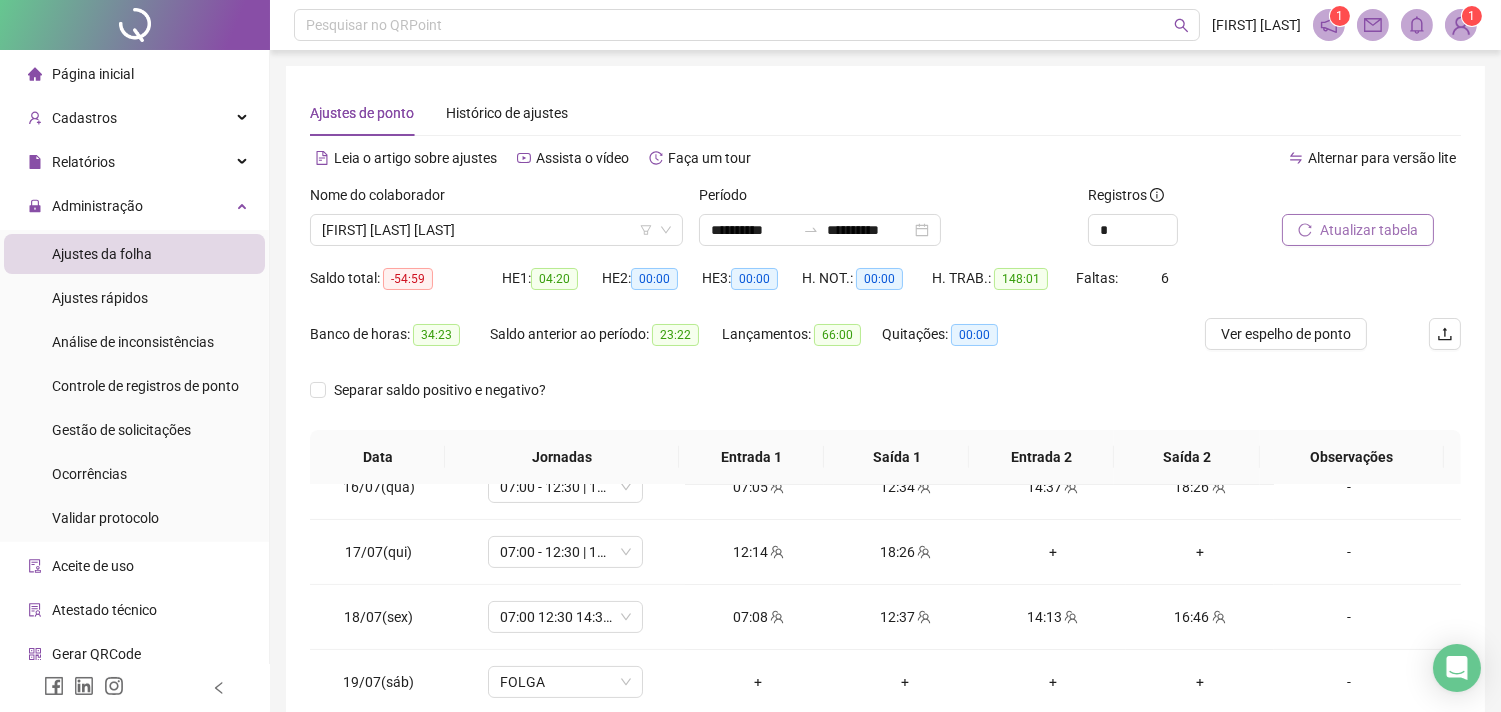 click on "Leia o artigo sobre ajustes Assista o vídeo Faça um tour" at bounding box center [598, 158] 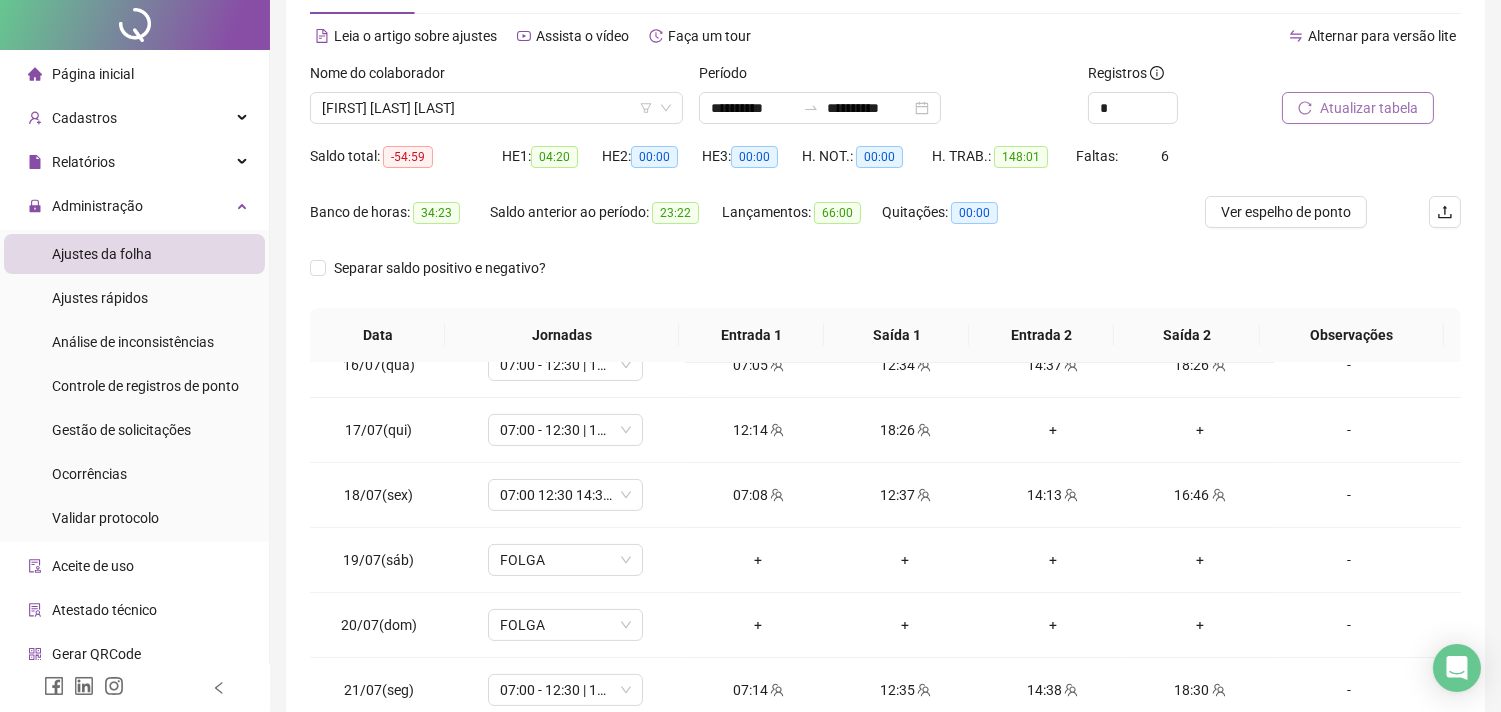 scroll, scrollTop: 310, scrollLeft: 0, axis: vertical 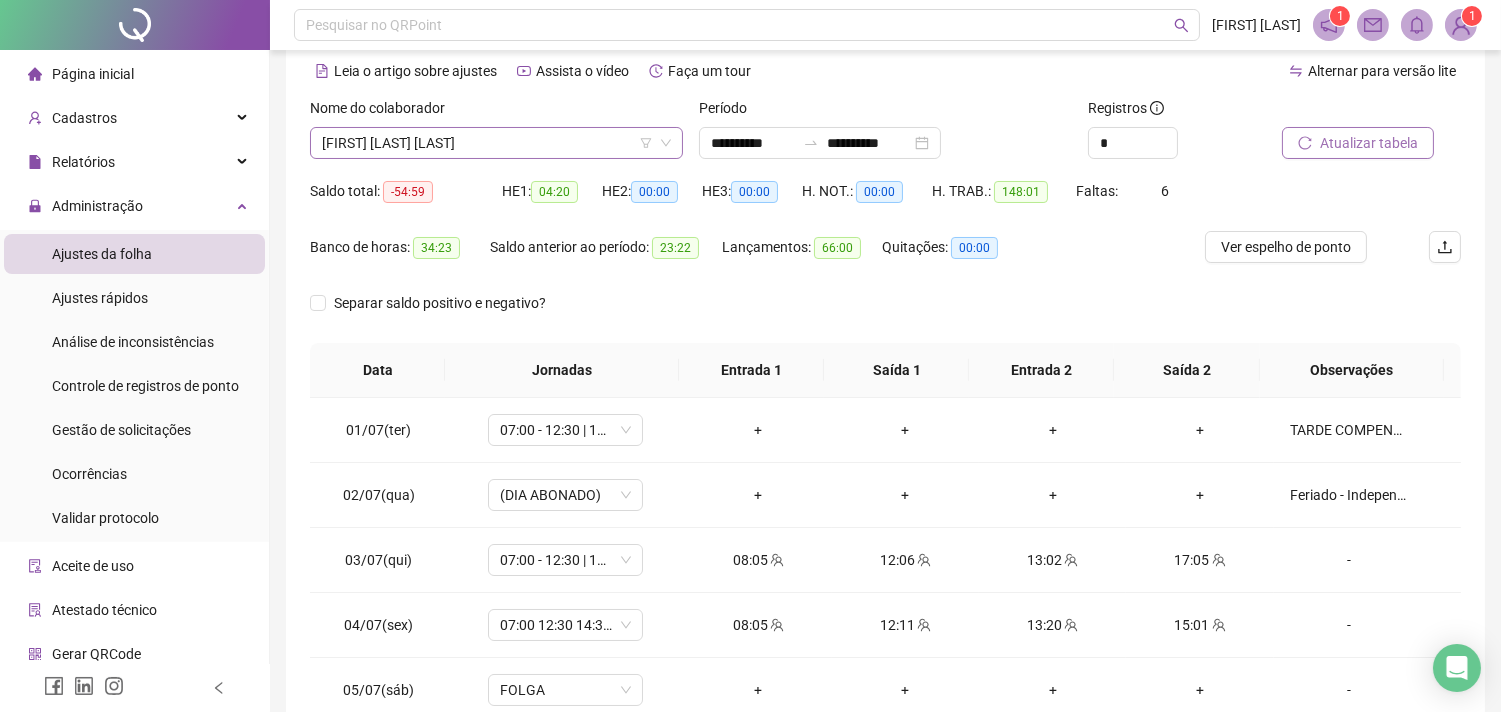 click on "DANIELA OLIVEIRA DANTAS" at bounding box center [496, 143] 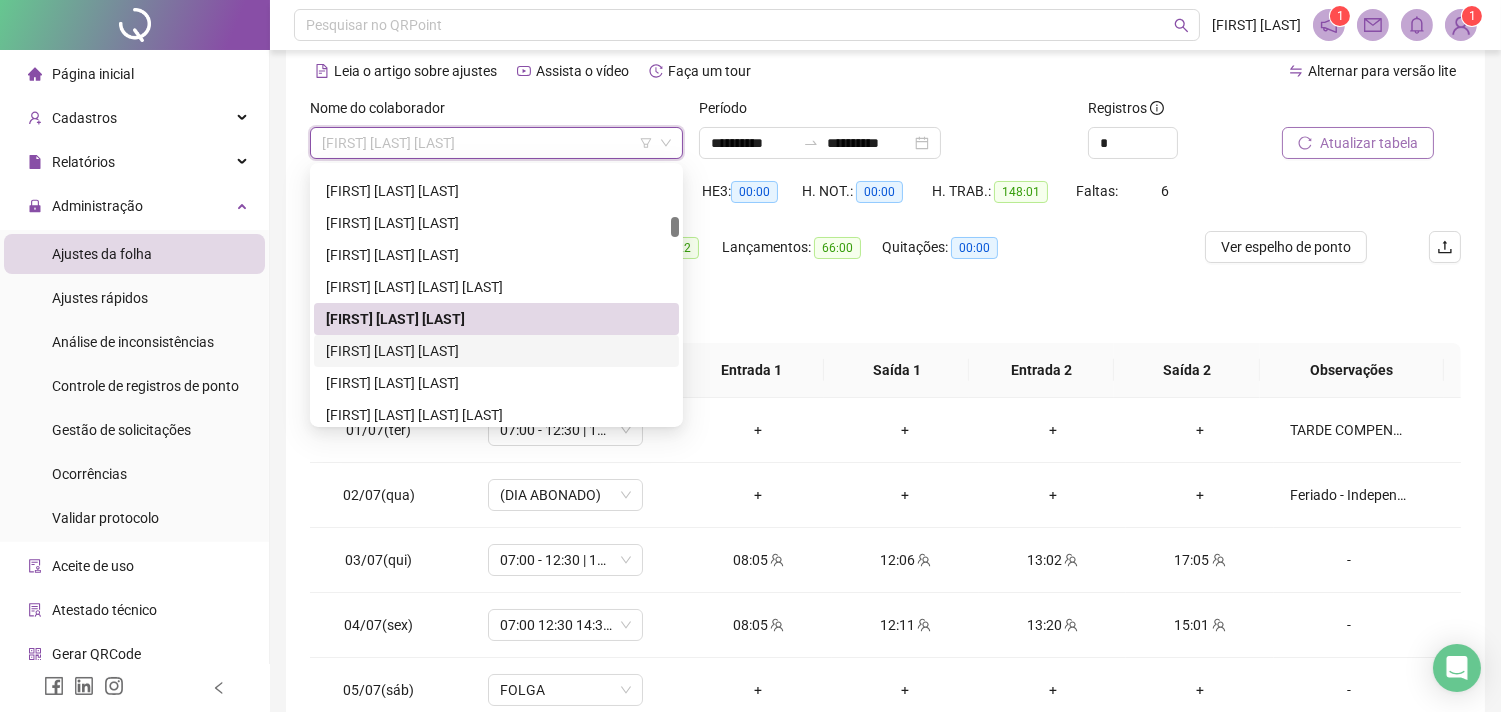 click on "DANIELA SILVA APOSTOLO" at bounding box center (496, 351) 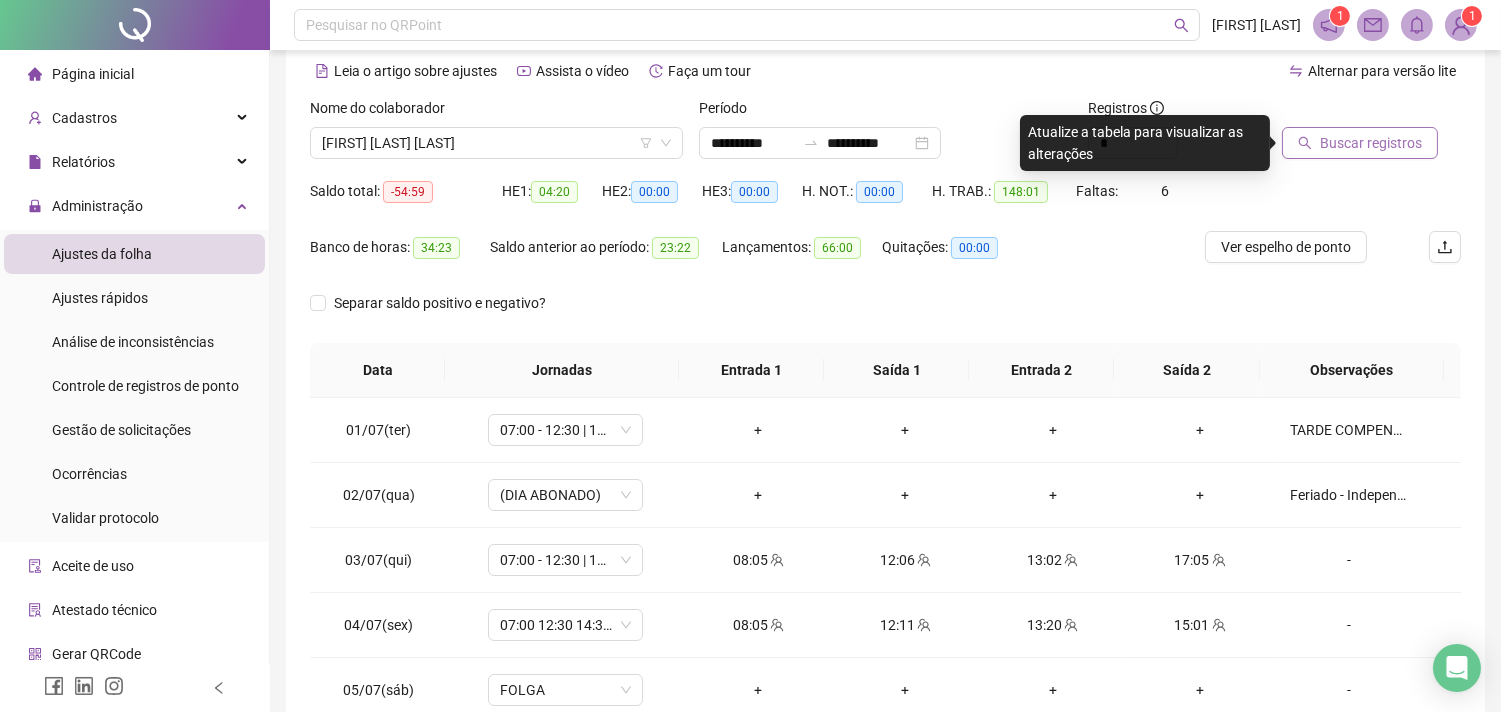 click on "Buscar registros" at bounding box center (1360, 143) 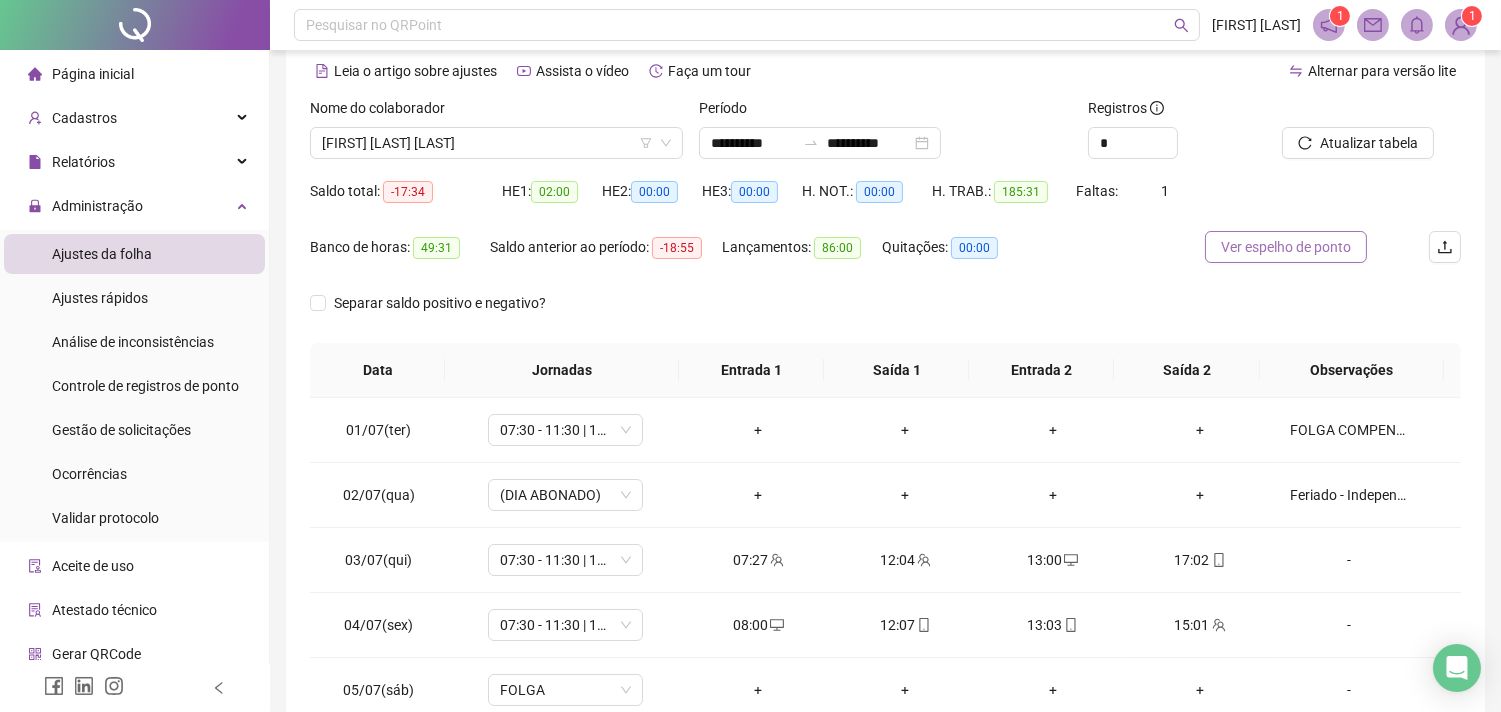 click on "Ver espelho de ponto" at bounding box center (1286, 247) 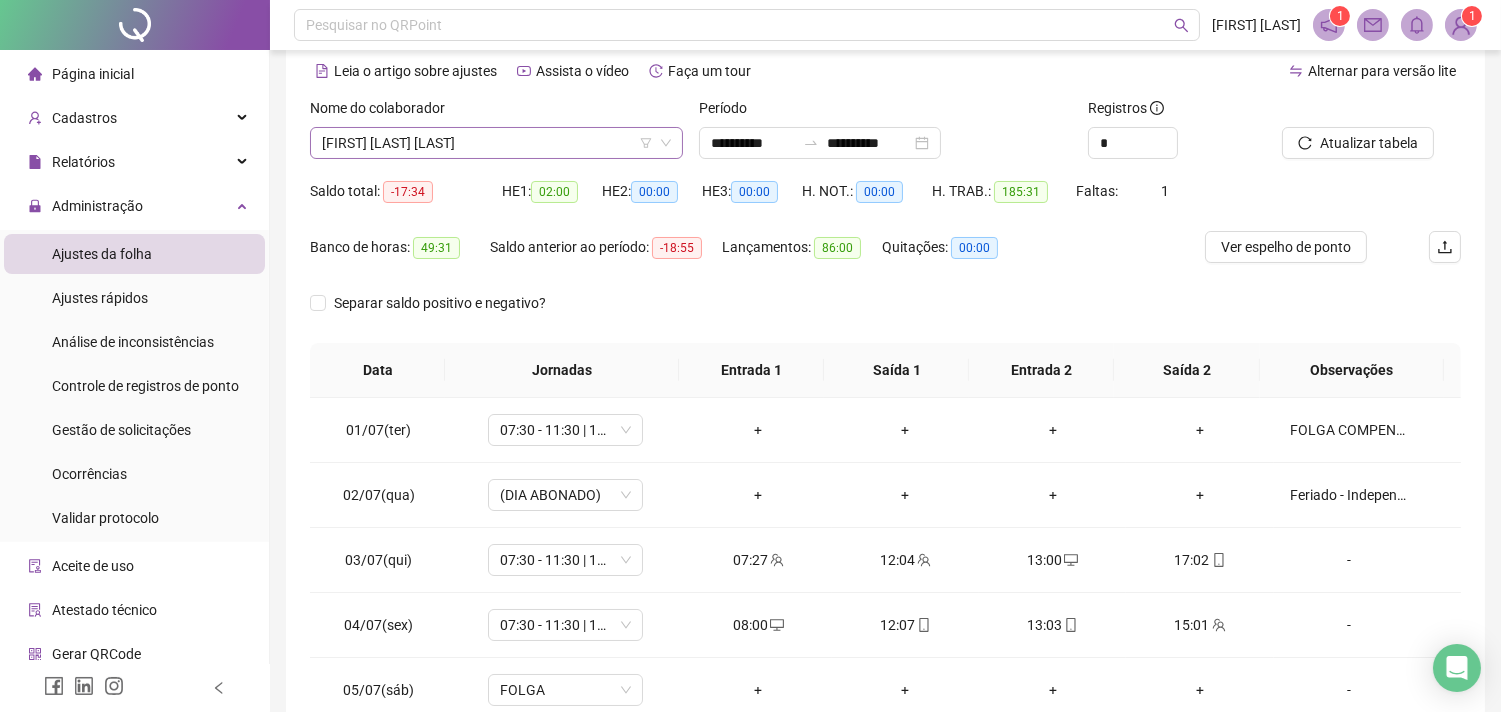 click on "DANIELA SILVA APOSTOLO" at bounding box center [496, 143] 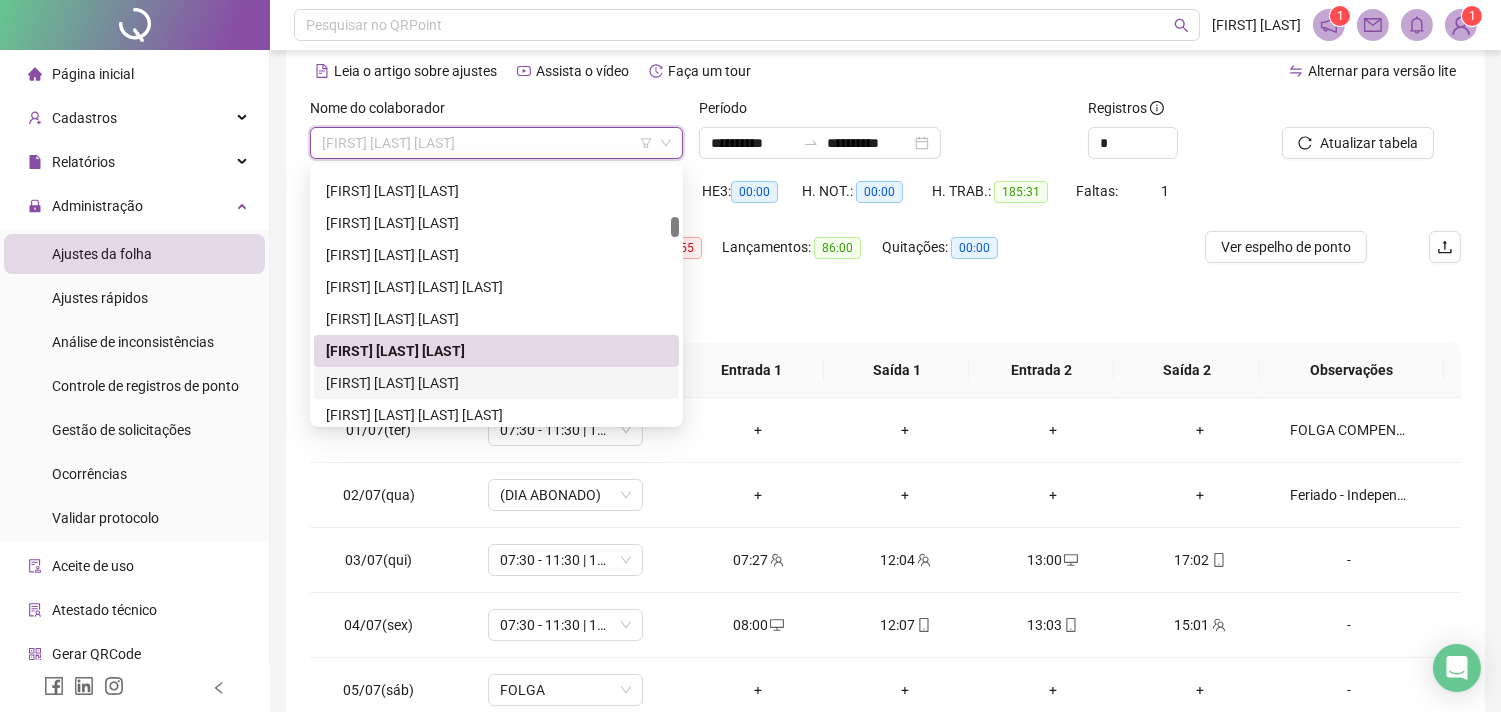click on "[FIRST] [MIDDLE] [LAST]" at bounding box center (496, 383) 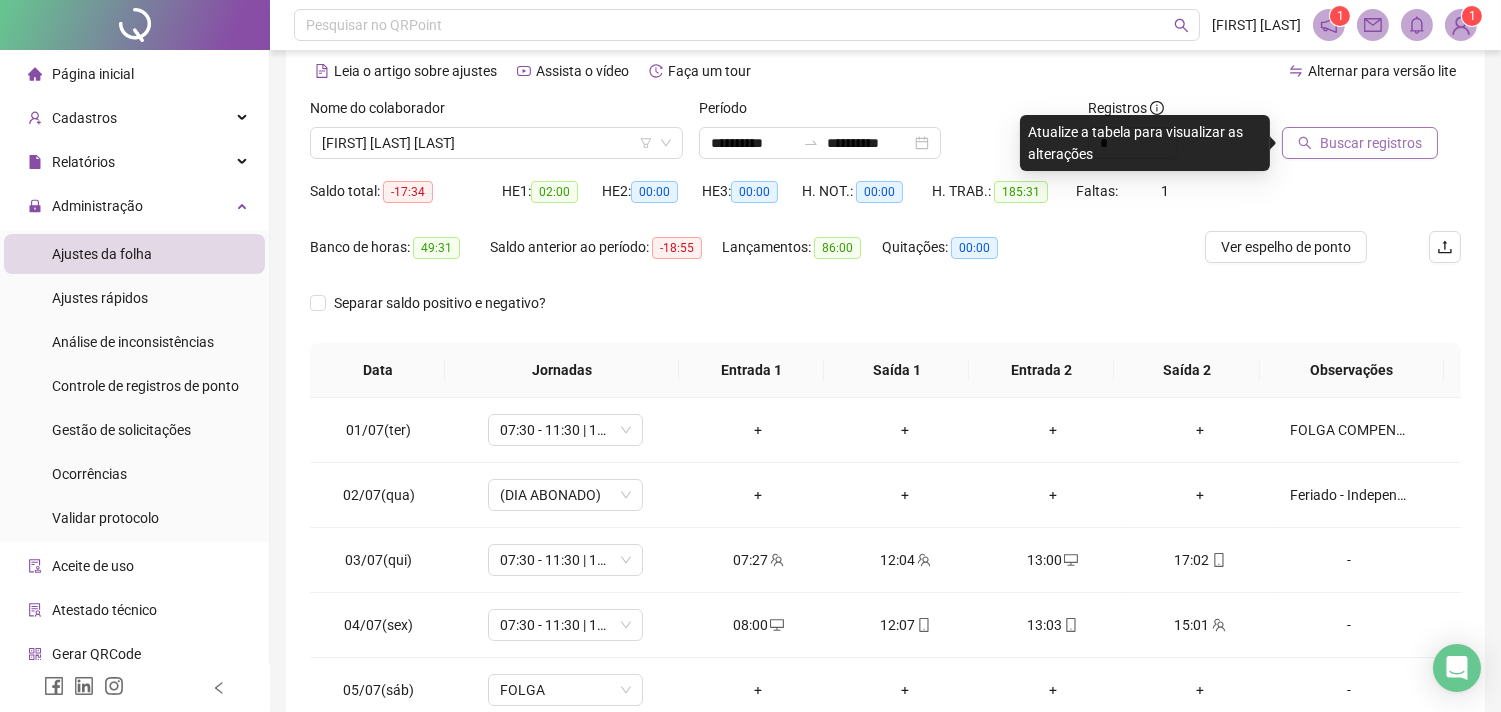 click on "Buscar registros" at bounding box center [1371, 143] 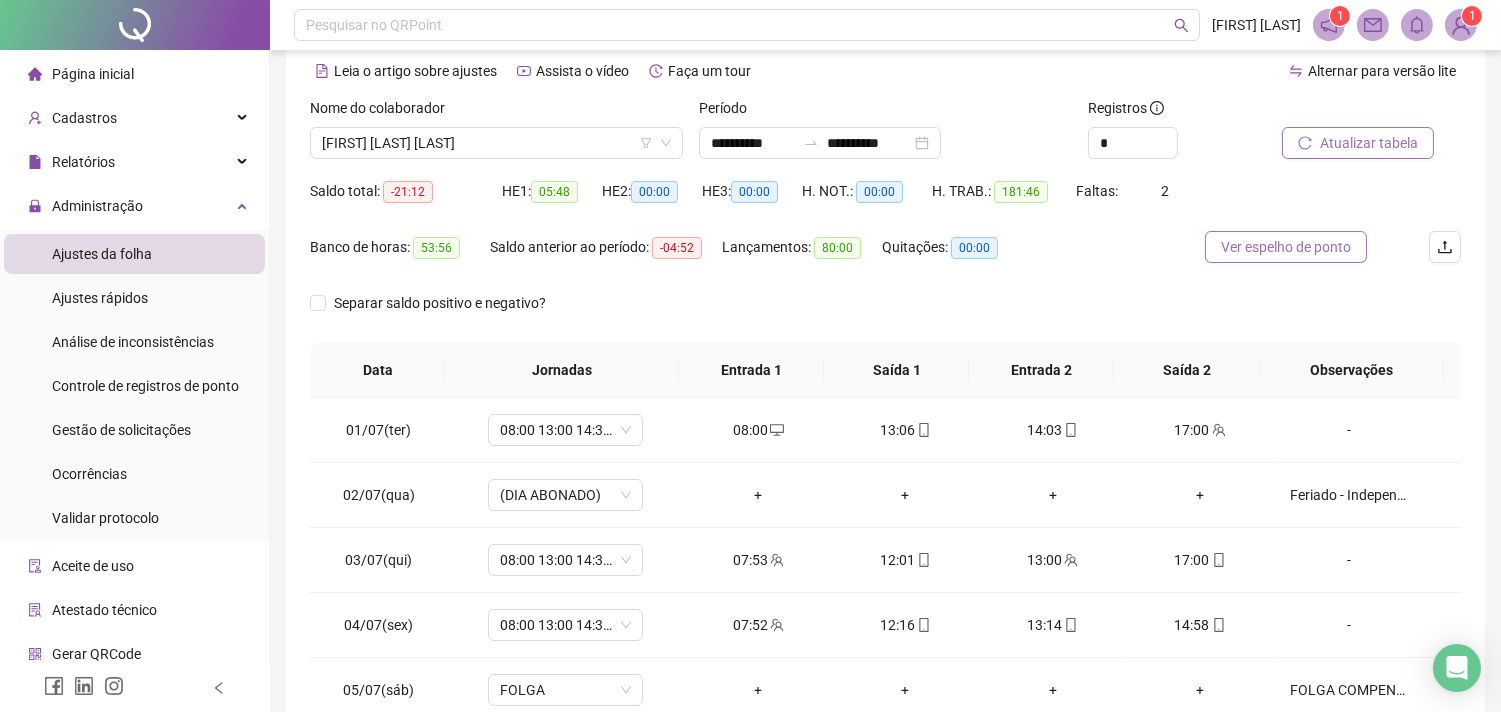 click on "Ver espelho de ponto" at bounding box center [1286, 247] 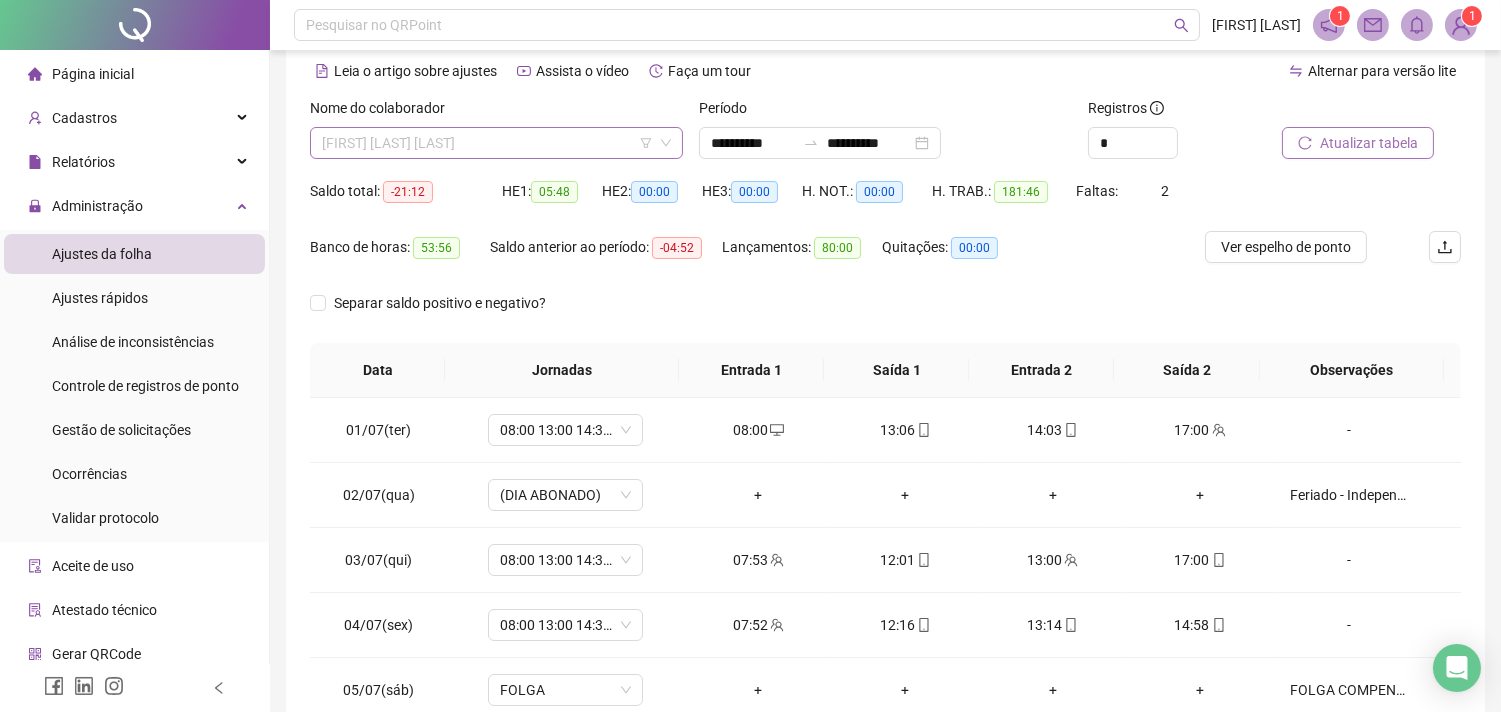 click on "[FIRST] [MIDDLE] [LAST]" at bounding box center [496, 143] 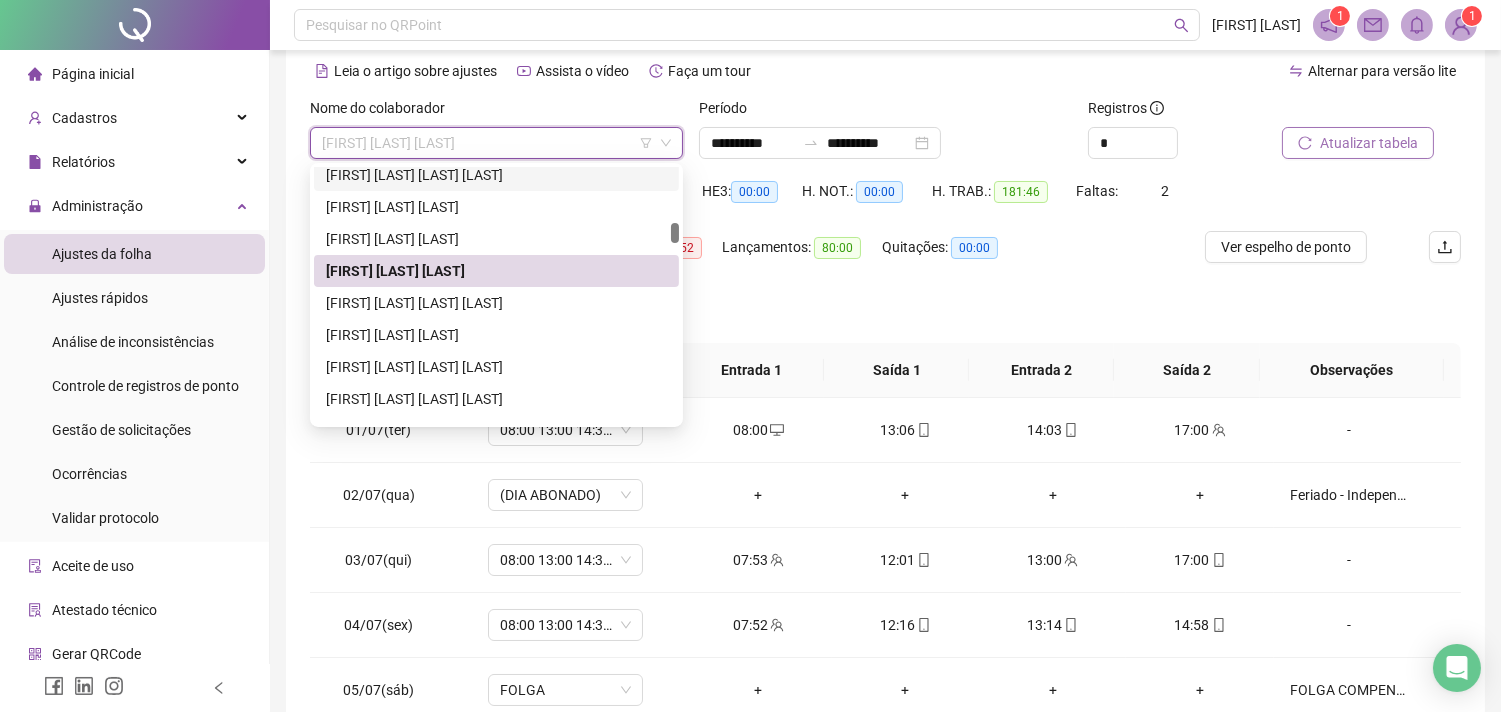scroll, scrollTop: 1111, scrollLeft: 0, axis: vertical 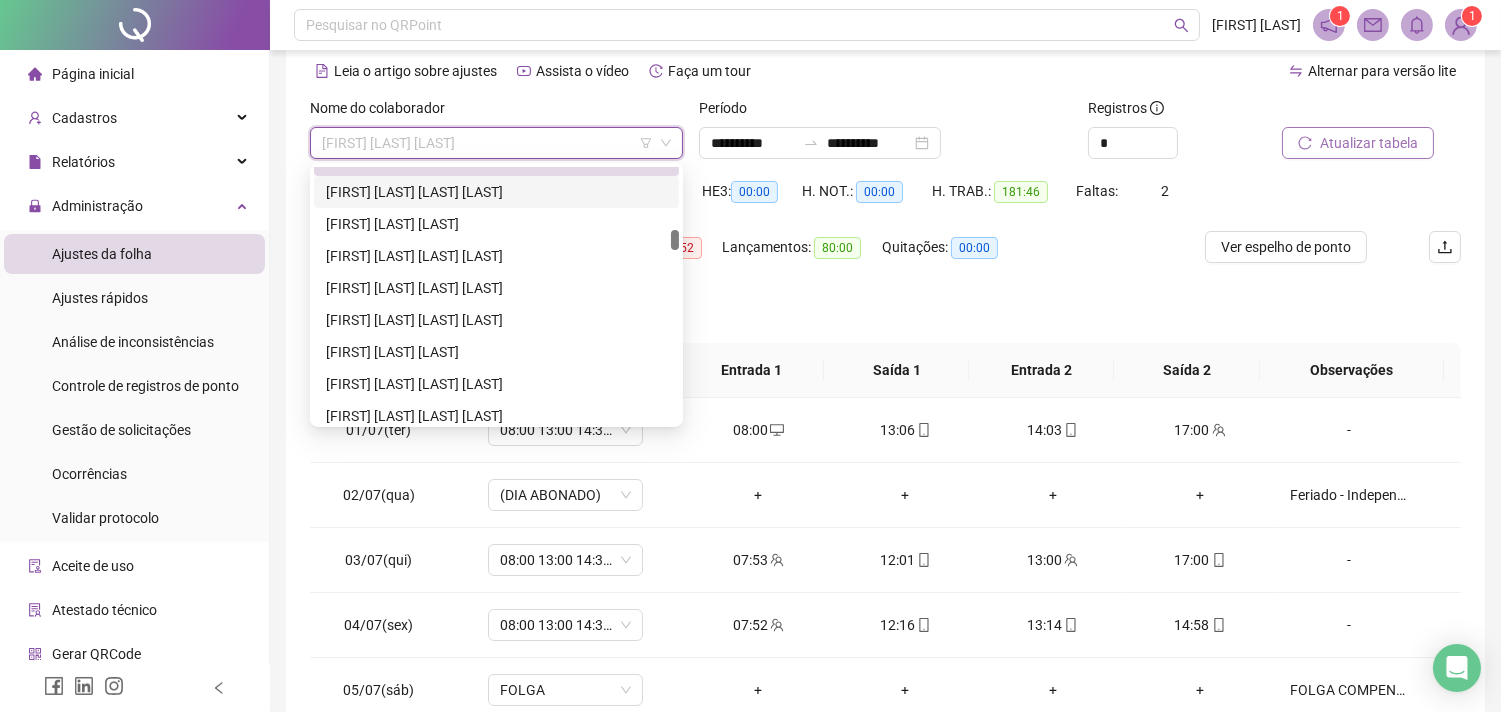 click on "DANIELLE DA SILVA SANTOS BRITO" at bounding box center [496, 192] 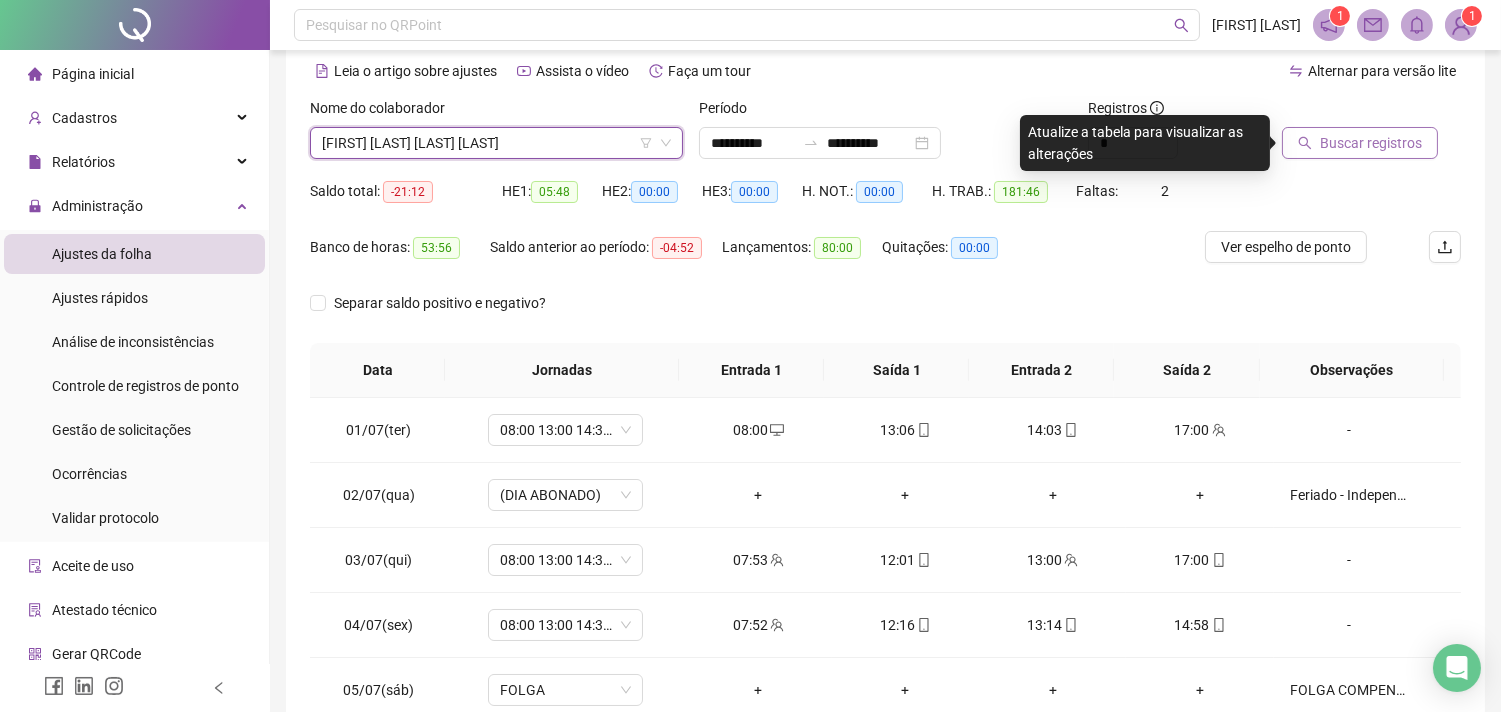 click on "Buscar registros" at bounding box center [1360, 143] 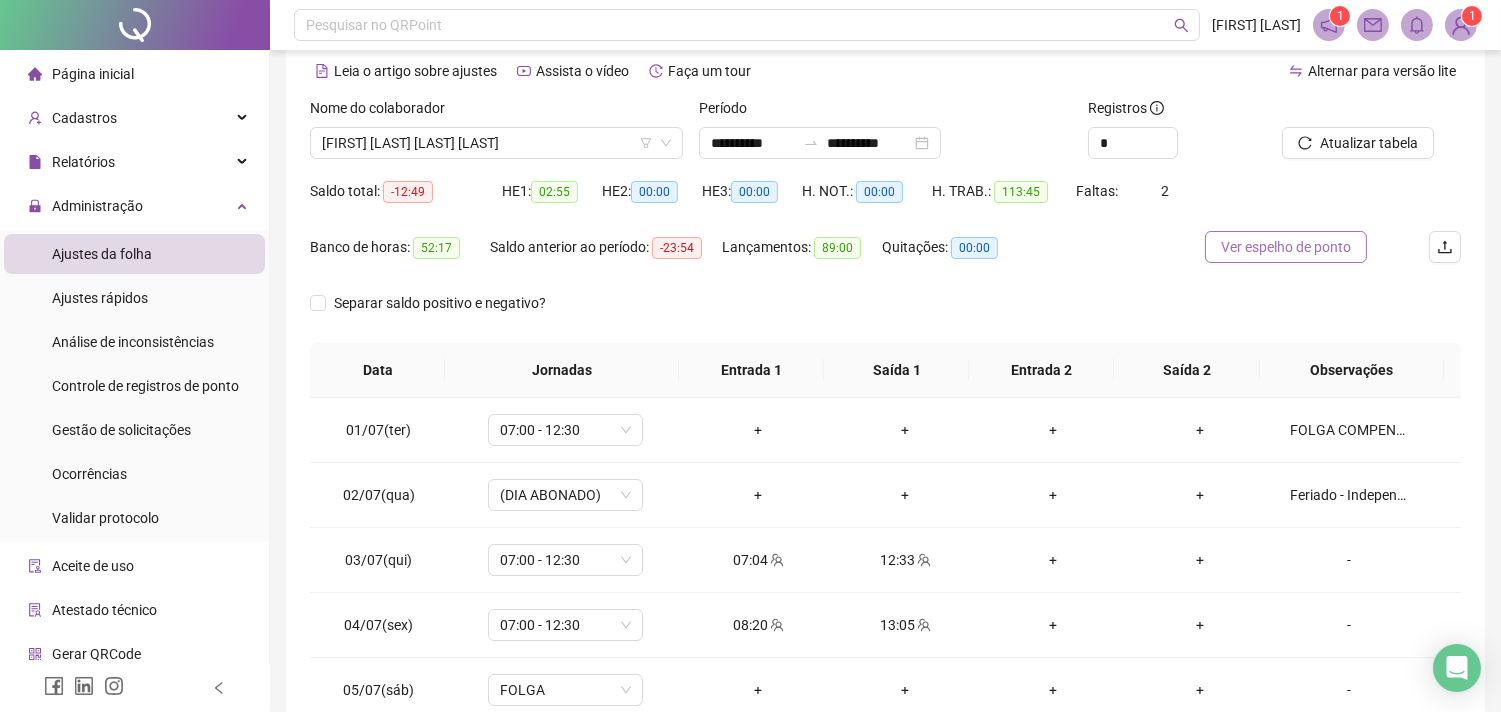click on "Ver espelho de ponto" at bounding box center (1286, 247) 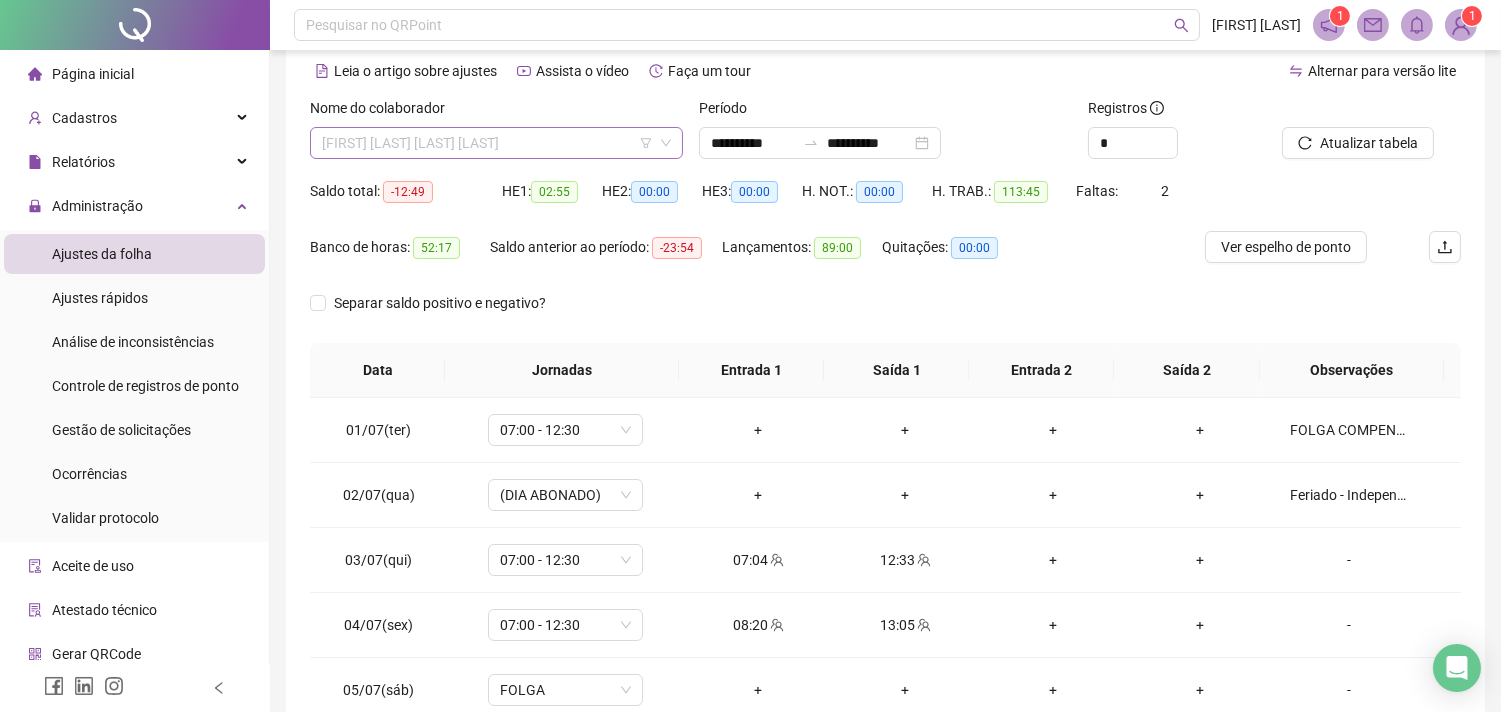 click on "DANIELLE DA SILVA SANTOS BRITO" at bounding box center (496, 143) 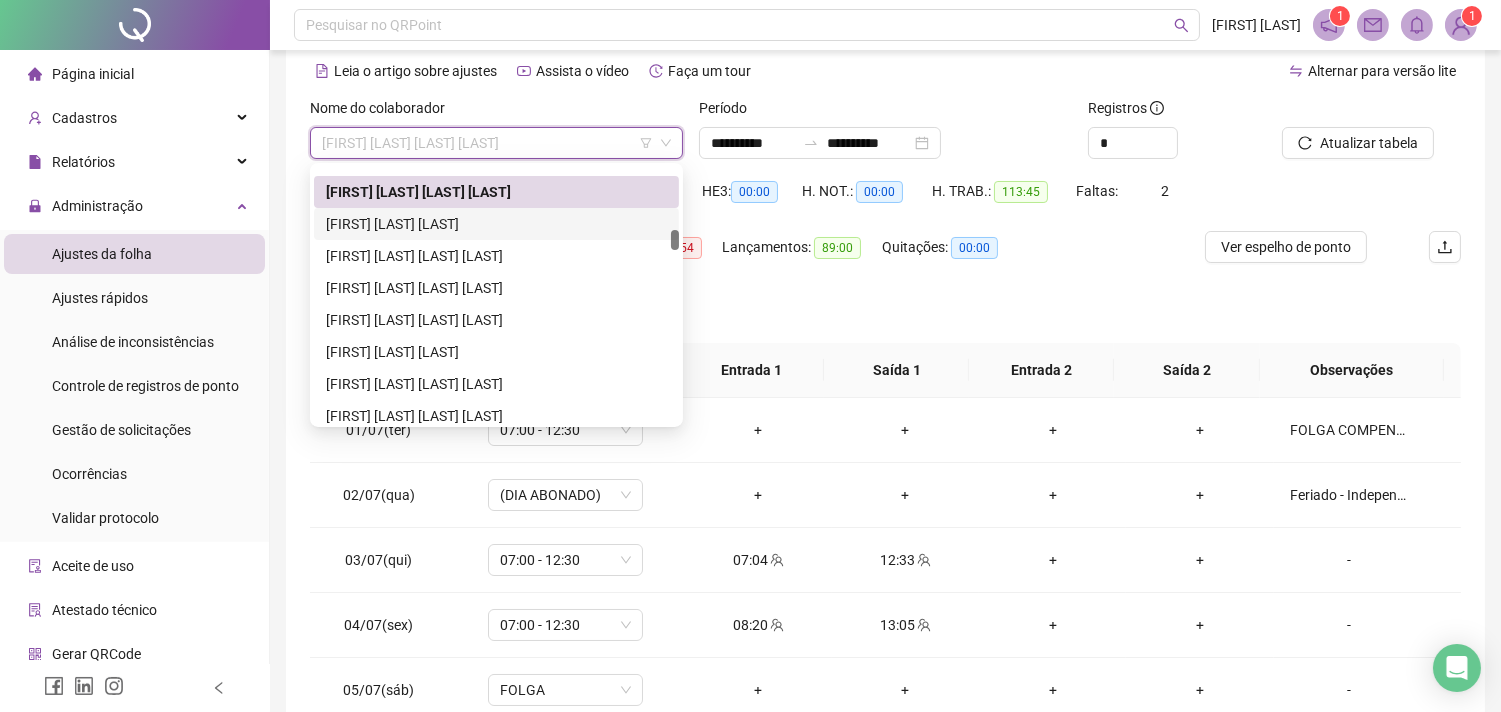 click on "DAVI DE JESUS MELO" at bounding box center [496, 224] 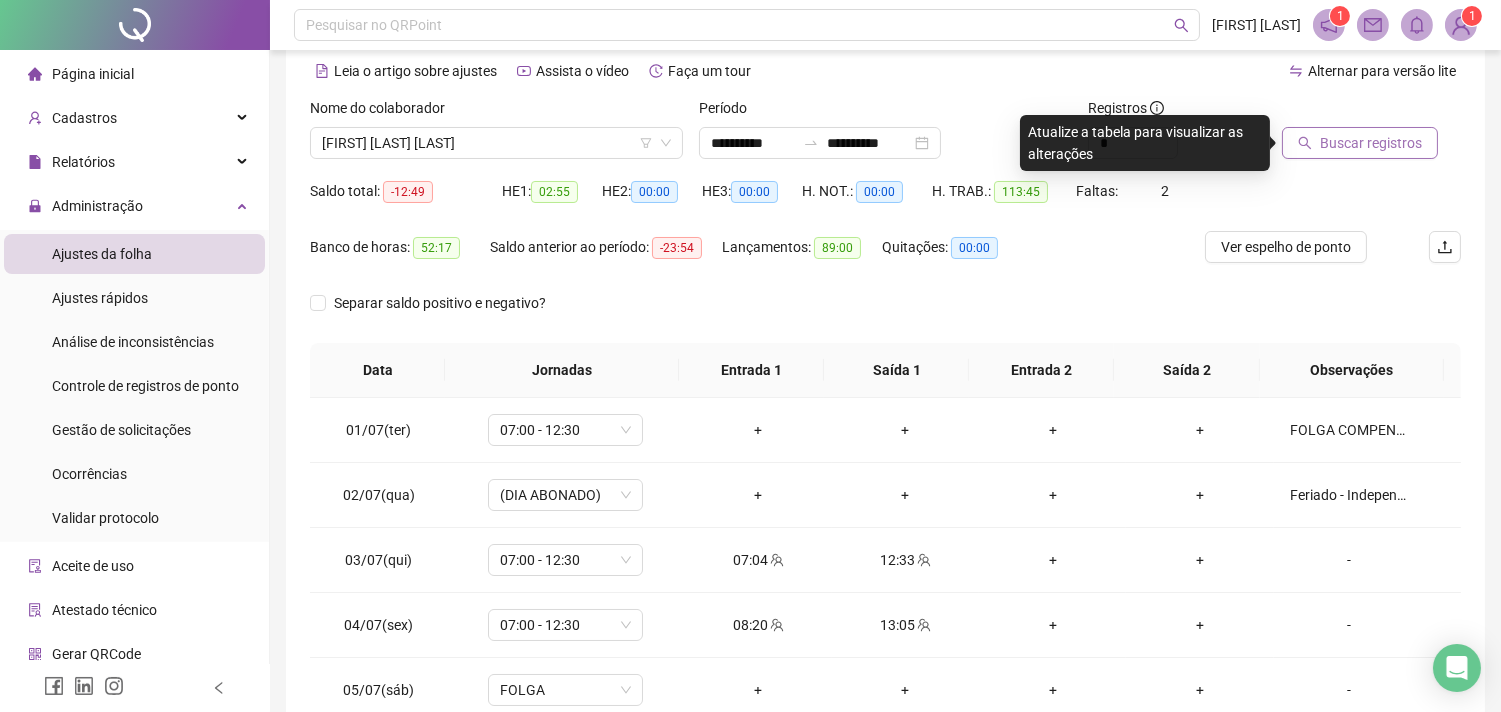 click on "Buscar registros" at bounding box center [1371, 143] 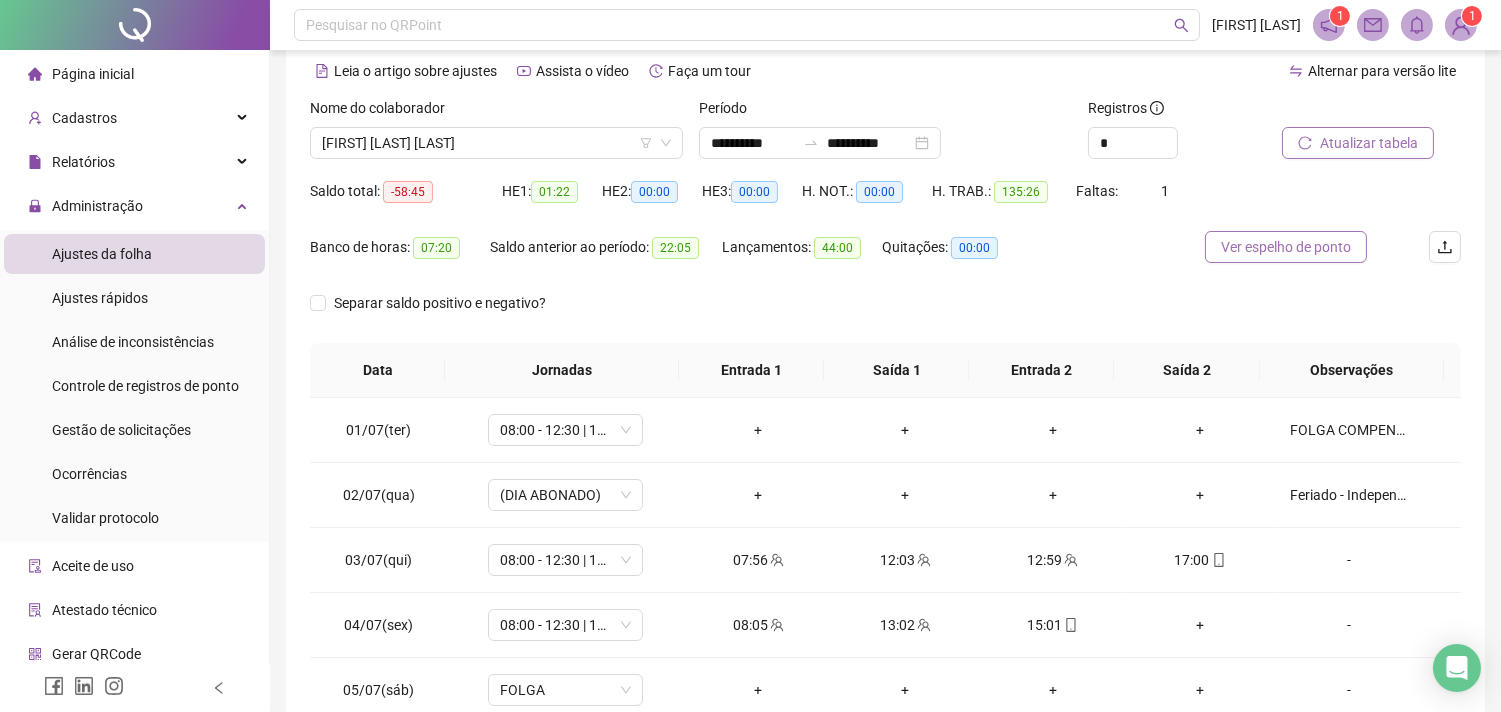 click on "Ver espelho de ponto" at bounding box center (1286, 247) 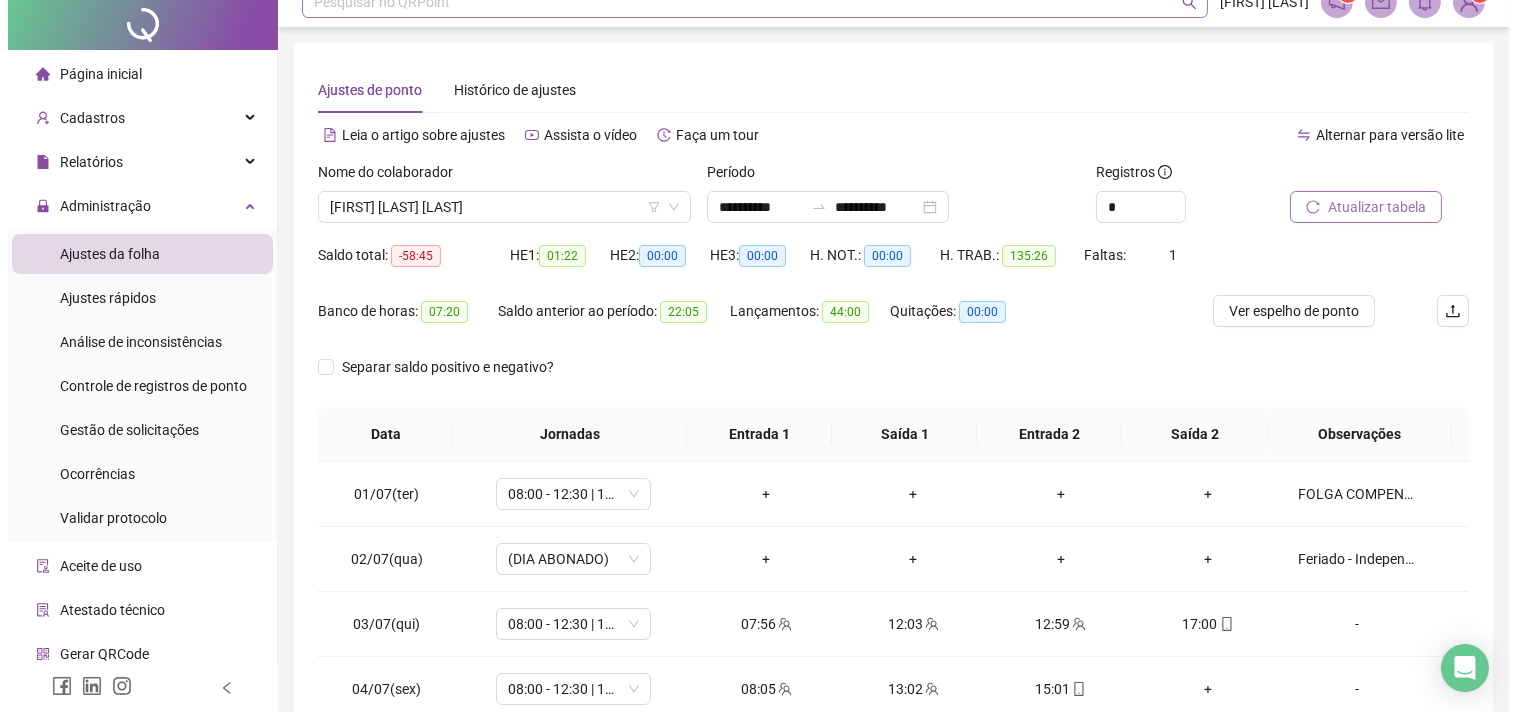 scroll, scrollTop: 0, scrollLeft: 0, axis: both 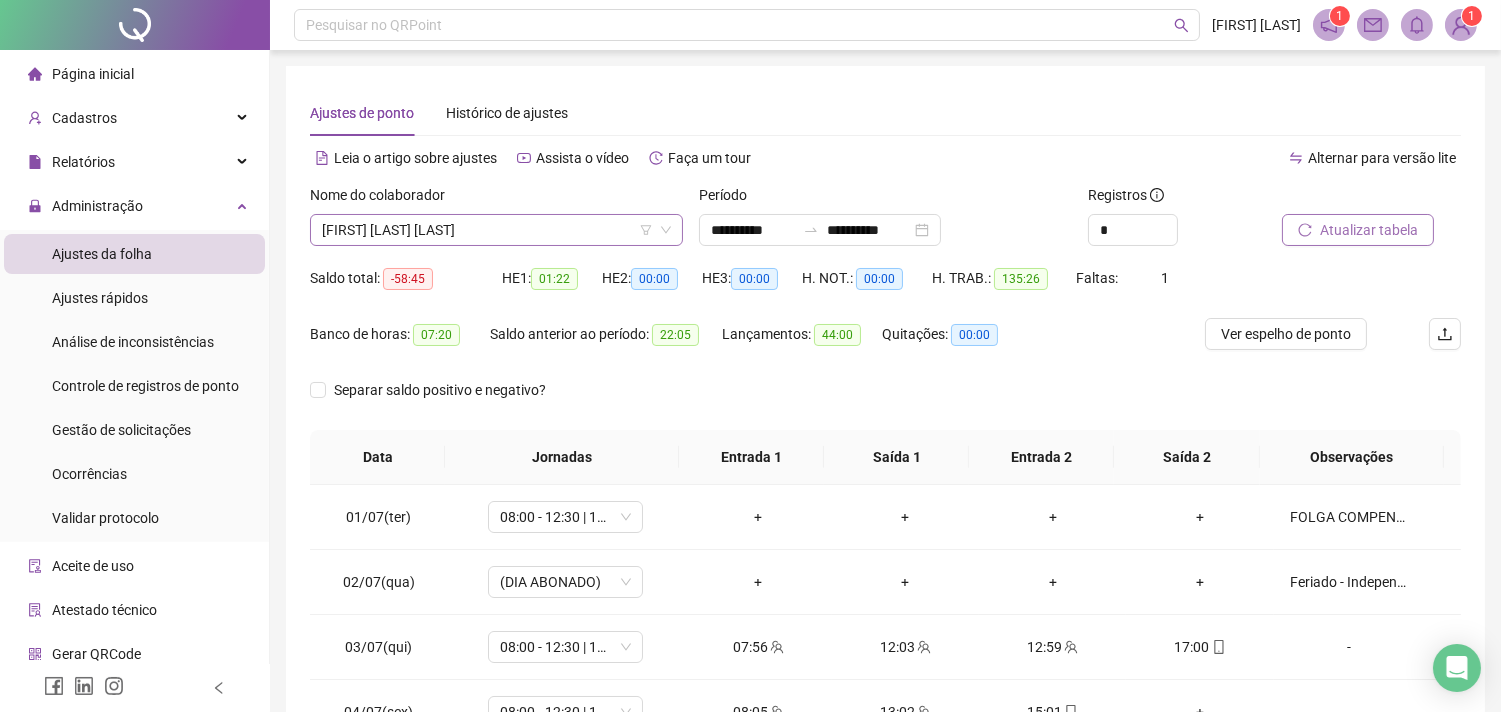 click on "DAVI DE JESUS MELO" at bounding box center [496, 230] 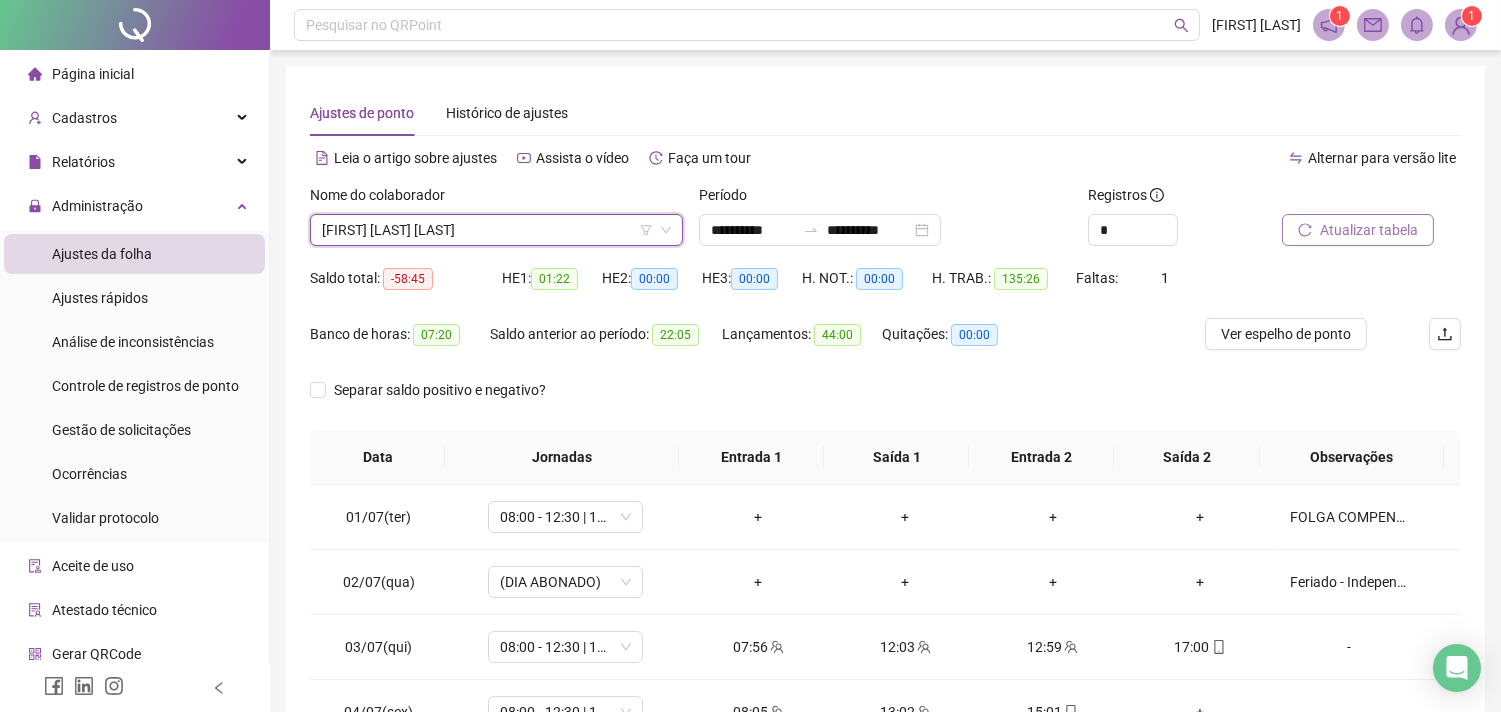 click on "DAVI DE JESUS MELO" at bounding box center (496, 230) 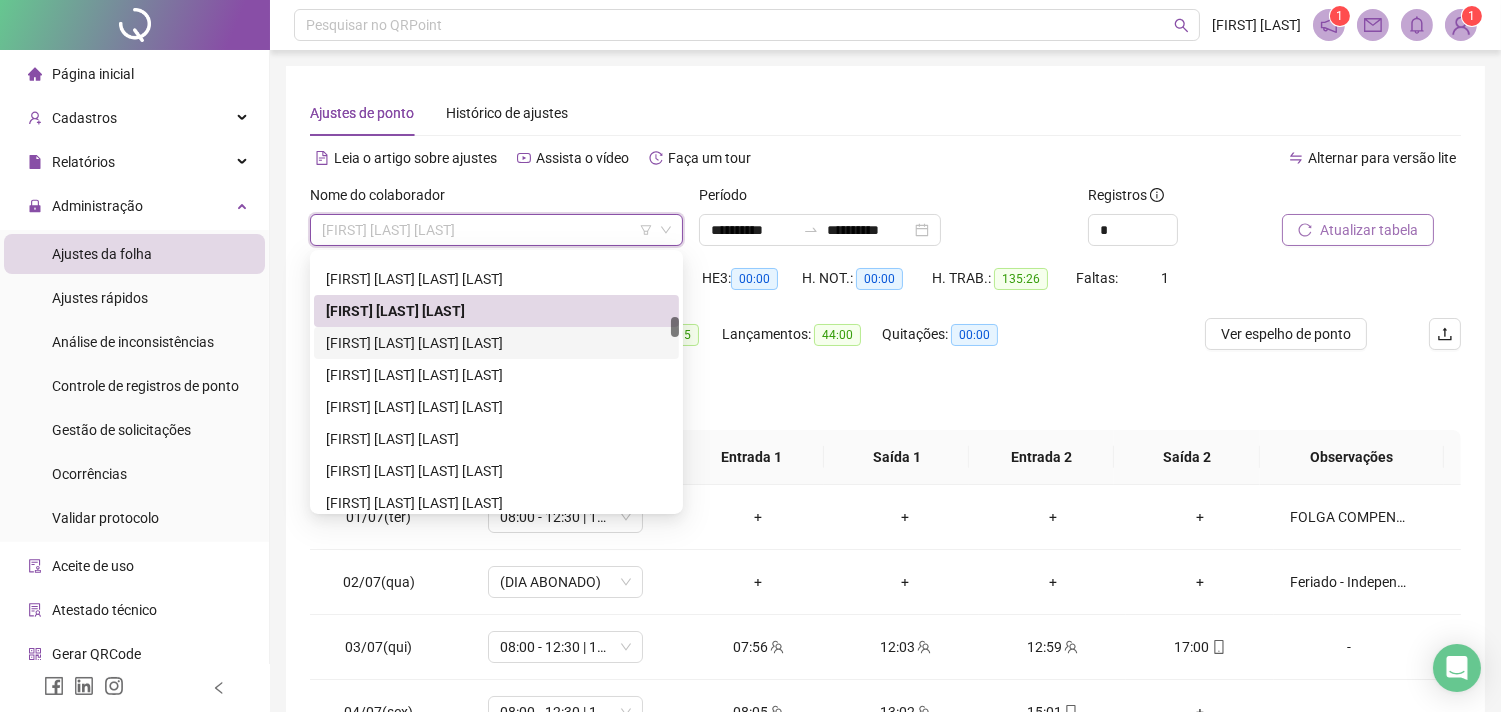 click on "DEISIANE TAINA ROCHA SANTOS" at bounding box center (496, 343) 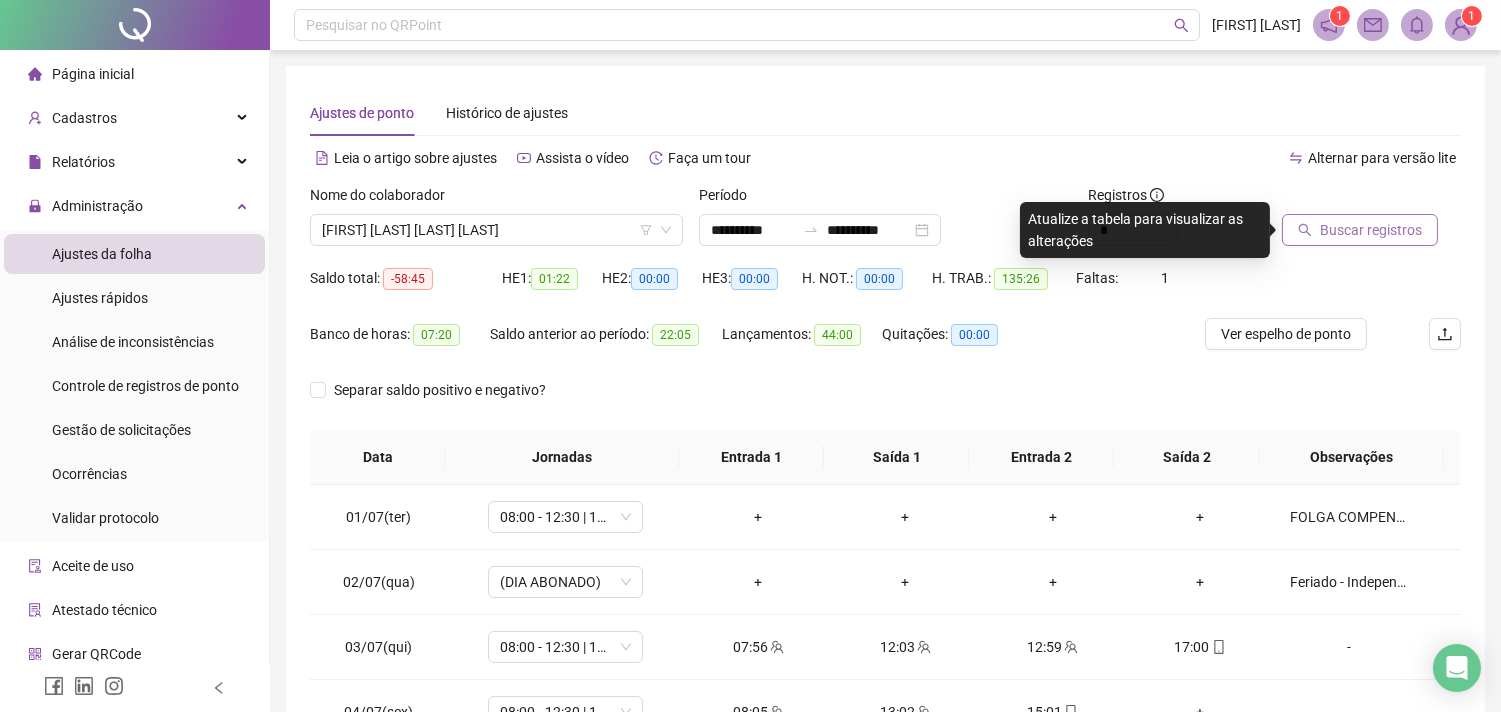 click on "Buscar registros" at bounding box center (1371, 230) 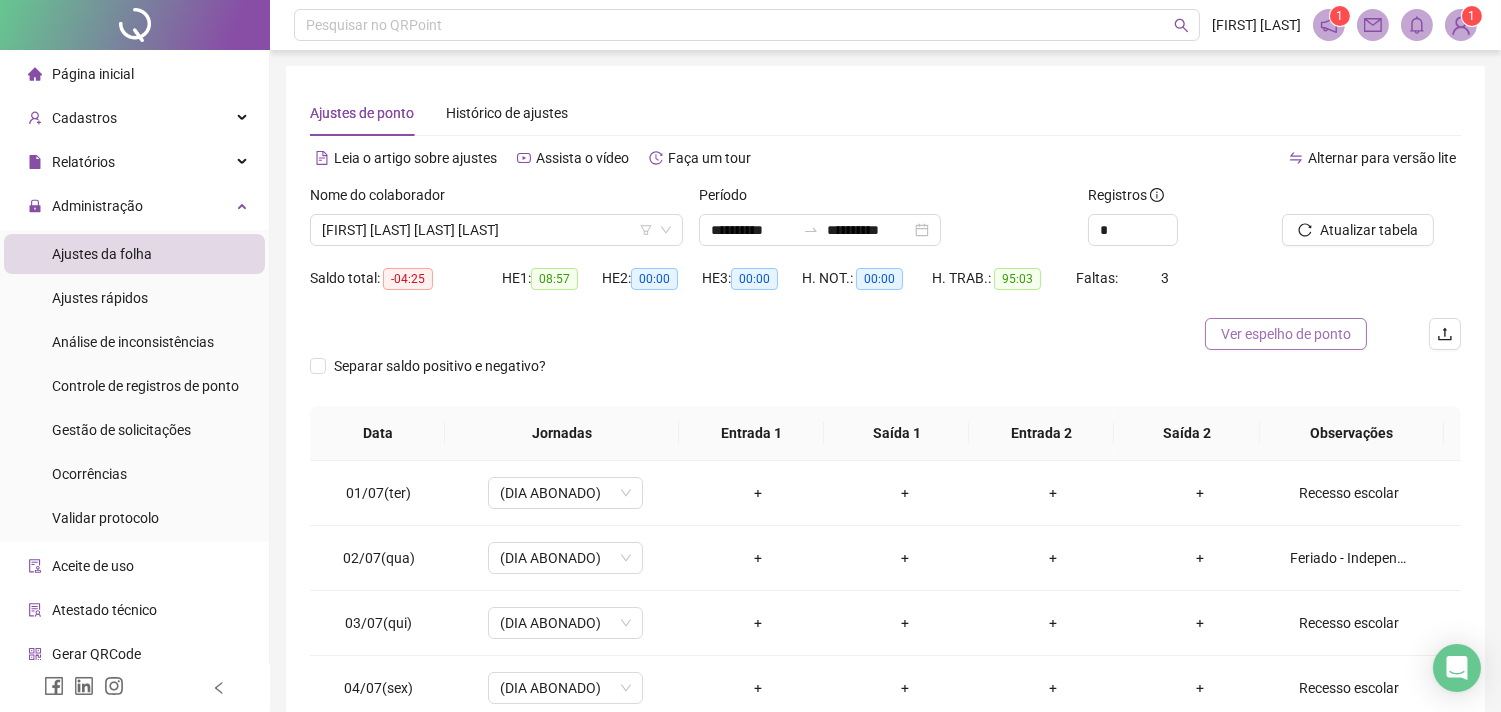 click on "Ver espelho de ponto" at bounding box center [1286, 334] 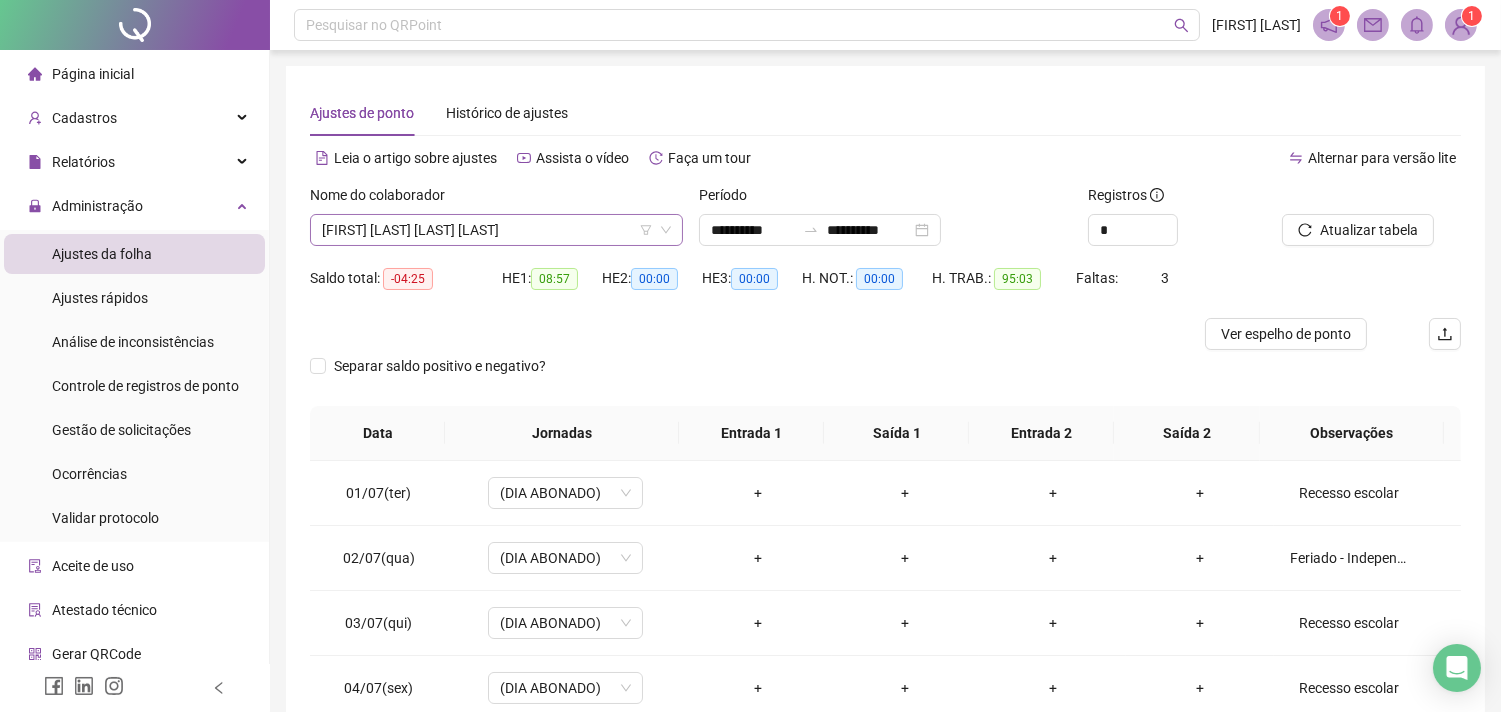 click on "DEISIANE TAINA ROCHA SANTOS" at bounding box center [496, 230] 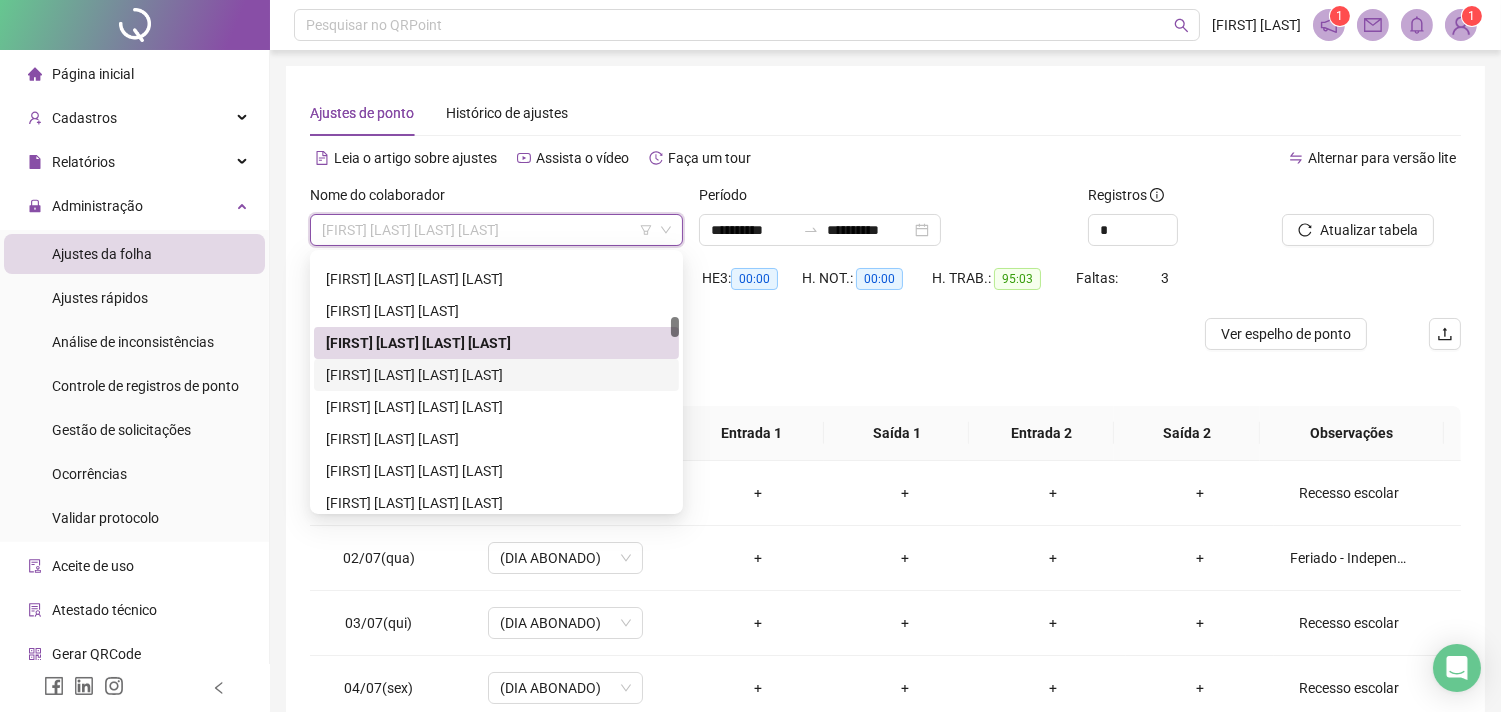 click on "DENISE BARRETO DA SILVA DAMASCENO" at bounding box center [496, 375] 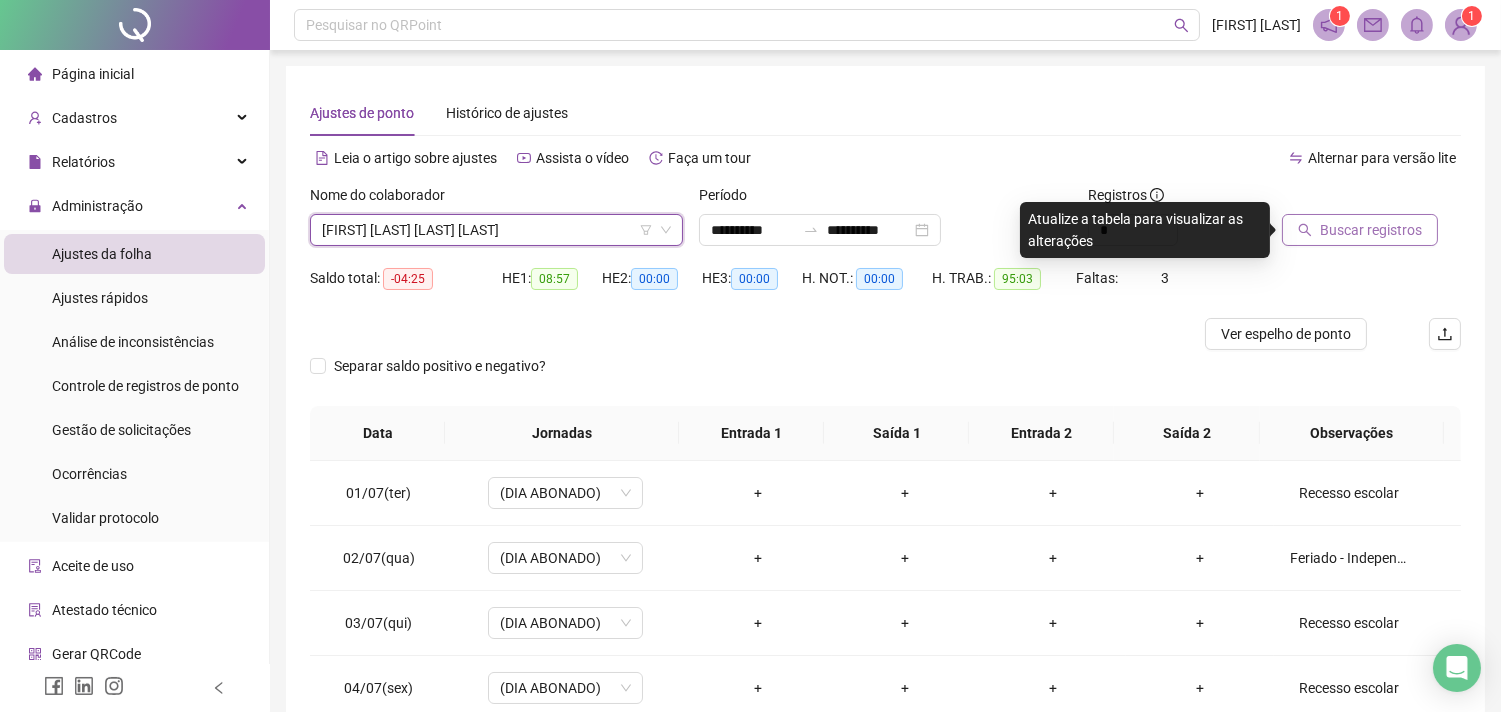 click on "Buscar registros" at bounding box center (1371, 230) 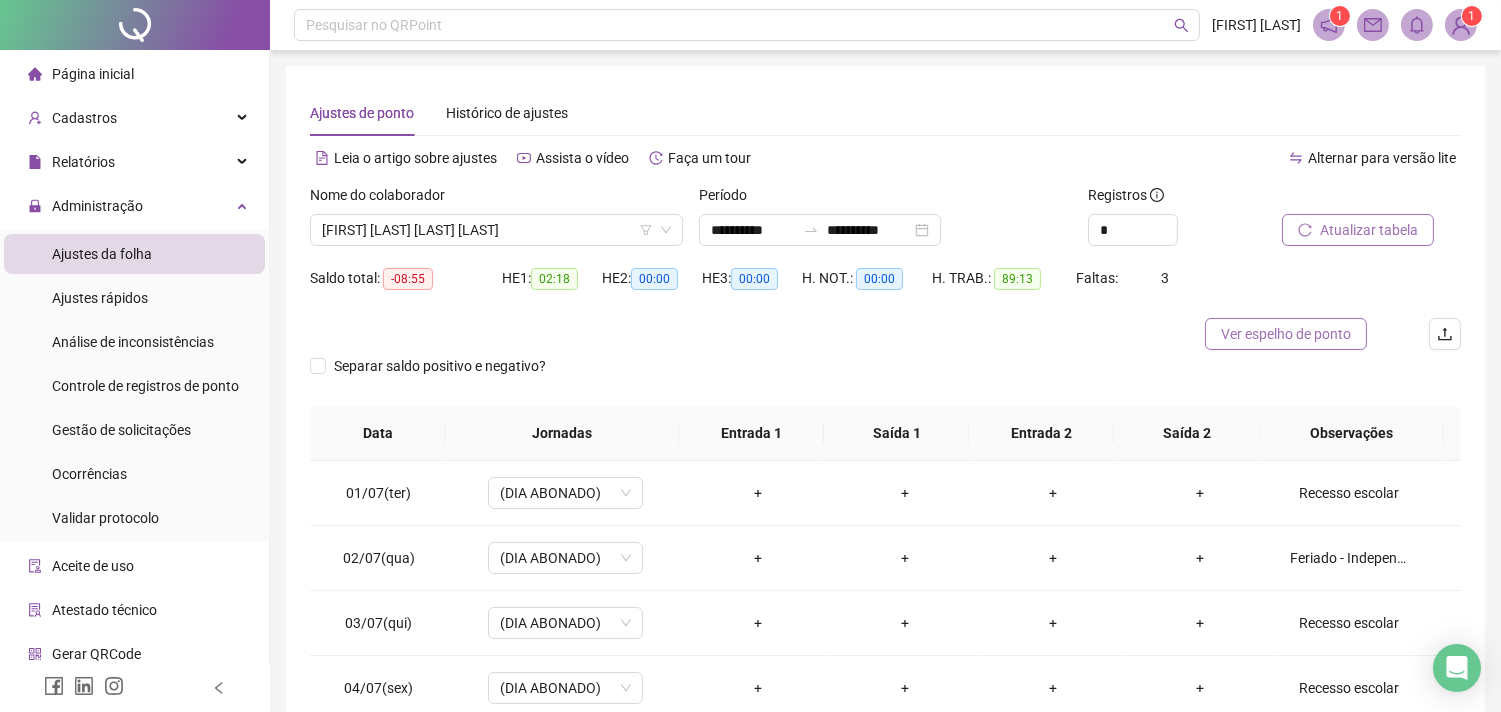 click on "Ver espelho de ponto" at bounding box center [1286, 334] 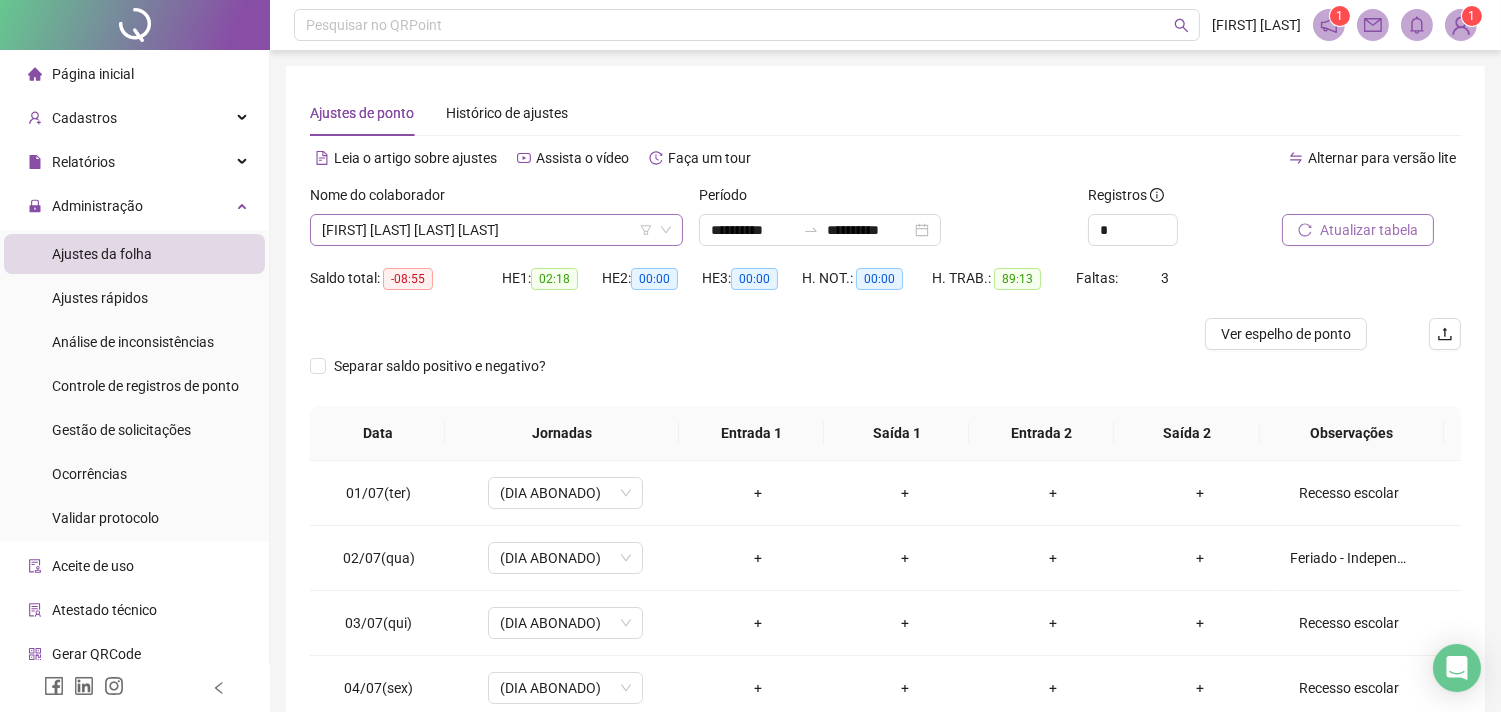 click on "DENISE BARRETO DA SILVA DAMASCENO" at bounding box center [496, 230] 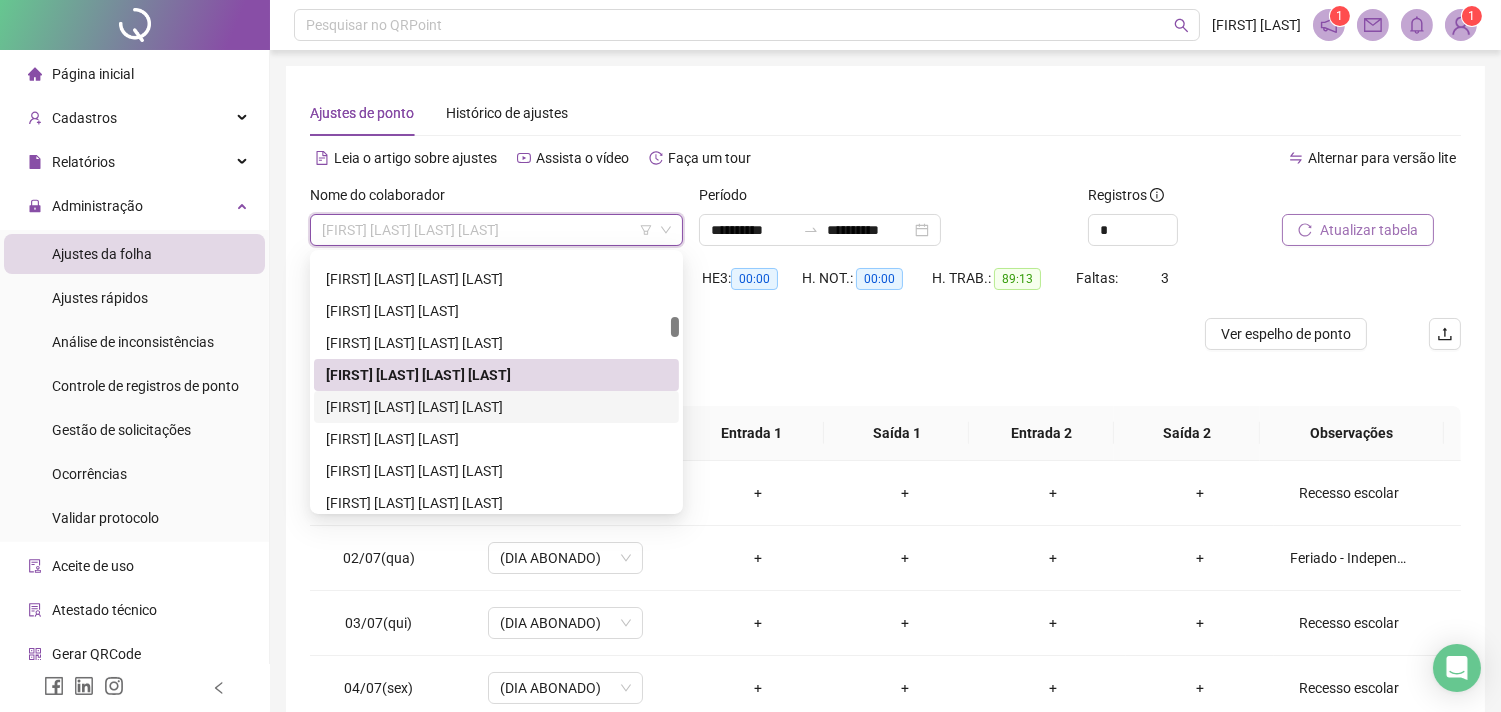 click on "DENISE BORGES MARTINS SANTANA" at bounding box center [496, 407] 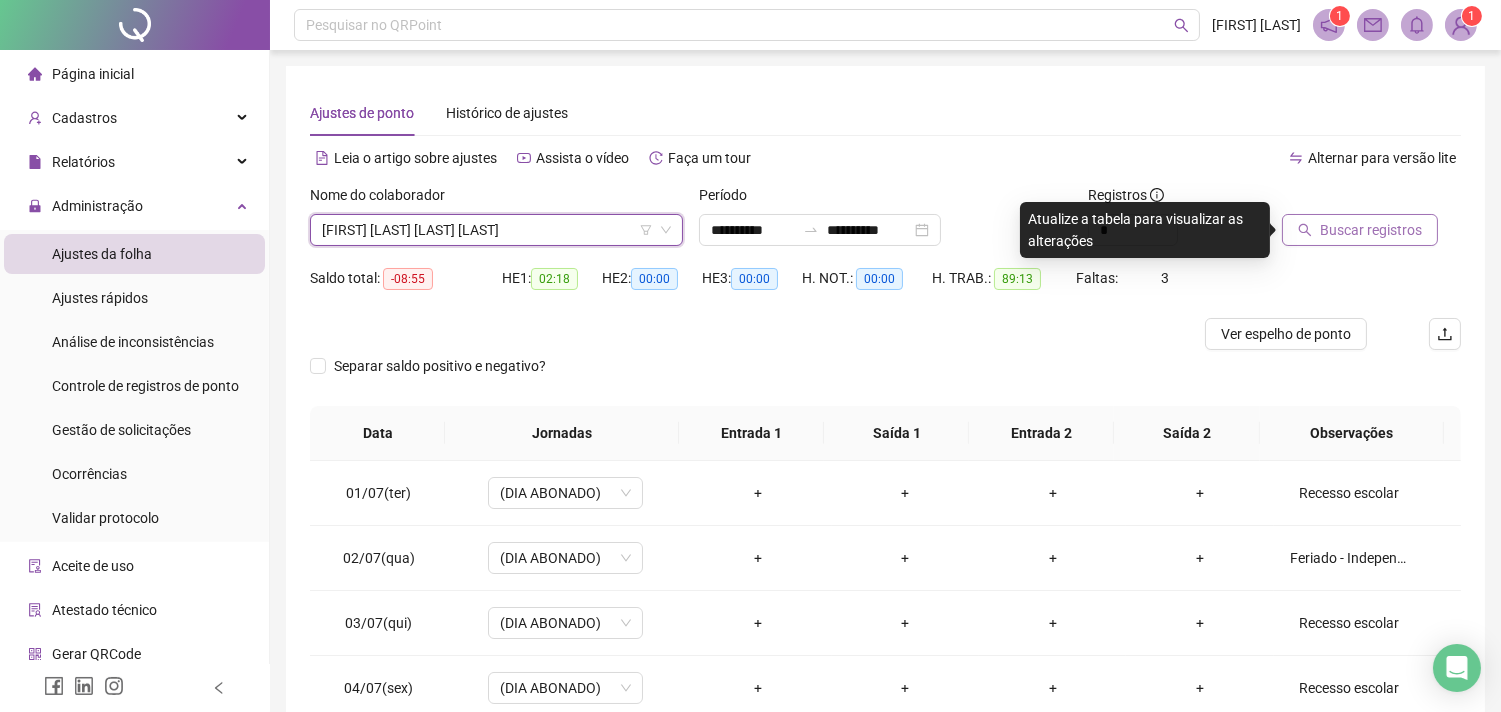 click on "Buscar registros" at bounding box center (1371, 230) 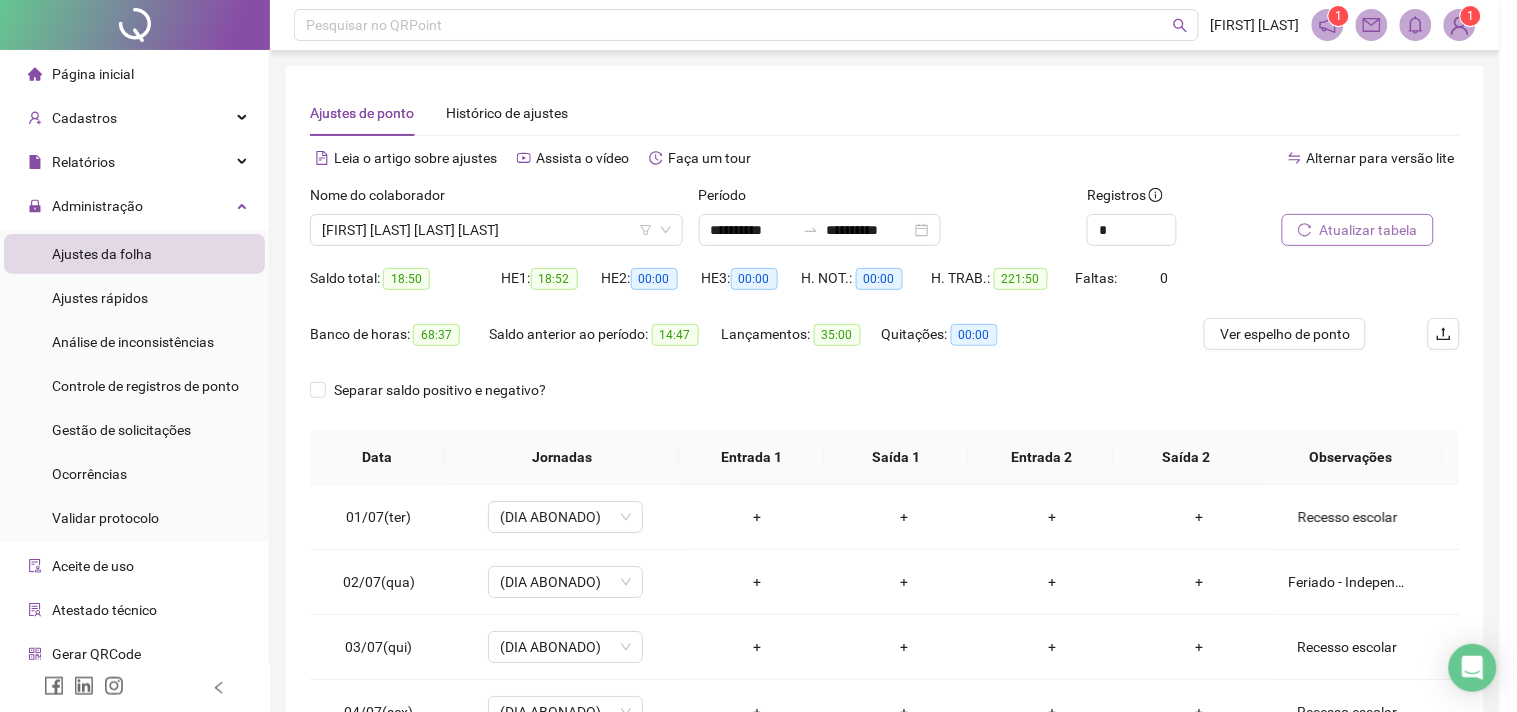 click on "Buscando registros Os registros de ponto estão sendo buscados... OK" at bounding box center [758, 356] 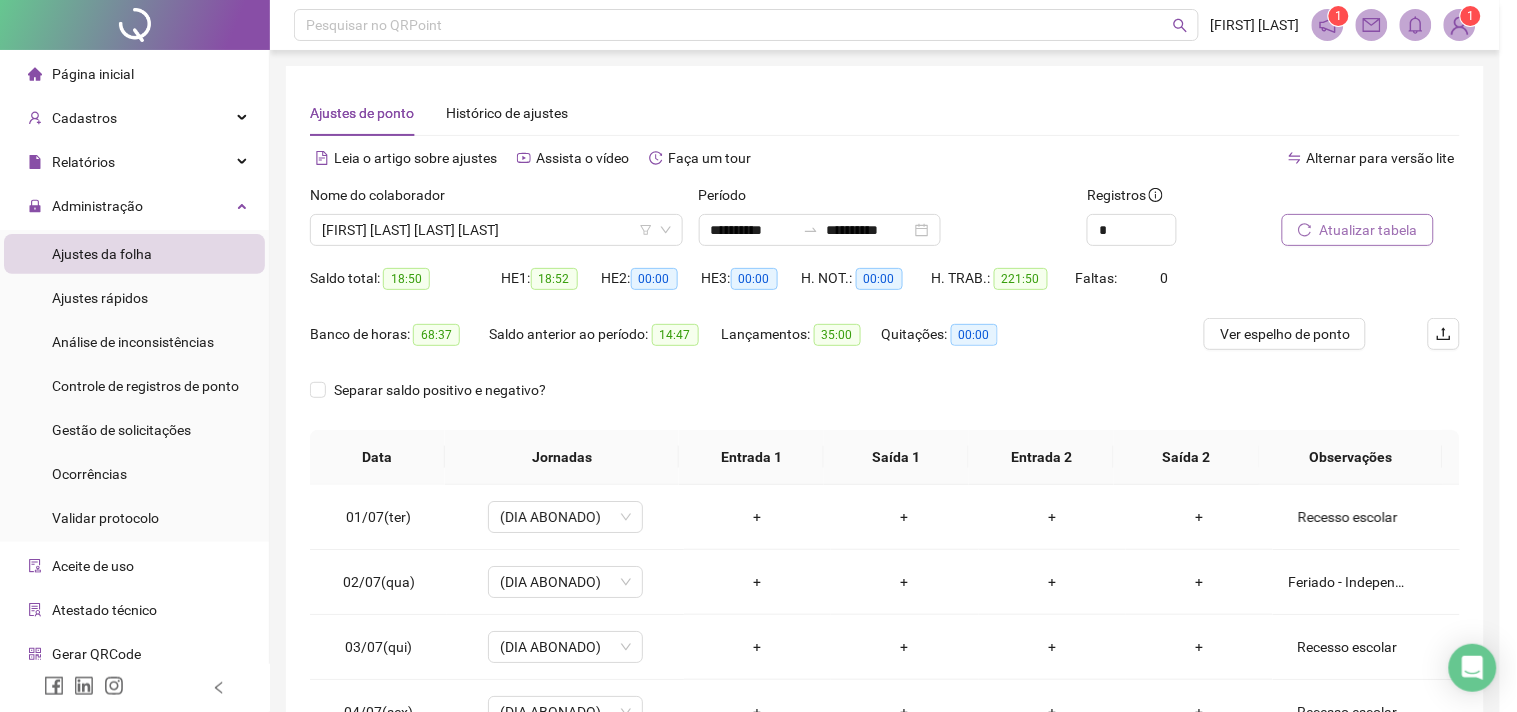click on "Buscando registros Os registros de ponto estão sendo buscados... OK" at bounding box center (758, 356) 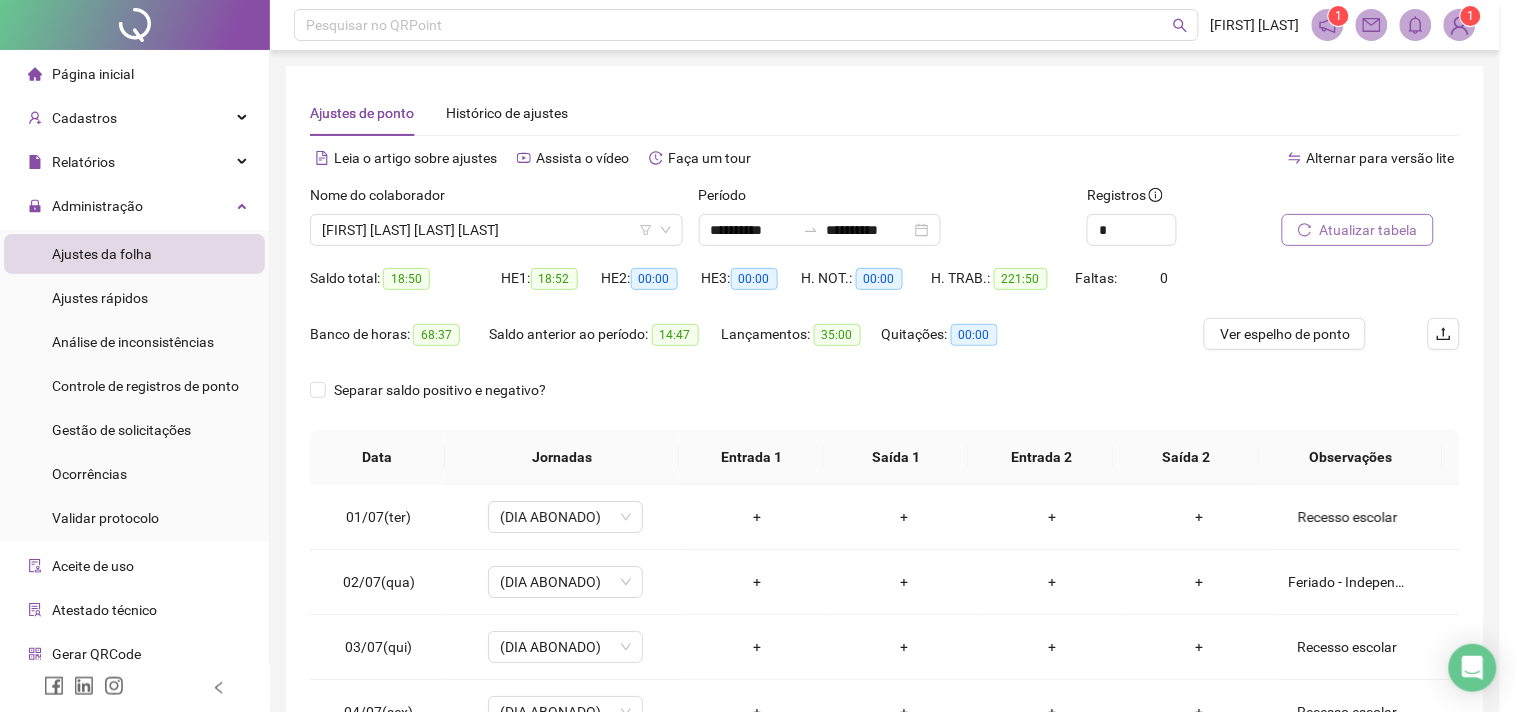 click on "Buscando registros Os registros de ponto estão sendo buscados... OK" at bounding box center [758, 356] 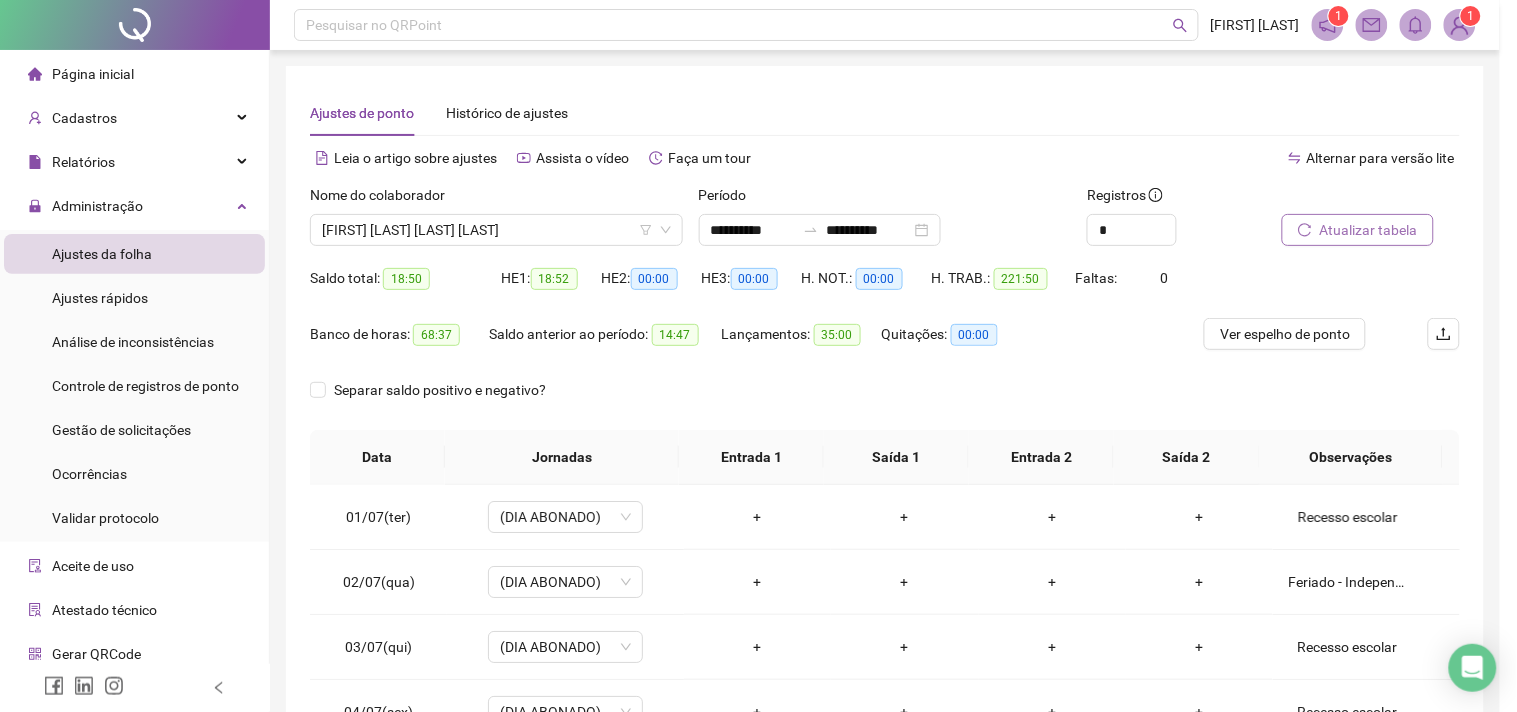 click on "Buscando registros Os registros de ponto estão sendo buscados... OK" at bounding box center (758, 356) 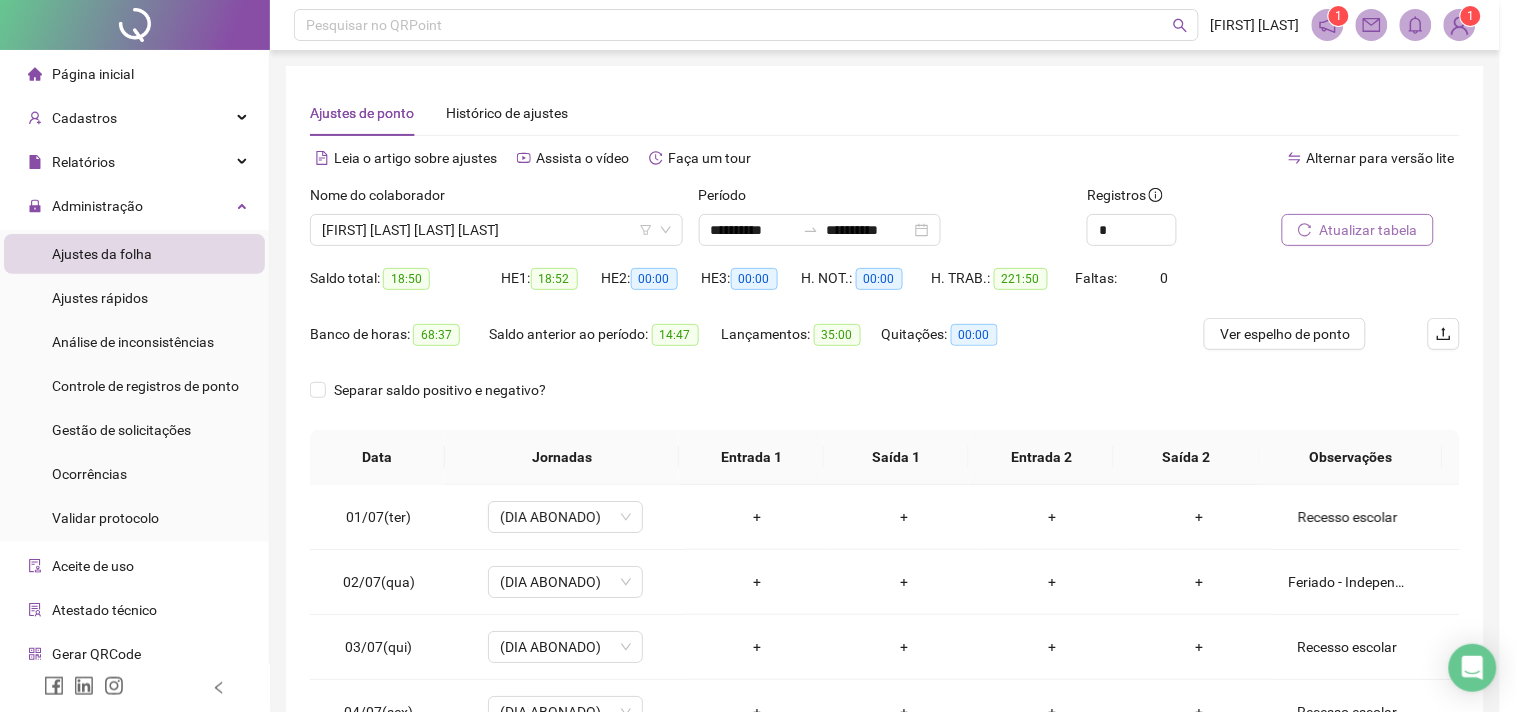 click on "Buscando registros Os registros de ponto estão sendo buscados... OK" at bounding box center (758, 356) 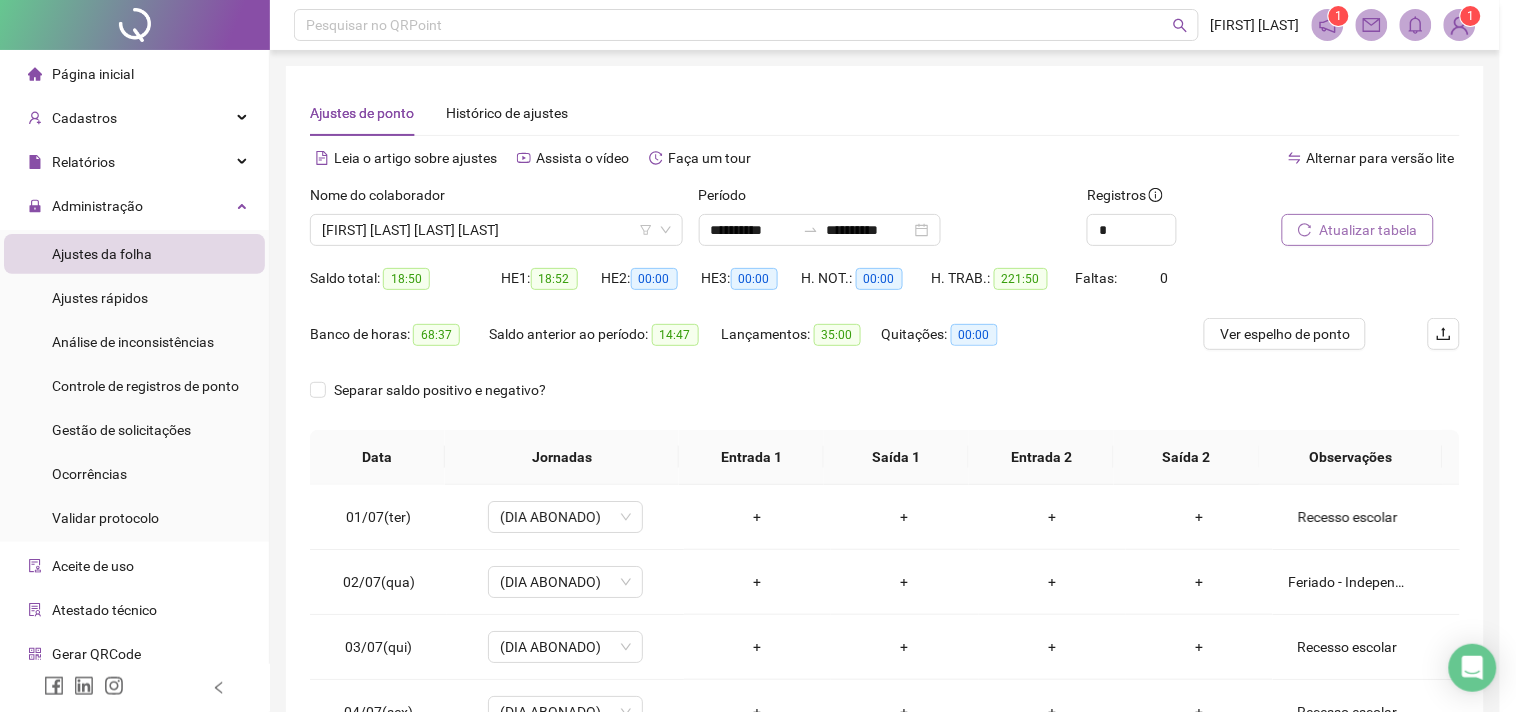 click on "Buscando registros Os registros de ponto estão sendo buscados... OK" at bounding box center (758, 356) 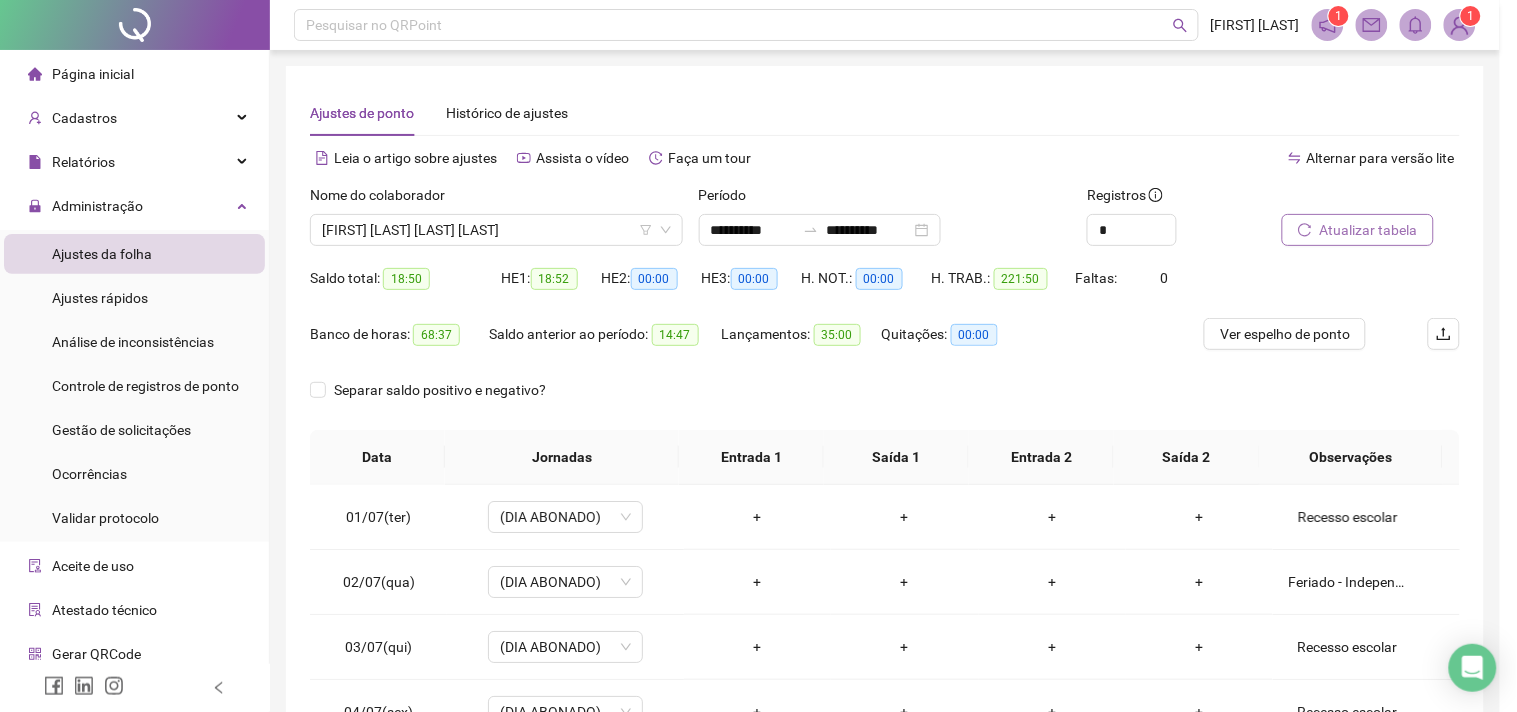 click on "Buscando registros Os registros de ponto estão sendo buscados... OK" at bounding box center [758, 356] 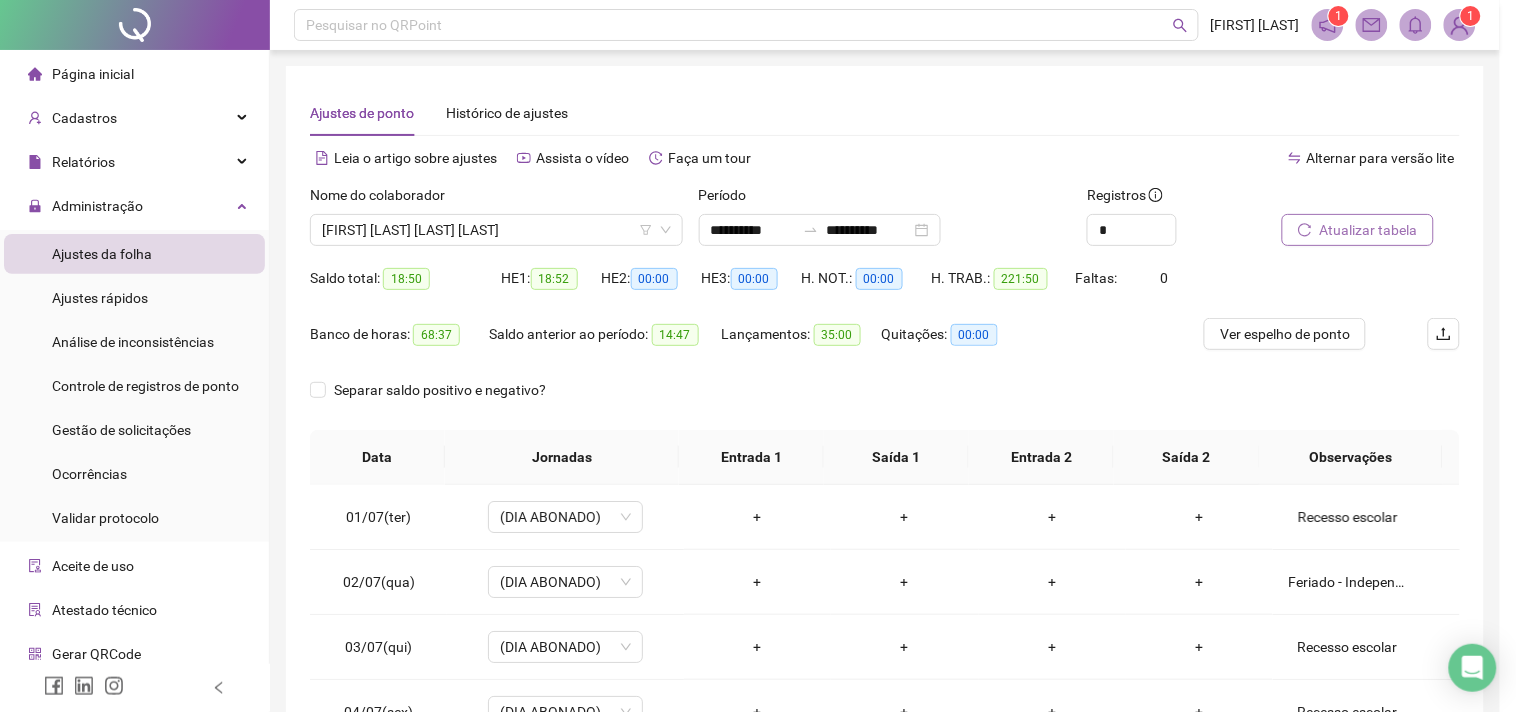 click on "Buscando registros Os registros de ponto estão sendo buscados... OK" at bounding box center [758, 356] 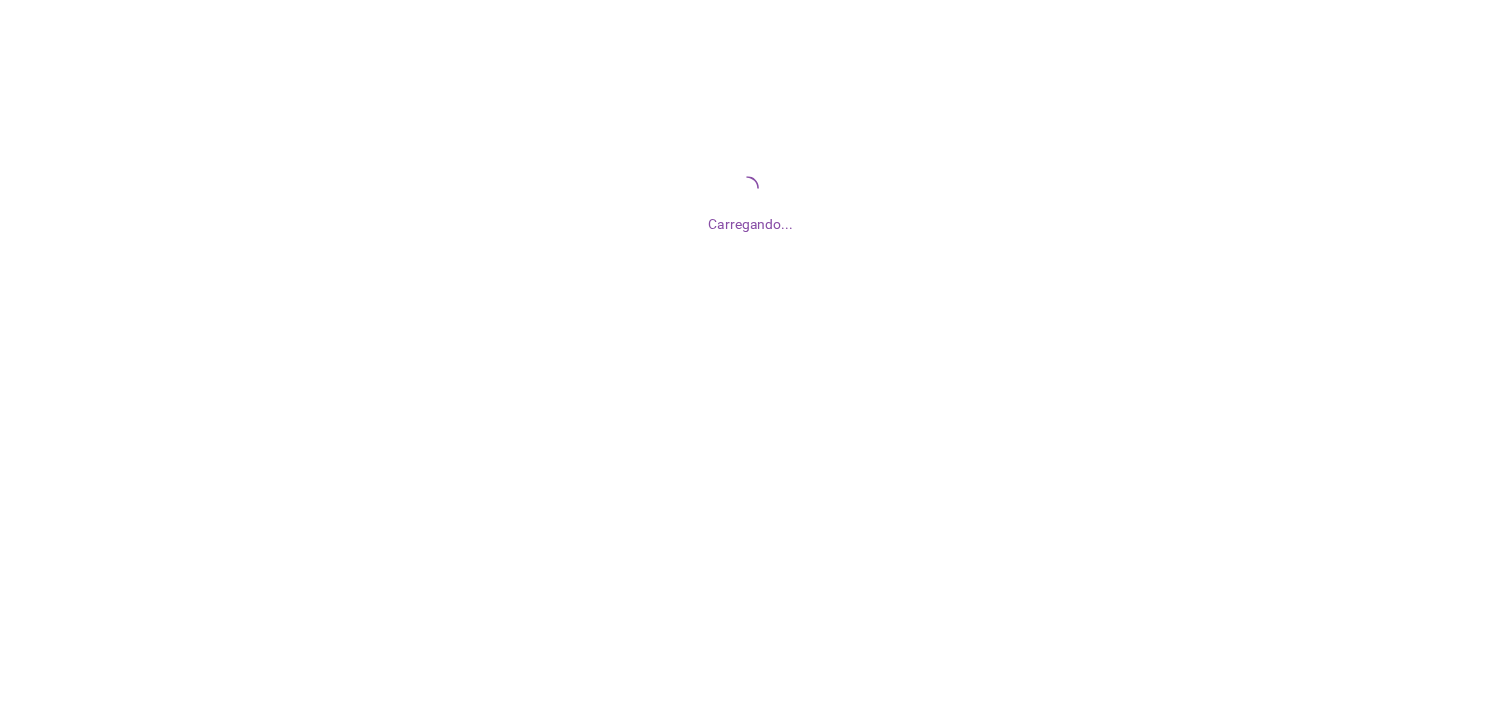 scroll, scrollTop: 0, scrollLeft: 0, axis: both 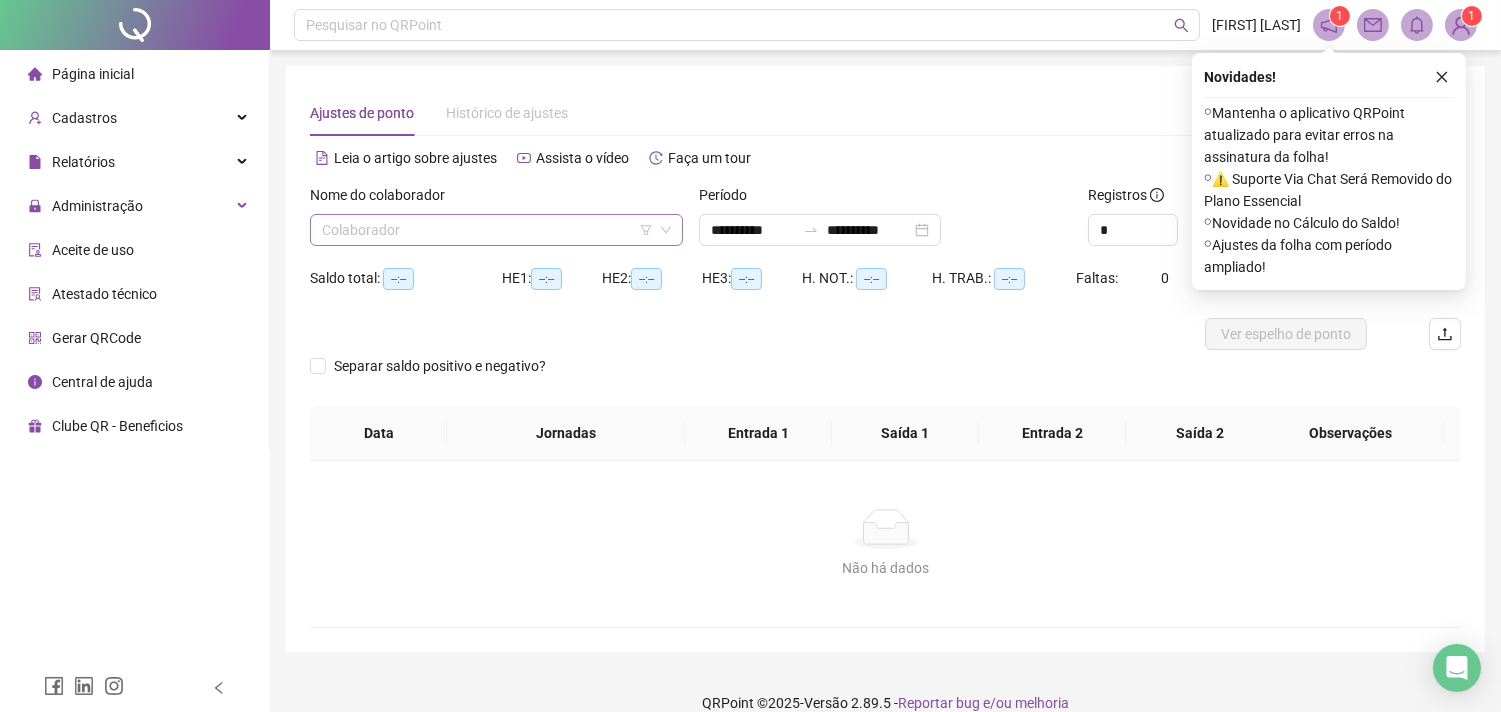 click at bounding box center [487, 230] 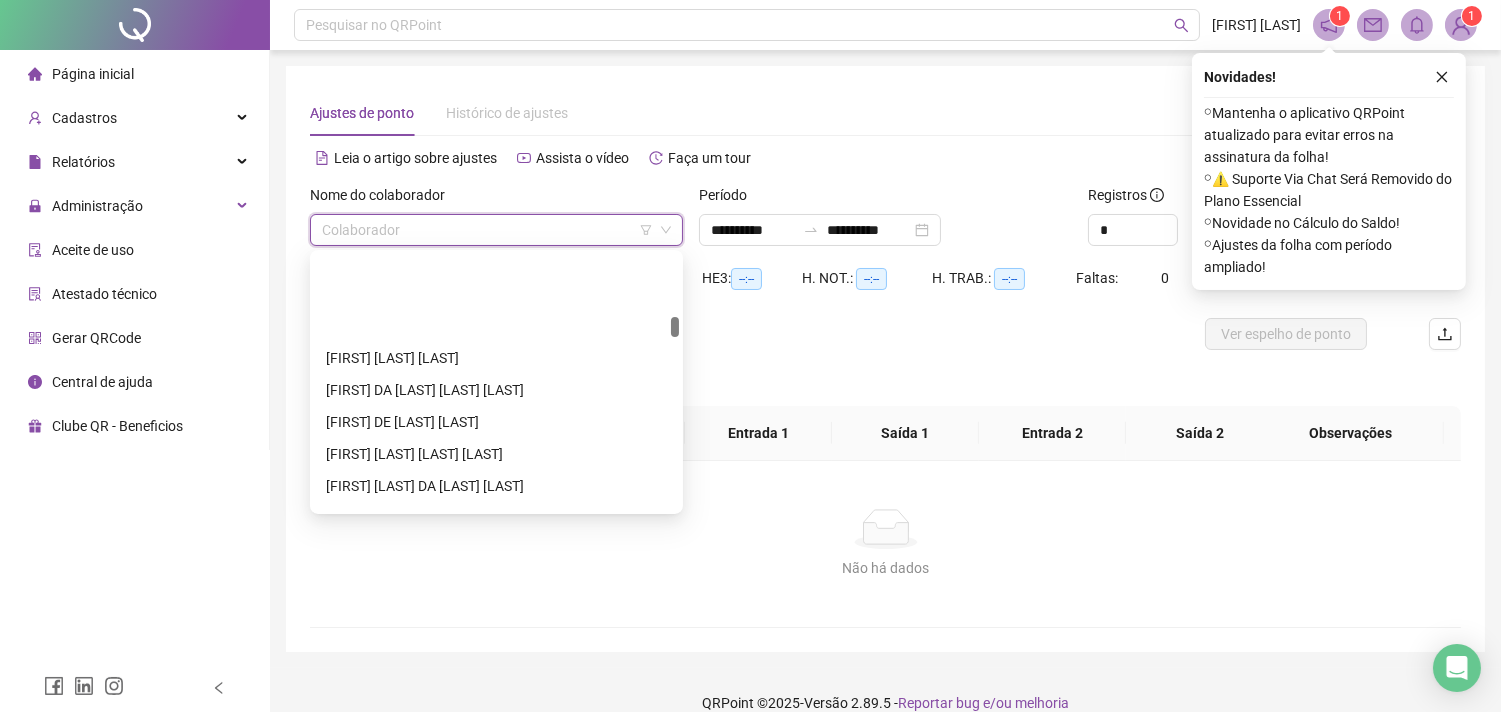 scroll, scrollTop: 1111, scrollLeft: 0, axis: vertical 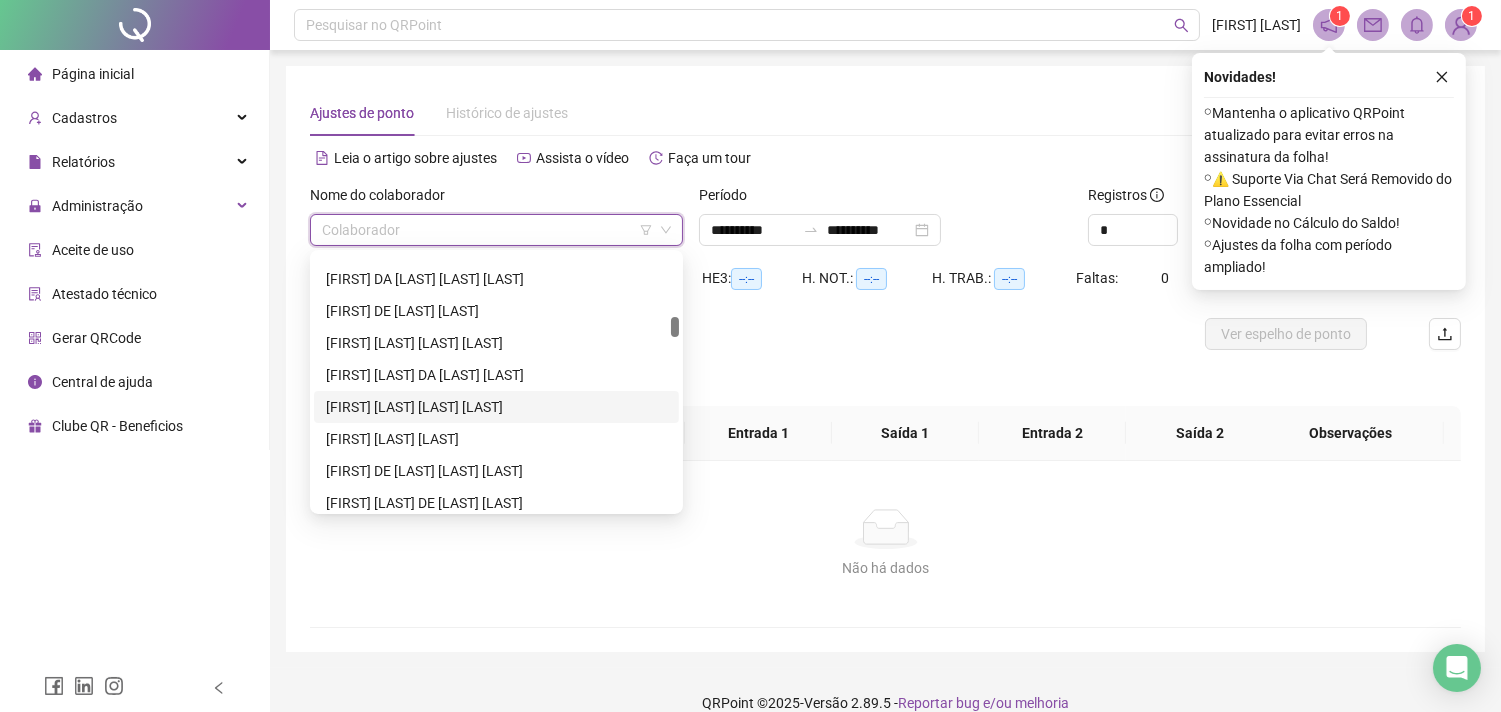 click on "[FIRST] [LAST] [LAST] [LAST]" at bounding box center [496, 407] 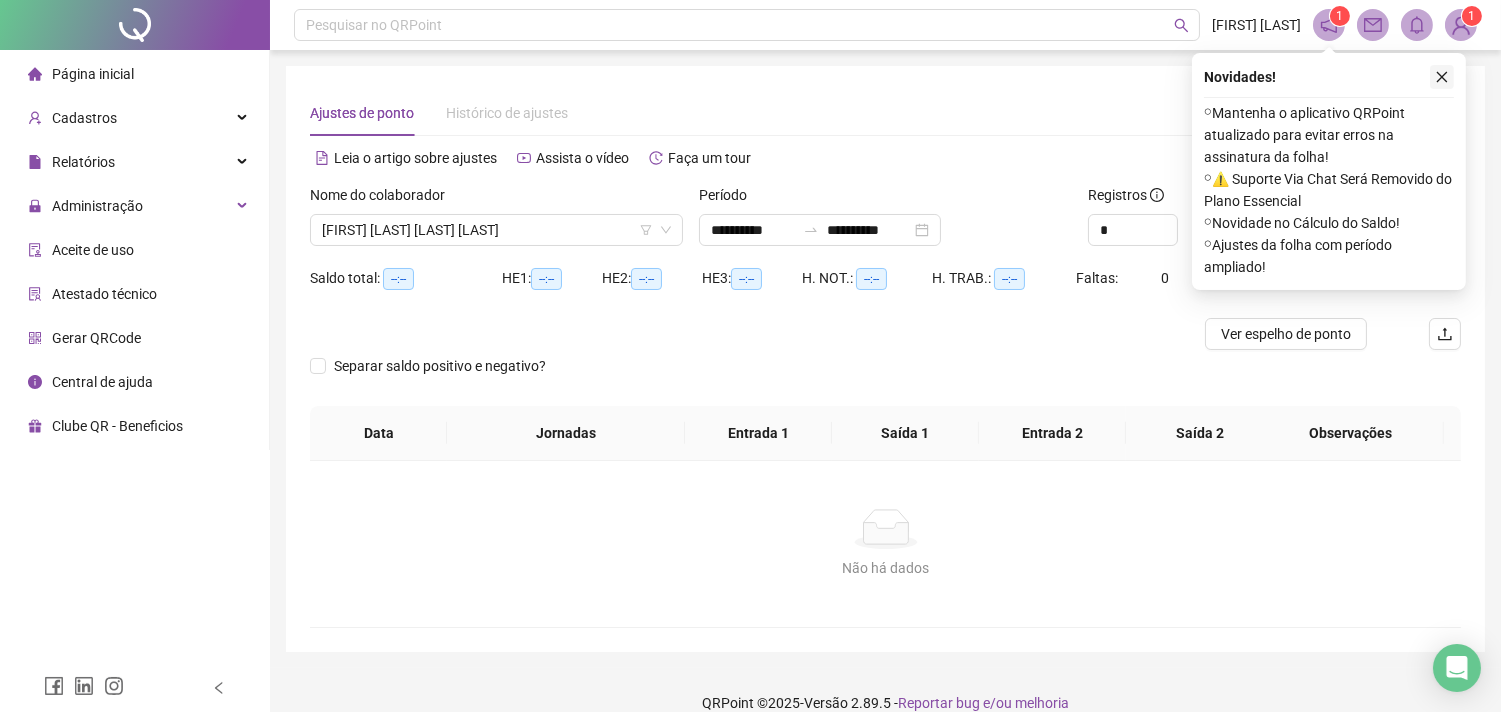 click 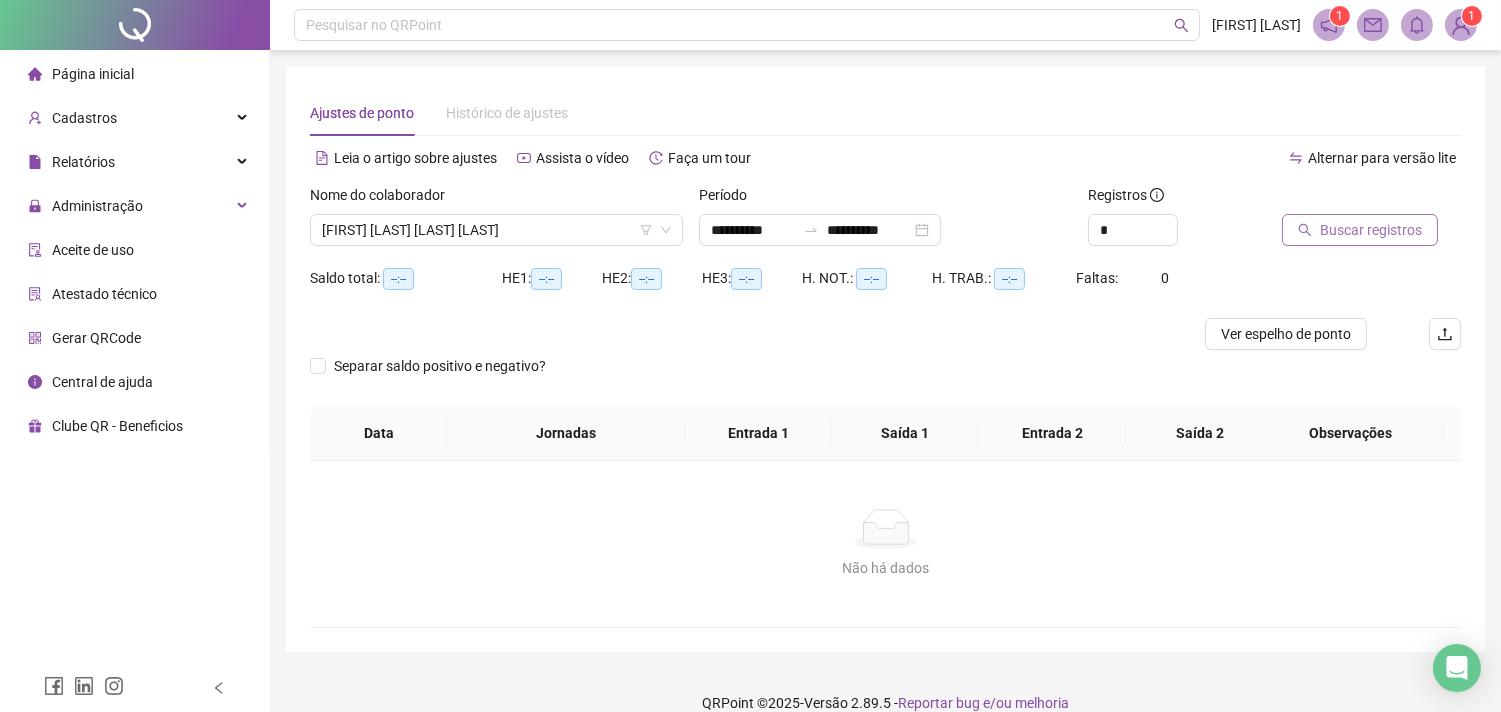 click on "Buscar registros" at bounding box center (1371, 230) 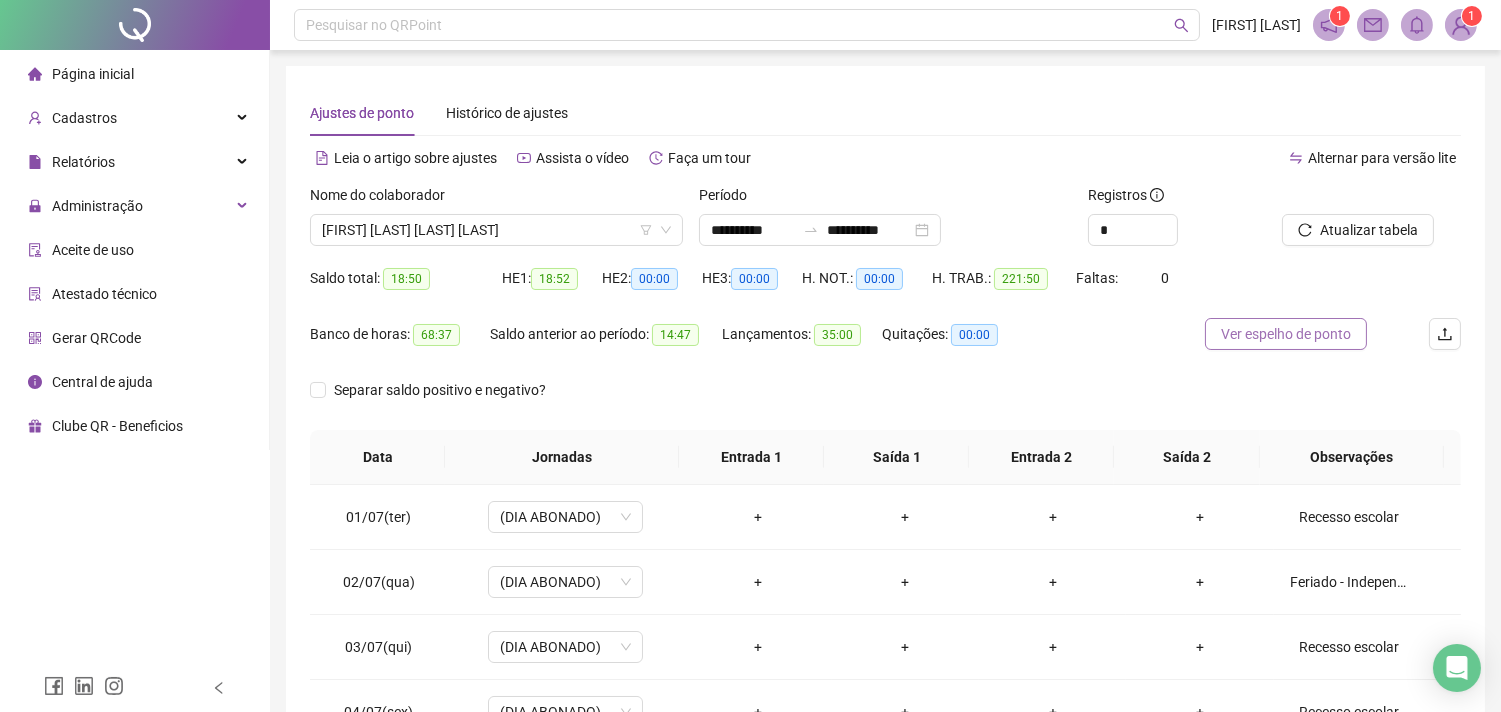 click on "Ver espelho de ponto" at bounding box center [1286, 334] 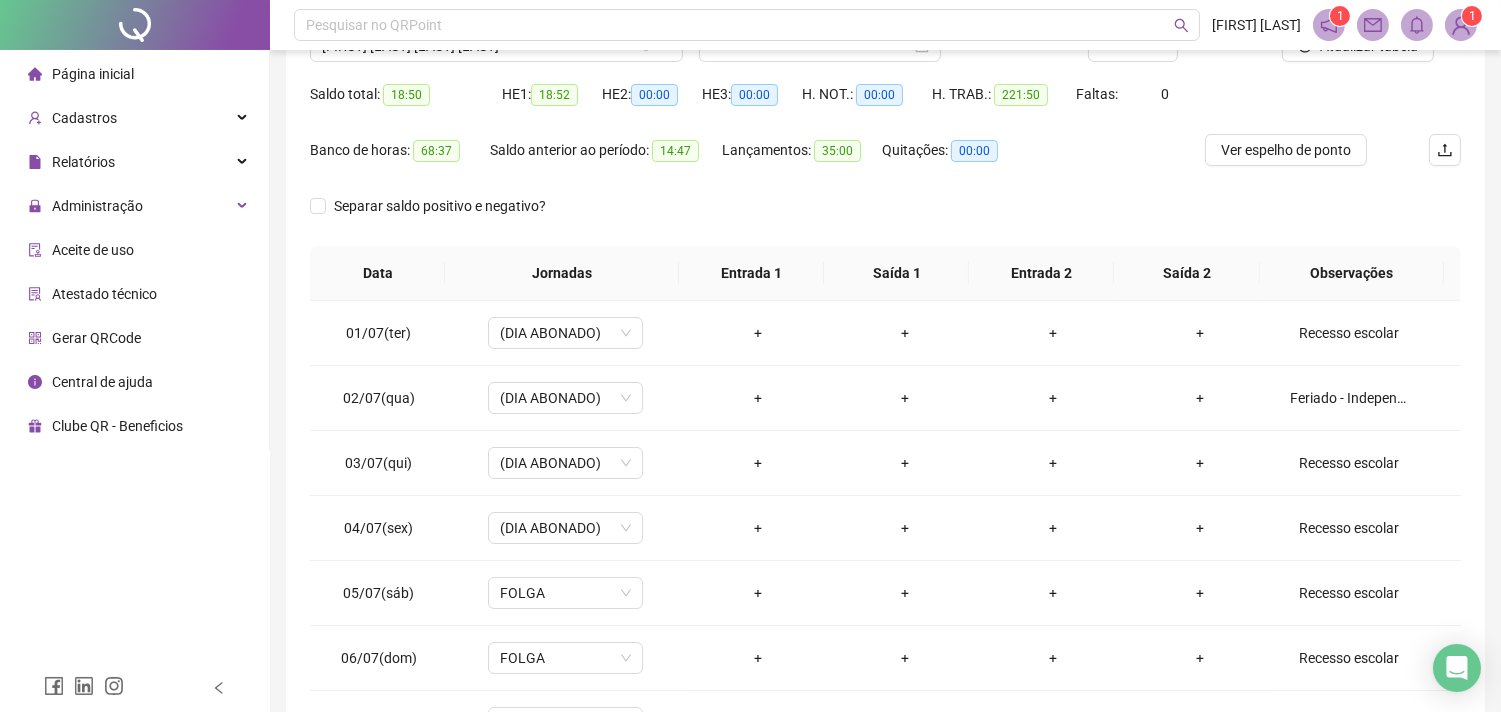 scroll, scrollTop: 0, scrollLeft: 0, axis: both 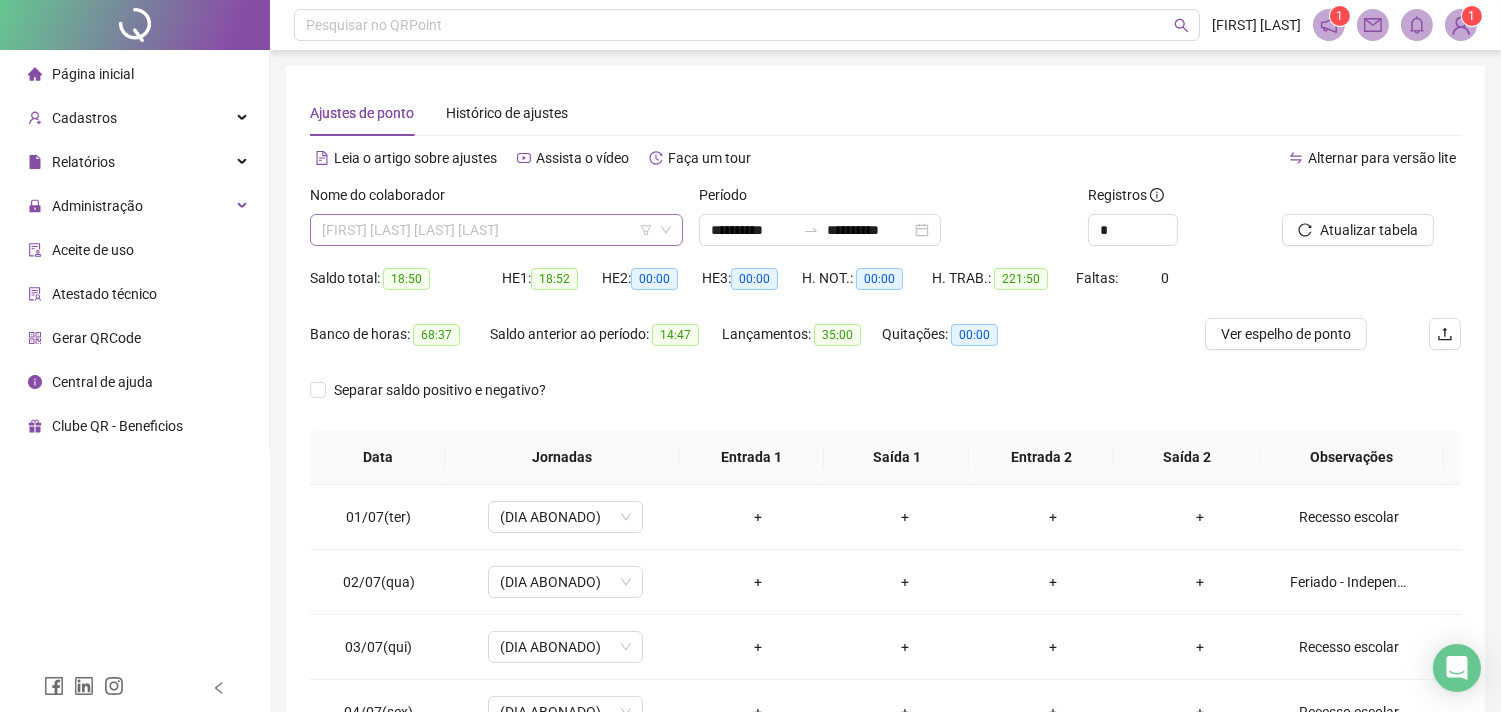 click on "DENISE BORGES MARTINS SANTANA" at bounding box center [496, 230] 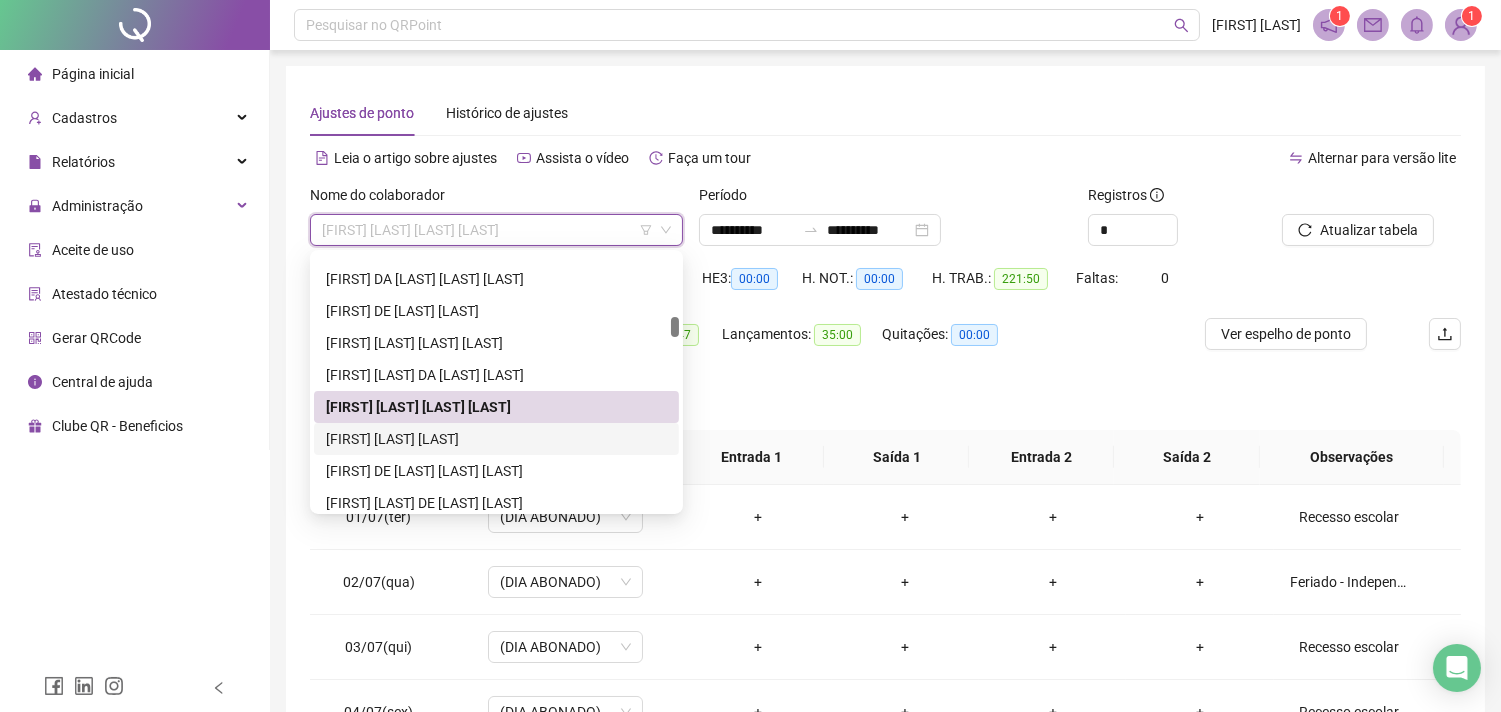 click on "DIVONEIDE SILVA SANTOS" at bounding box center (496, 439) 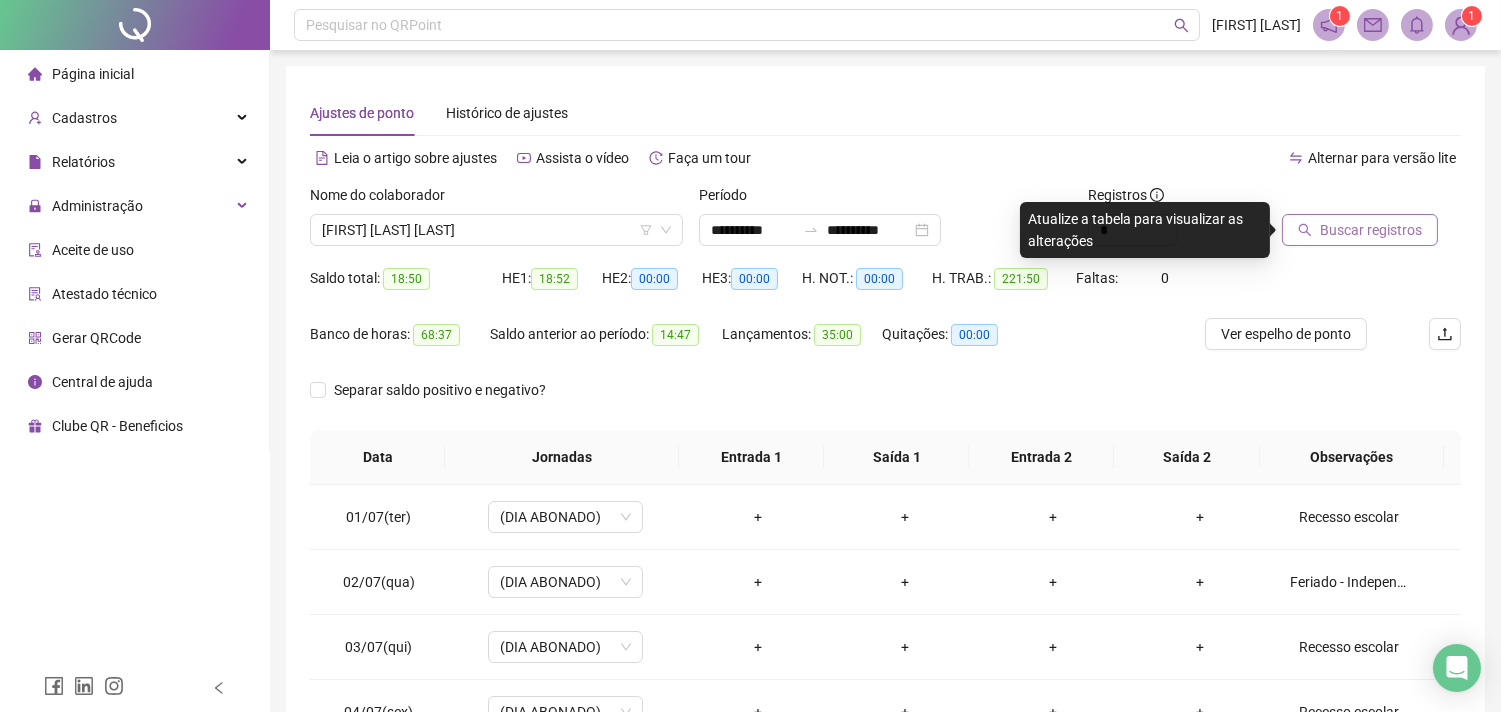 click on "Buscar registros" at bounding box center [1371, 230] 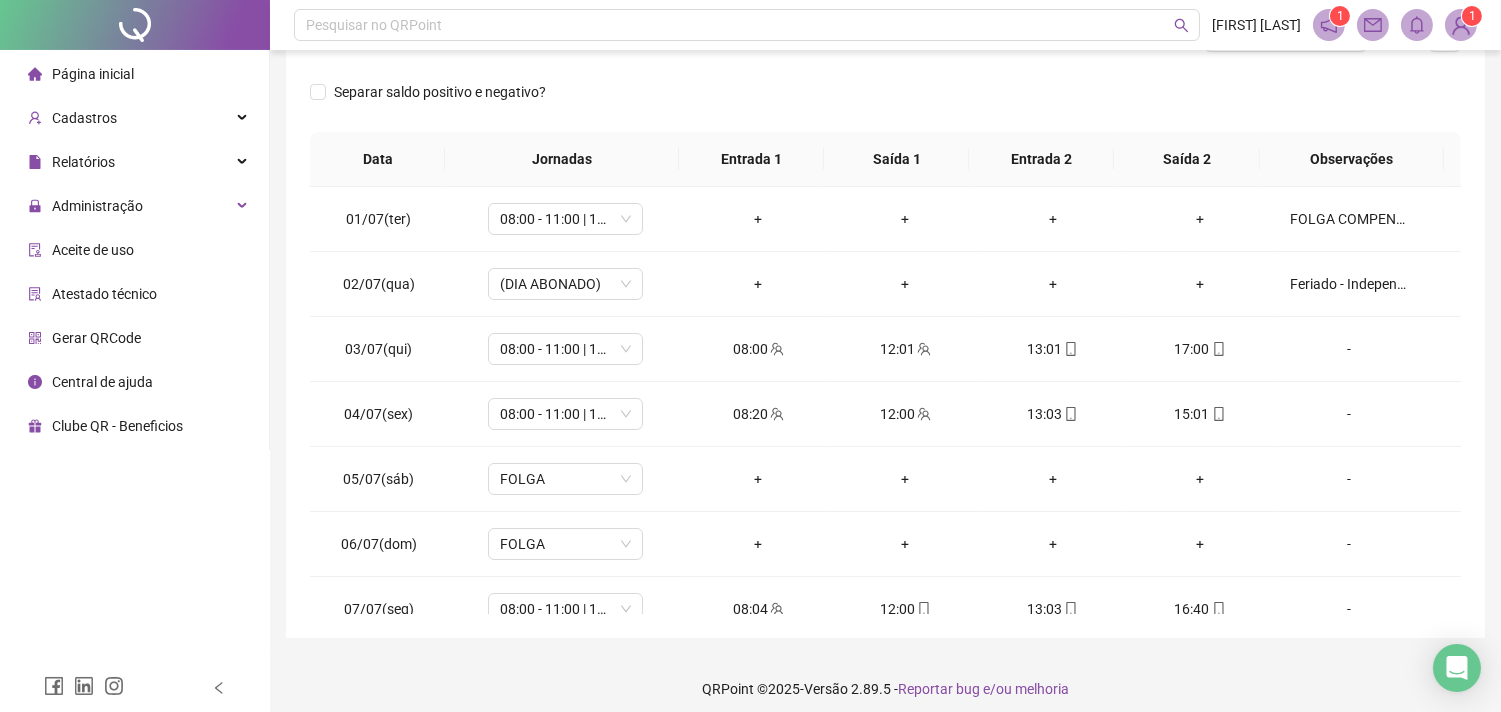 scroll, scrollTop: 310, scrollLeft: 0, axis: vertical 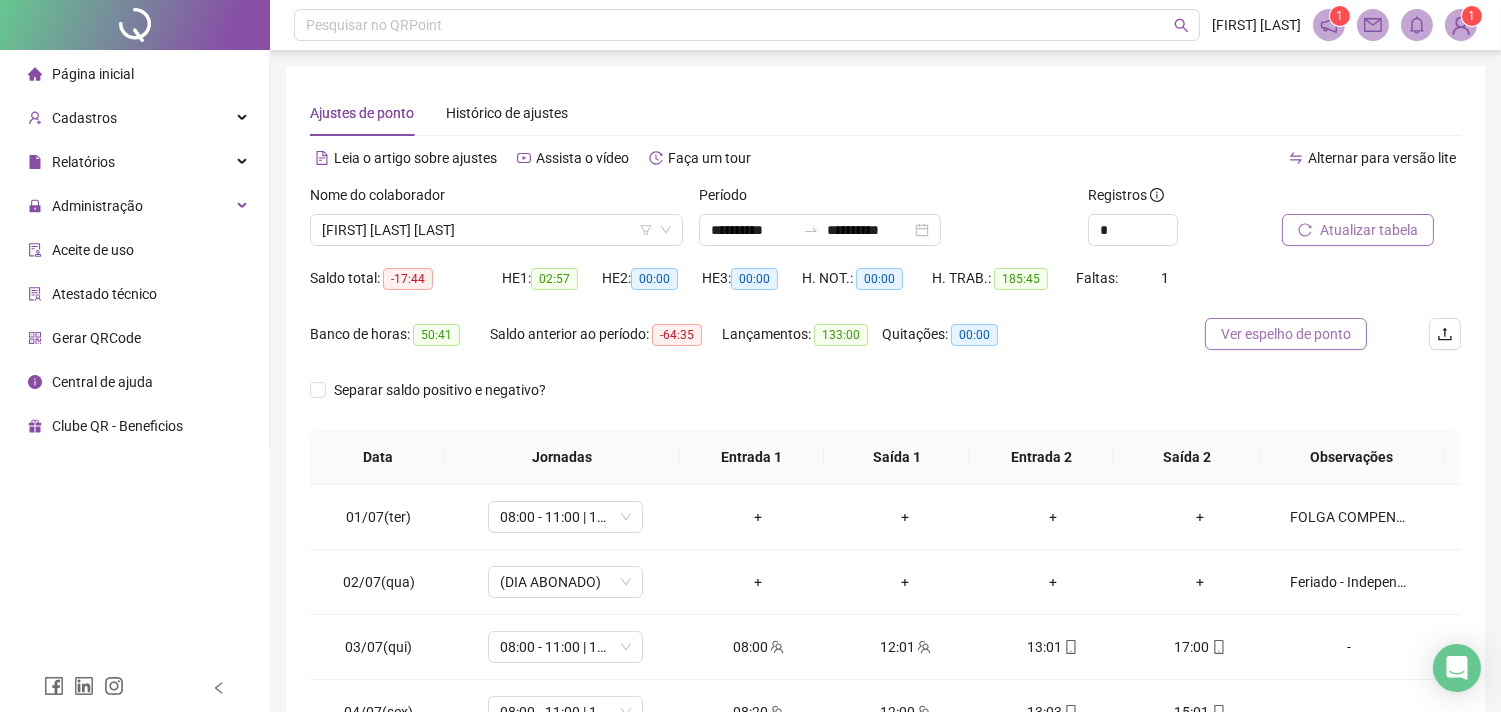 click on "Ver espelho de ponto" at bounding box center (1286, 334) 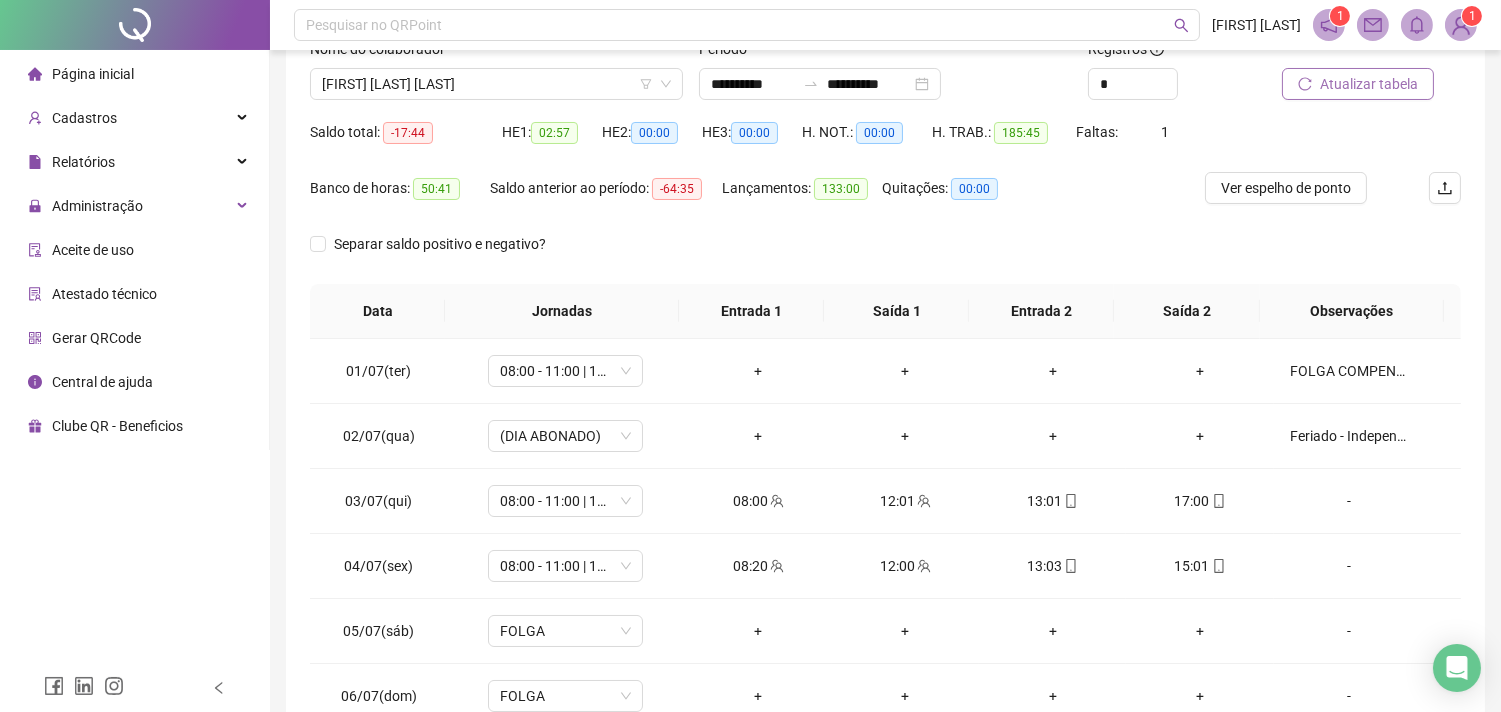 scroll, scrollTop: 0, scrollLeft: 0, axis: both 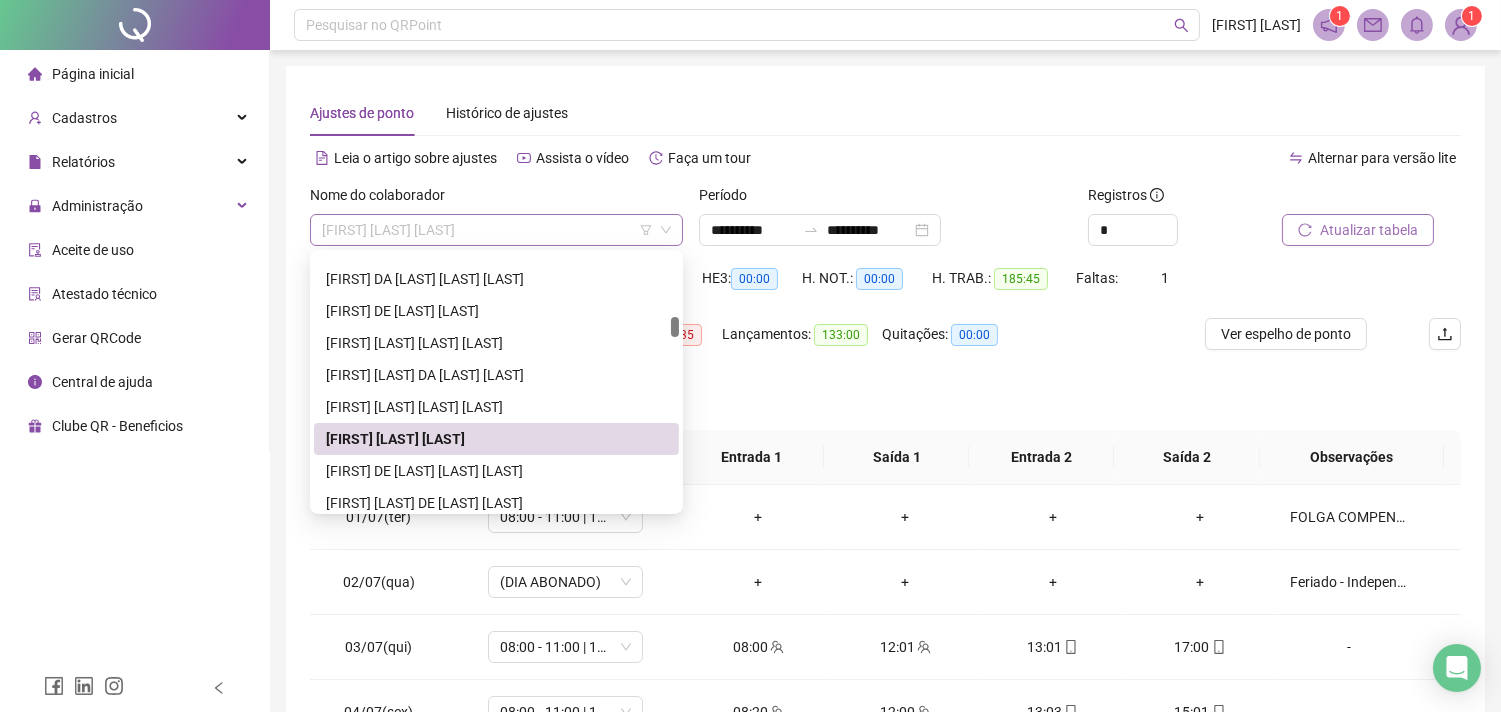 click on "DIVONEIDE SILVA SANTOS" at bounding box center [496, 230] 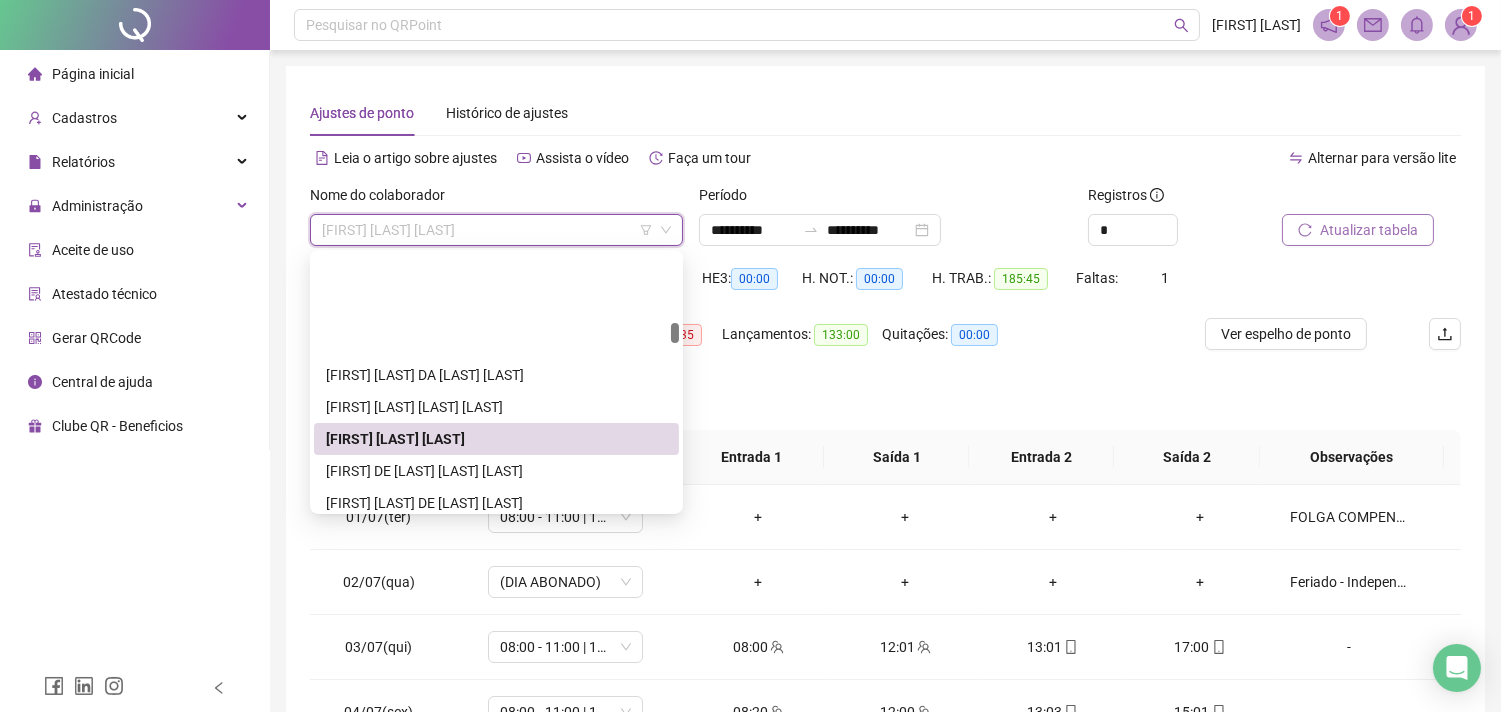 scroll, scrollTop: 1222, scrollLeft: 0, axis: vertical 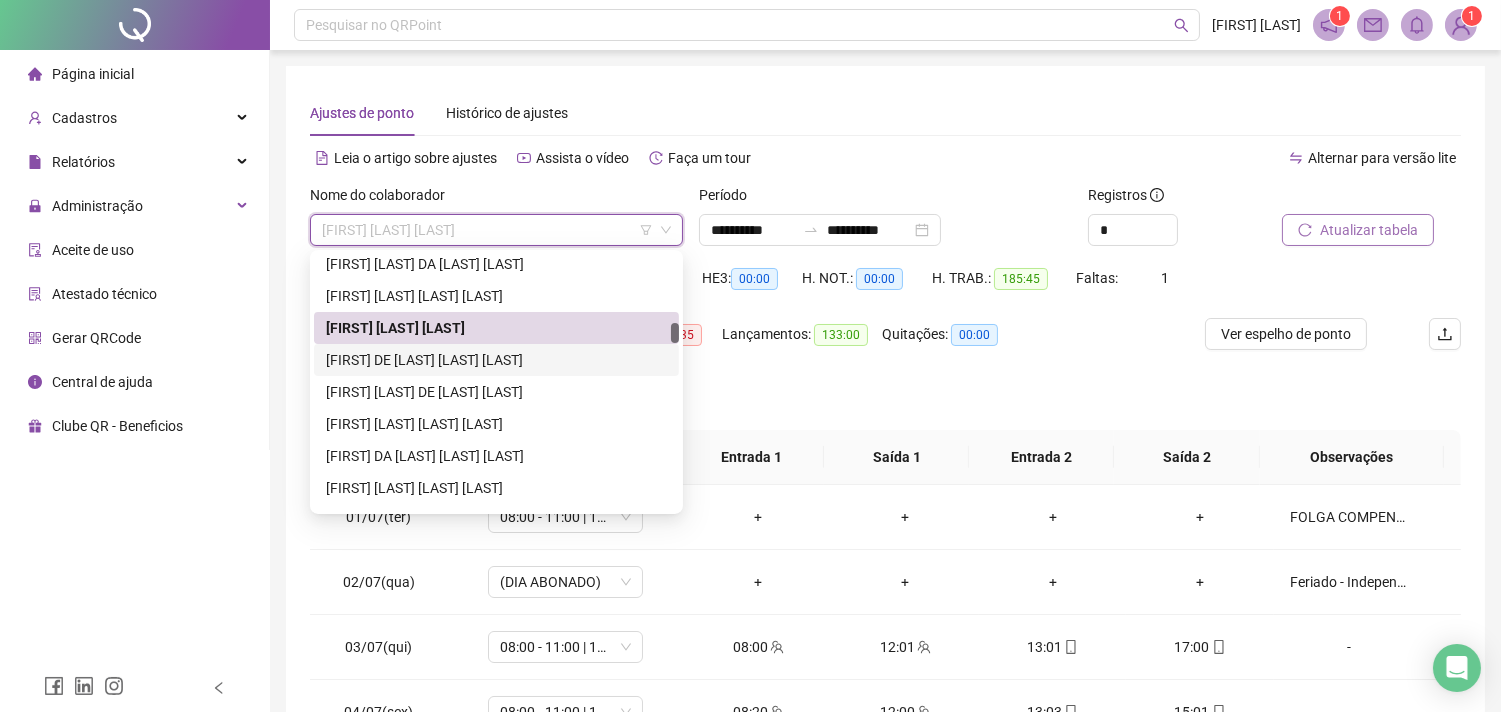 click on "[FIRST] [MIDDLE] [LAST]" at bounding box center [496, 360] 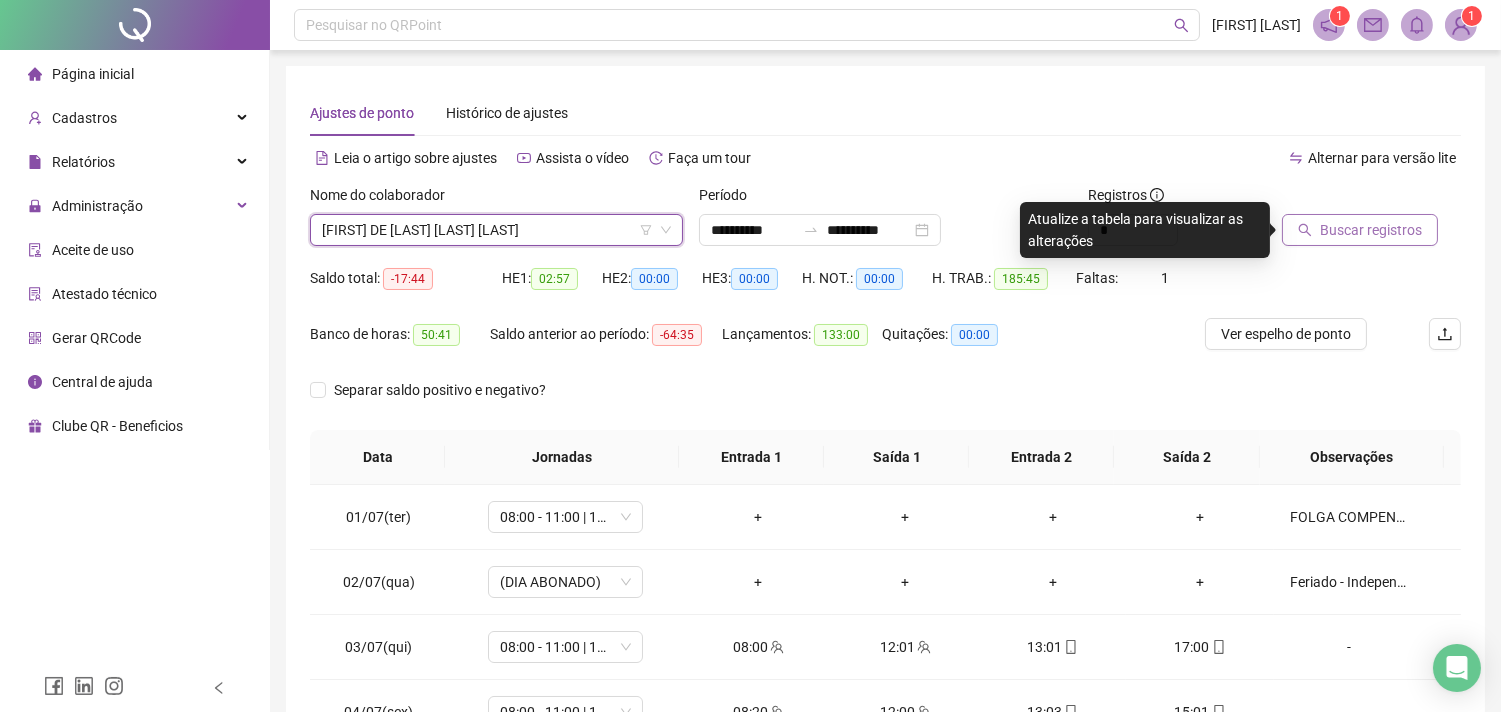 click on "Buscar registros" at bounding box center [1371, 230] 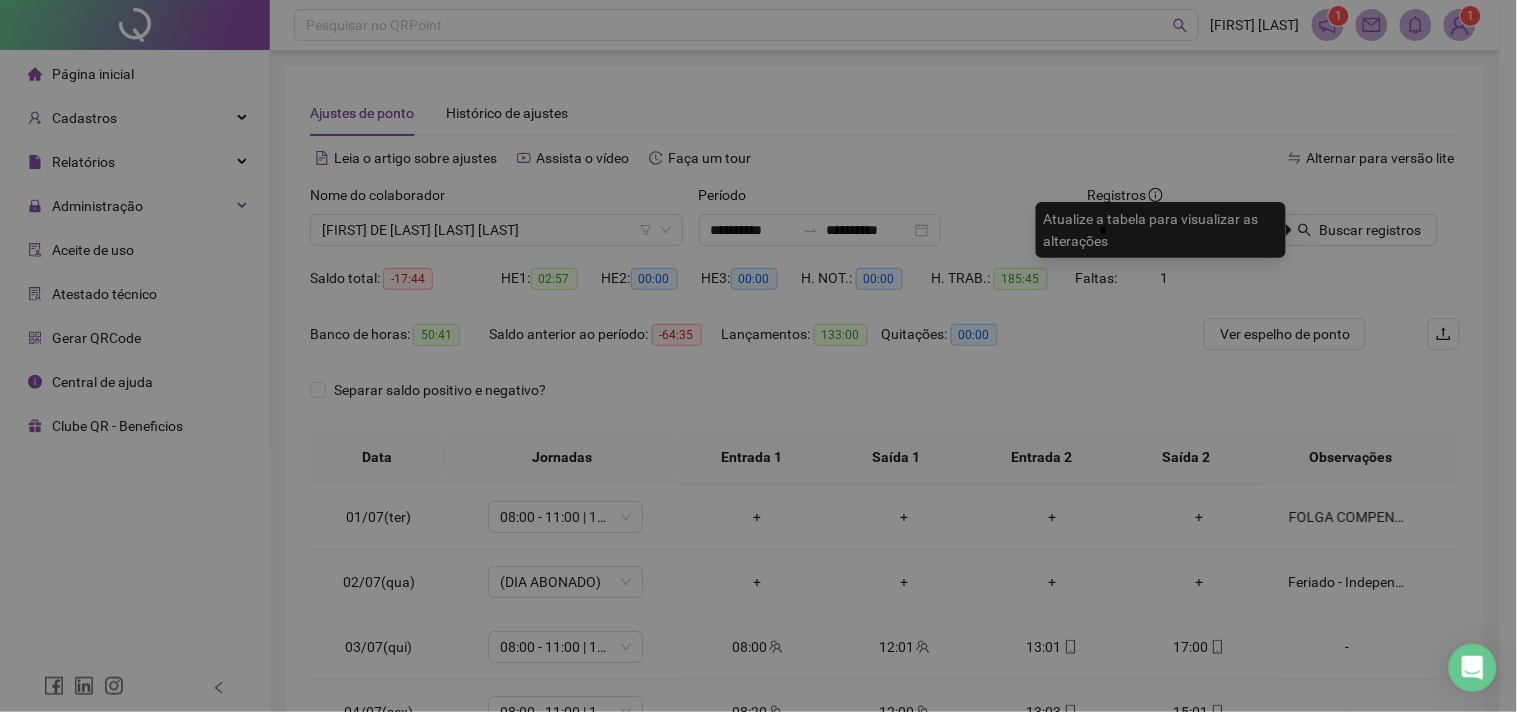 click on "Buscando registros Os registros de ponto estão sendo buscados... OK" at bounding box center [758, 356] 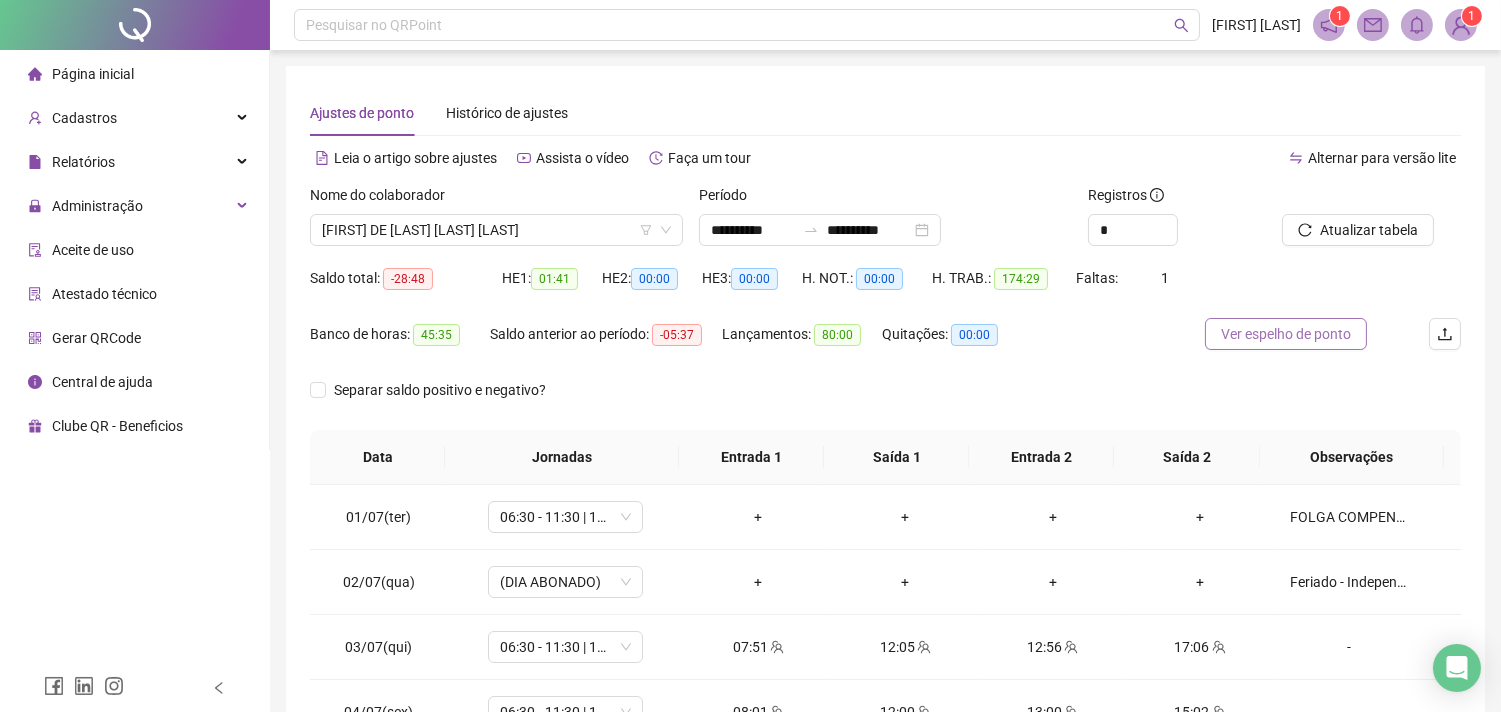 click on "Ver espelho de ponto" at bounding box center [1286, 334] 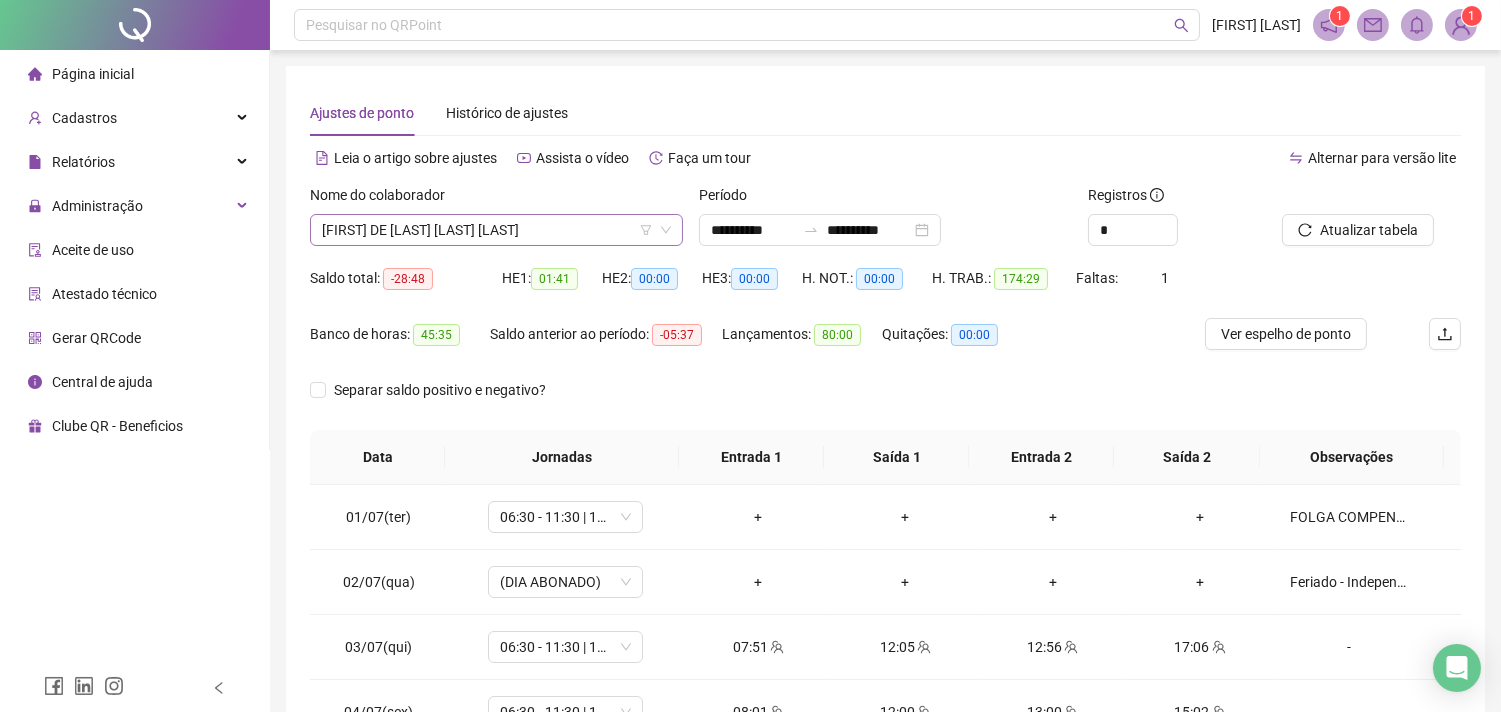 click on "[FIRST] [MIDDLE] [LAST]" at bounding box center (496, 230) 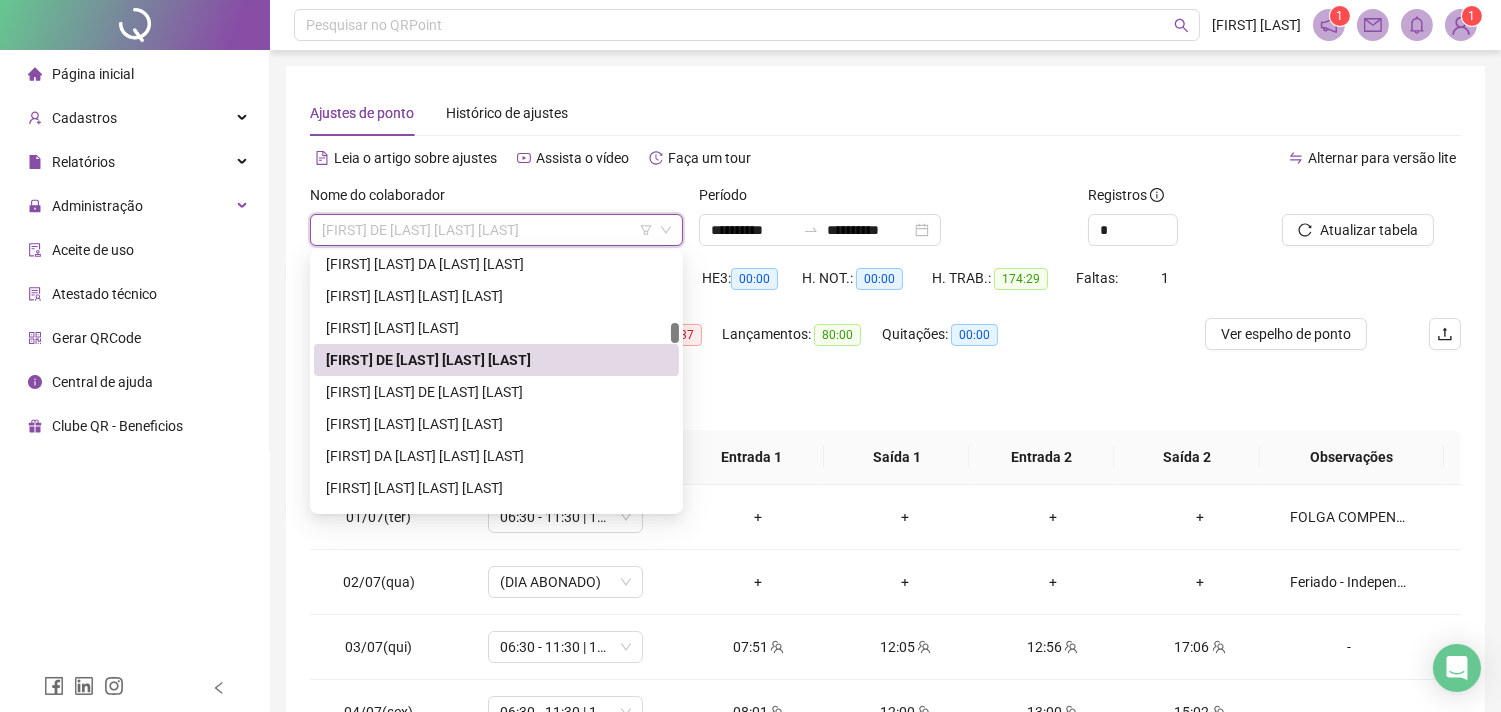 click on "[FIRST] [MIDDLE] [LAST]" at bounding box center (496, 230) 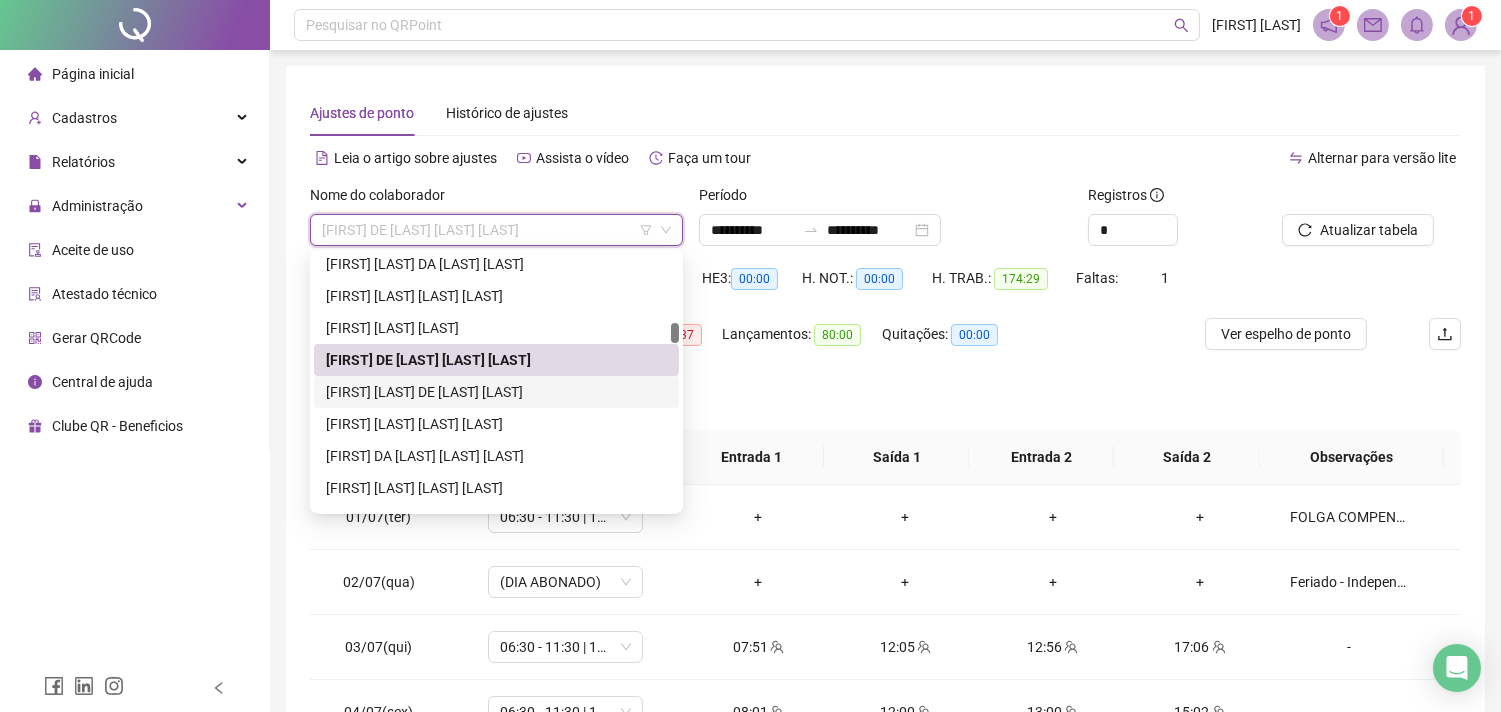 drag, startPoint x: 416, startPoint y: 391, endPoint x: 521, endPoint y: 366, distance: 107.935165 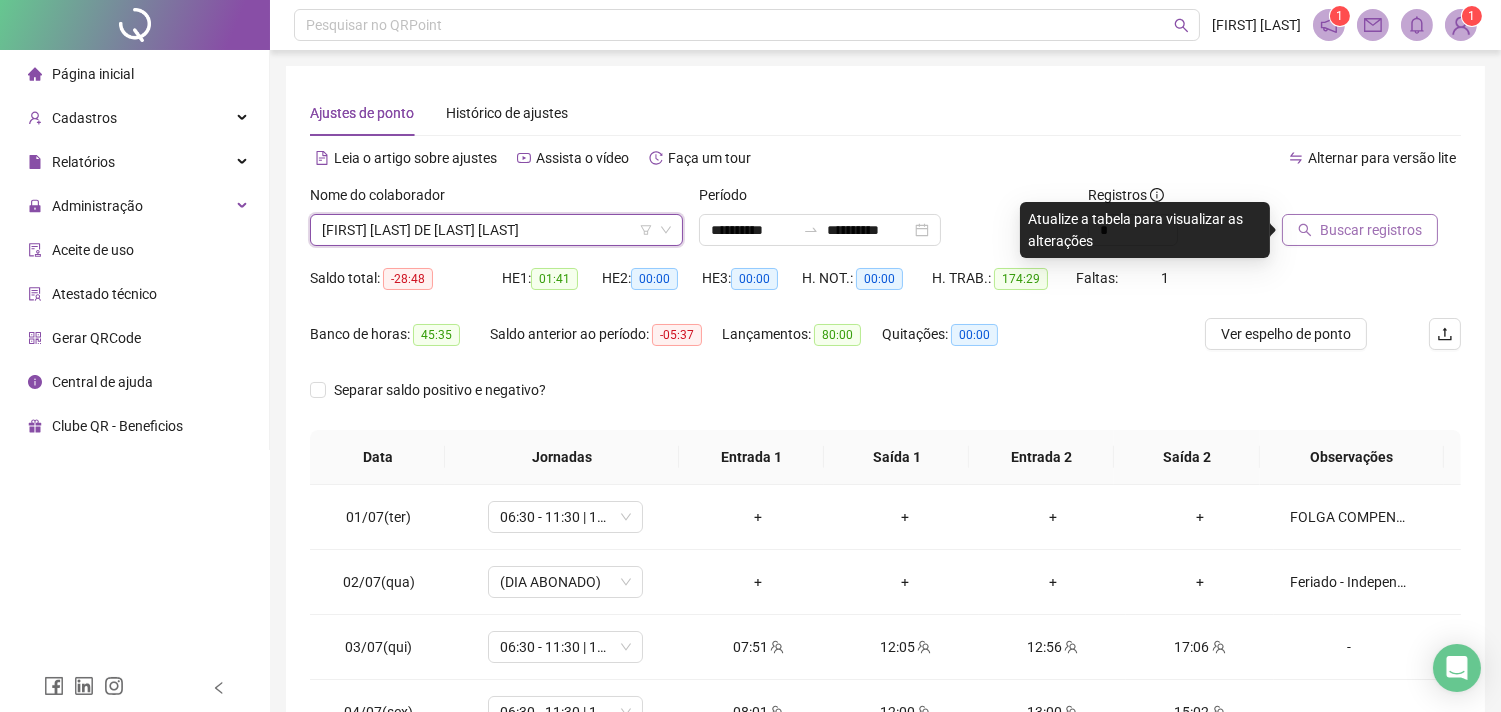 click on "Buscar registros" at bounding box center [1371, 230] 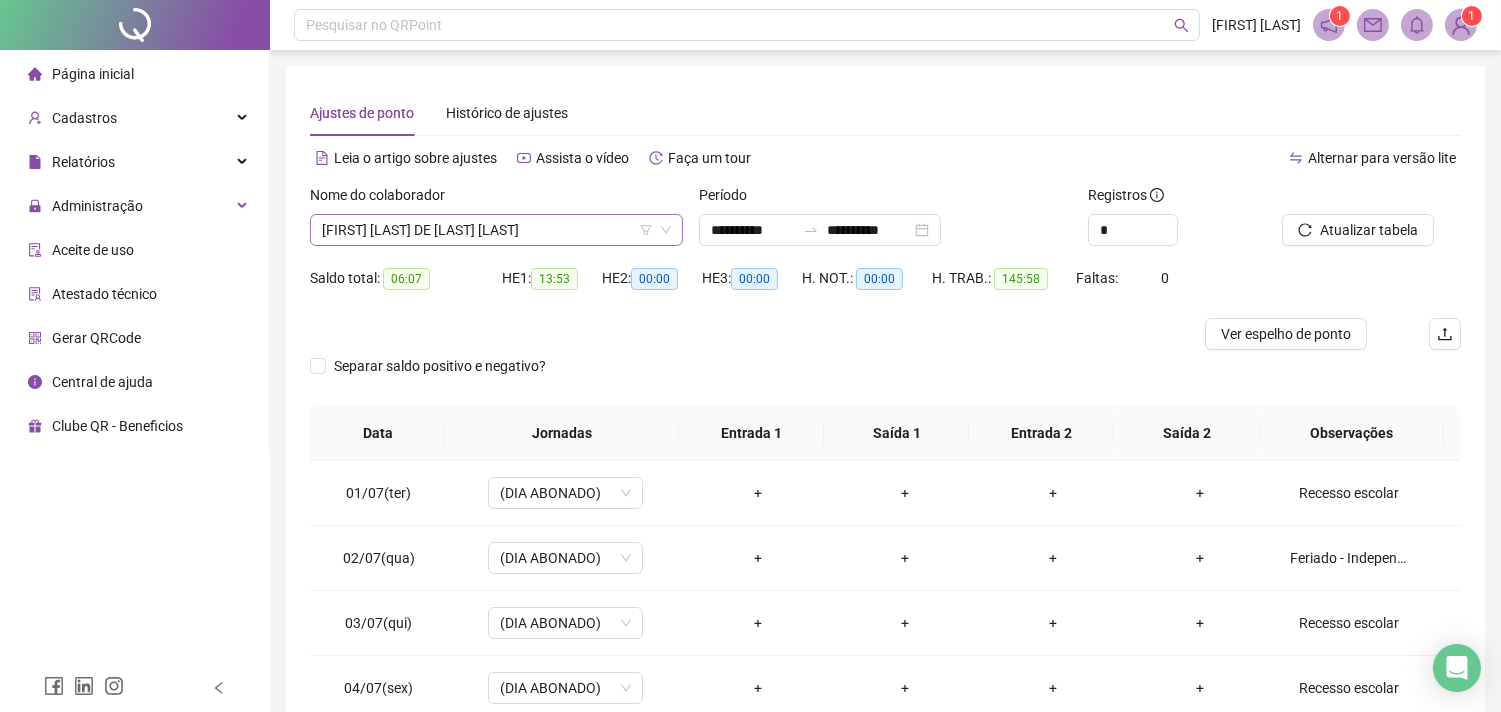 click on "ELETICIA SILVA DE JESUS SANTOS" at bounding box center [496, 230] 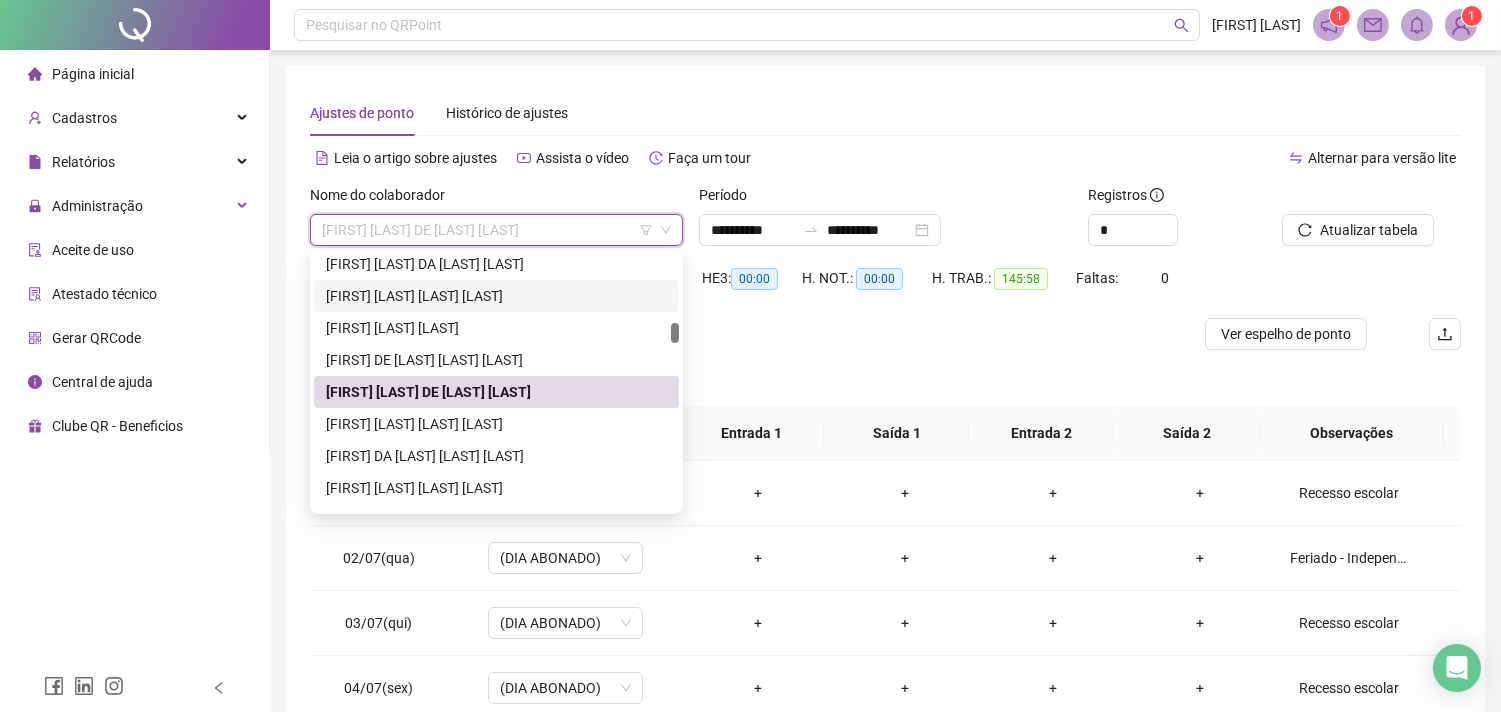 click on "DENISE BORGES MARTINS SANTANA" at bounding box center [496, 296] 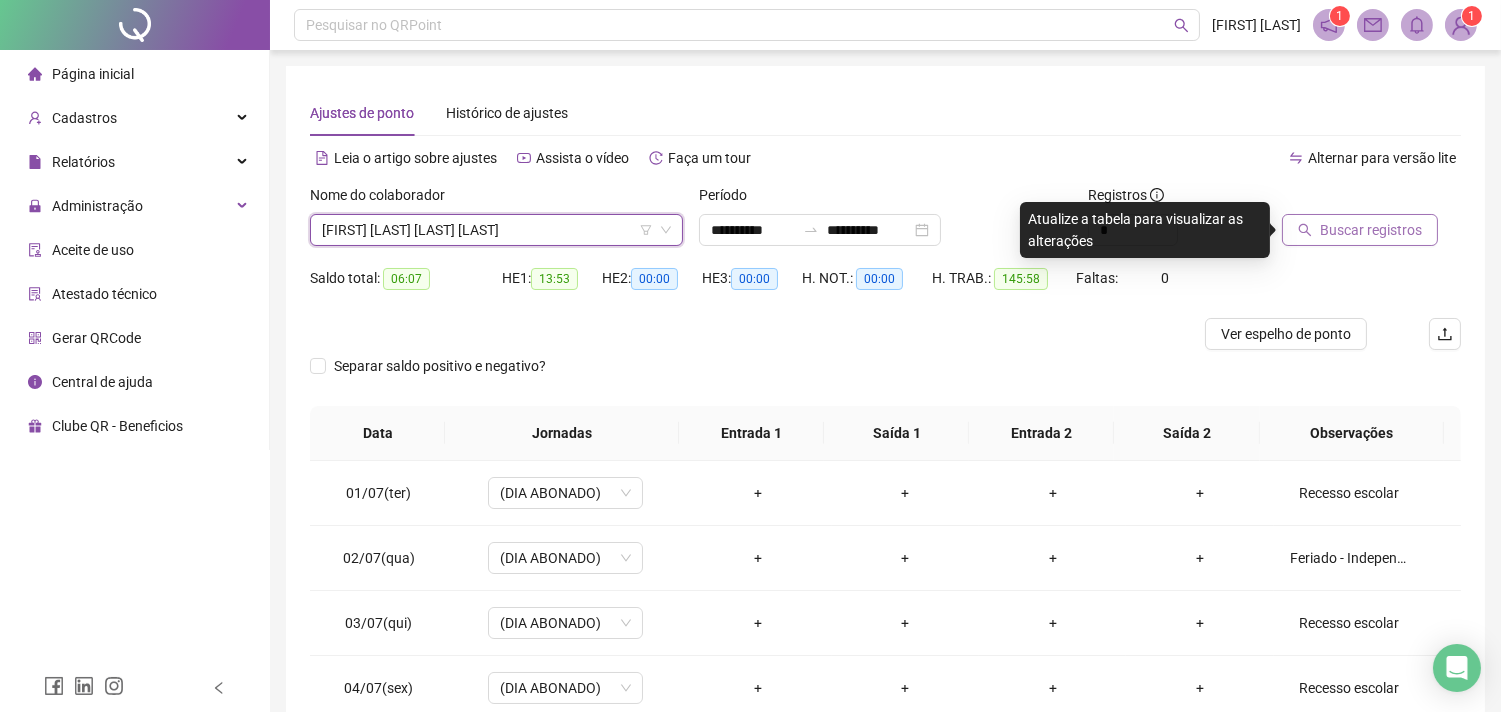 click on "Buscar registros" at bounding box center [1371, 230] 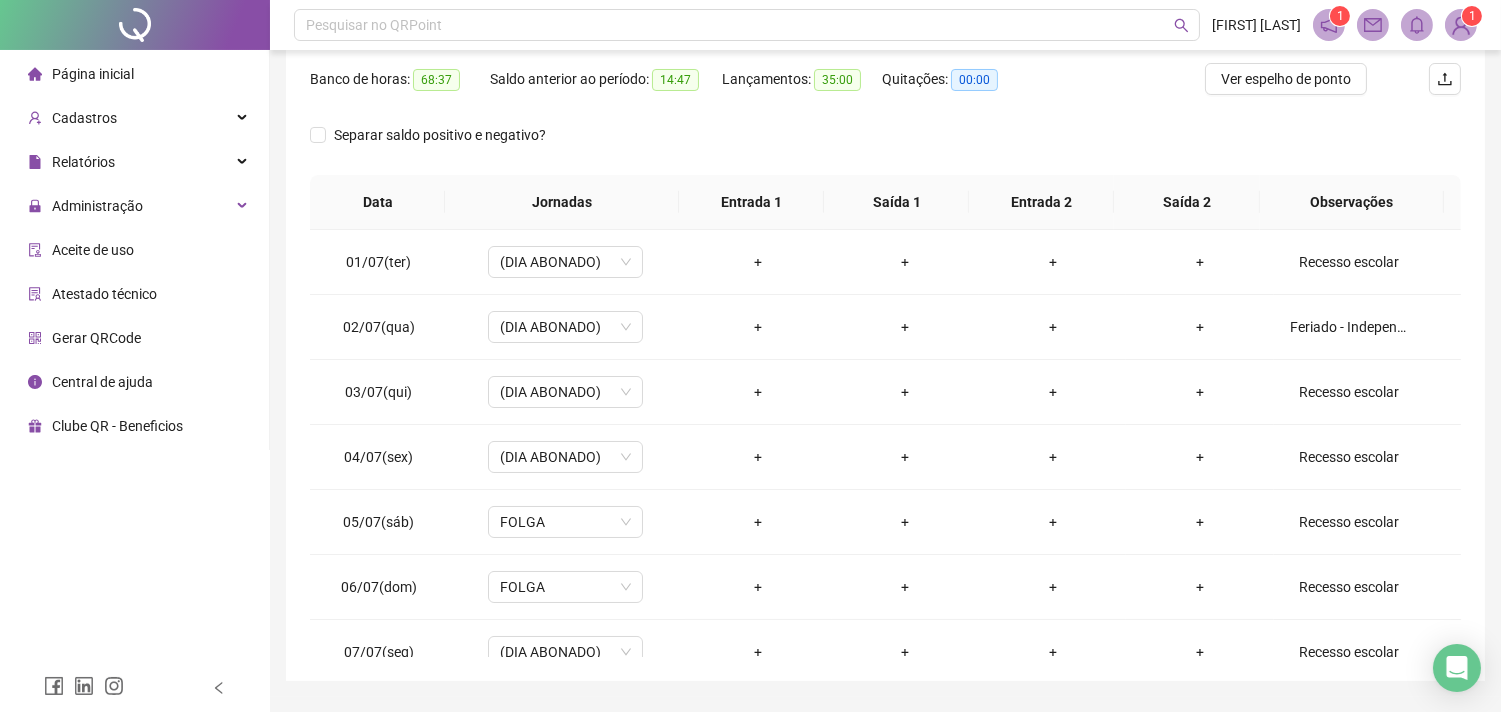 scroll, scrollTop: 310, scrollLeft: 0, axis: vertical 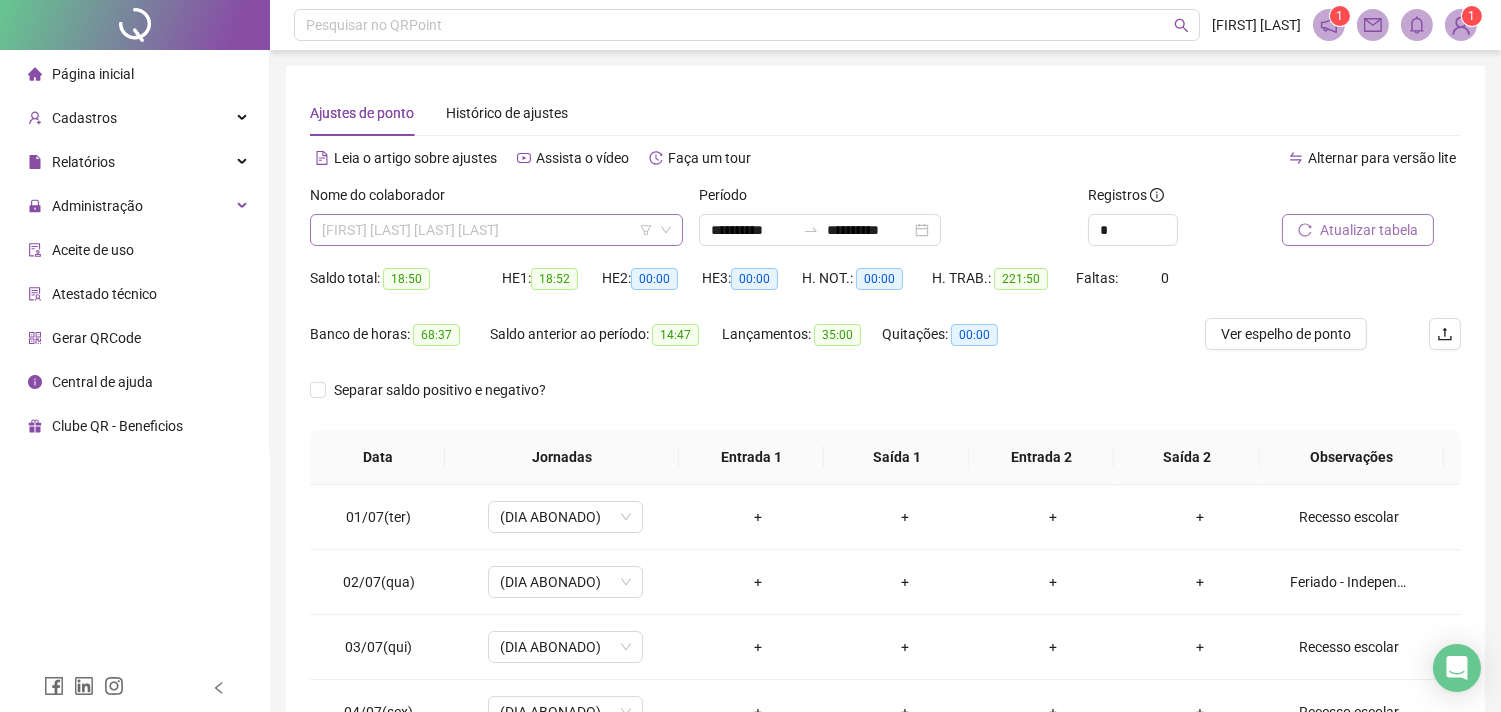 click on "DENISE BORGES MARTINS SANTANA" at bounding box center [496, 230] 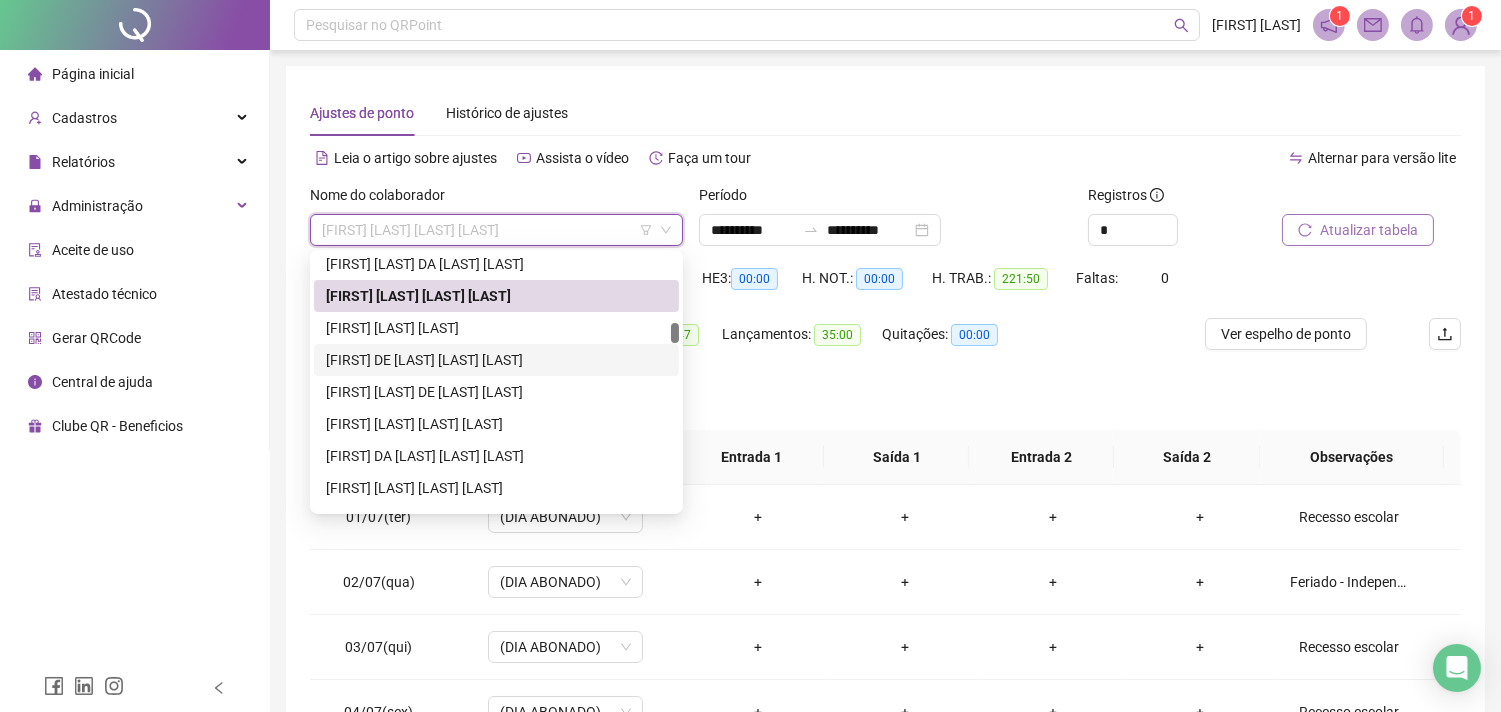scroll, scrollTop: 1333, scrollLeft: 0, axis: vertical 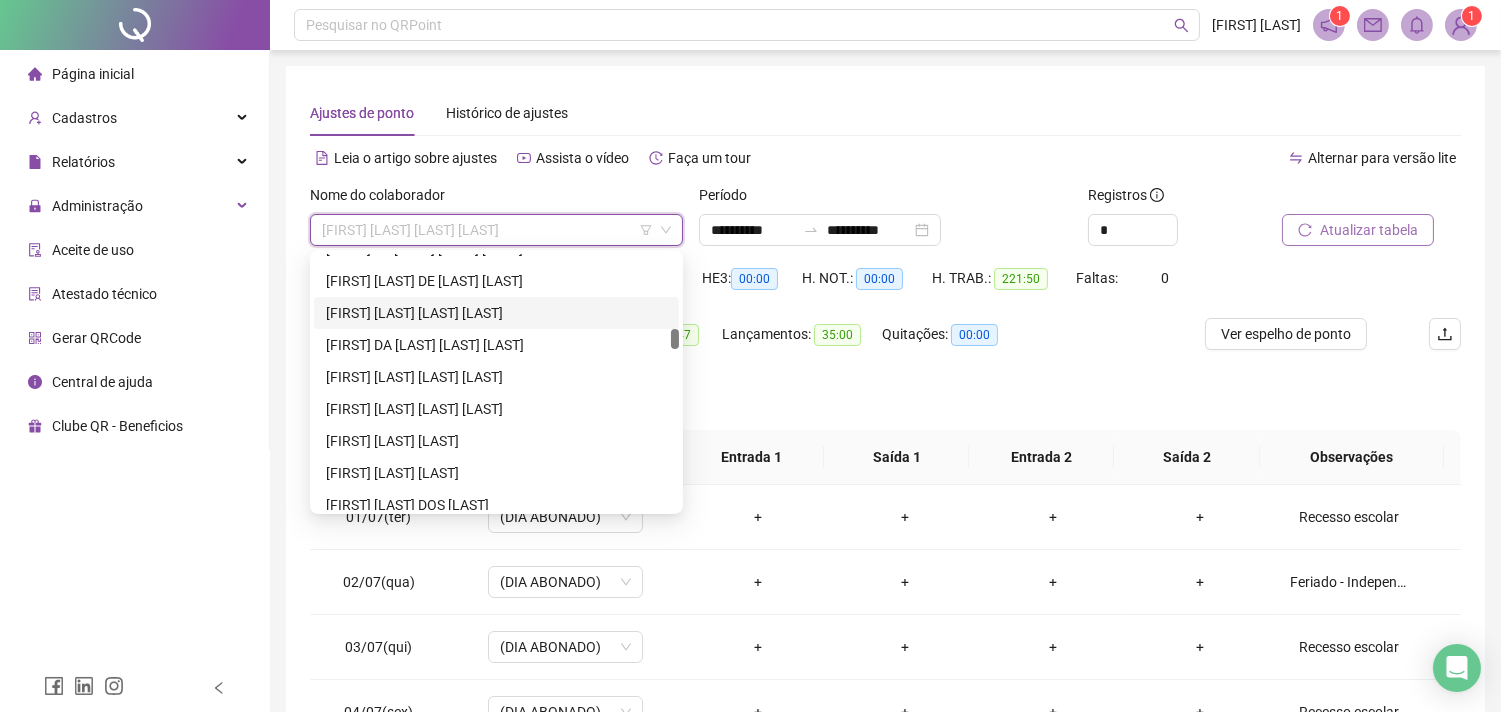 click on "ELIANA MOURA SIMOES DO ROSARIO" at bounding box center (496, 313) 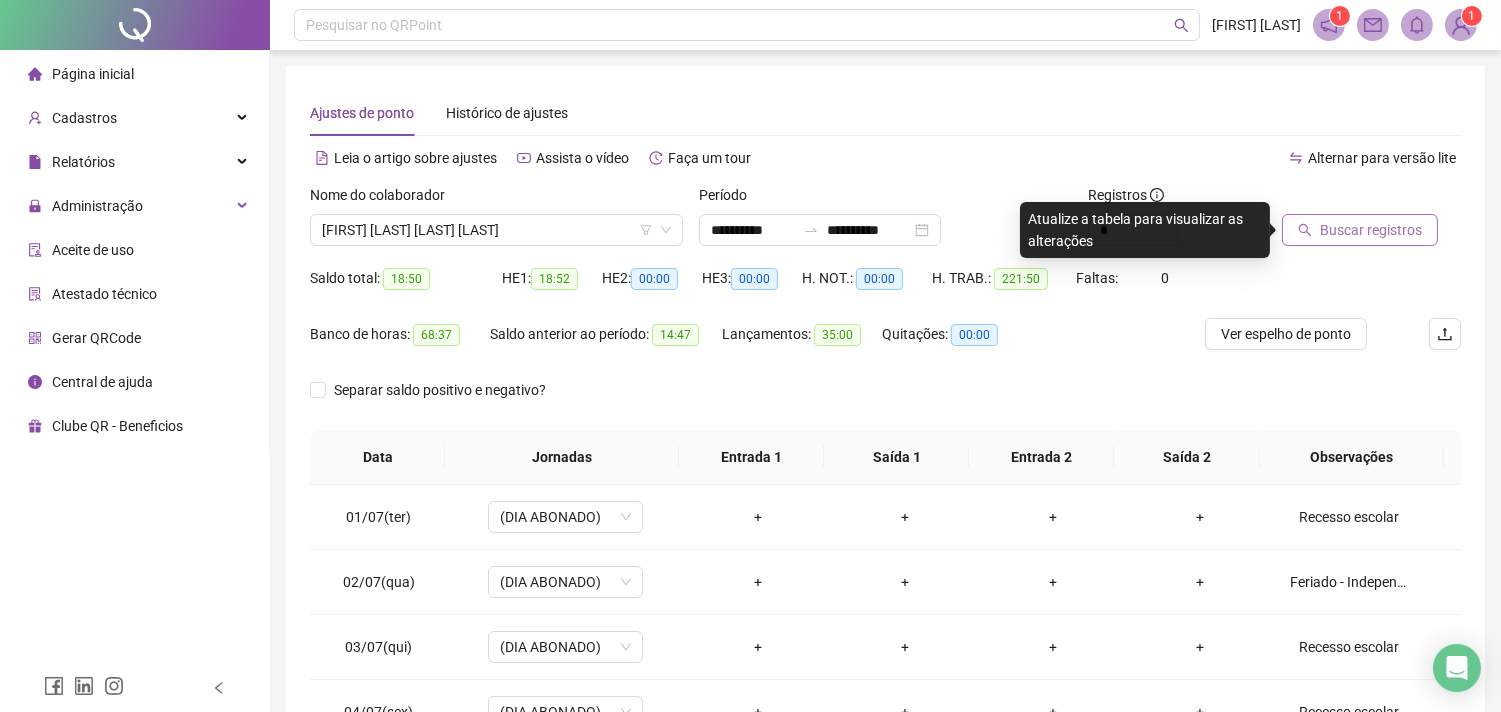 click on "Buscar registros" at bounding box center (1371, 230) 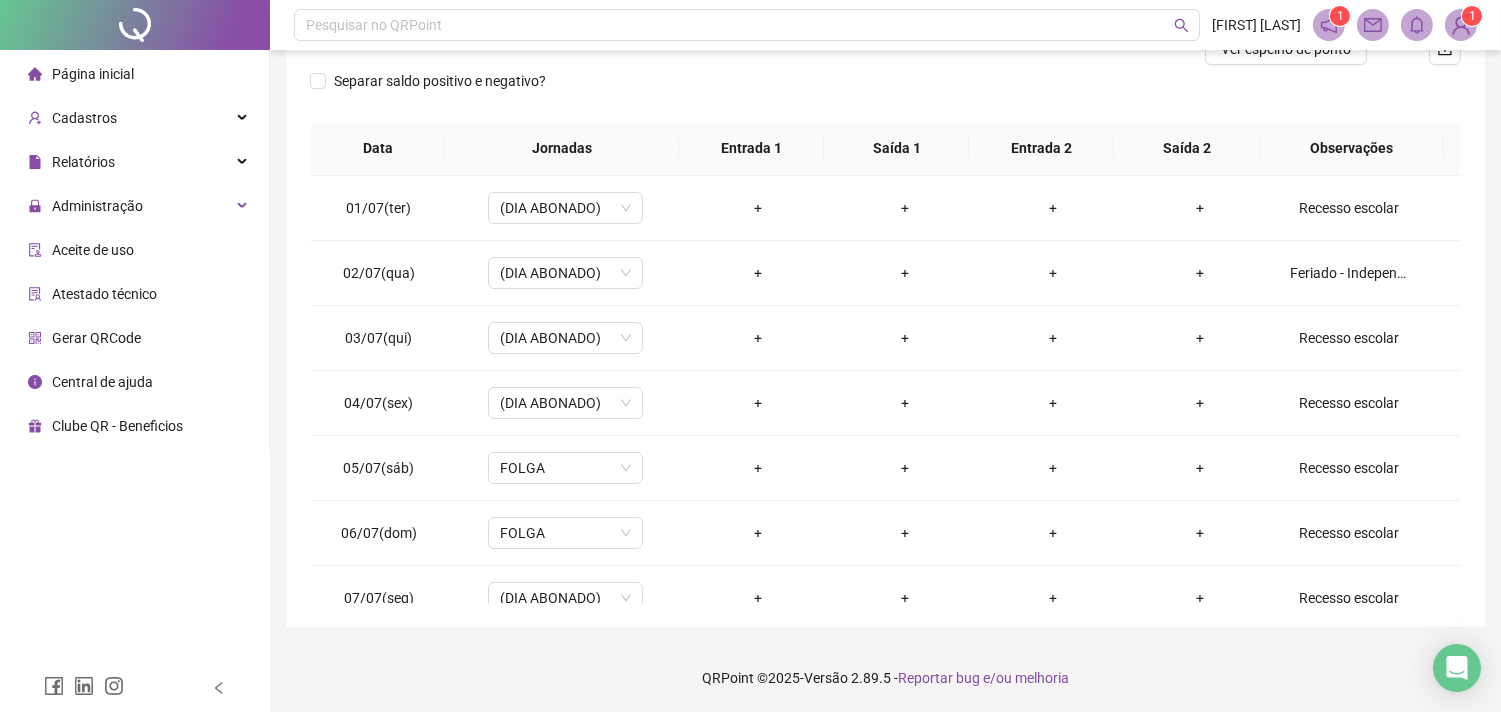 scroll, scrollTop: 0, scrollLeft: 0, axis: both 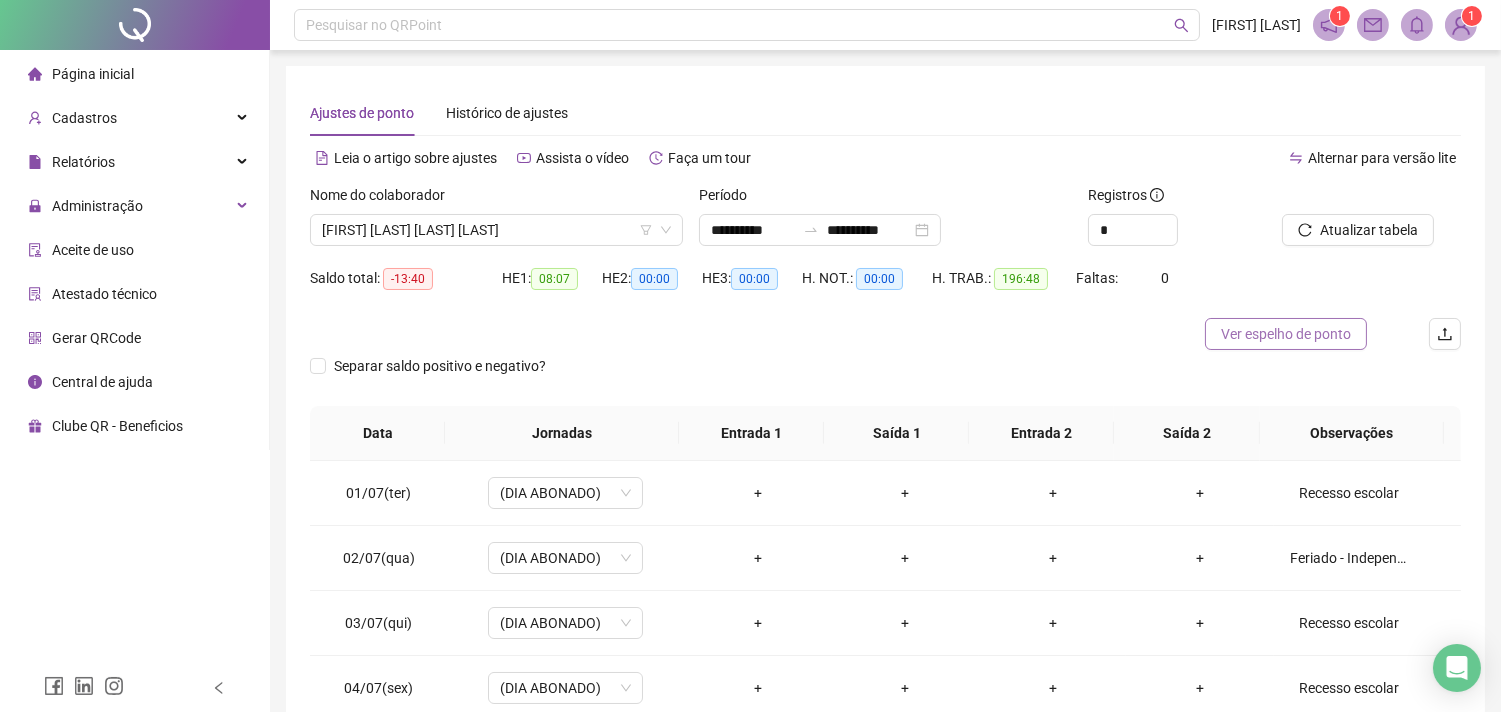 click on "Ver espelho de ponto" at bounding box center (1286, 334) 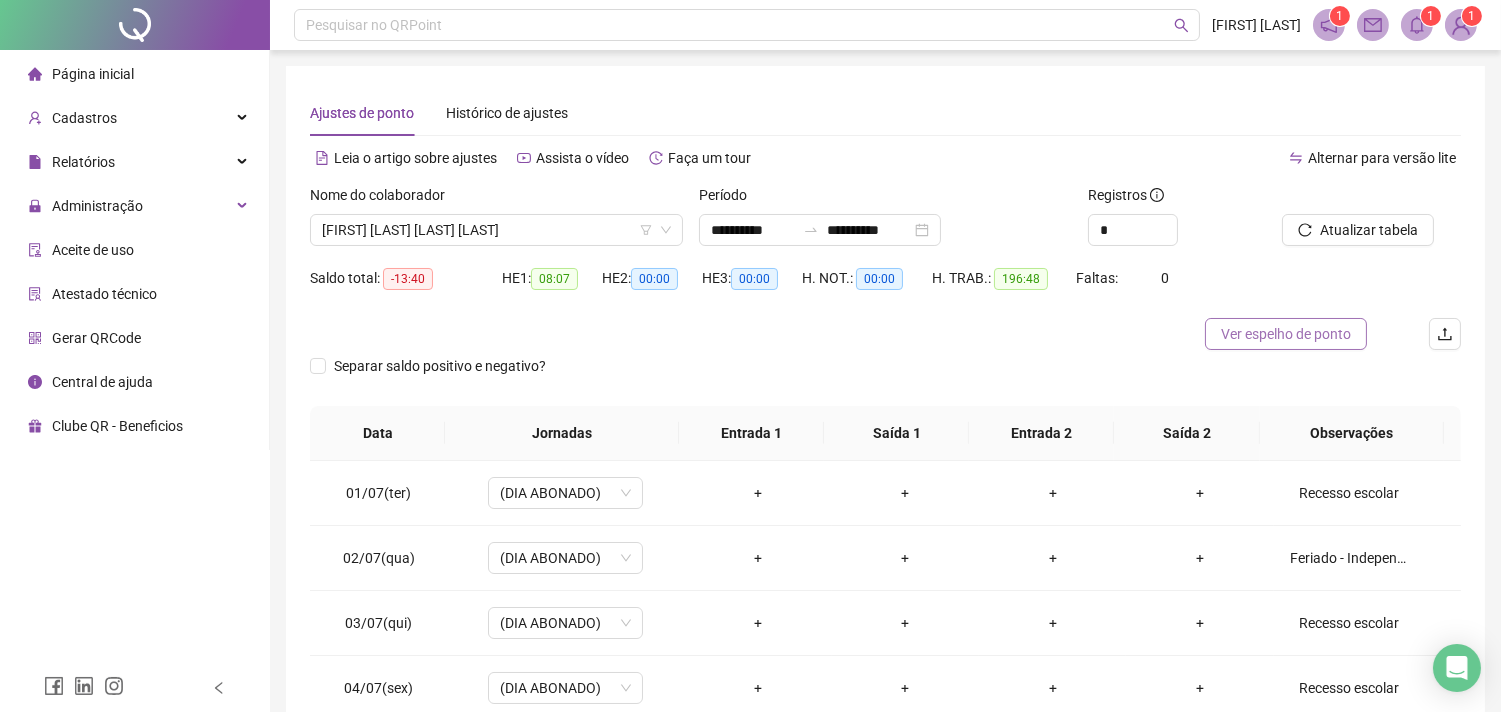 click on "Ver espelho de ponto" at bounding box center (1286, 334) 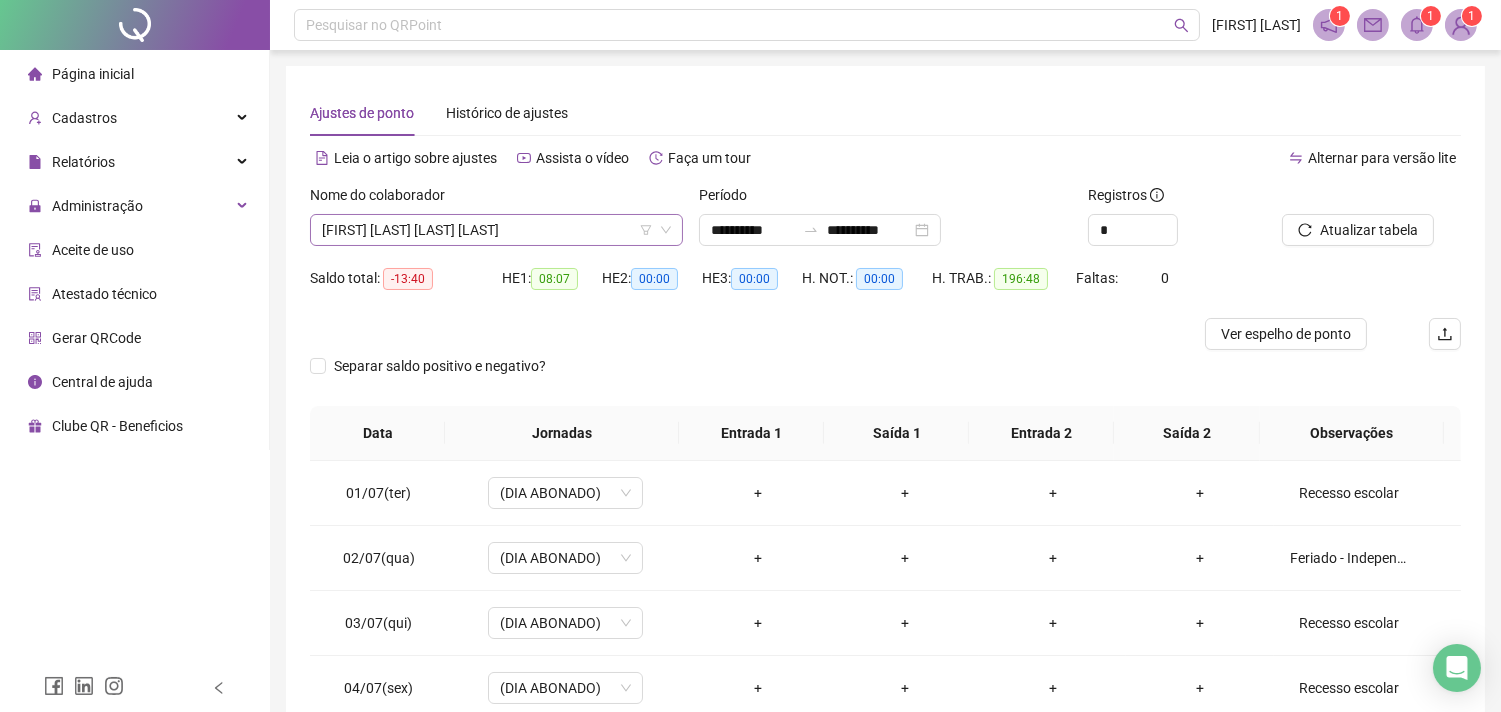 click on "ELIANA MOURA SIMOES DO ROSARIO" at bounding box center [496, 230] 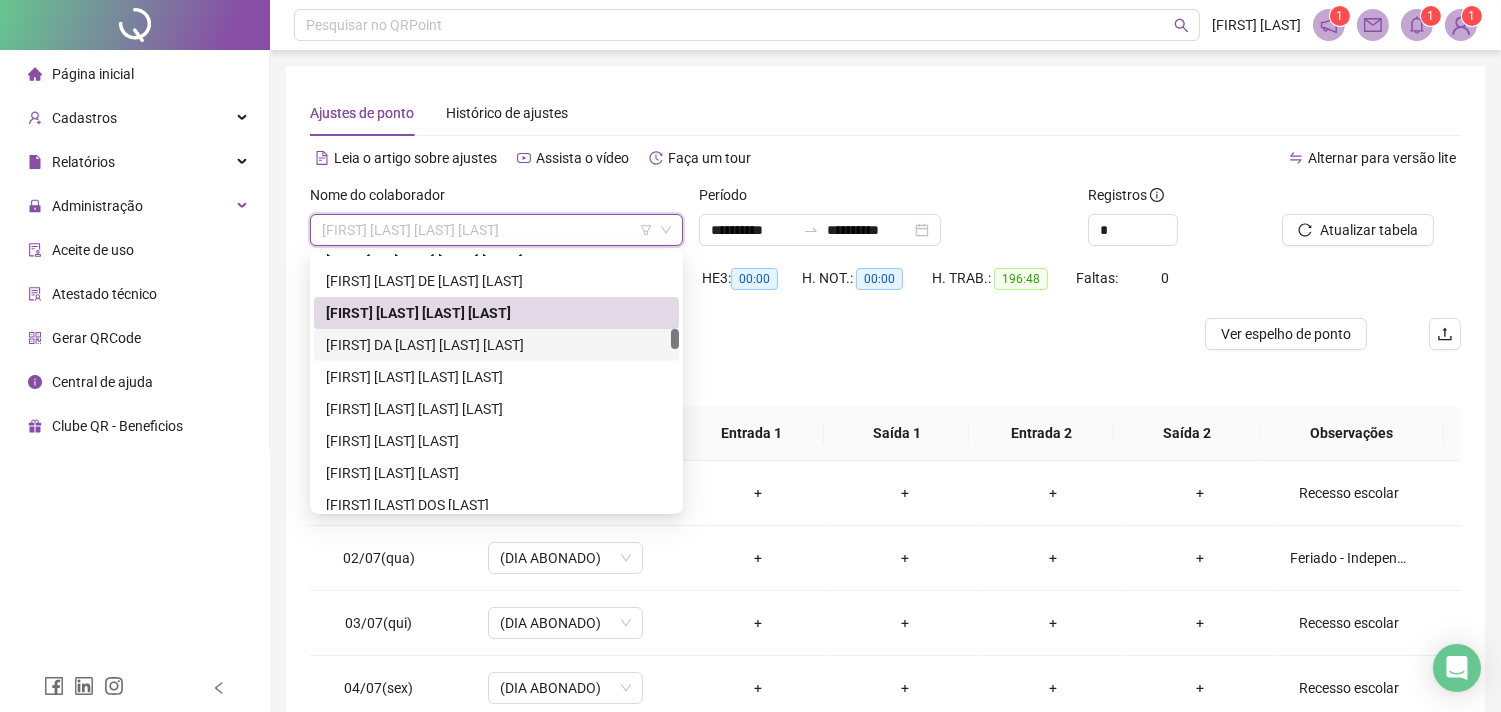 drag, startPoint x: 453, startPoint y: 340, endPoint x: 575, endPoint y: 286, distance: 133.41664 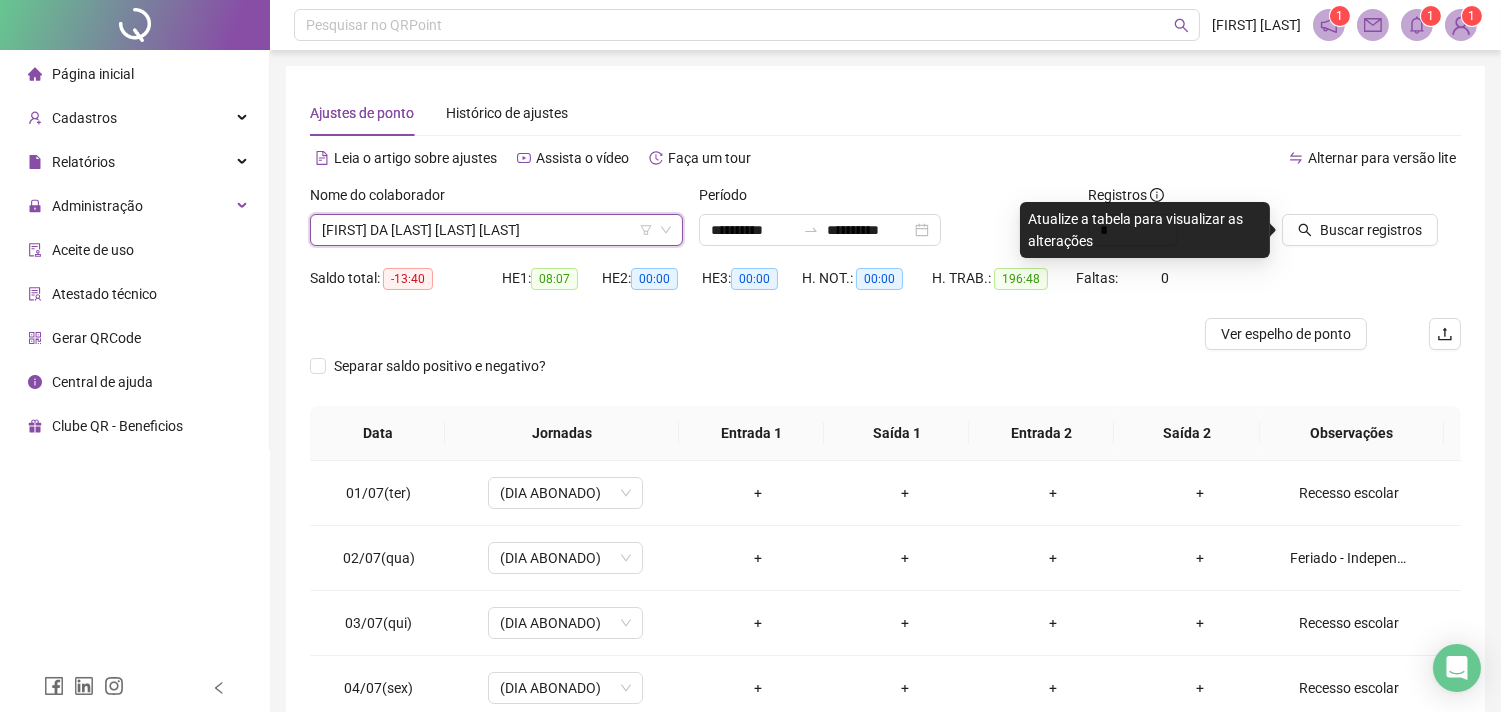click on "Buscar registros" at bounding box center (1360, 230) 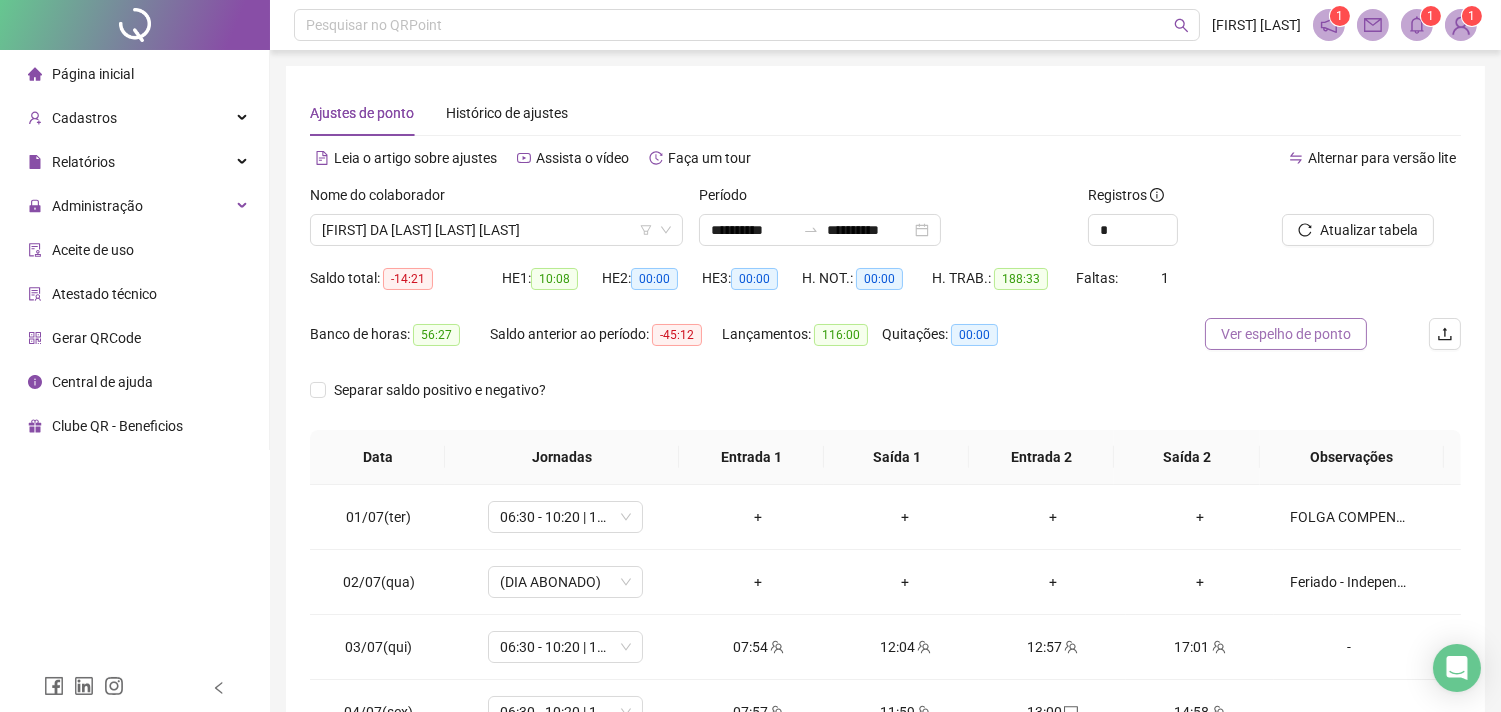 click on "Ver espelho de ponto" at bounding box center (1286, 334) 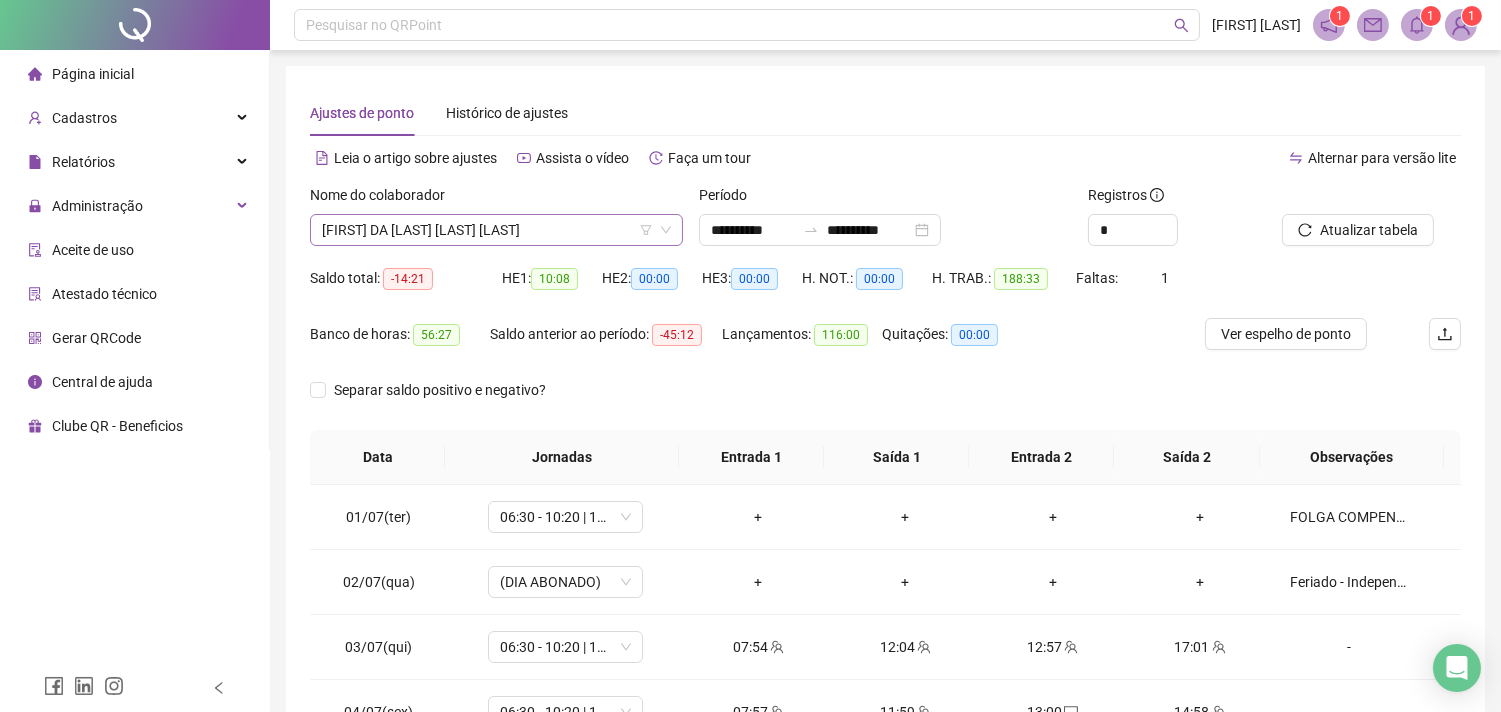 click on "ELISSANDRA DA SILVA BARRETO SANTOS" at bounding box center (496, 230) 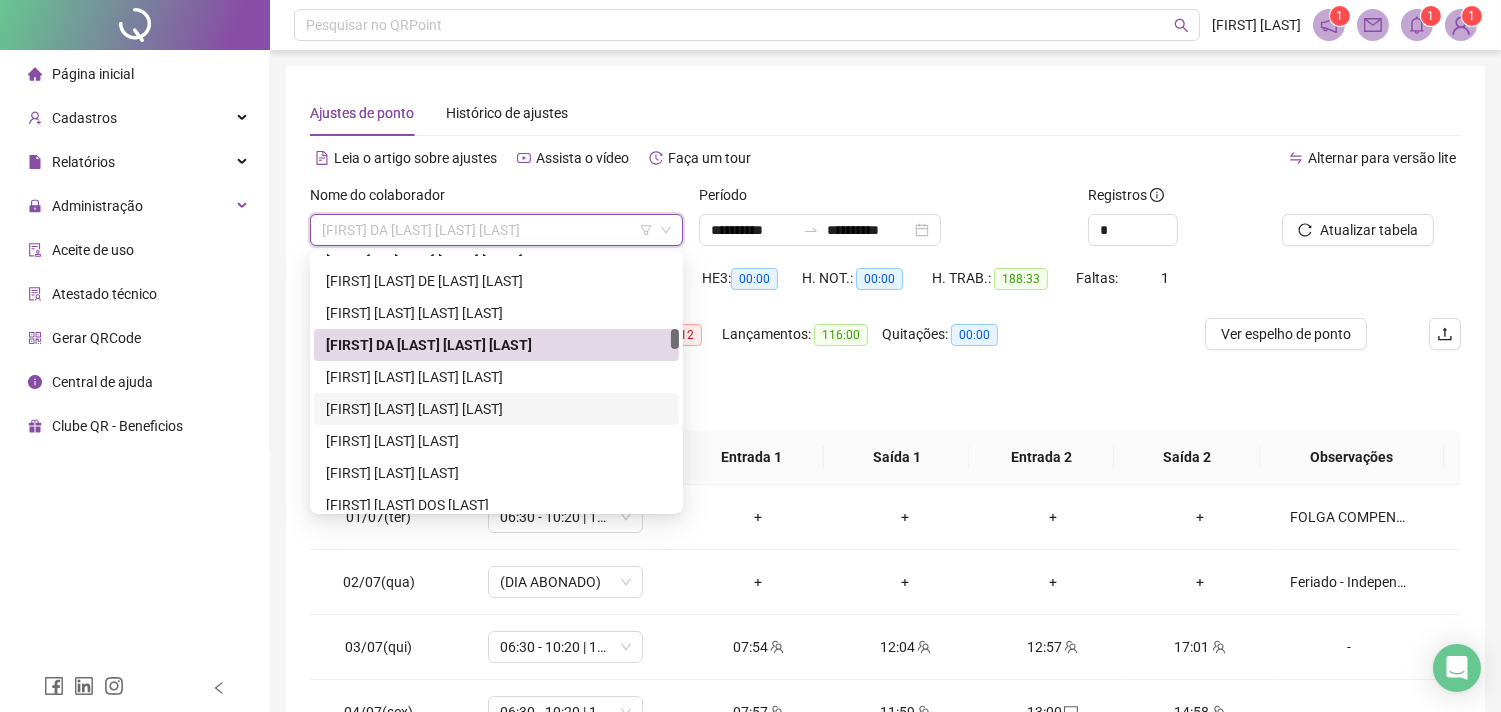 drag, startPoint x: 381, startPoint y: 413, endPoint x: 1062, endPoint y: 352, distance: 683.72656 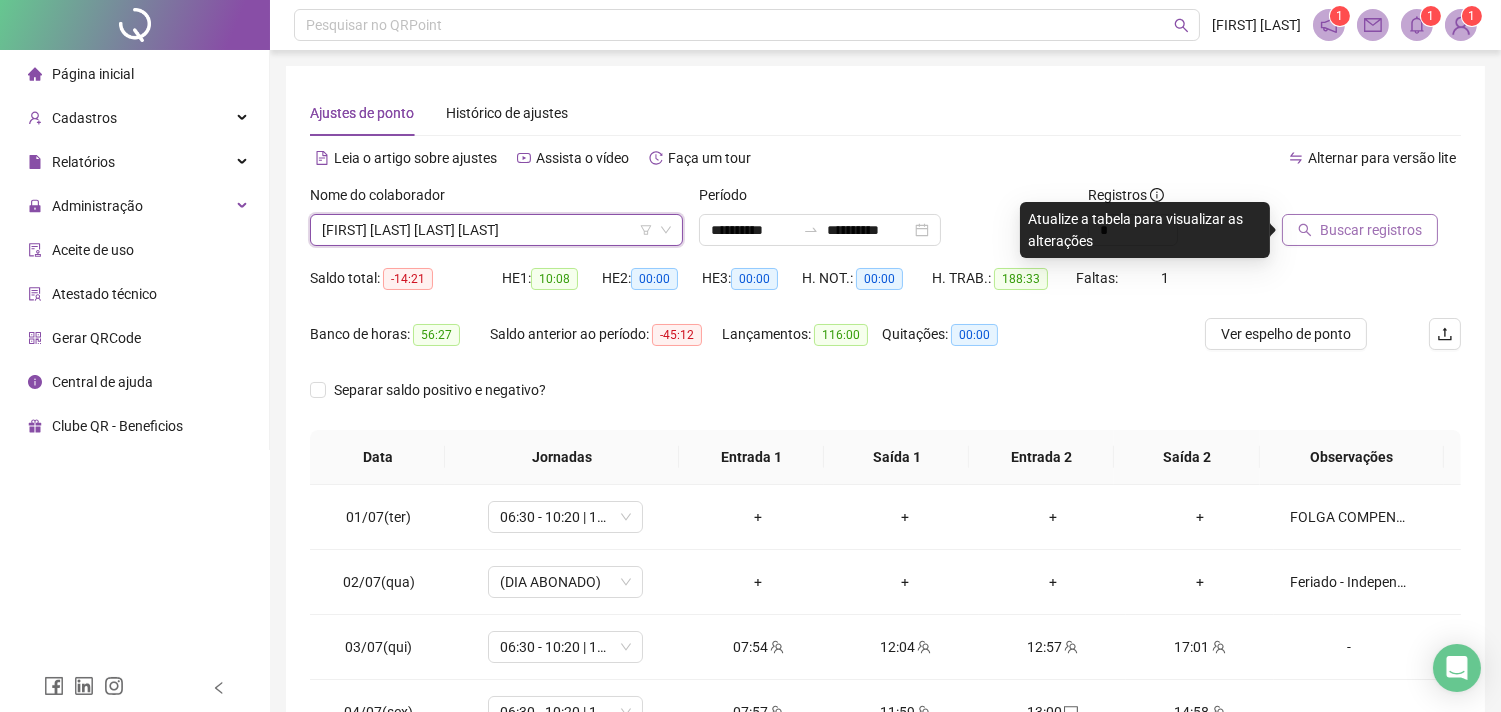 click on "Buscar registros" at bounding box center (1371, 230) 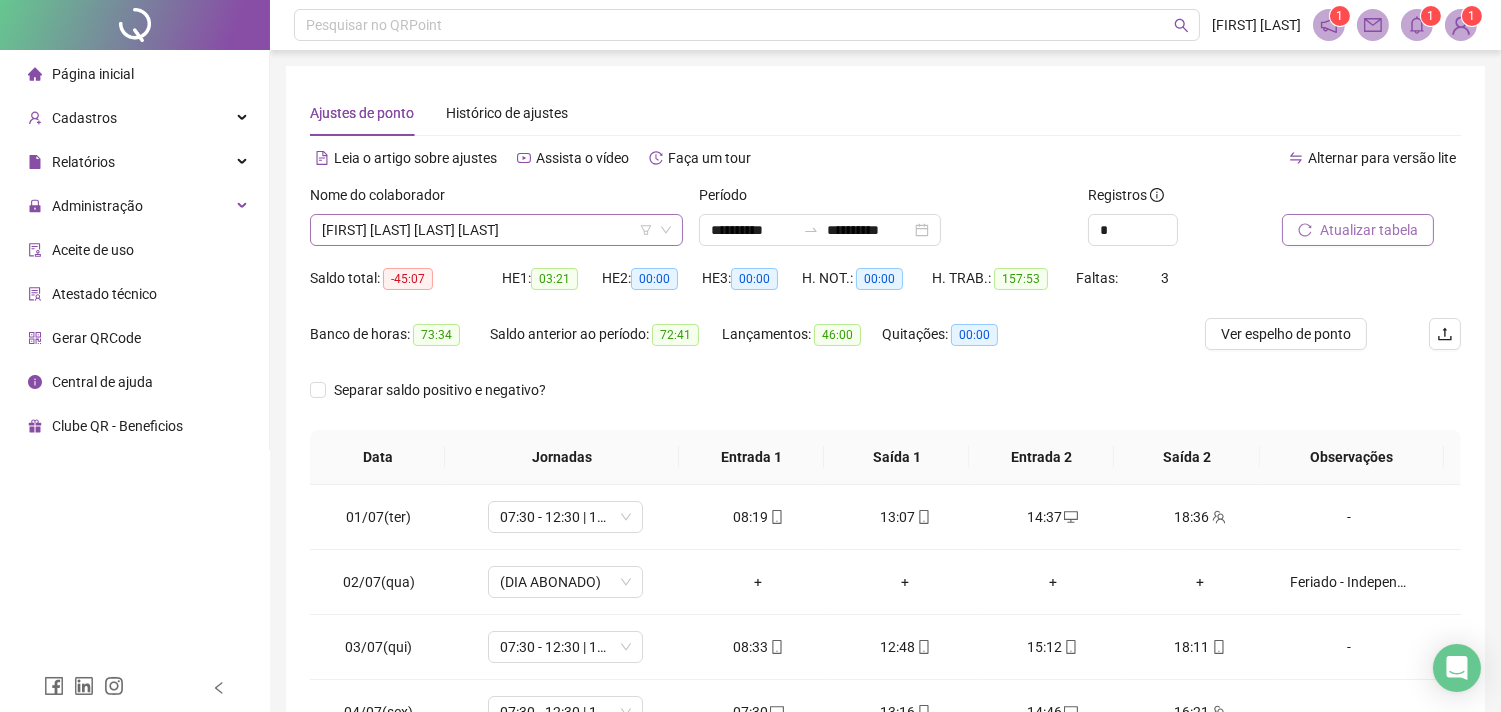 click on "[FIRST] [MIDDLE] [LAST]" at bounding box center [496, 230] 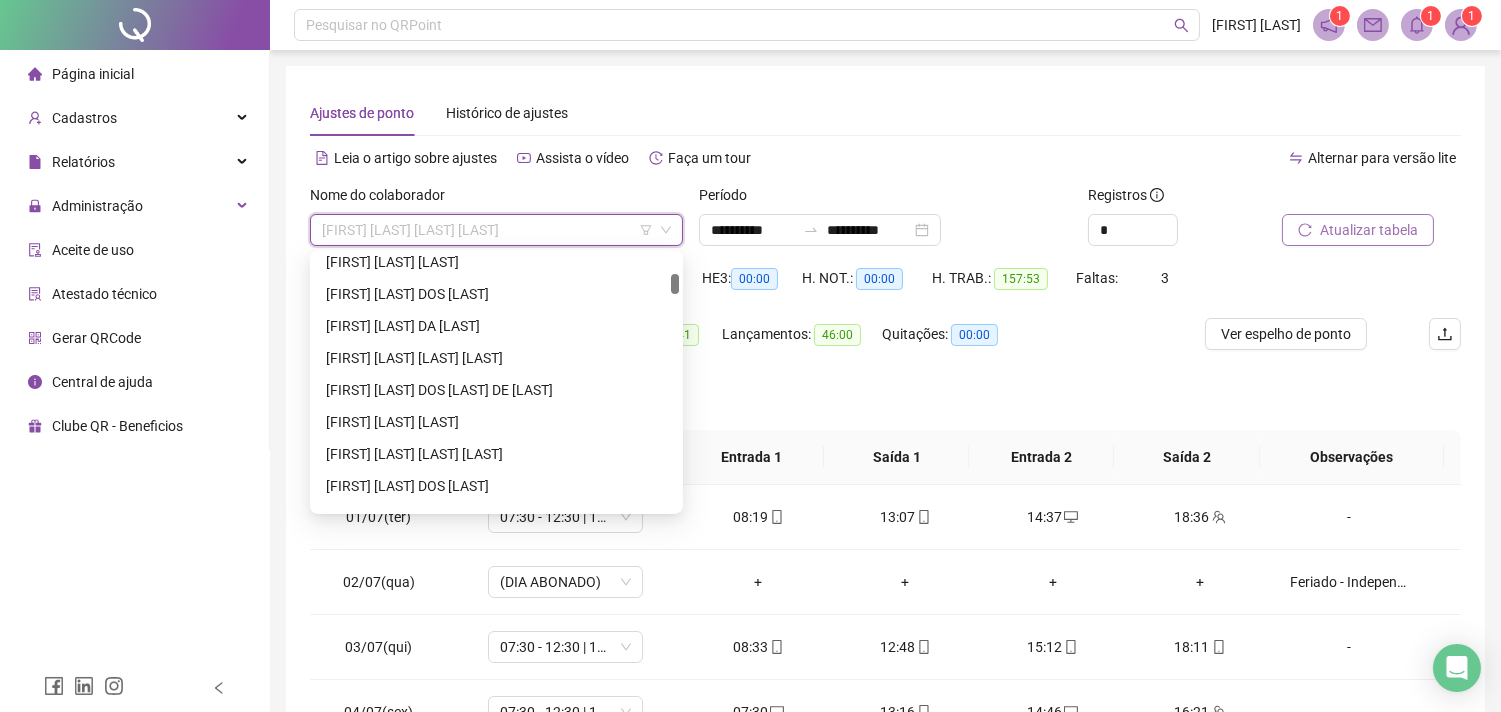 scroll, scrollTop: 338, scrollLeft: 0, axis: vertical 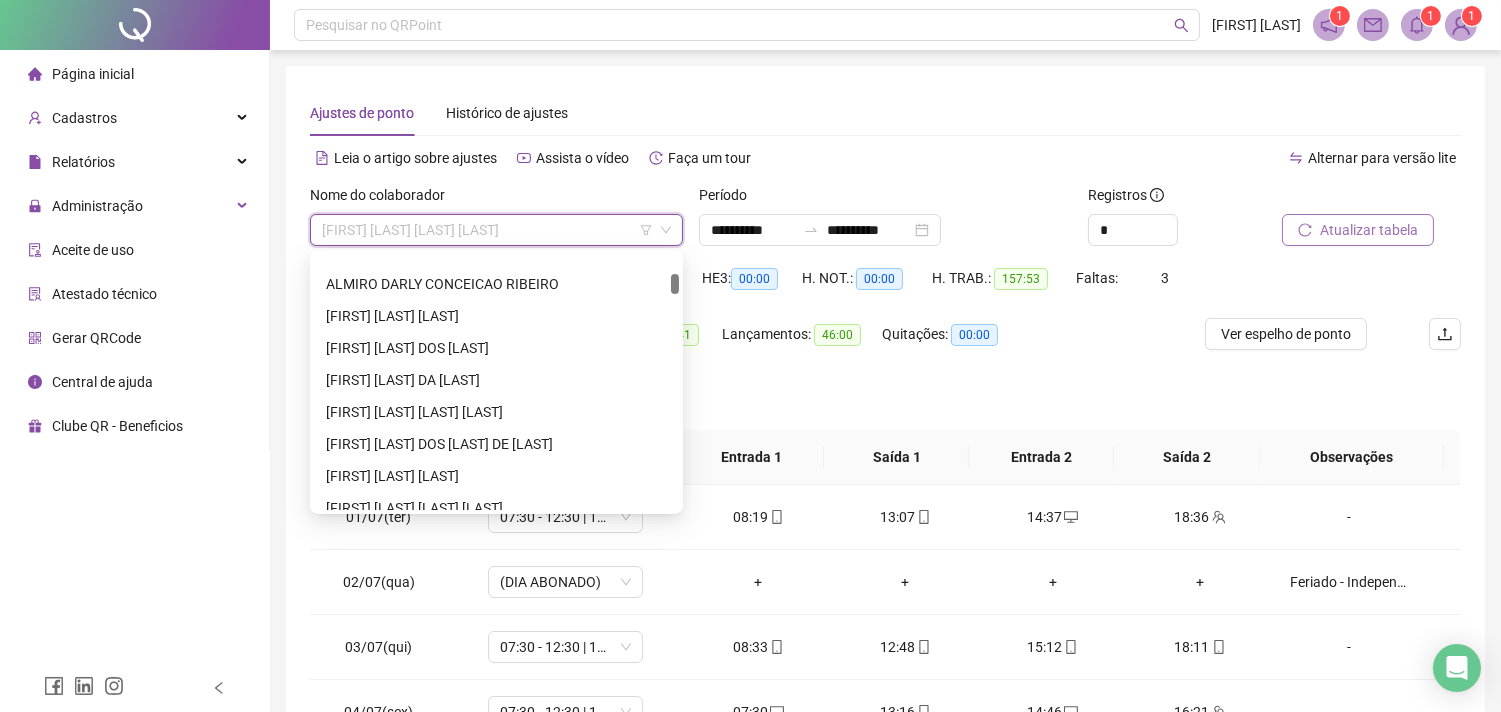 drag, startPoint x: 671, startPoint y: 340, endPoint x: 678, endPoint y: 284, distance: 56.435802 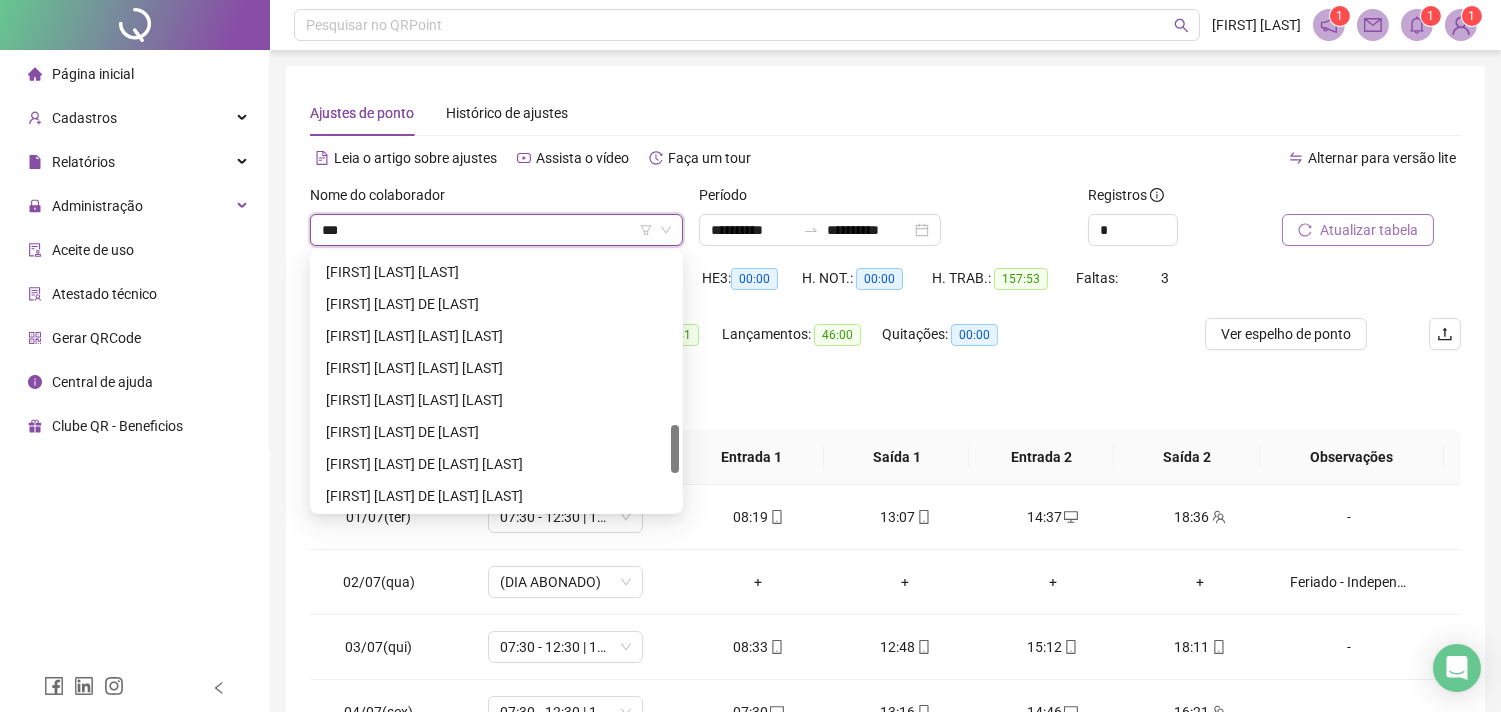 scroll, scrollTop: 0, scrollLeft: 0, axis: both 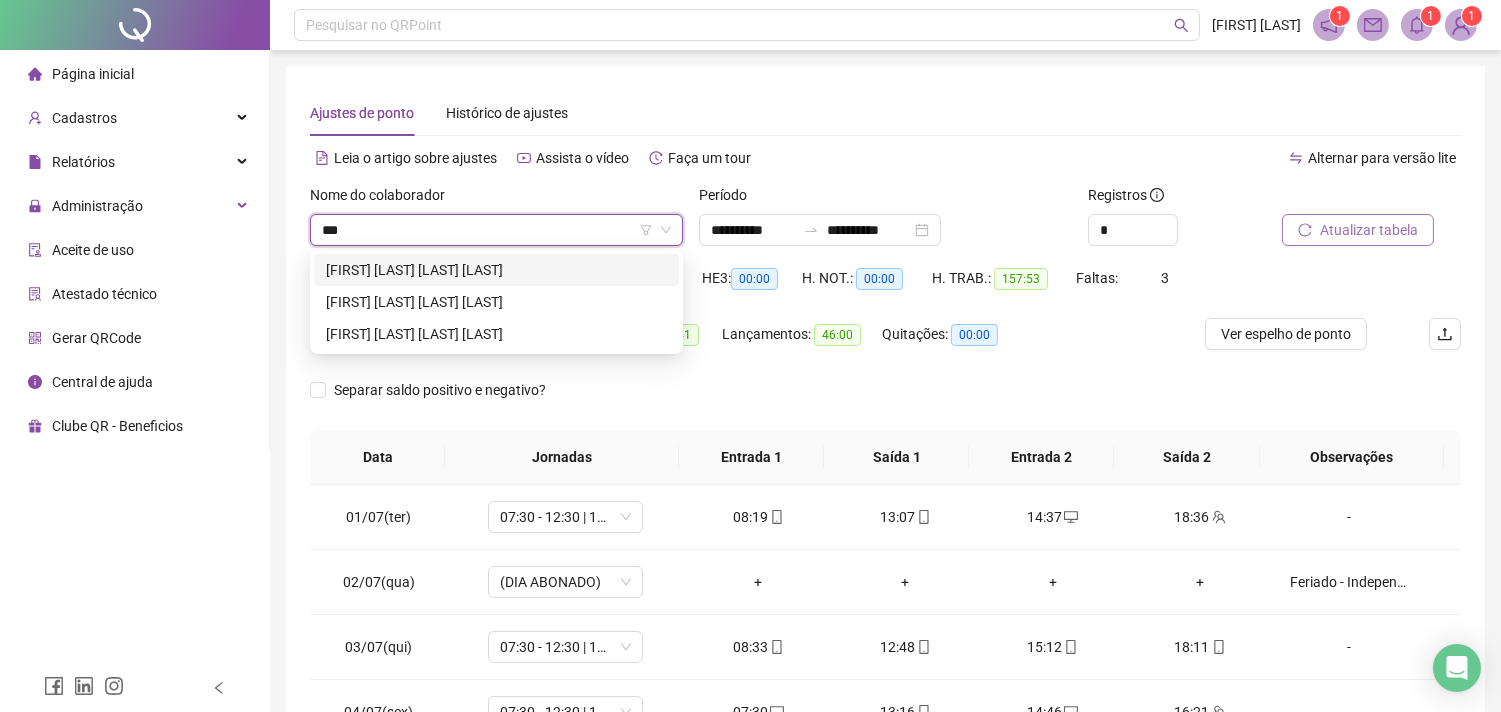 type on "****" 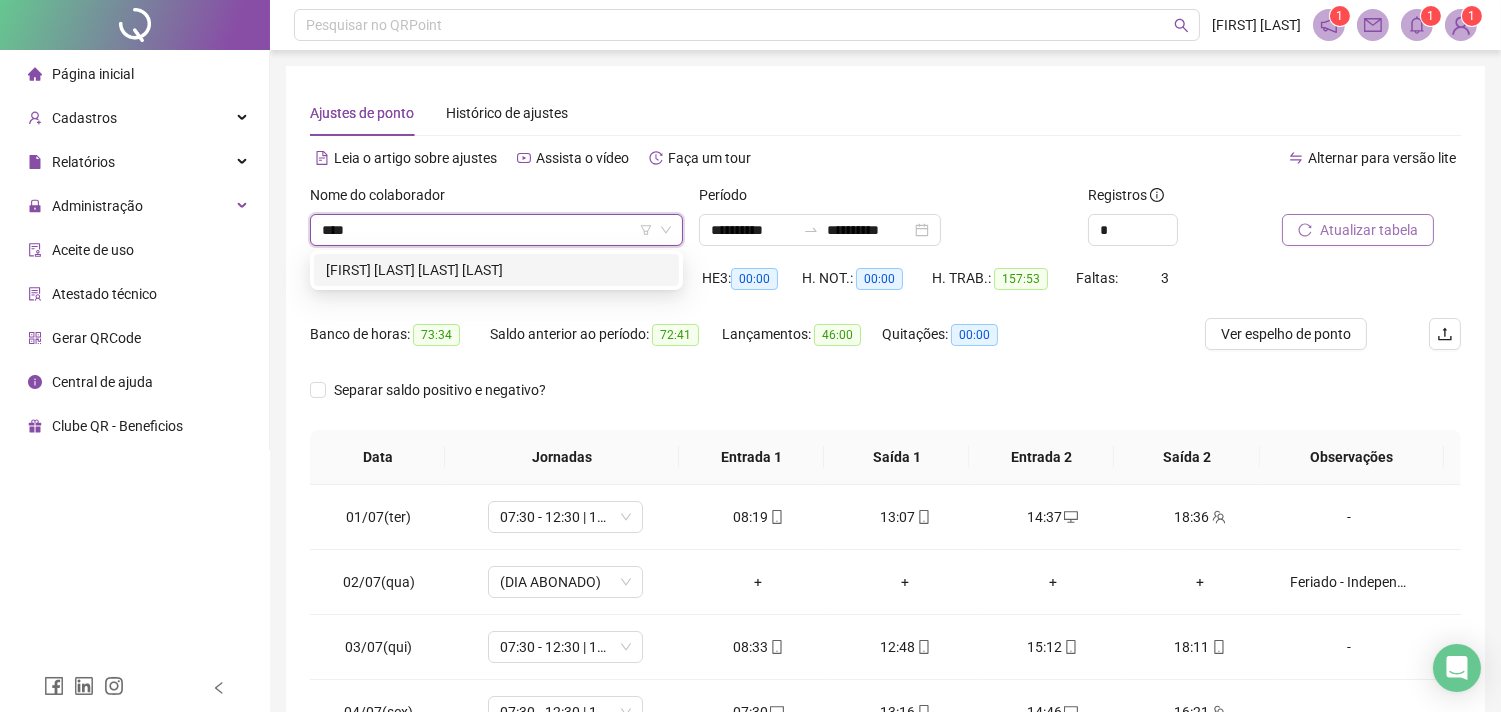 click on "DEISIANE TAINA ROCHA SANTOS" at bounding box center (496, 270) 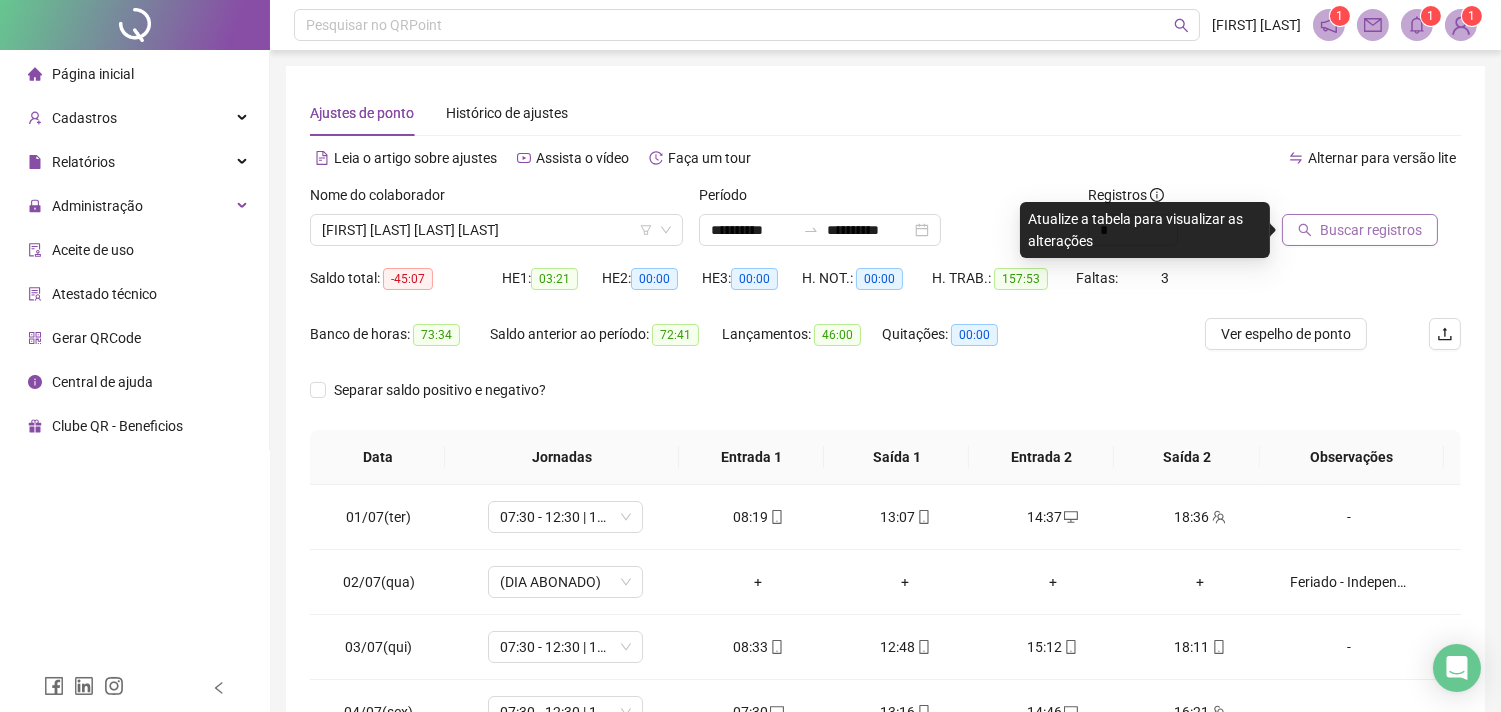 click on "Buscar registros" at bounding box center [1371, 230] 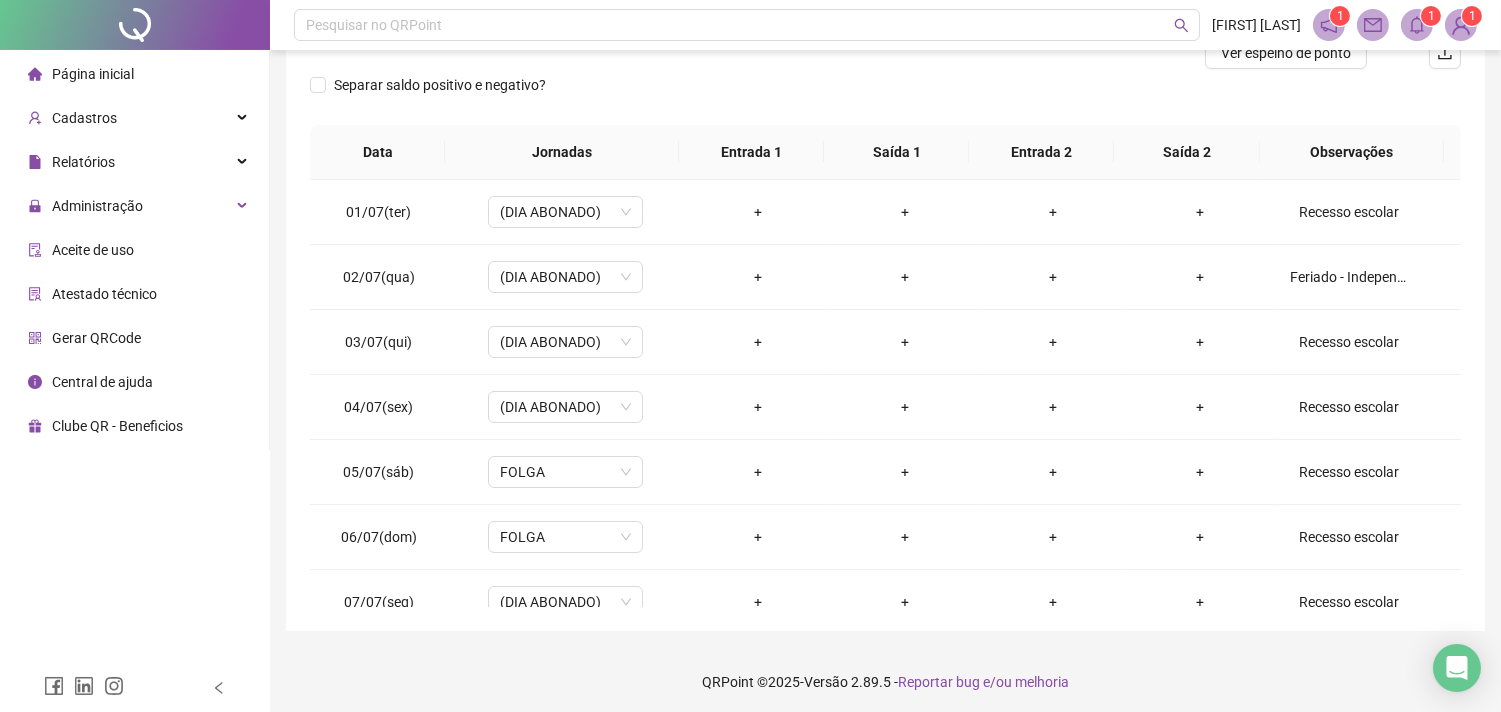 scroll, scrollTop: 285, scrollLeft: 0, axis: vertical 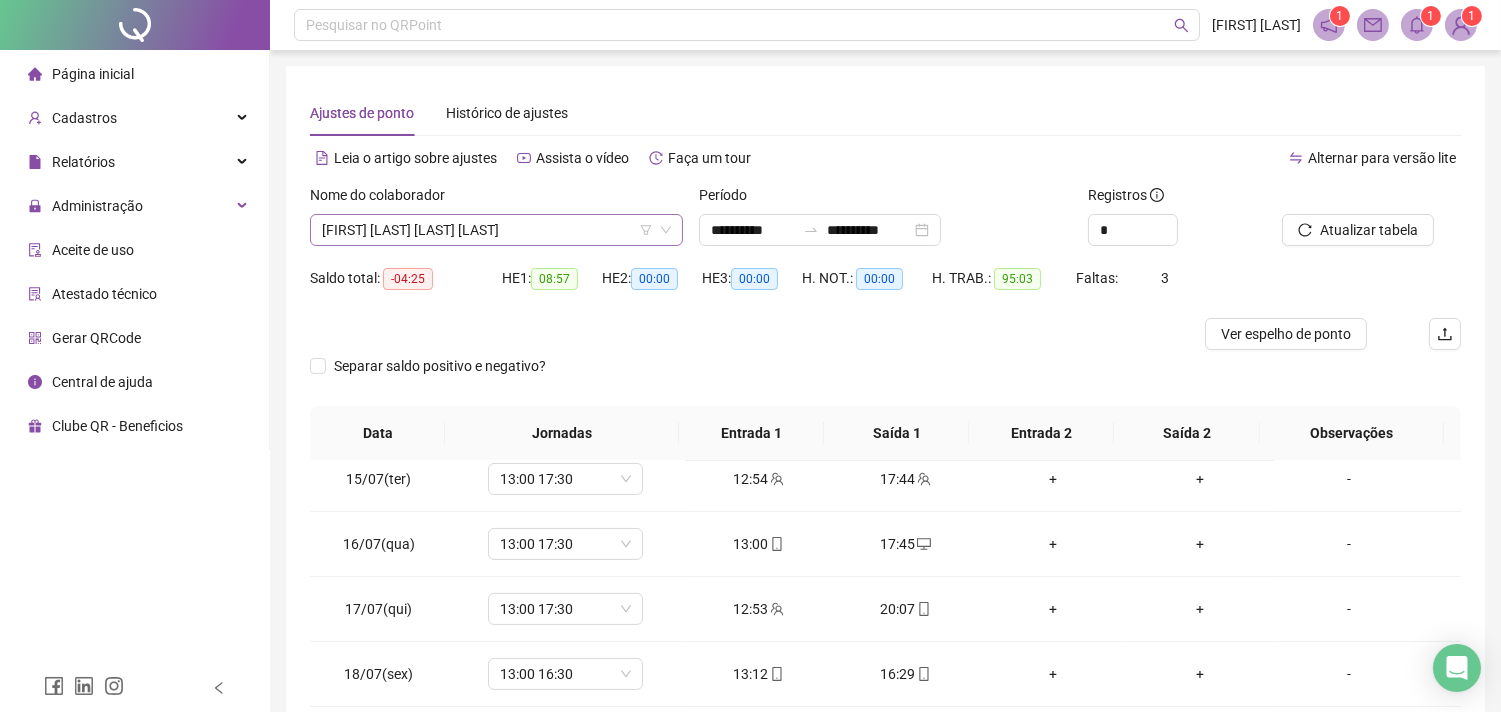 click on "DEISIANE TAINA ROCHA SANTOS" at bounding box center [496, 230] 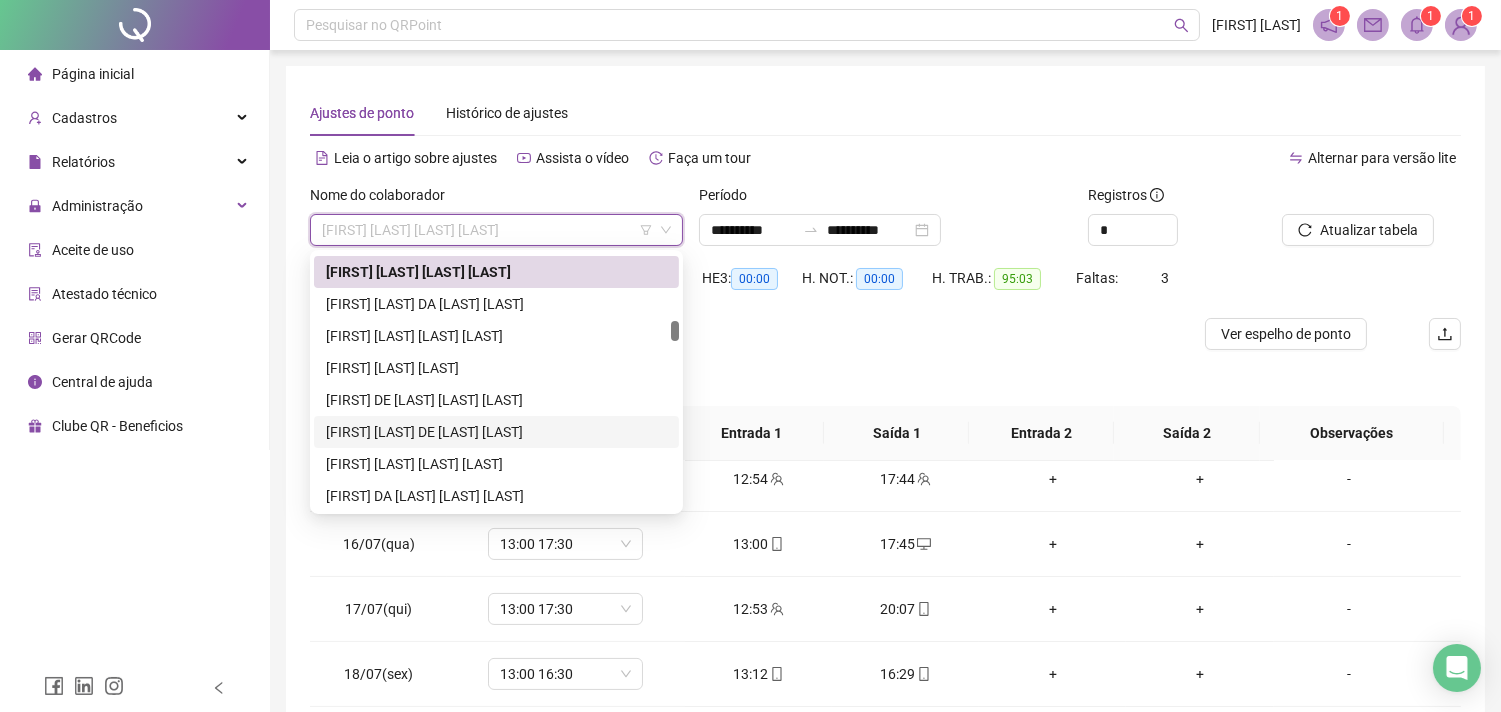 scroll, scrollTop: 1293, scrollLeft: 0, axis: vertical 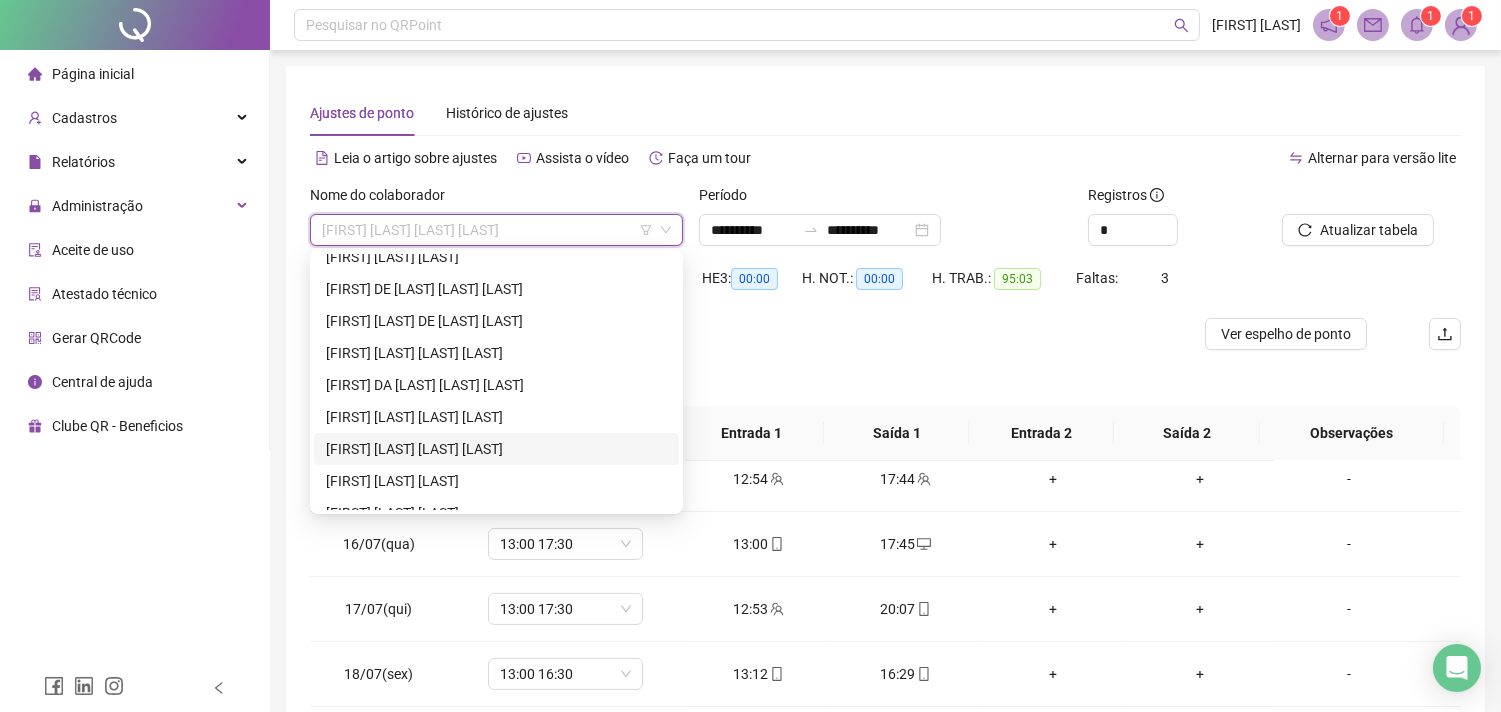 click on "[FIRST] [MIDDLE] [LAST]" at bounding box center (496, 449) 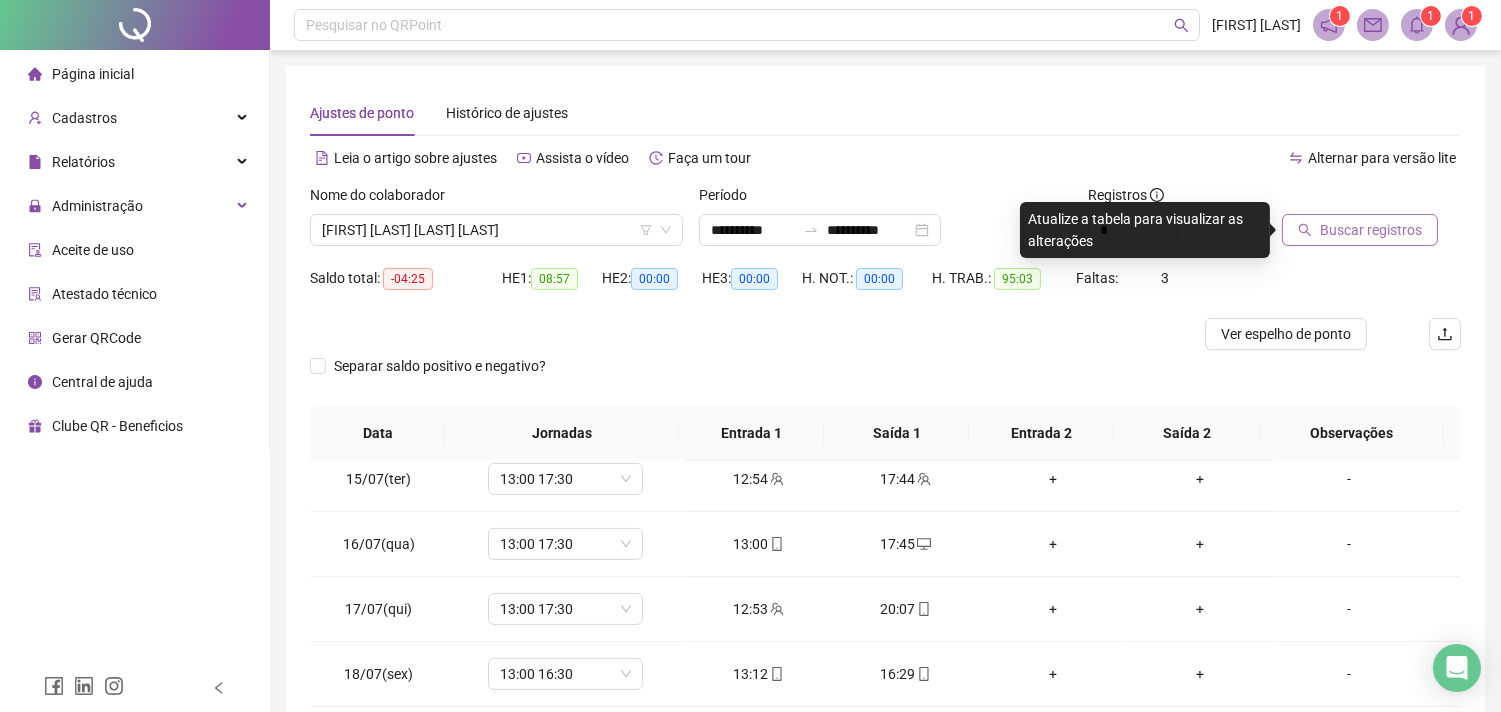 click on "Buscar registros" at bounding box center (1371, 230) 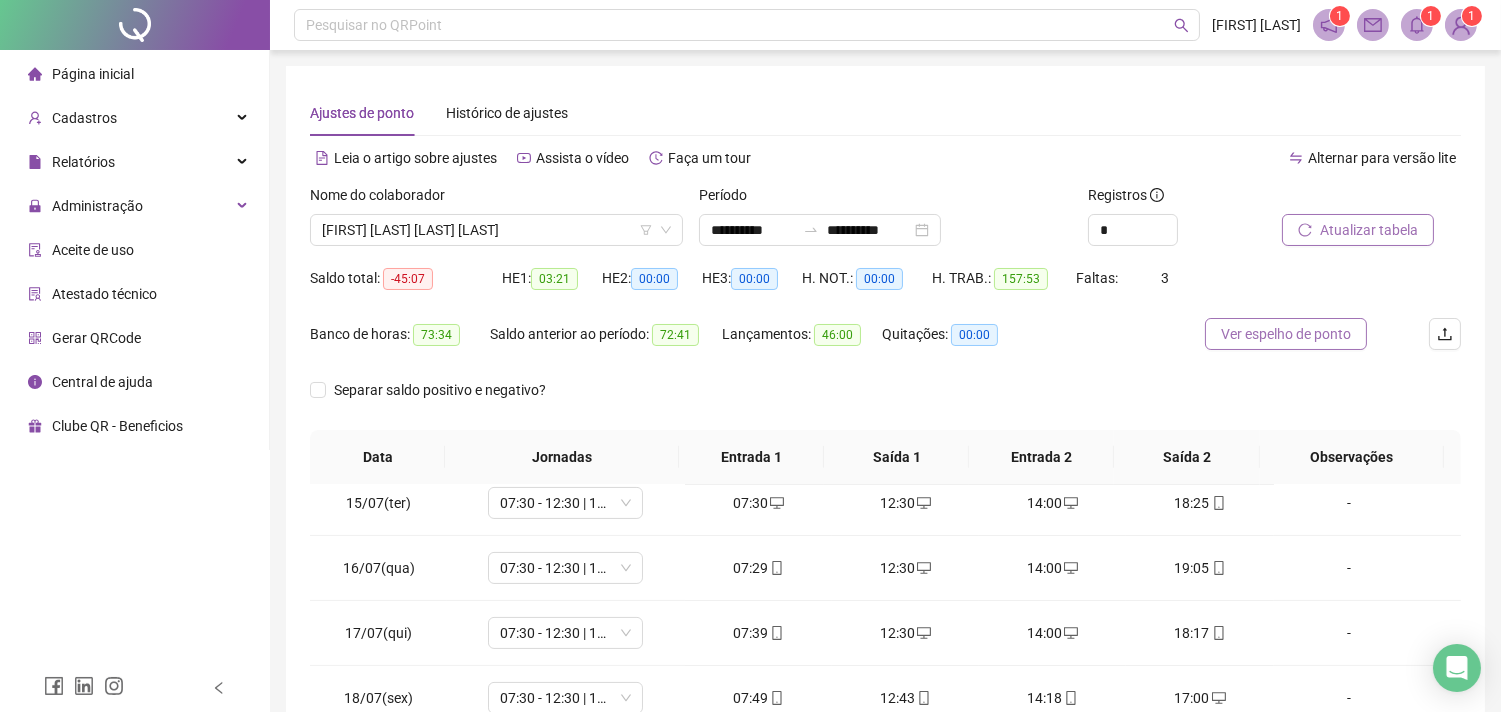 click on "Ver espelho de ponto" at bounding box center [1286, 334] 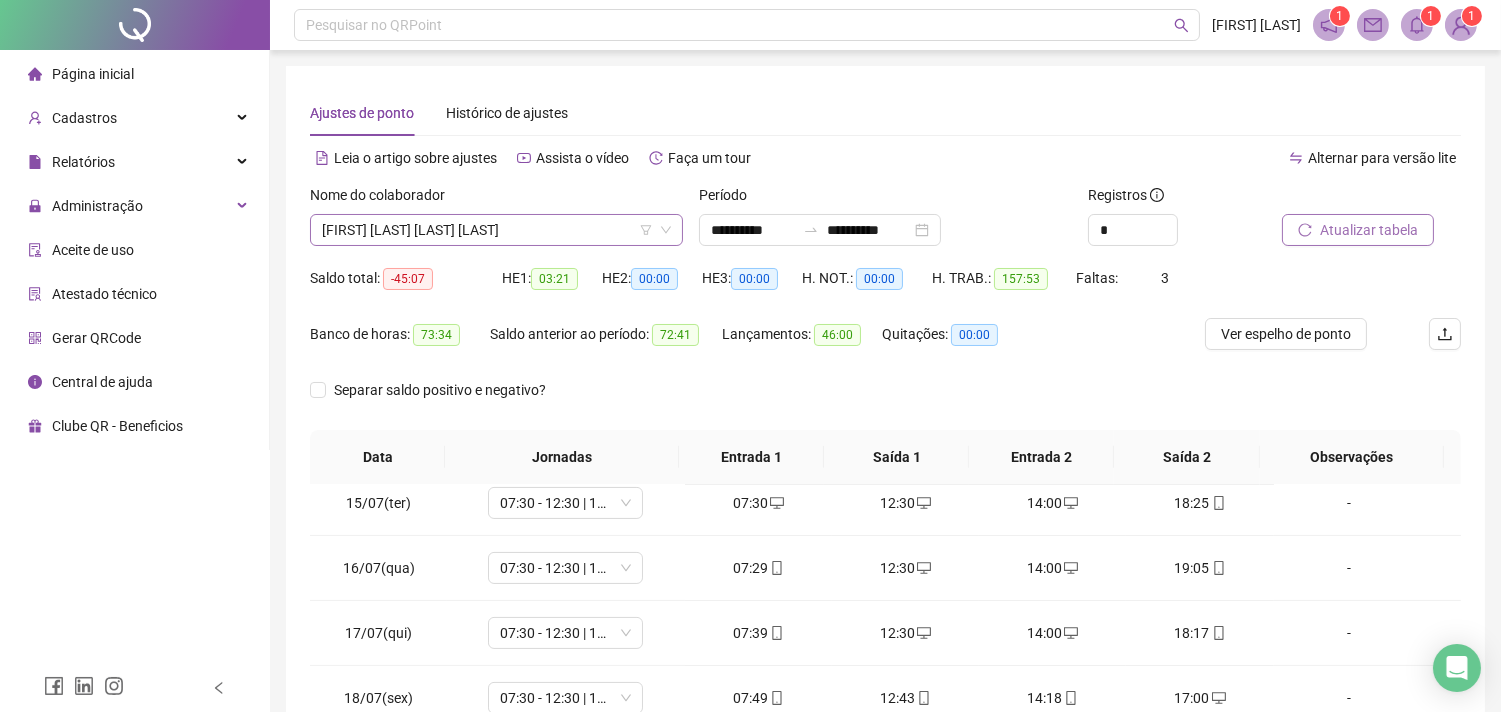 click on "[FIRST] [MIDDLE] [LAST]" at bounding box center (496, 230) 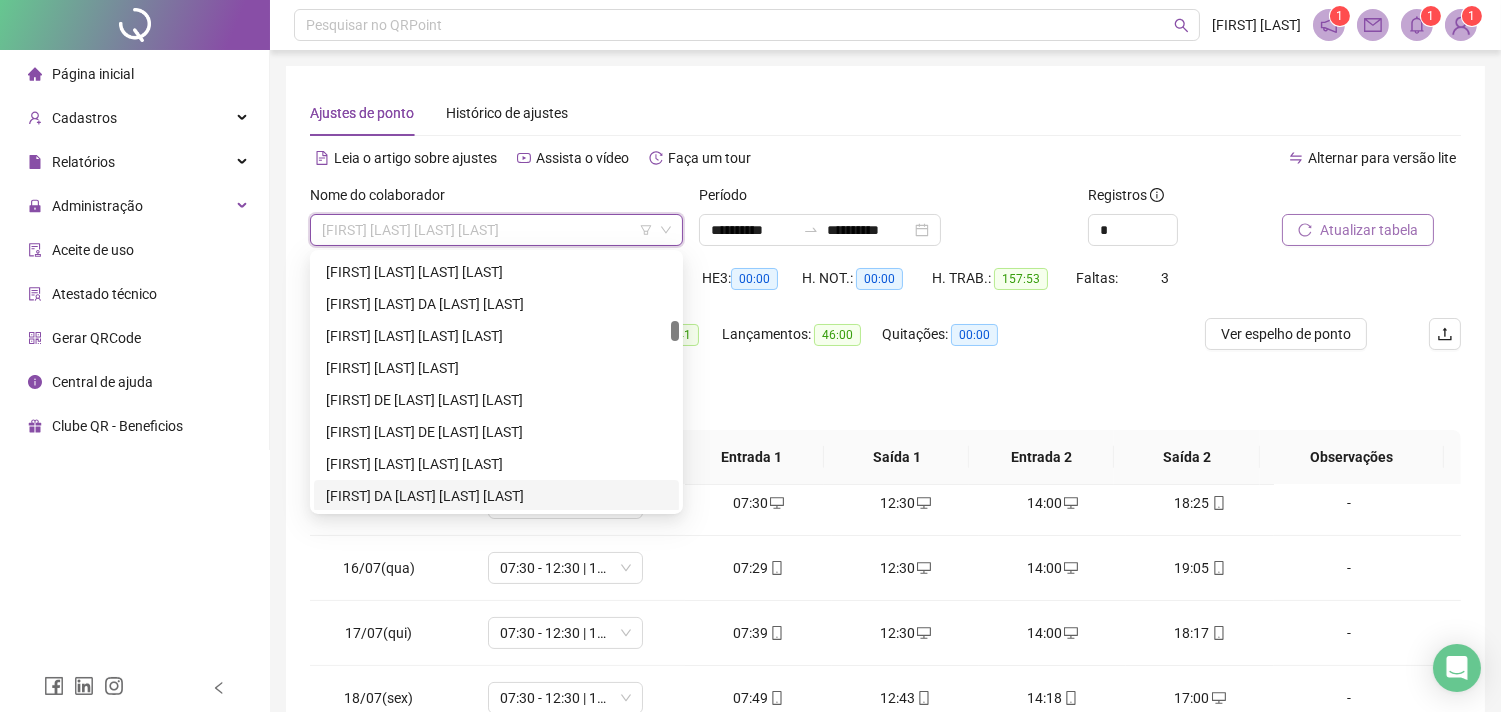 scroll, scrollTop: 1071, scrollLeft: 0, axis: vertical 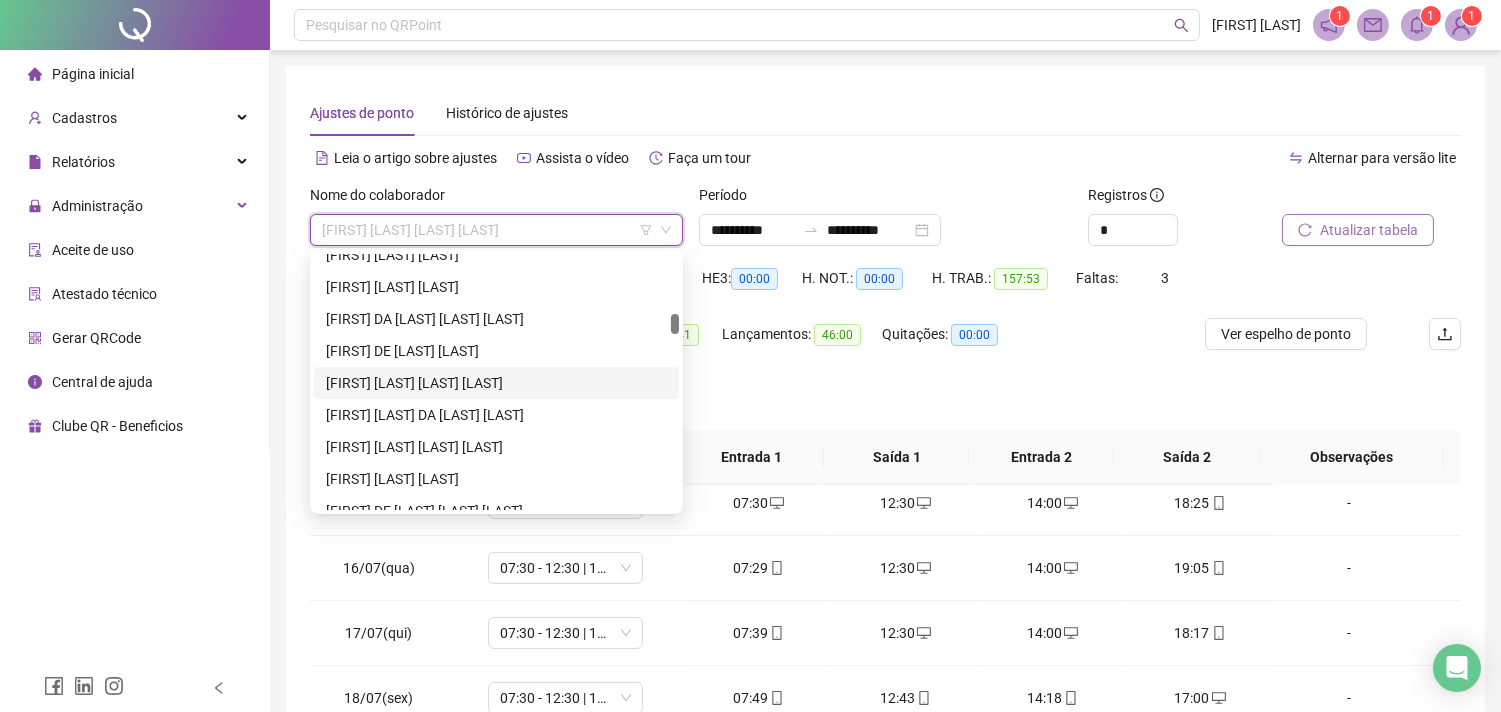 click on "DEISIANE TAINA ROCHA SANTOS" at bounding box center (496, 383) 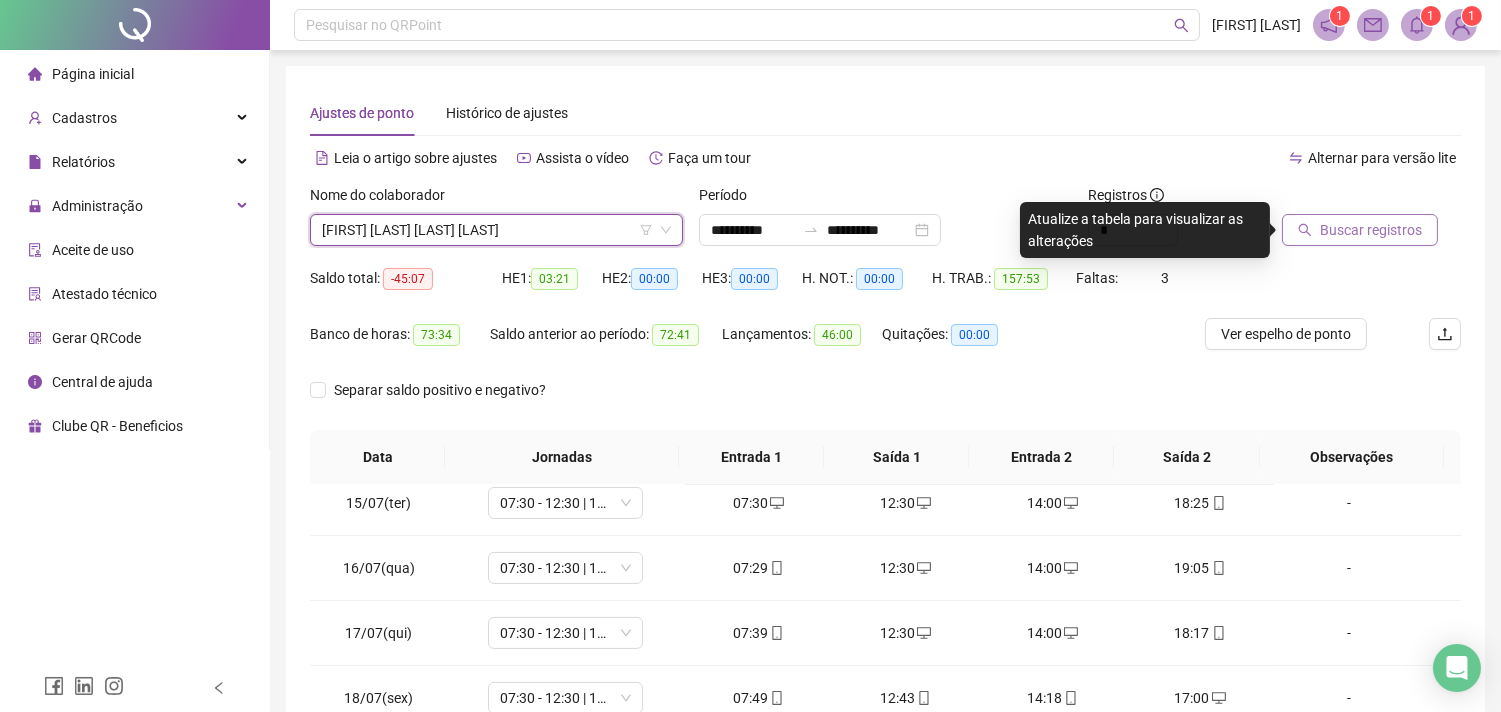 click on "Buscar registros" at bounding box center (1371, 230) 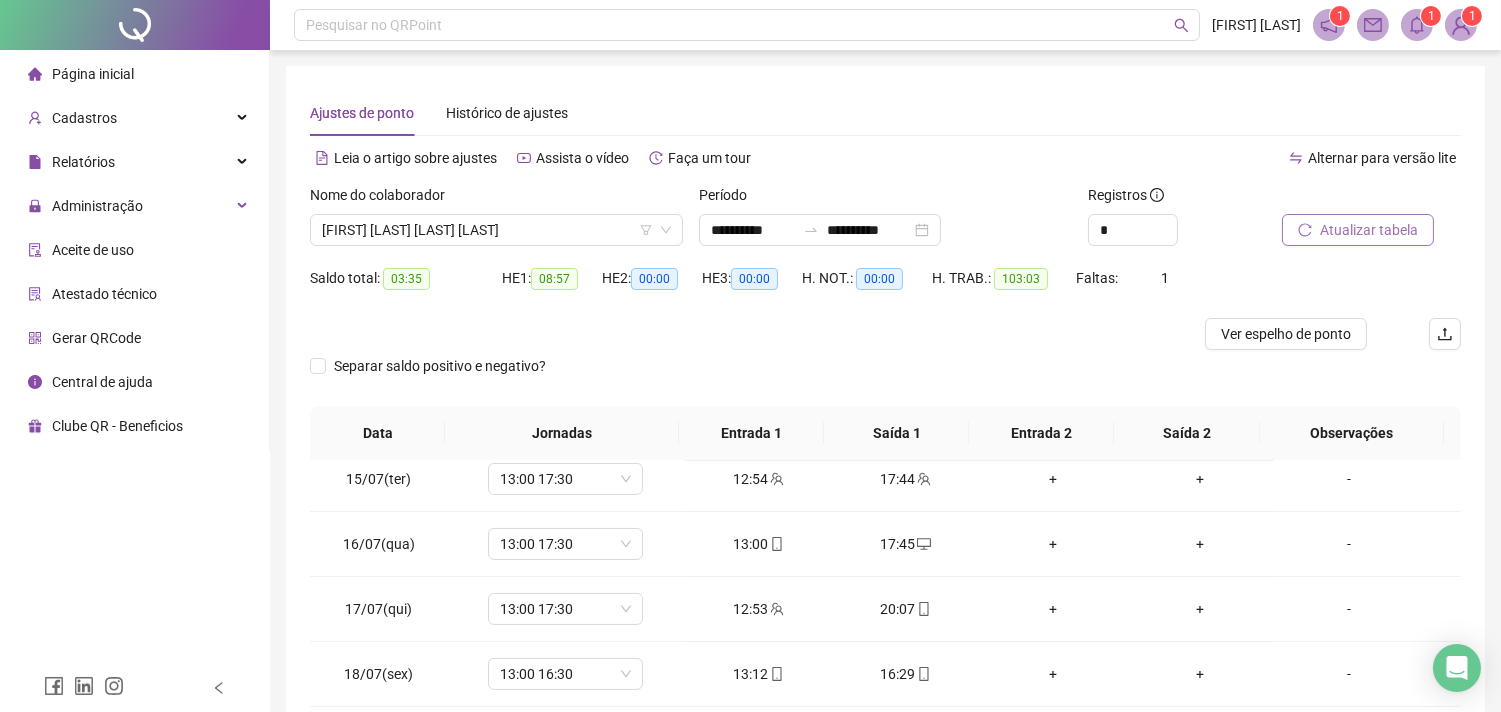 scroll, scrollTop: 285, scrollLeft: 0, axis: vertical 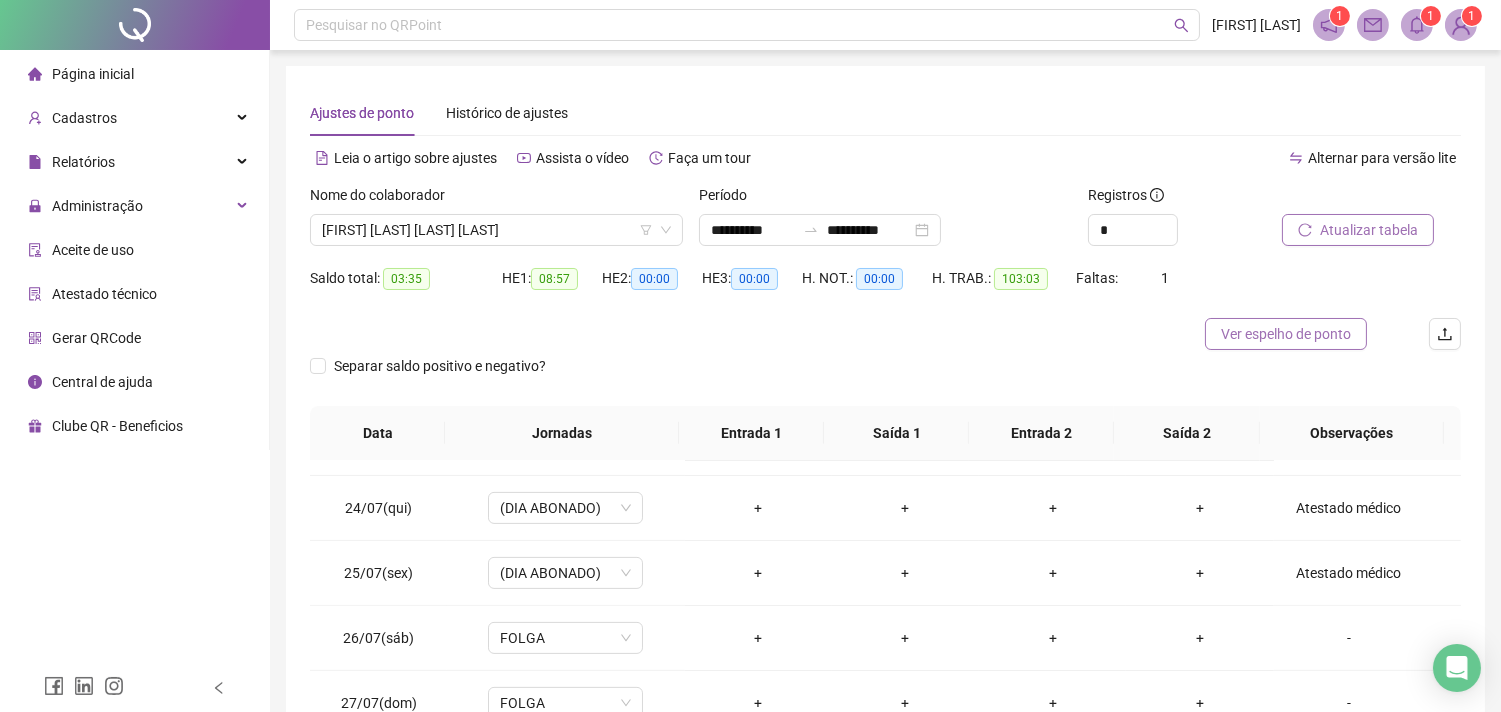click on "Ver espelho de ponto" at bounding box center (1286, 334) 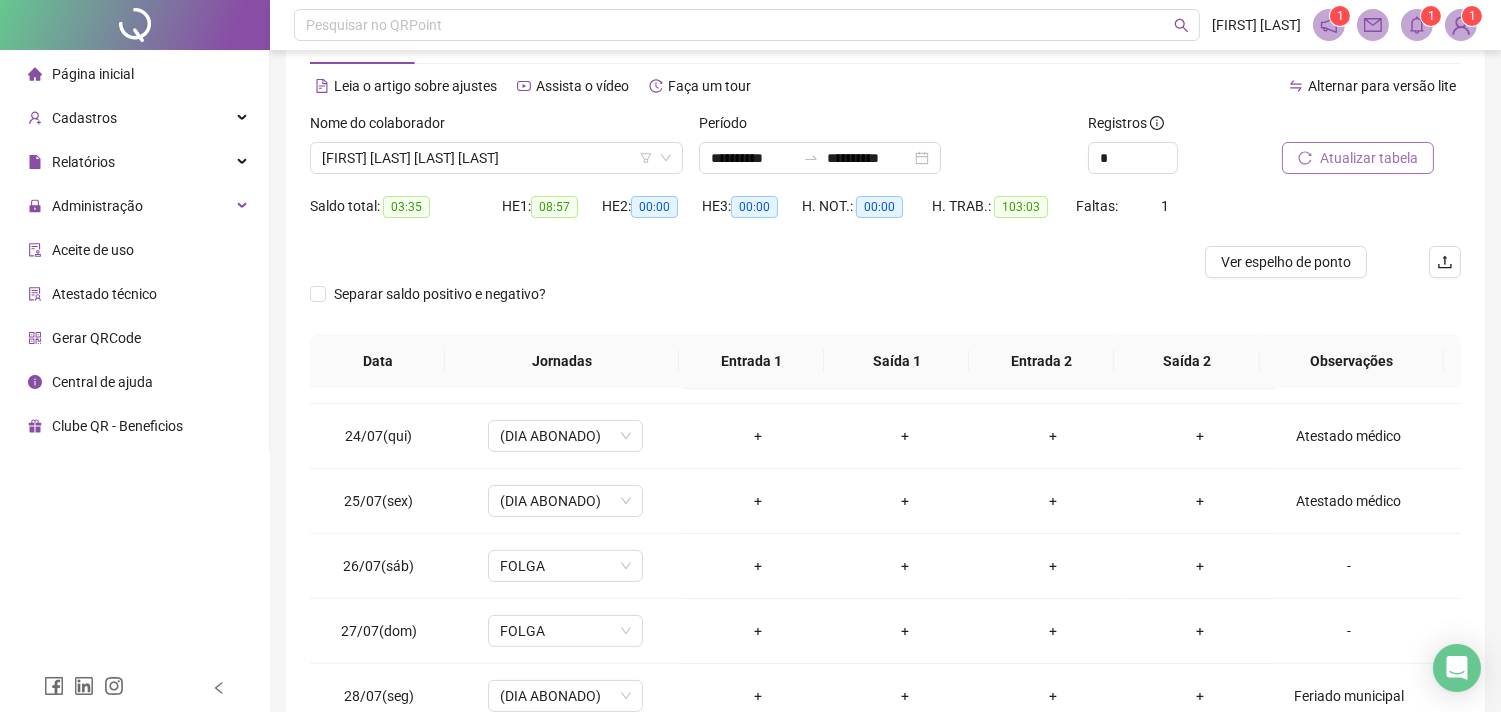 scroll, scrollTop: 285, scrollLeft: 0, axis: vertical 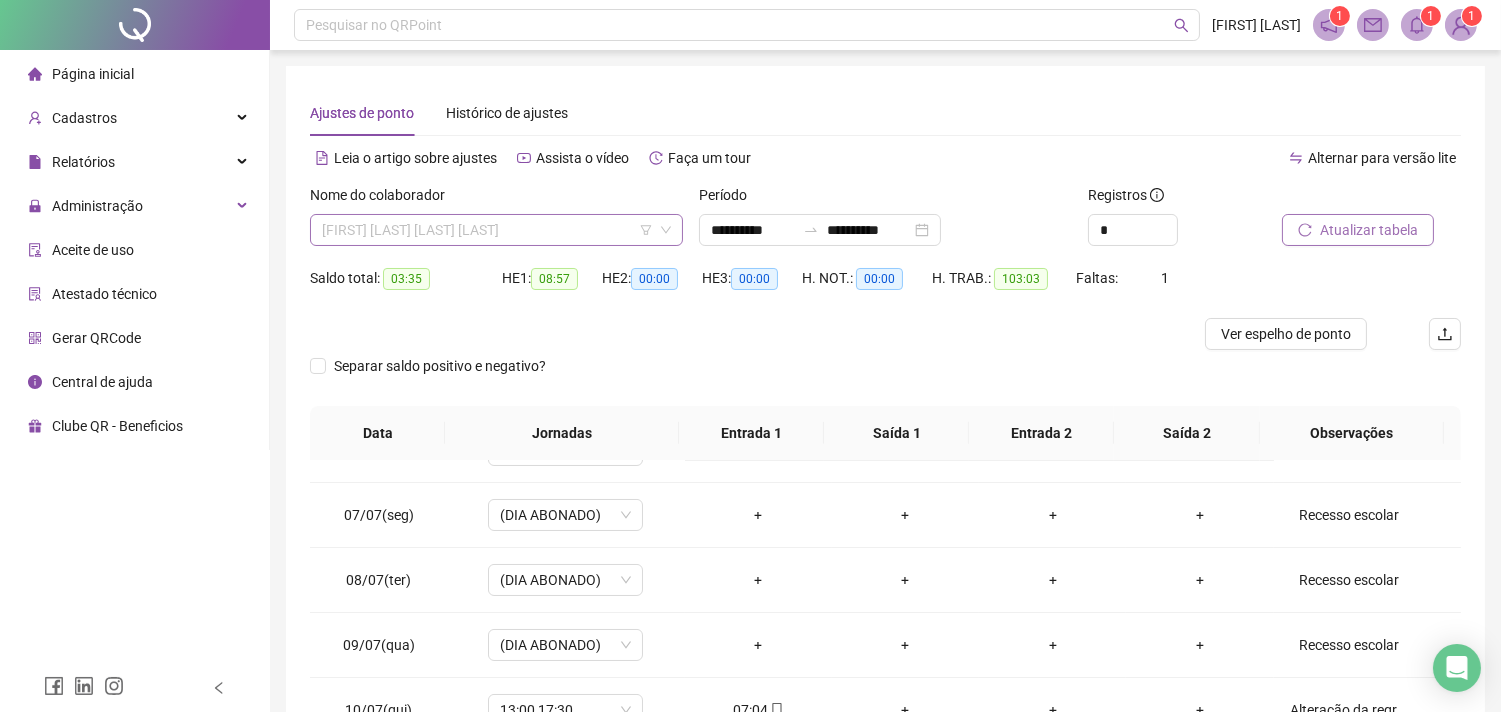 click on "DEISIANE TAINA ROCHA SANTOS" at bounding box center (496, 230) 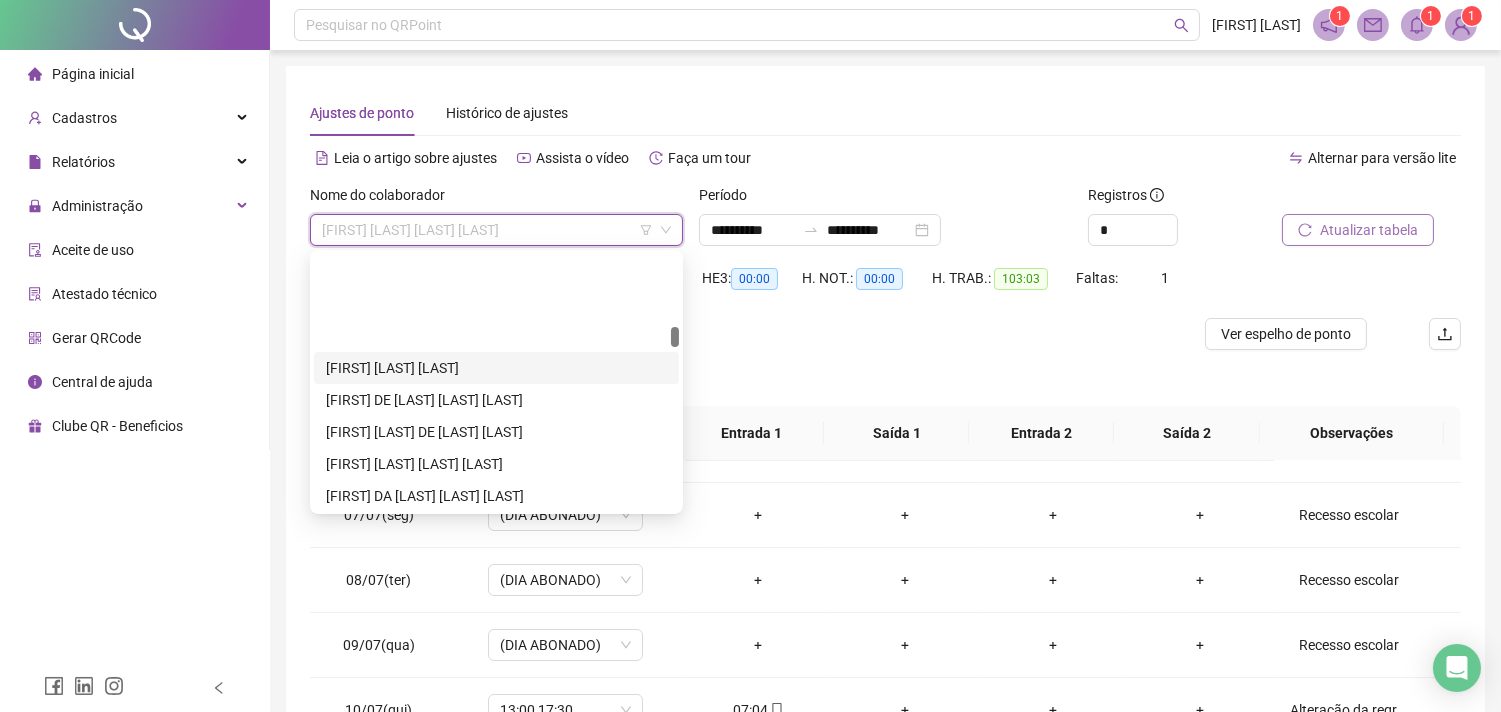 scroll, scrollTop: 1293, scrollLeft: 0, axis: vertical 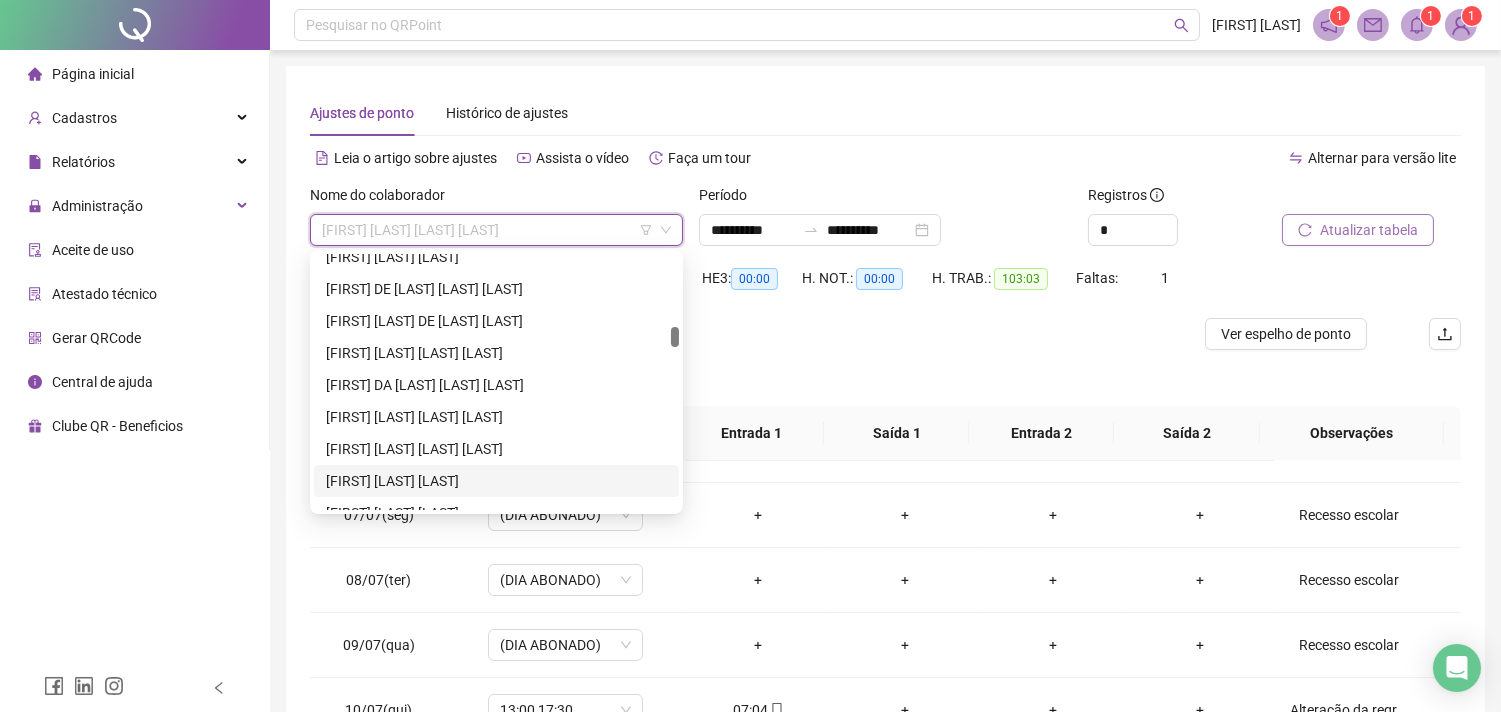 click on "ERIKA SIMOES BARAUNA" at bounding box center [496, 481] 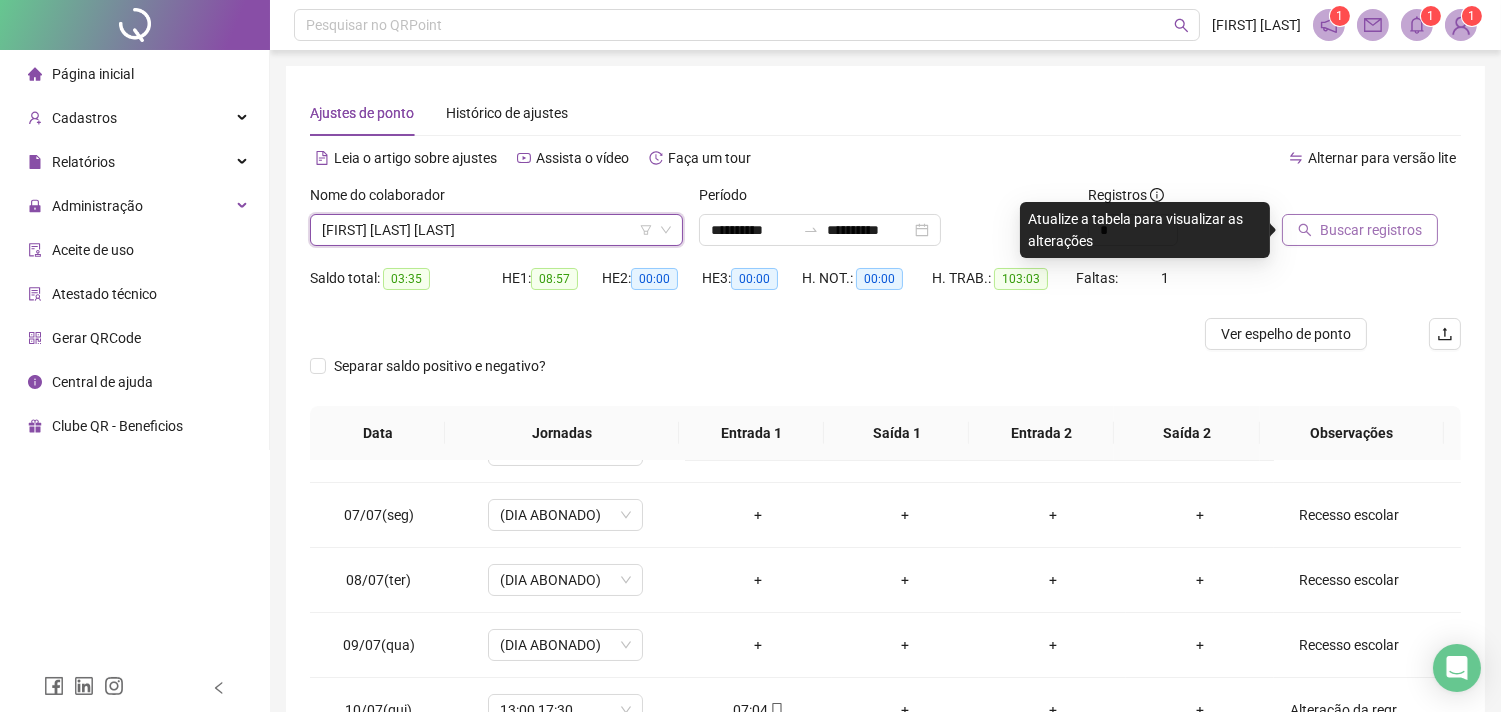 click on "Buscar registros" at bounding box center (1371, 230) 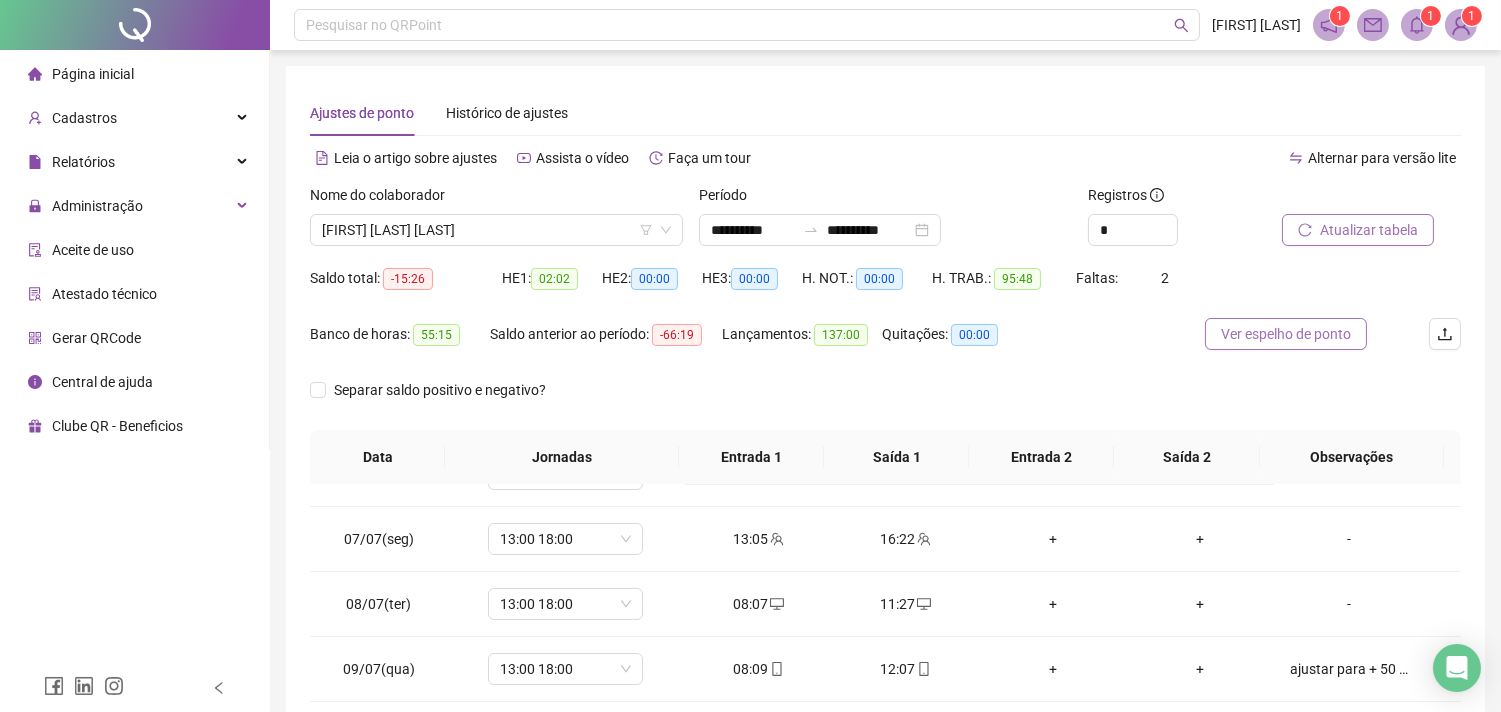click on "Ver espelho de ponto" at bounding box center (1286, 334) 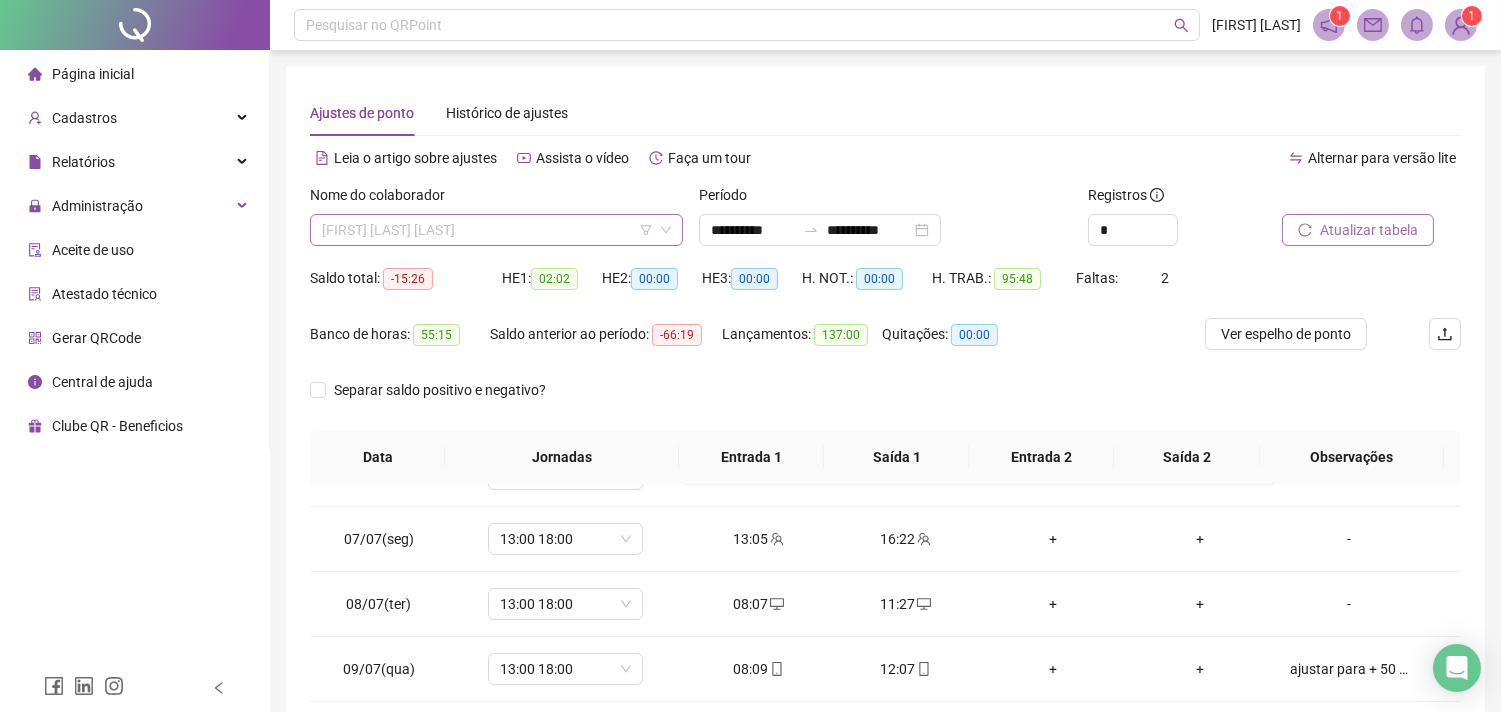 click on "ERIKA SIMOES BARAUNA" at bounding box center (496, 230) 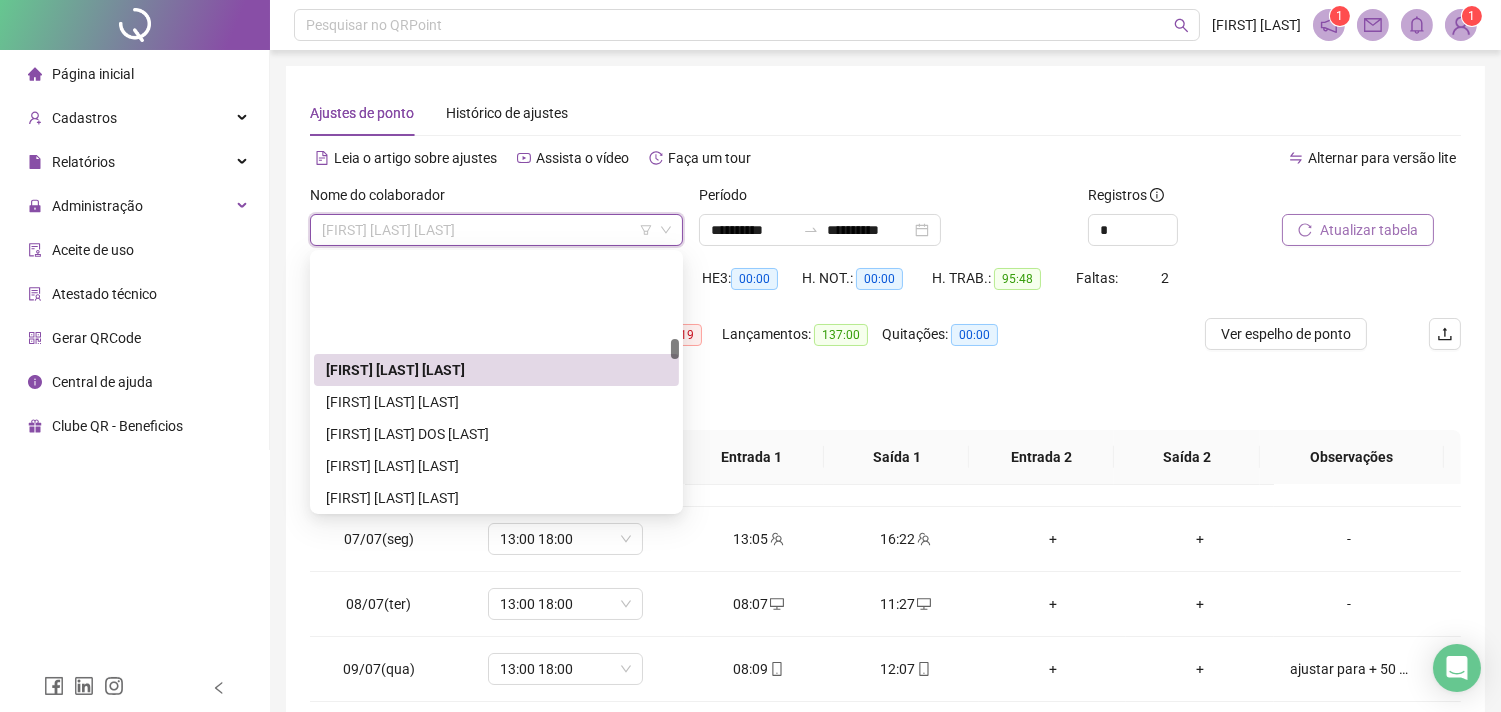 scroll, scrollTop: 1515, scrollLeft: 0, axis: vertical 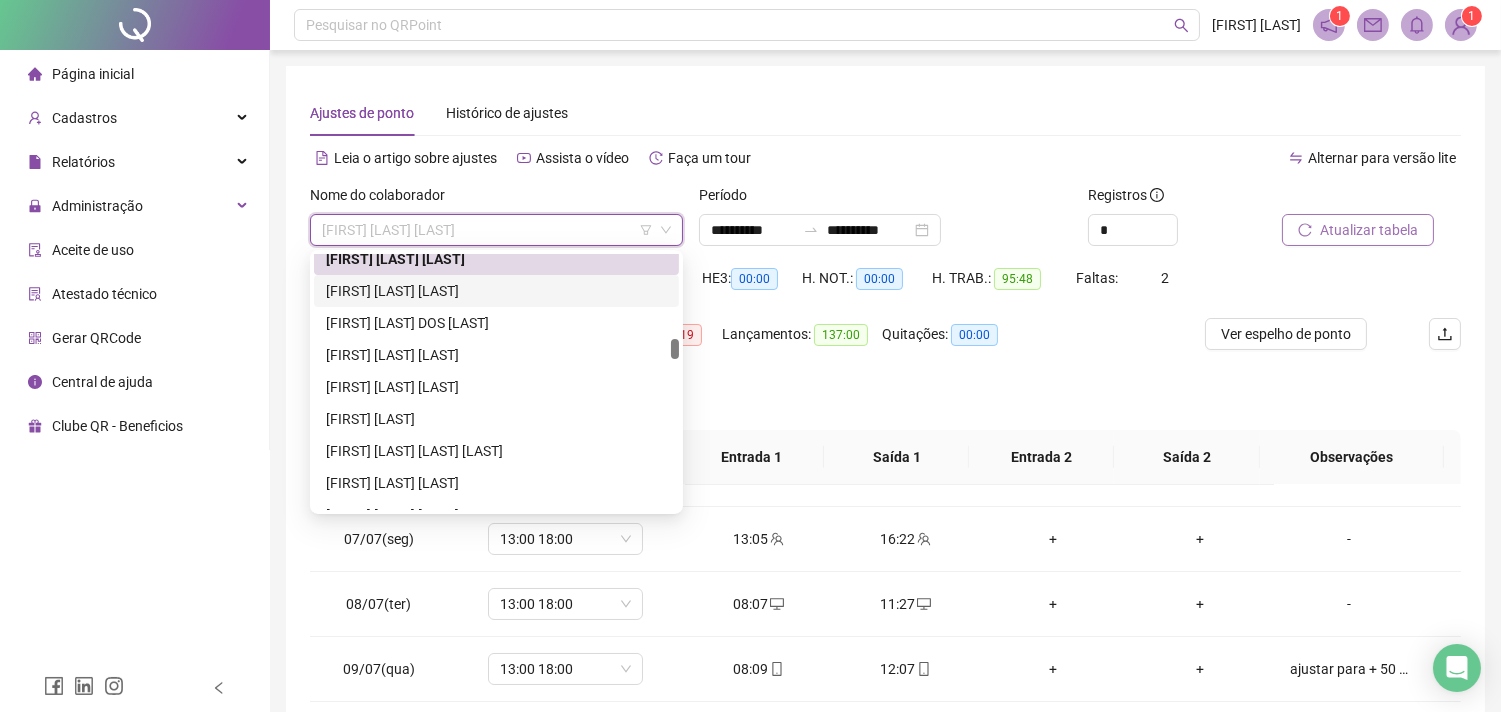 click on "FATIMA SANTOS SILVA" at bounding box center (496, 291) 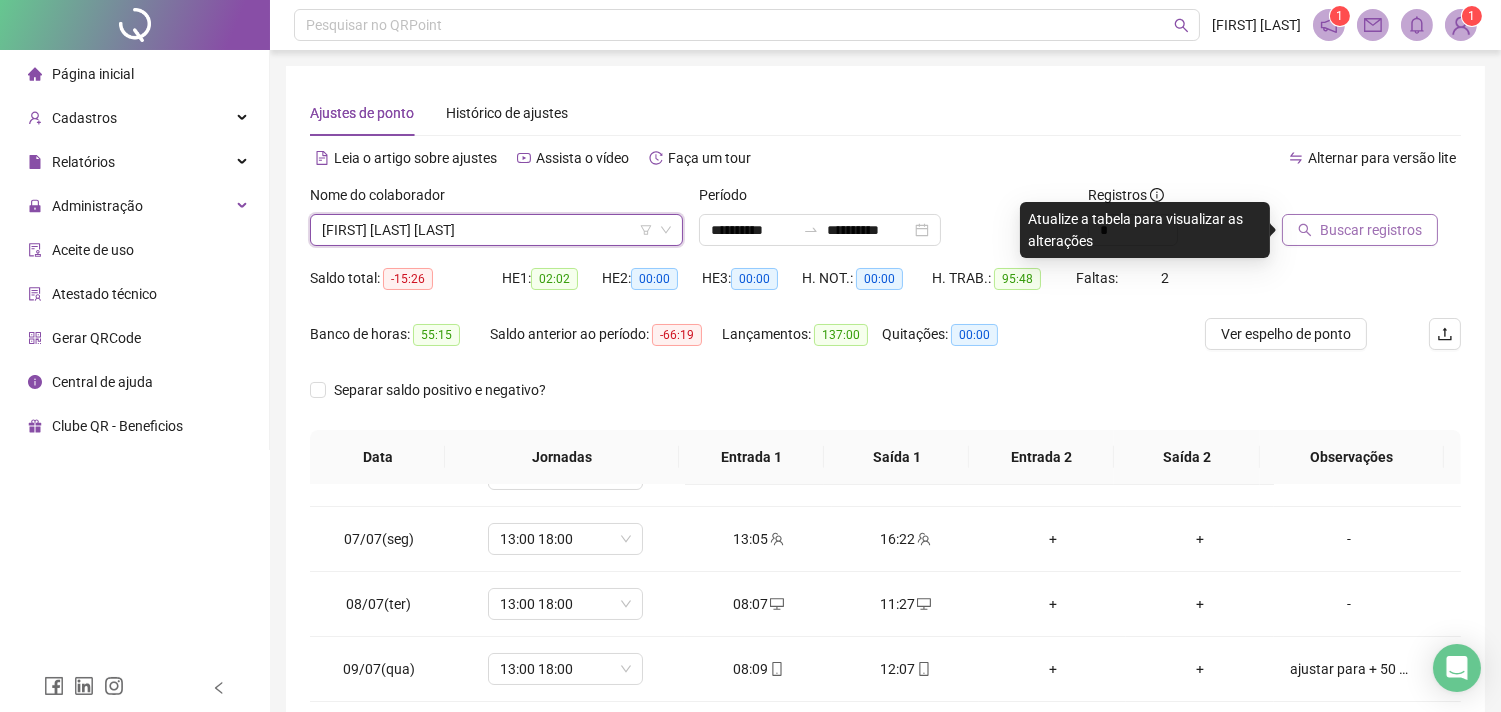 click on "Buscar registros" at bounding box center (1371, 230) 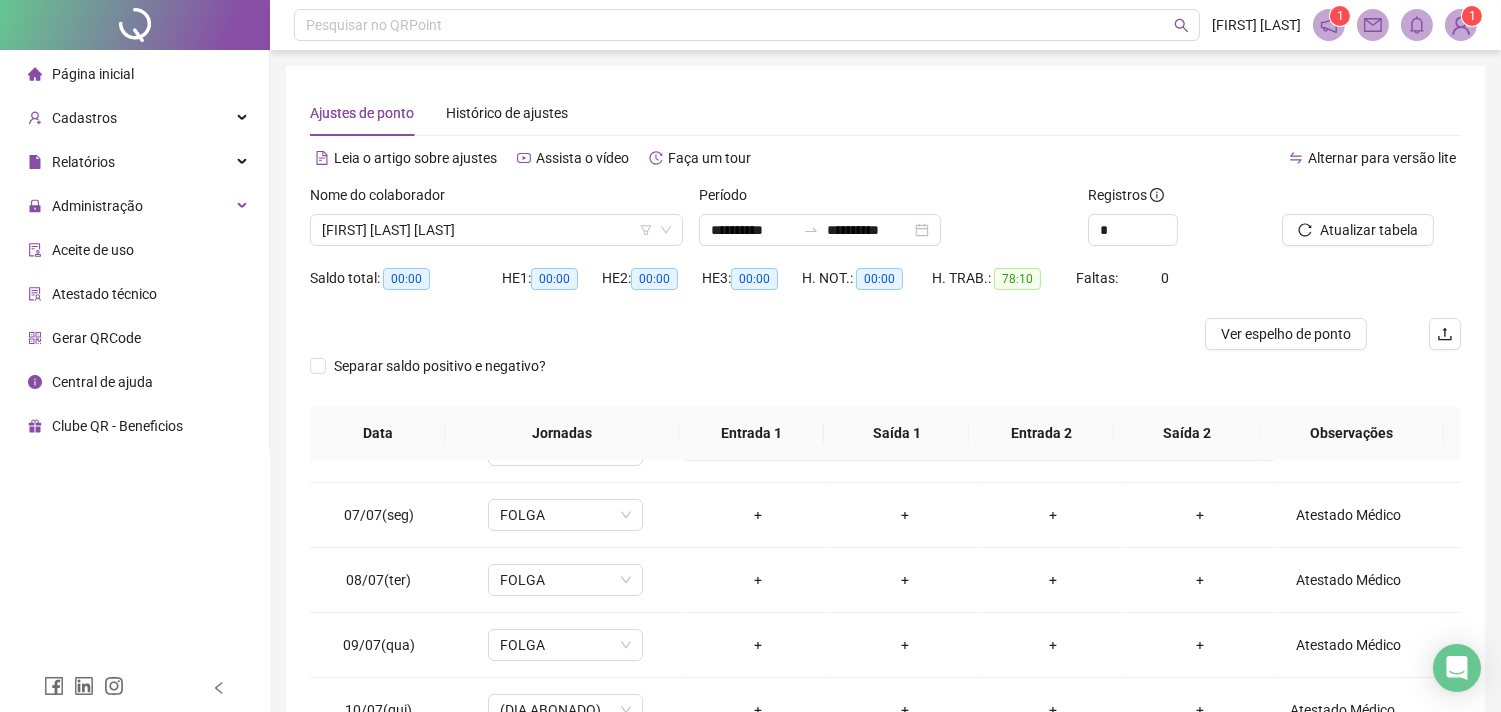 scroll, scrollTop: 285, scrollLeft: 0, axis: vertical 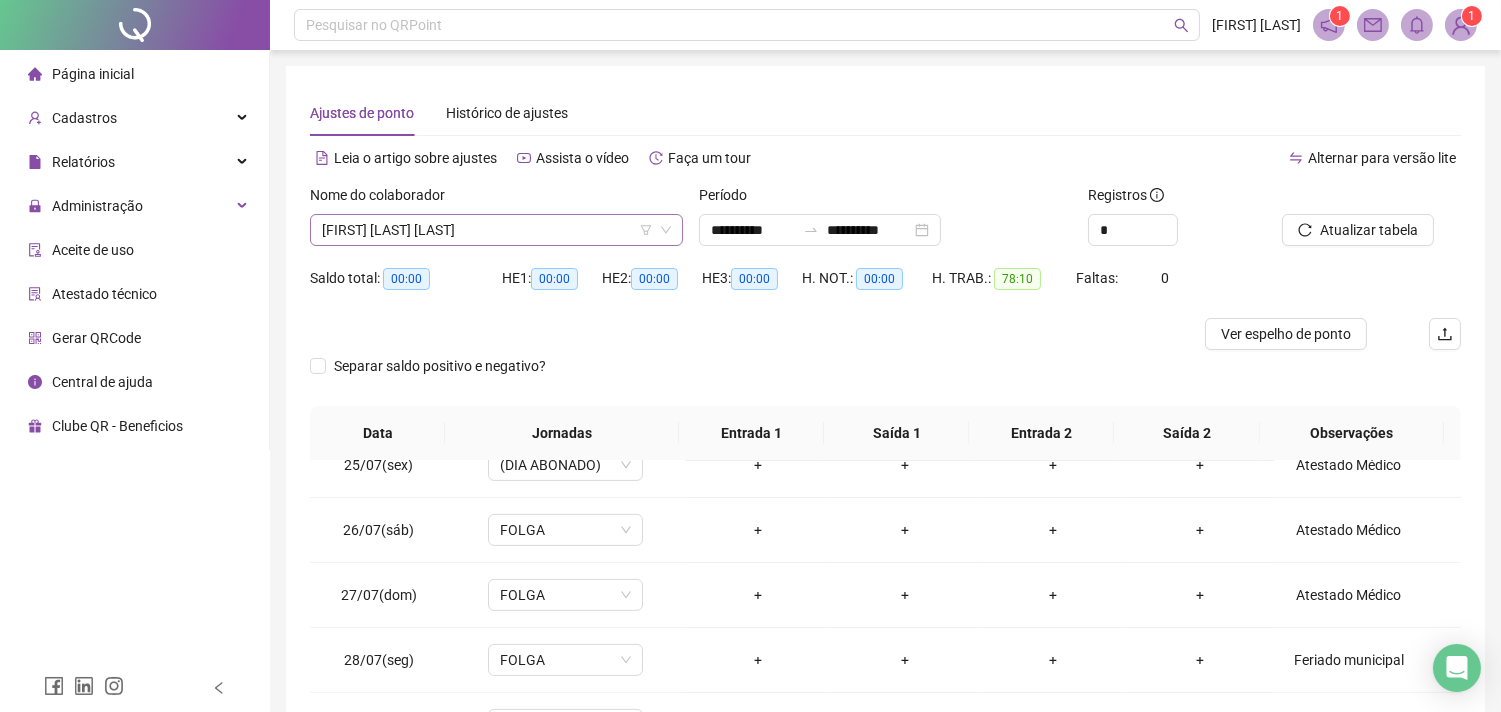 click on "FATIMA SANTOS SILVA" at bounding box center [496, 230] 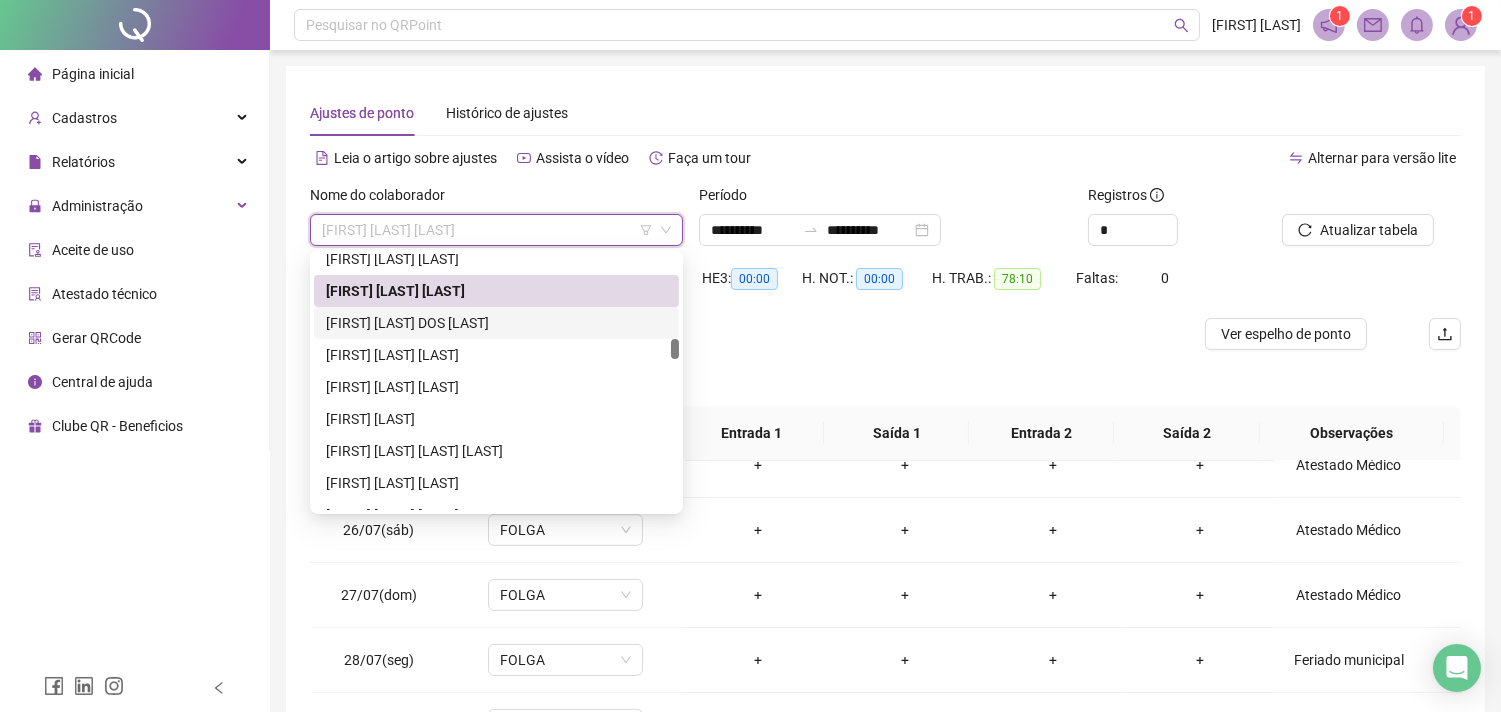 click on "FELIPE EDUARDO DOS ANJOS" at bounding box center (496, 323) 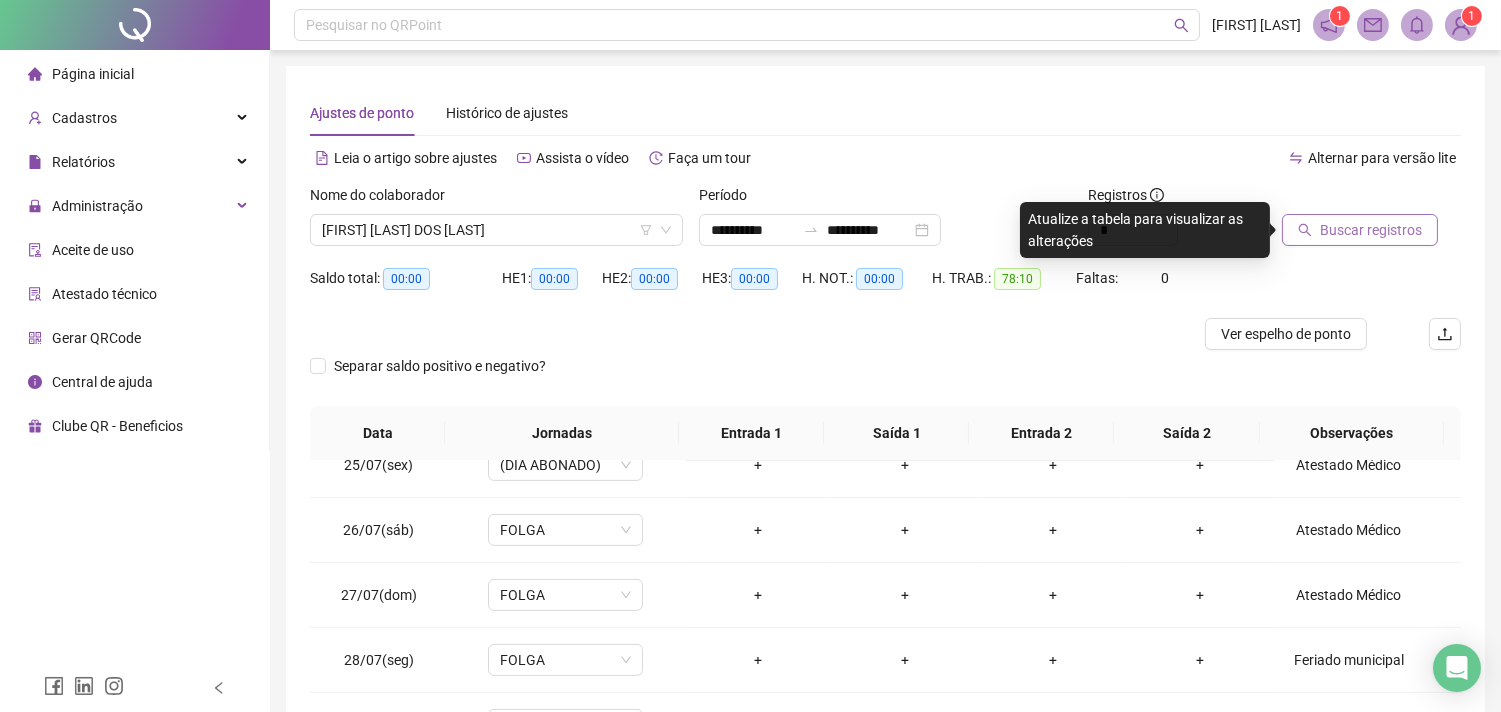 click on "Buscar registros" at bounding box center (1371, 230) 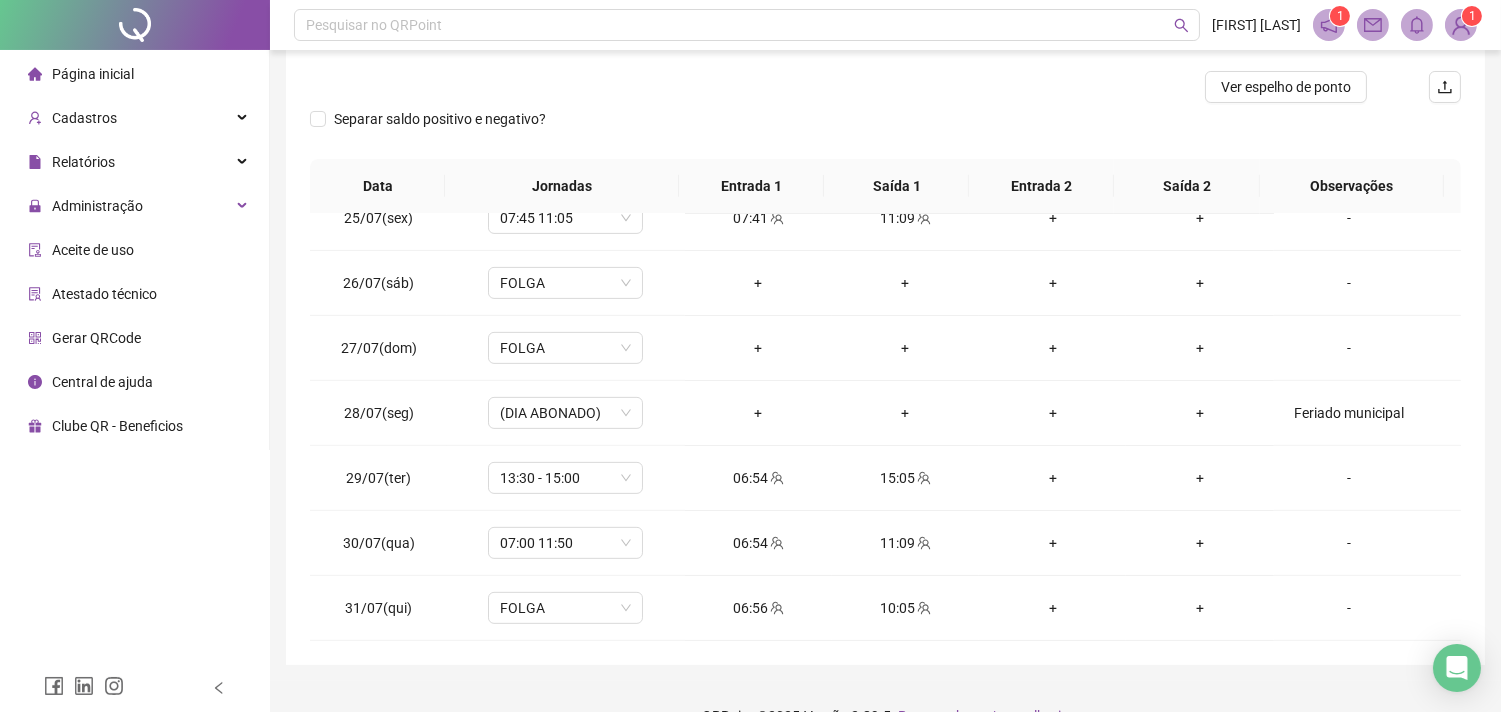 scroll, scrollTop: 285, scrollLeft: 0, axis: vertical 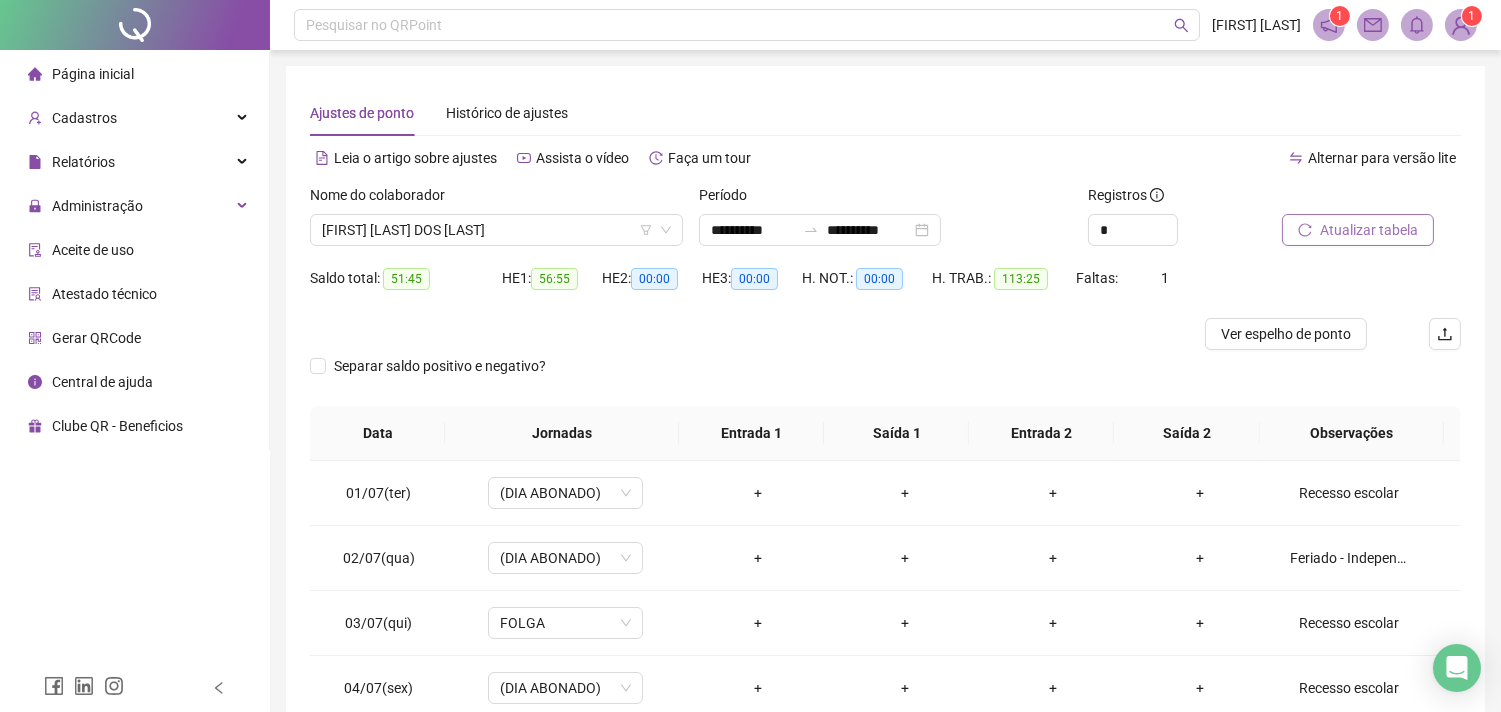 click on "Atualizar tabela" at bounding box center (1369, 230) 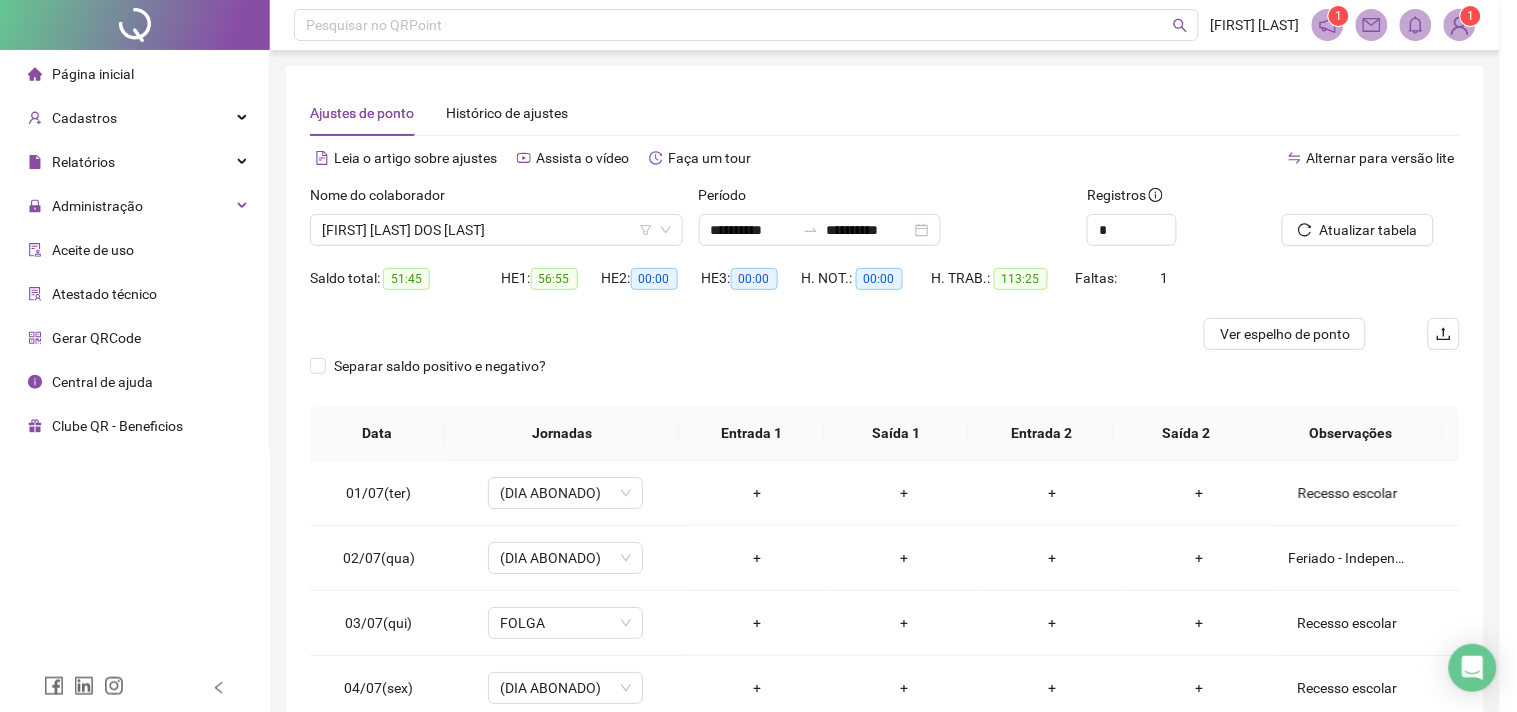 click on "Ver espelho de ponto" at bounding box center (1285, 334) 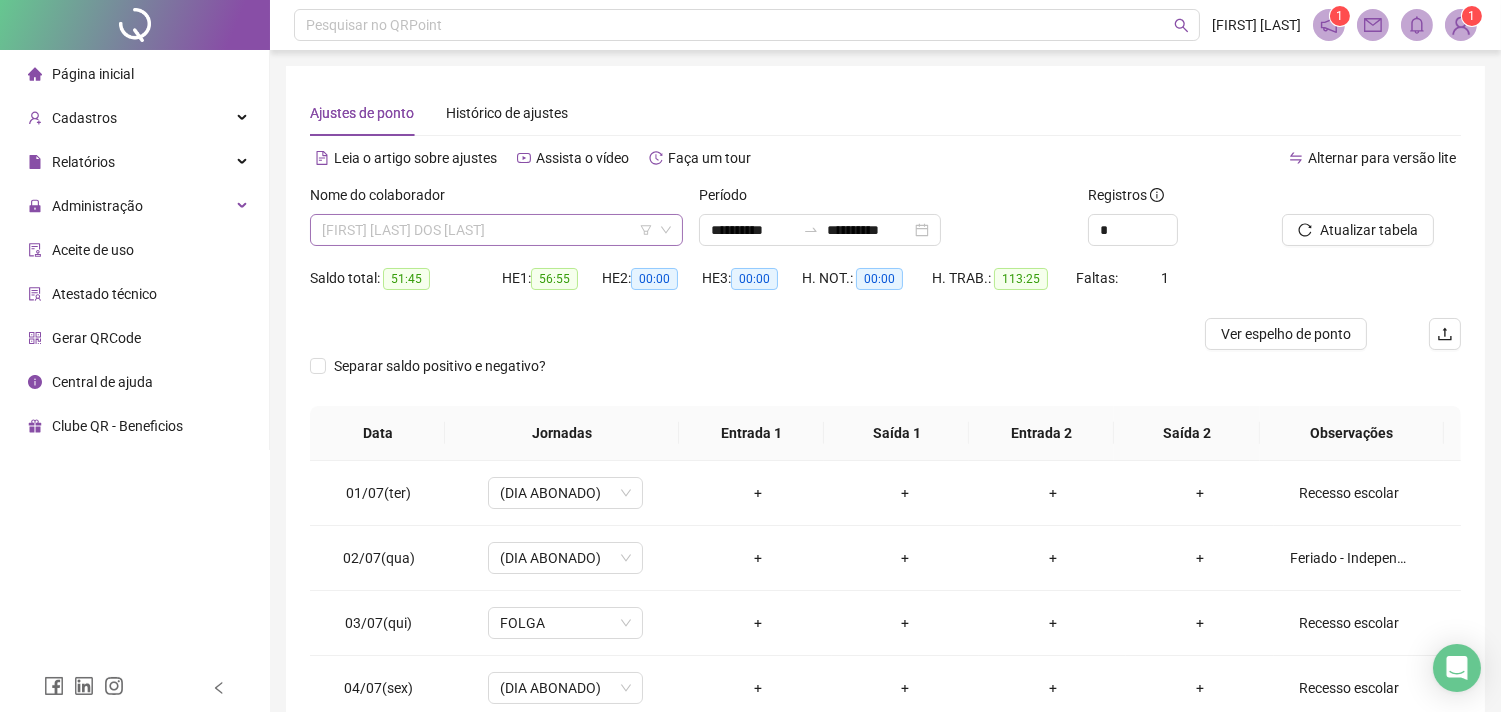 click on "FELIPE EDUARDO DOS ANJOS" at bounding box center [496, 230] 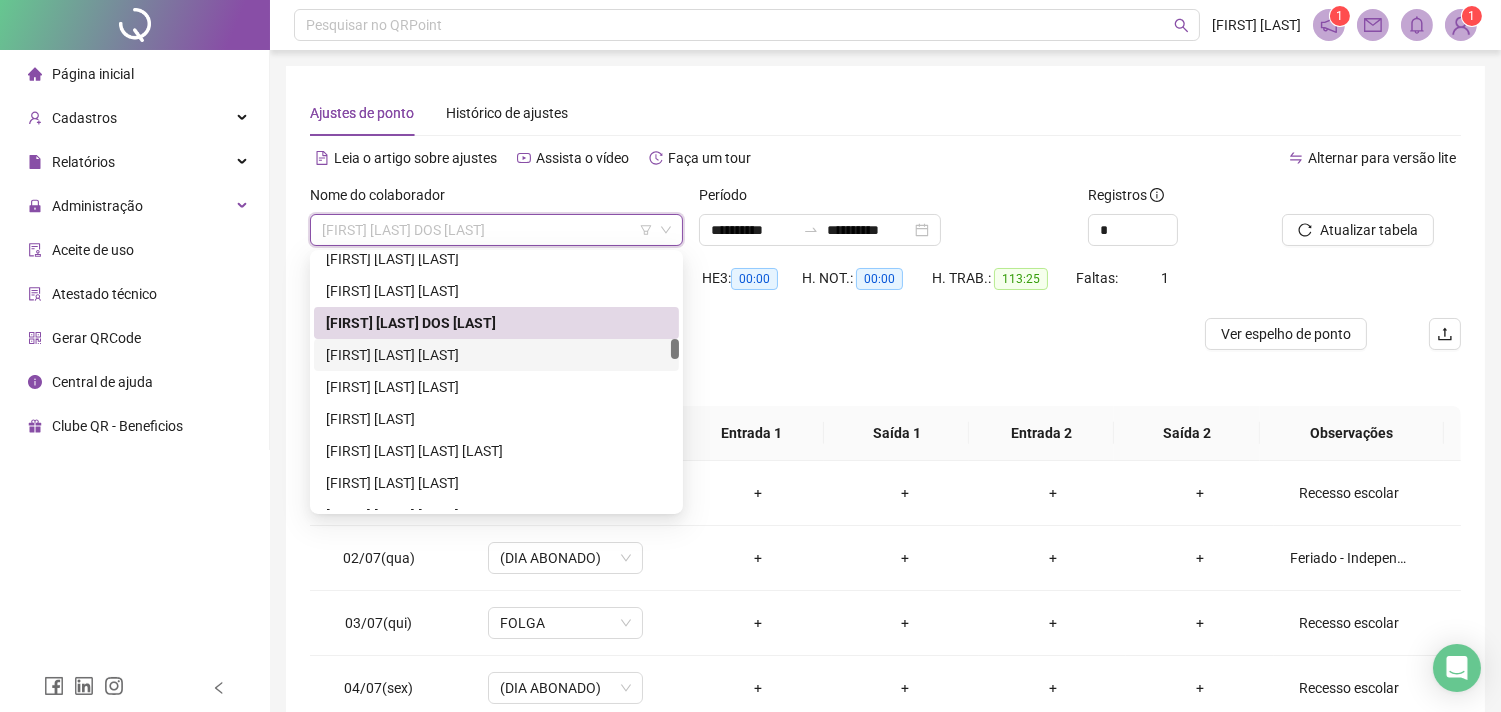 click on "FELIPE TEIXEIRA LIRA" at bounding box center [496, 355] 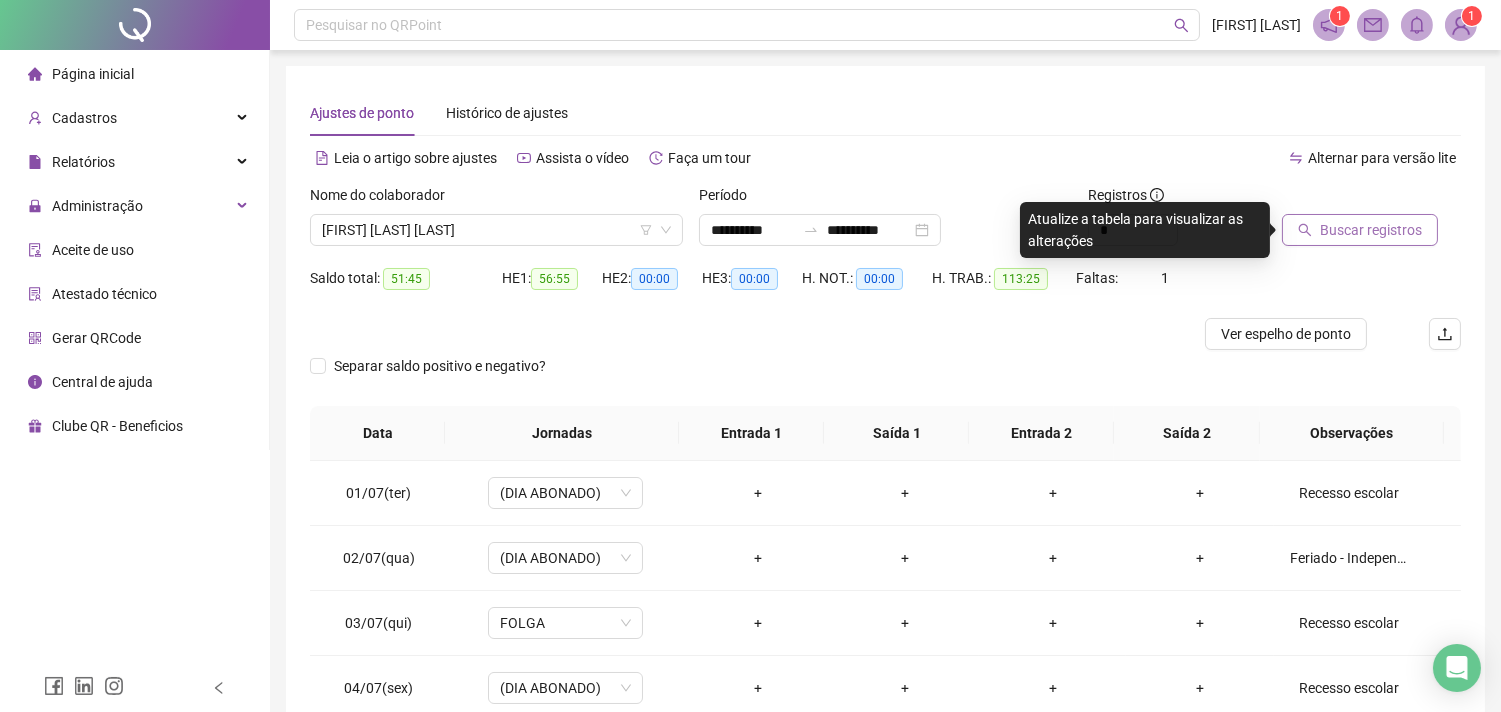 click on "Buscar registros" at bounding box center (1371, 230) 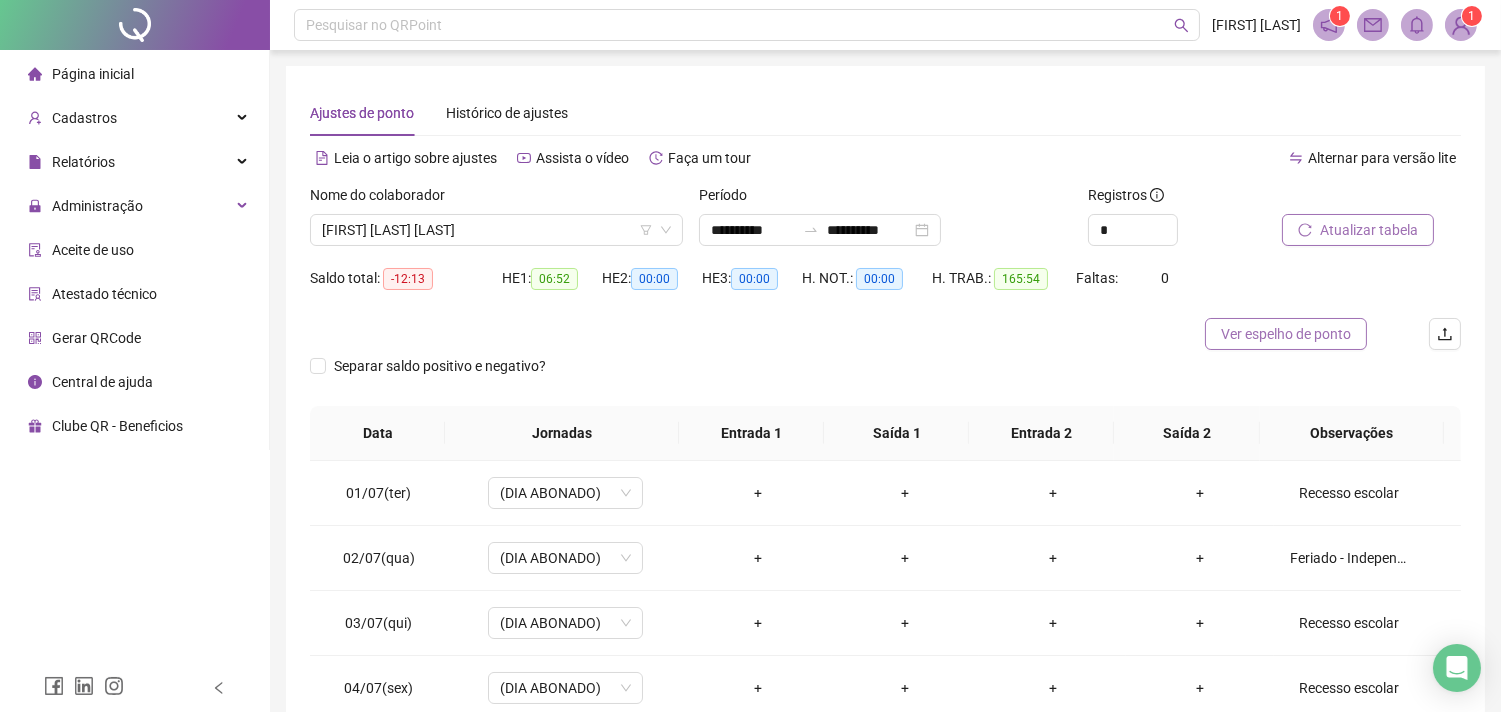 click on "Ver espelho de ponto" at bounding box center (1286, 334) 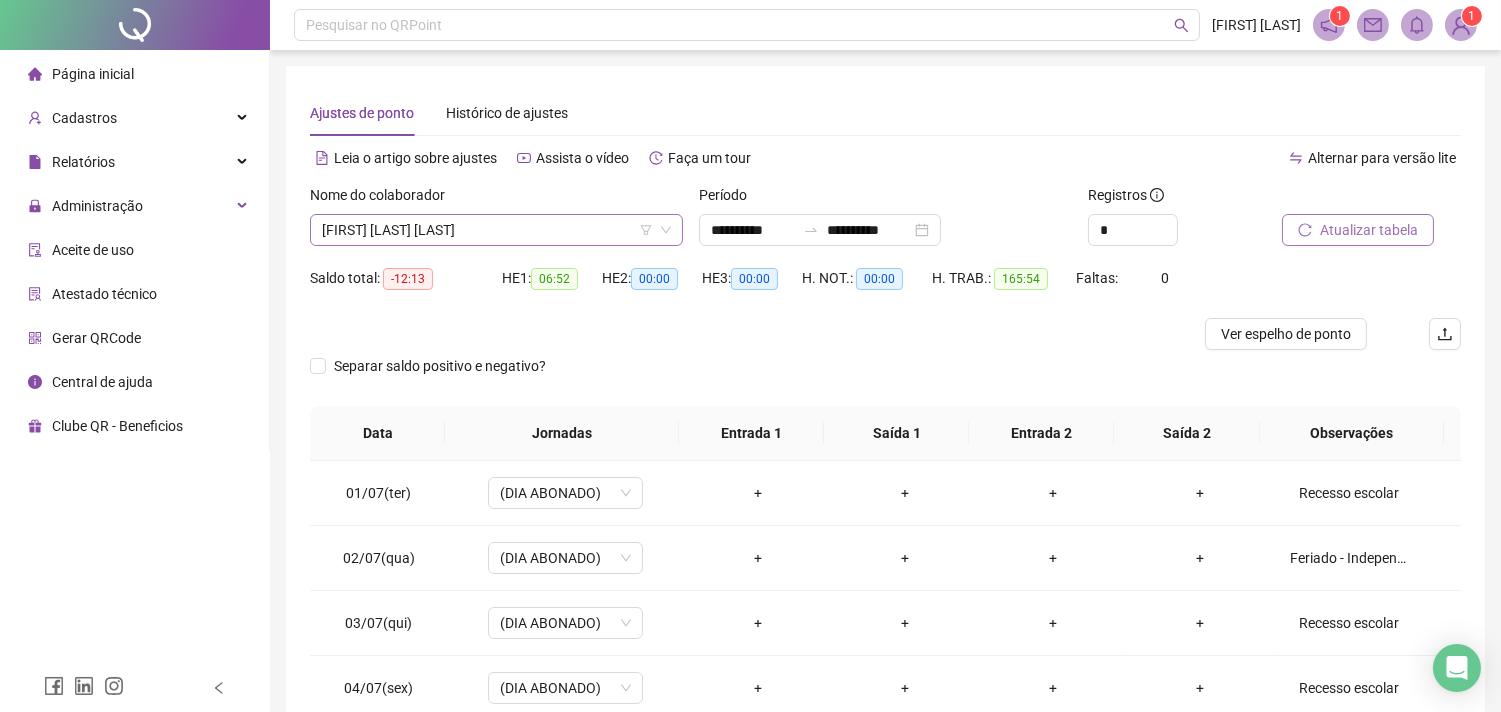 click on "FELIPE TEIXEIRA LIRA" at bounding box center [496, 230] 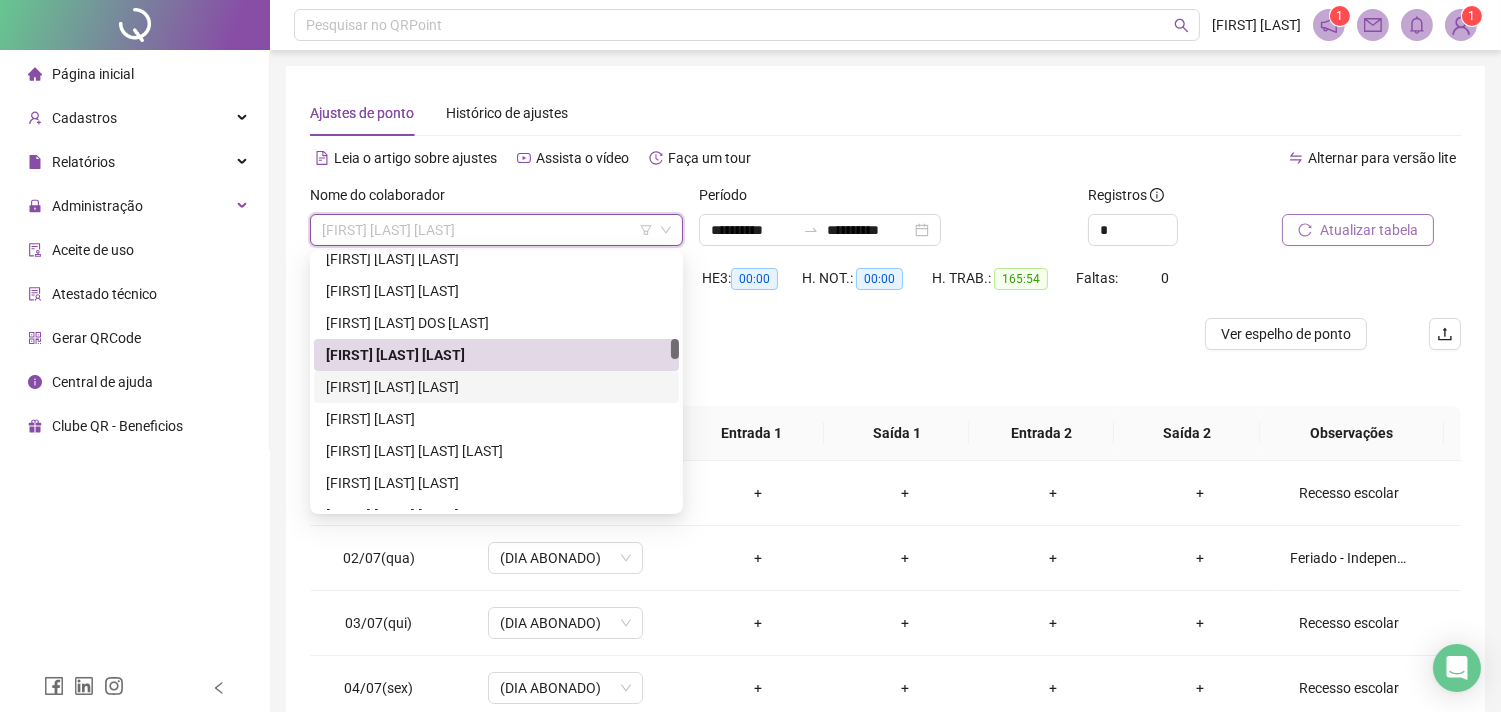 click on "FLAMARION RODRIGUES SANTOS" at bounding box center [496, 387] 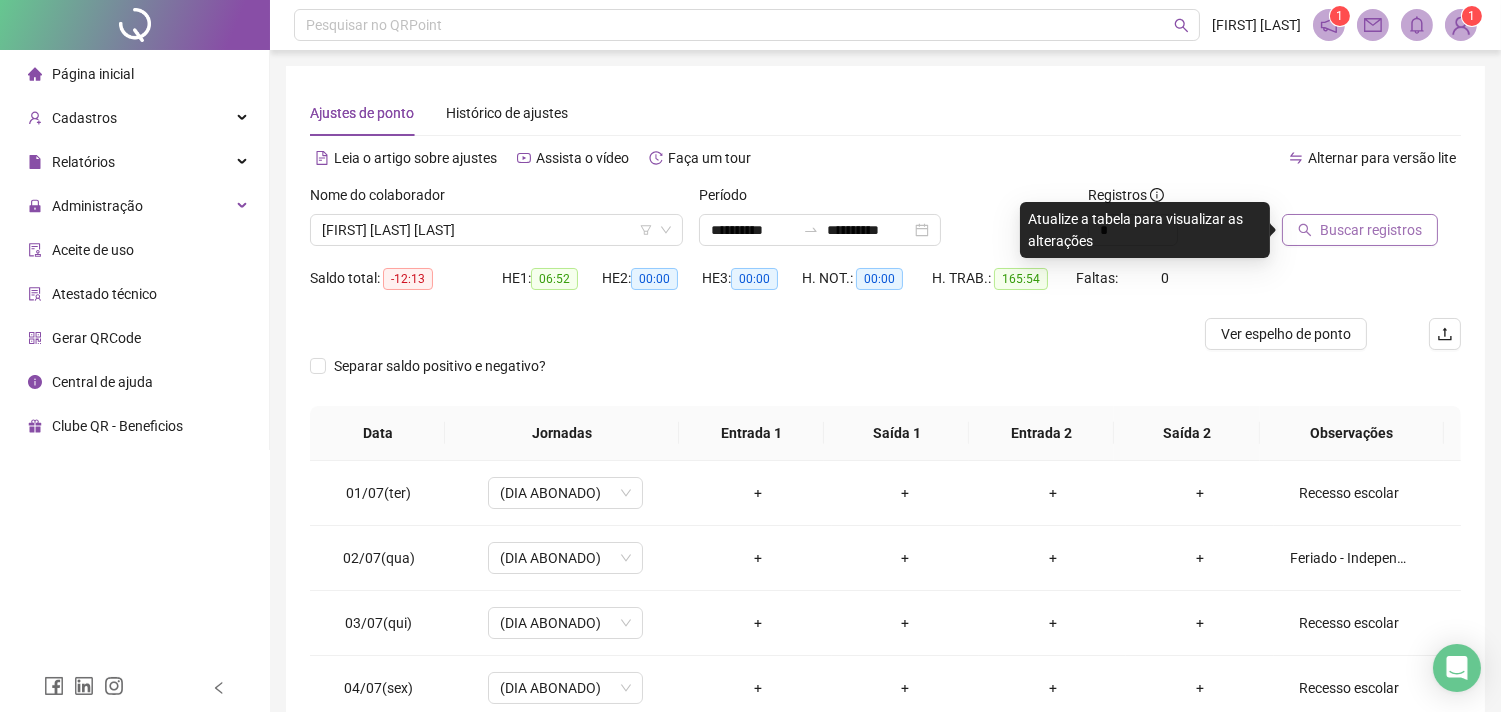 click on "Buscar registros" at bounding box center [1371, 230] 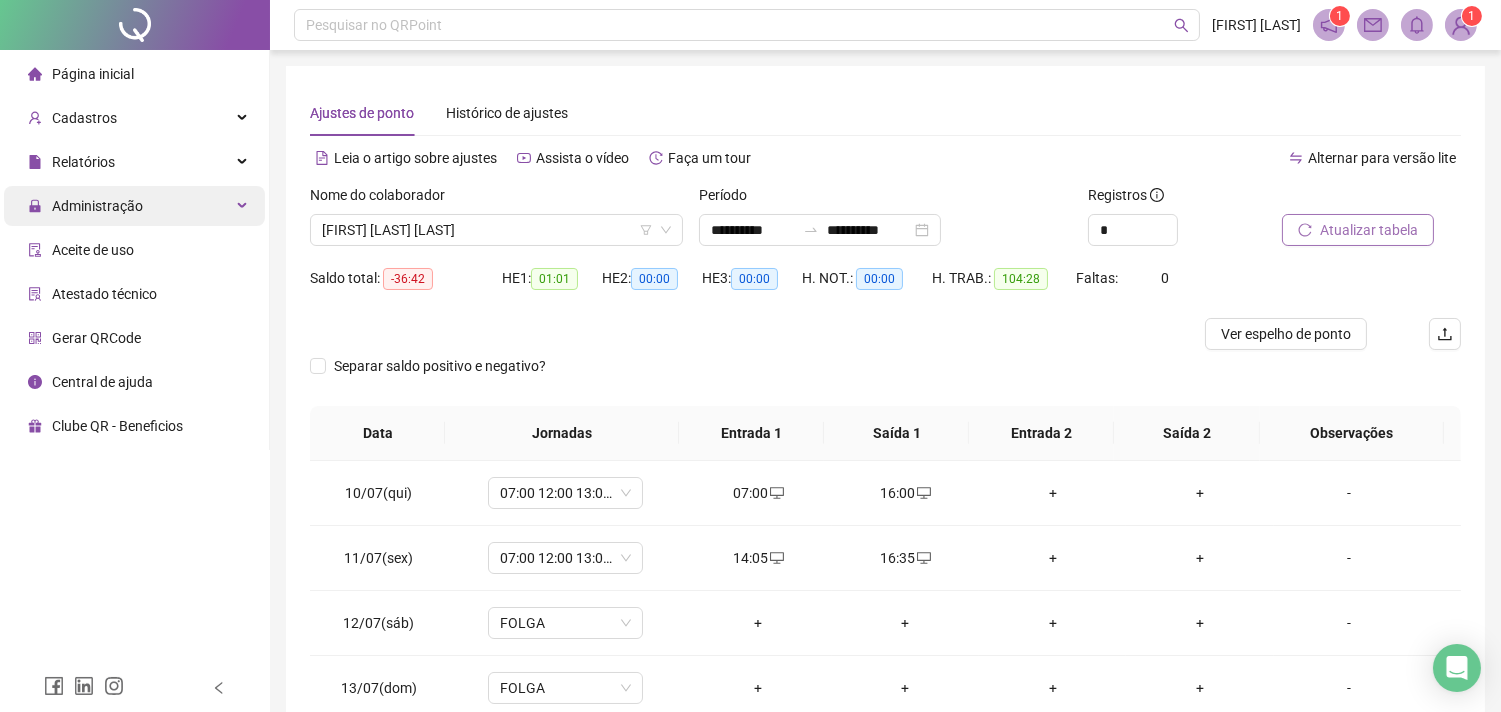 click on "Administração" at bounding box center [97, 206] 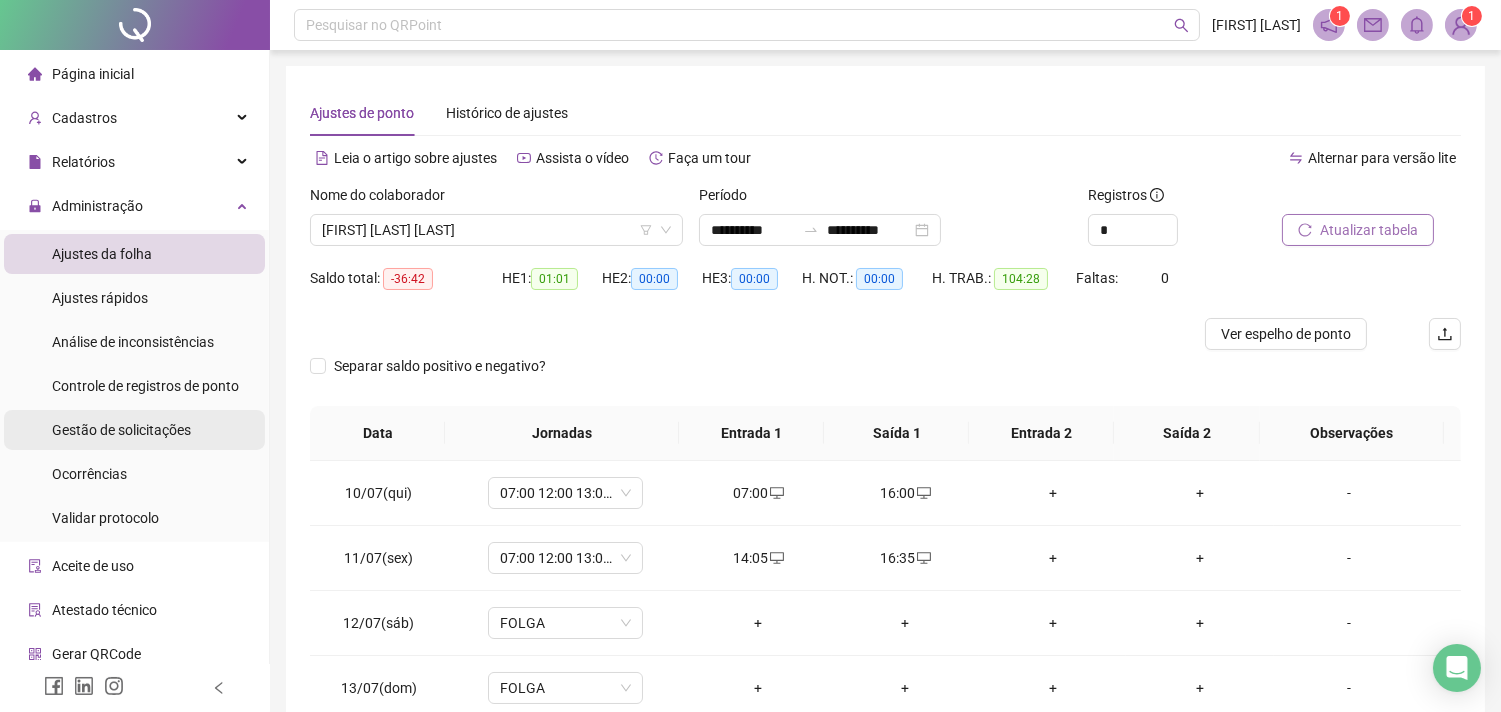 click on "Gestão de solicitações" at bounding box center [121, 430] 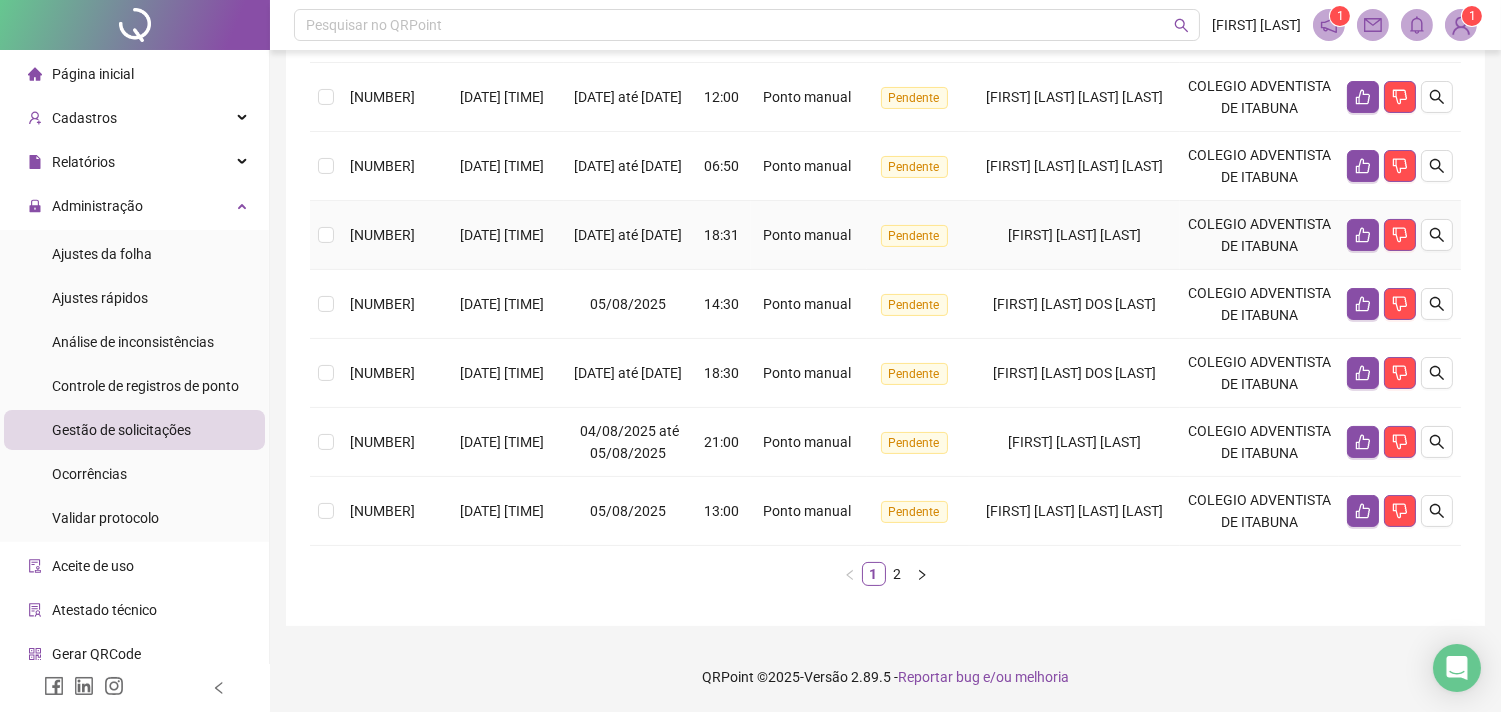 scroll, scrollTop: 866, scrollLeft: 0, axis: vertical 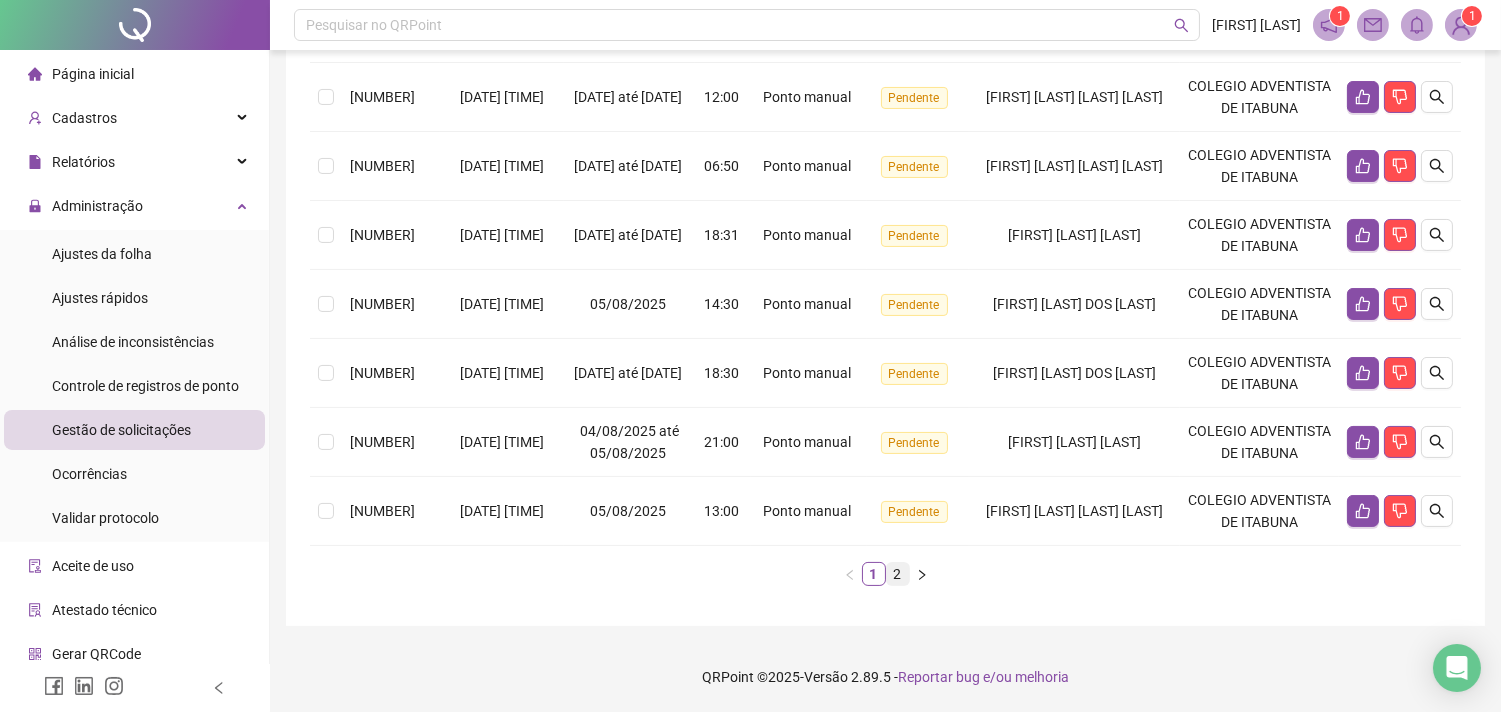 click on "2" at bounding box center [898, 574] 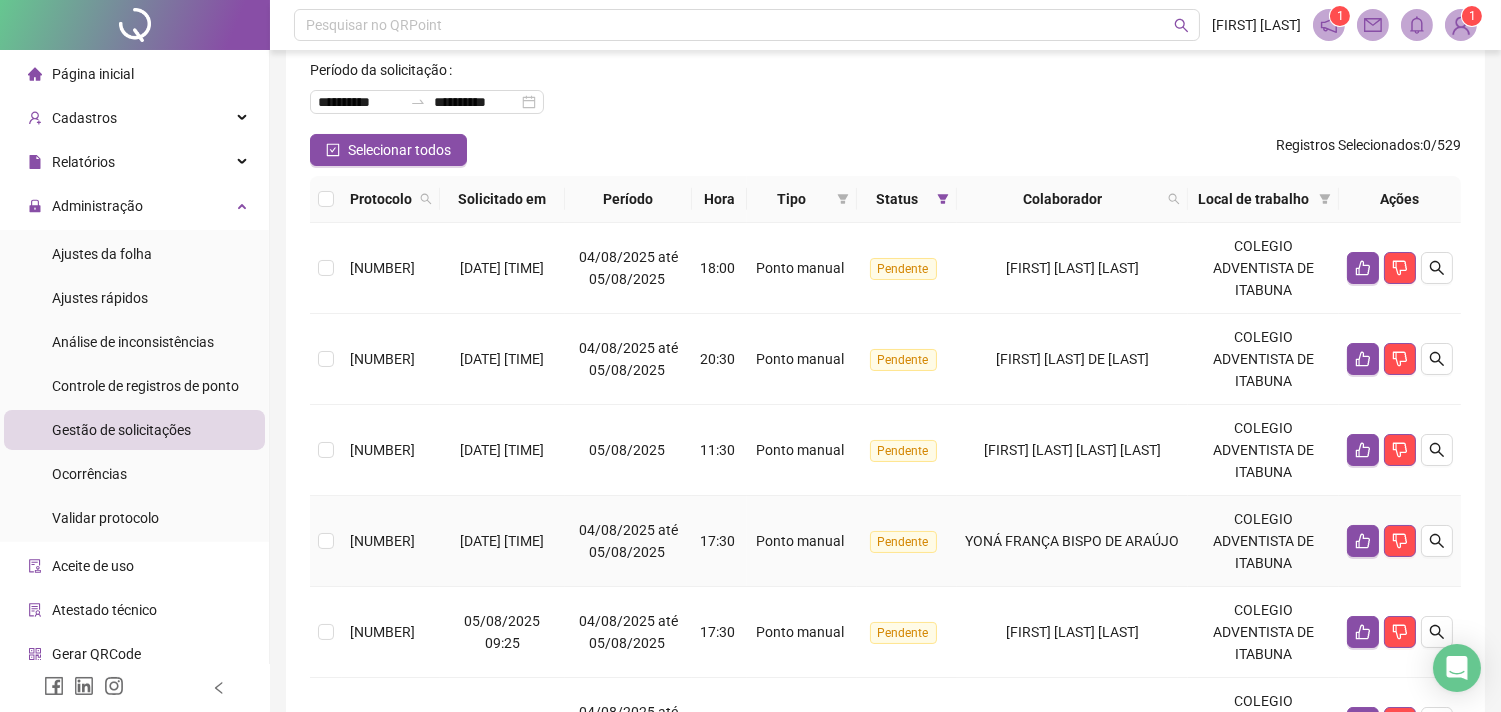 scroll, scrollTop: 58, scrollLeft: 0, axis: vertical 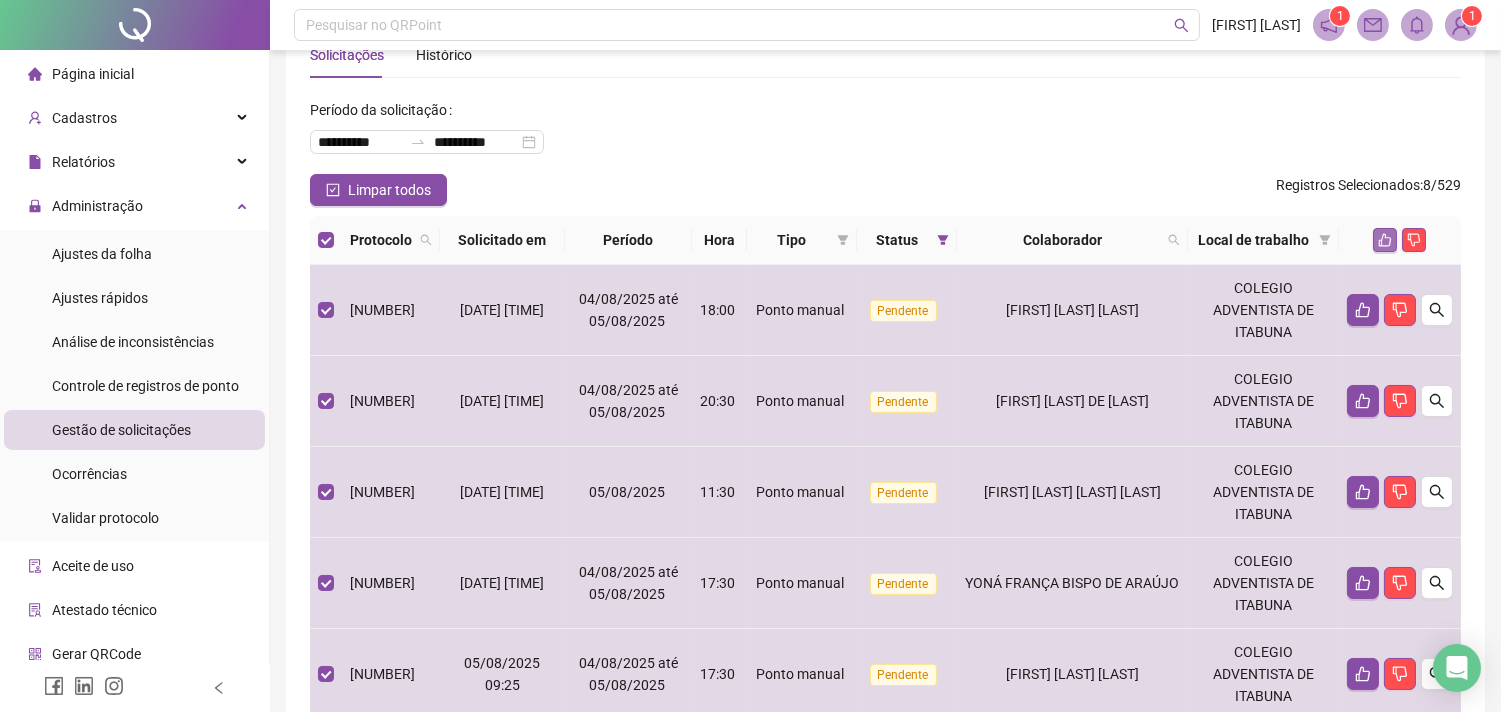click 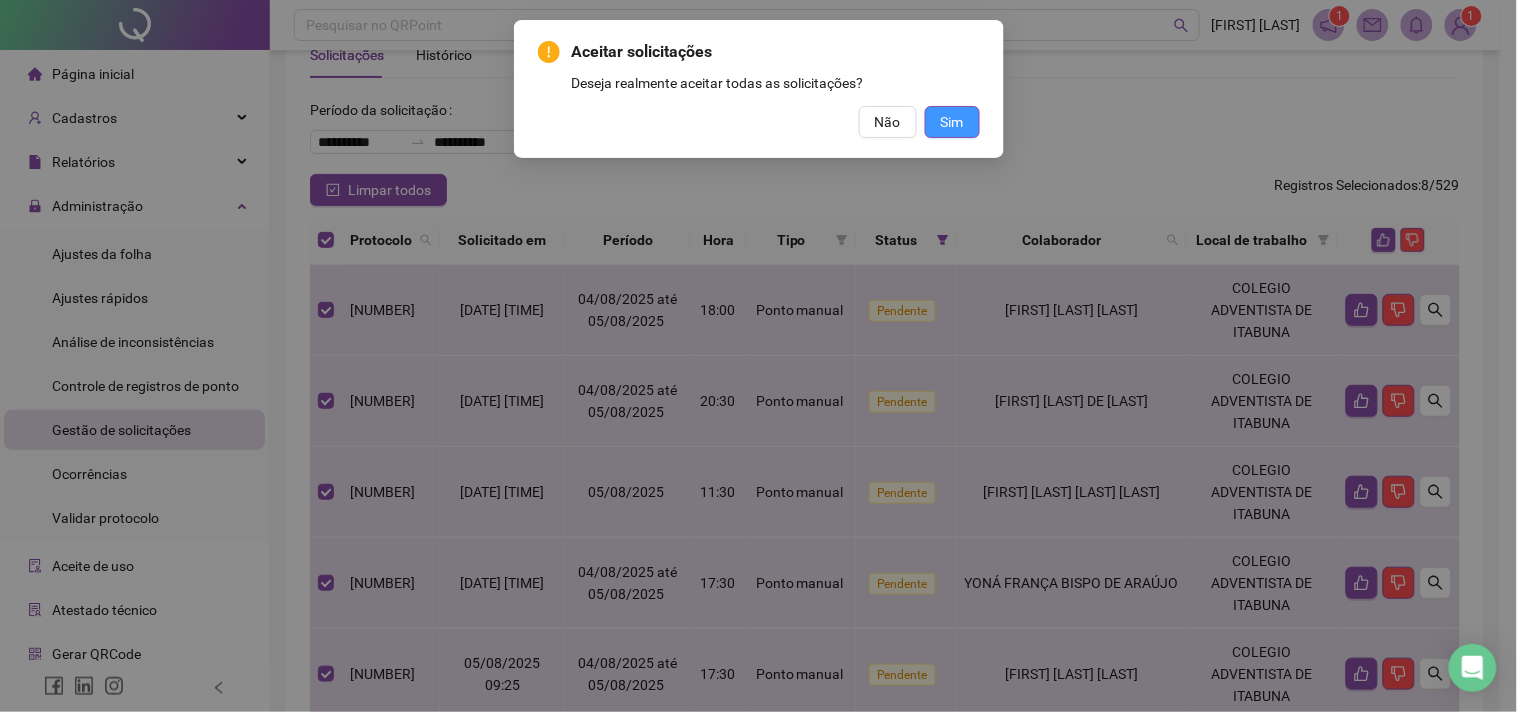 click on "Sim" at bounding box center [952, 122] 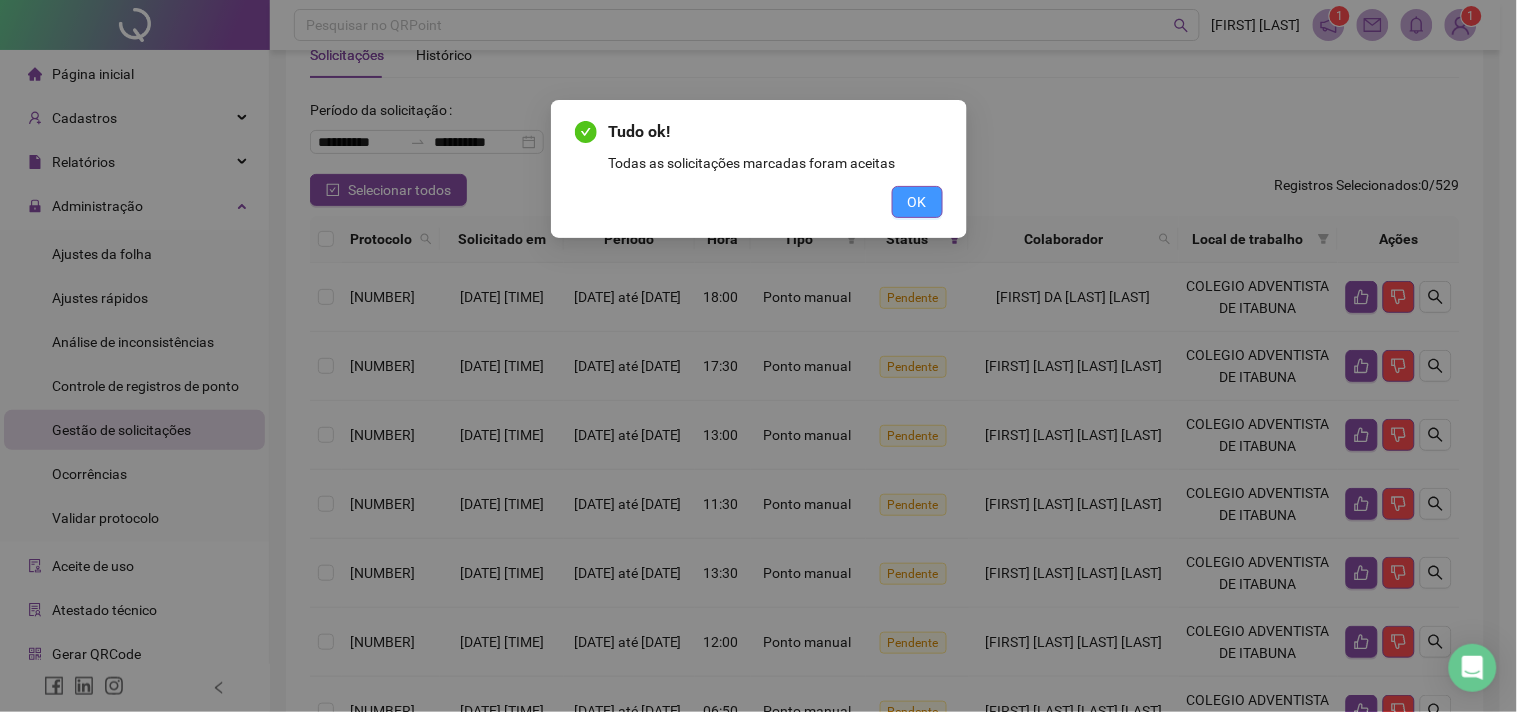 click on "OK" at bounding box center (917, 202) 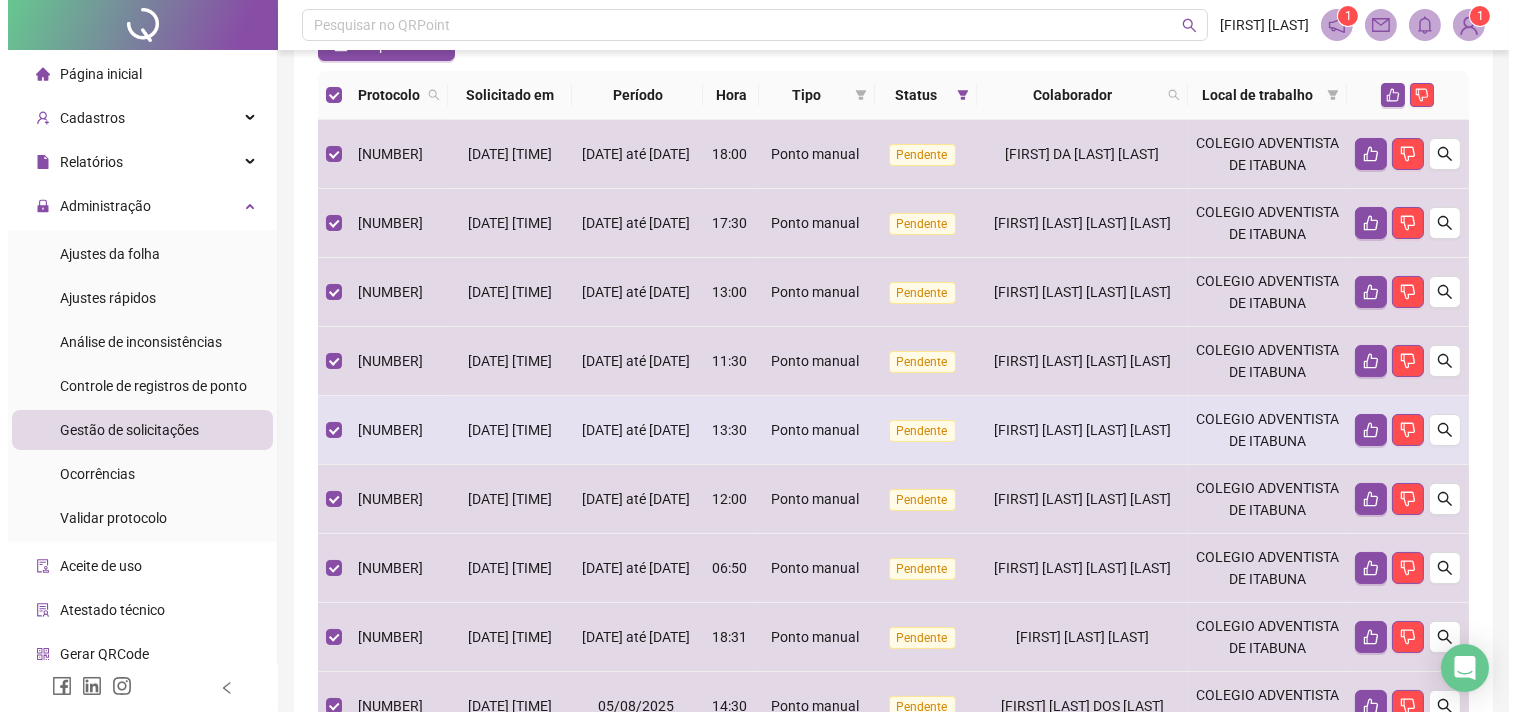 scroll, scrollTop: 170, scrollLeft: 0, axis: vertical 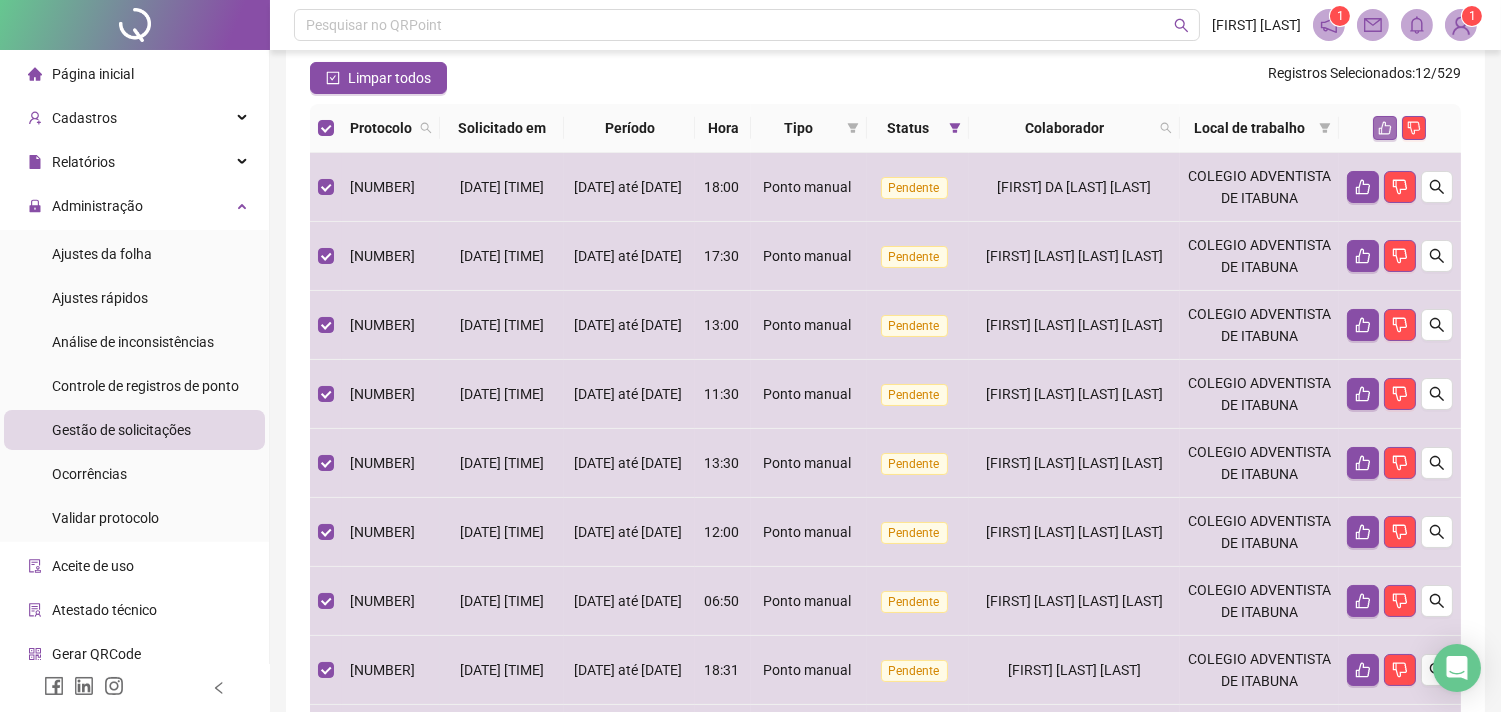 click 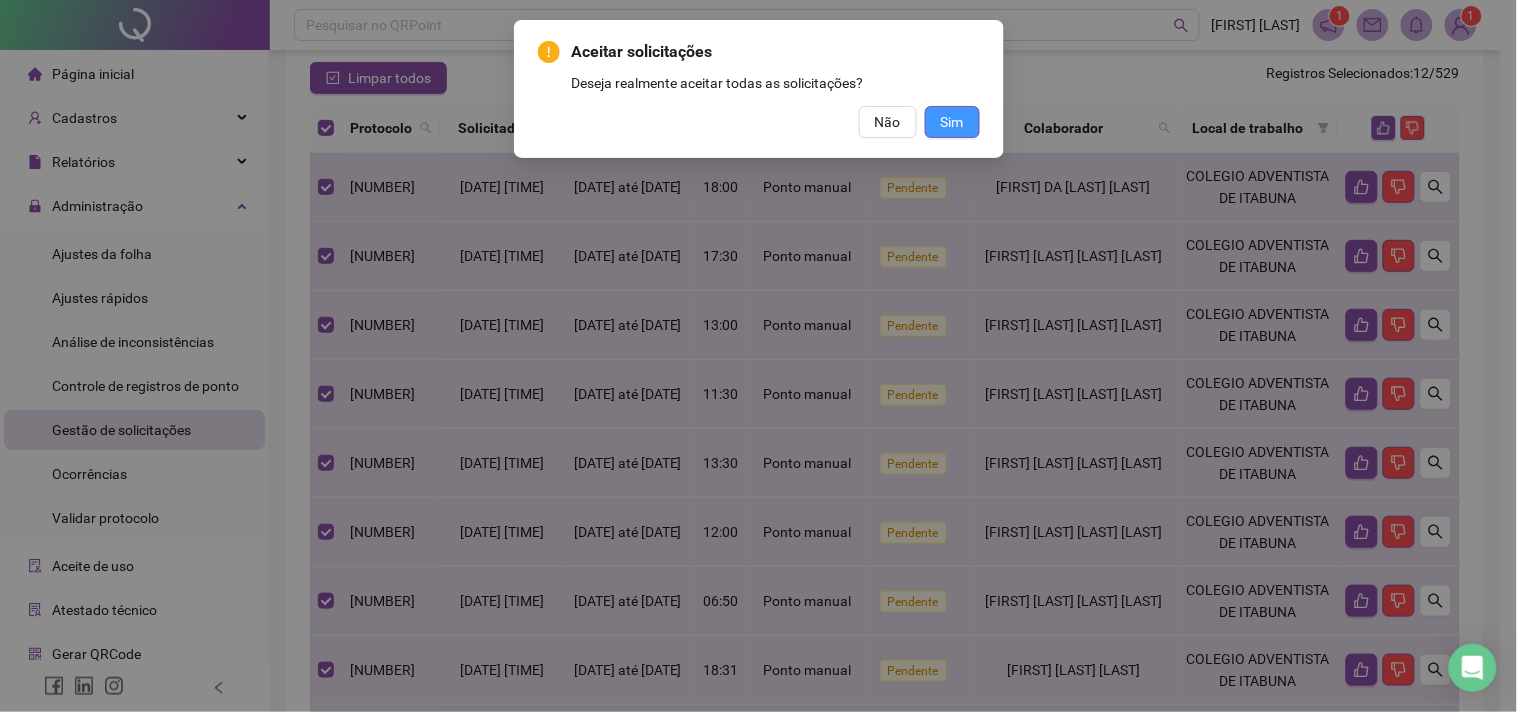 click on "Sim" at bounding box center (952, 122) 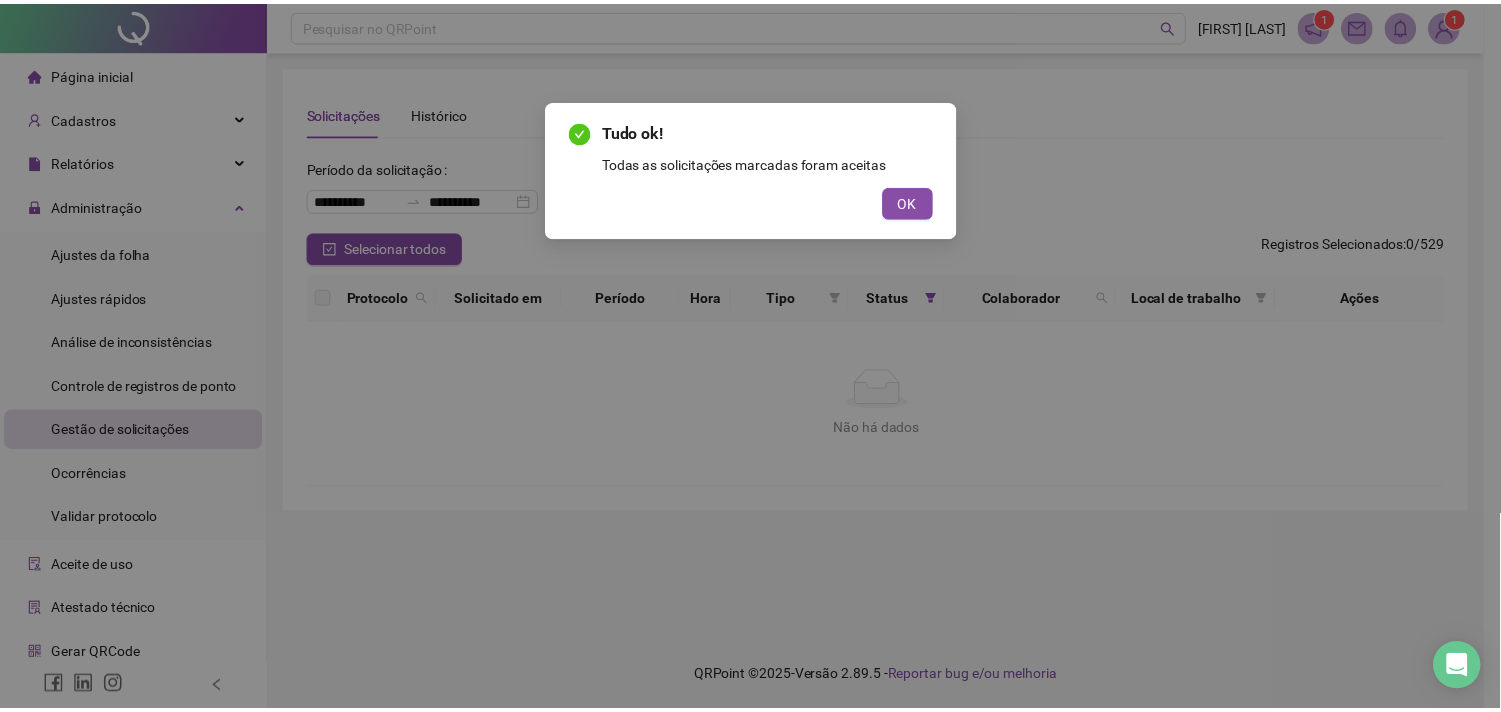 scroll, scrollTop: 0, scrollLeft: 0, axis: both 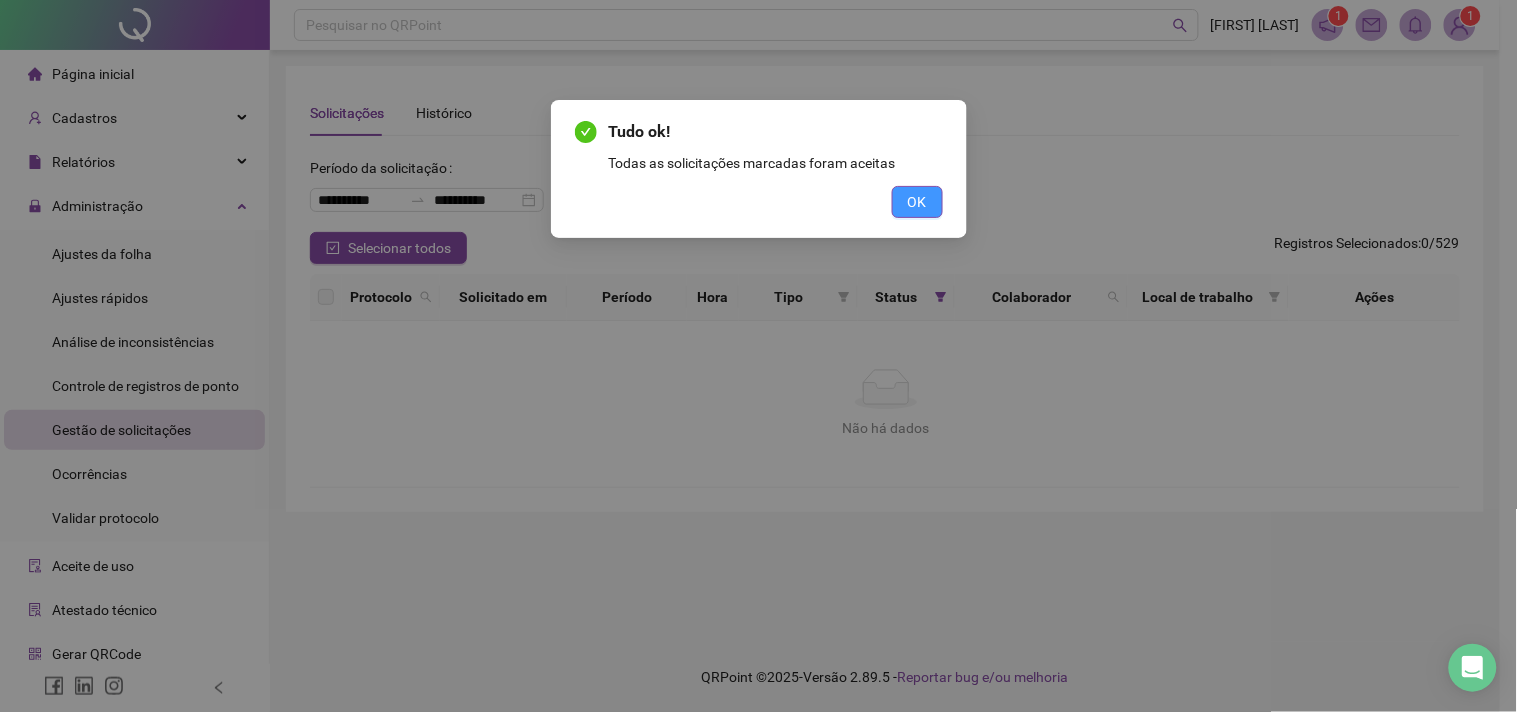 click on "OK" at bounding box center [917, 202] 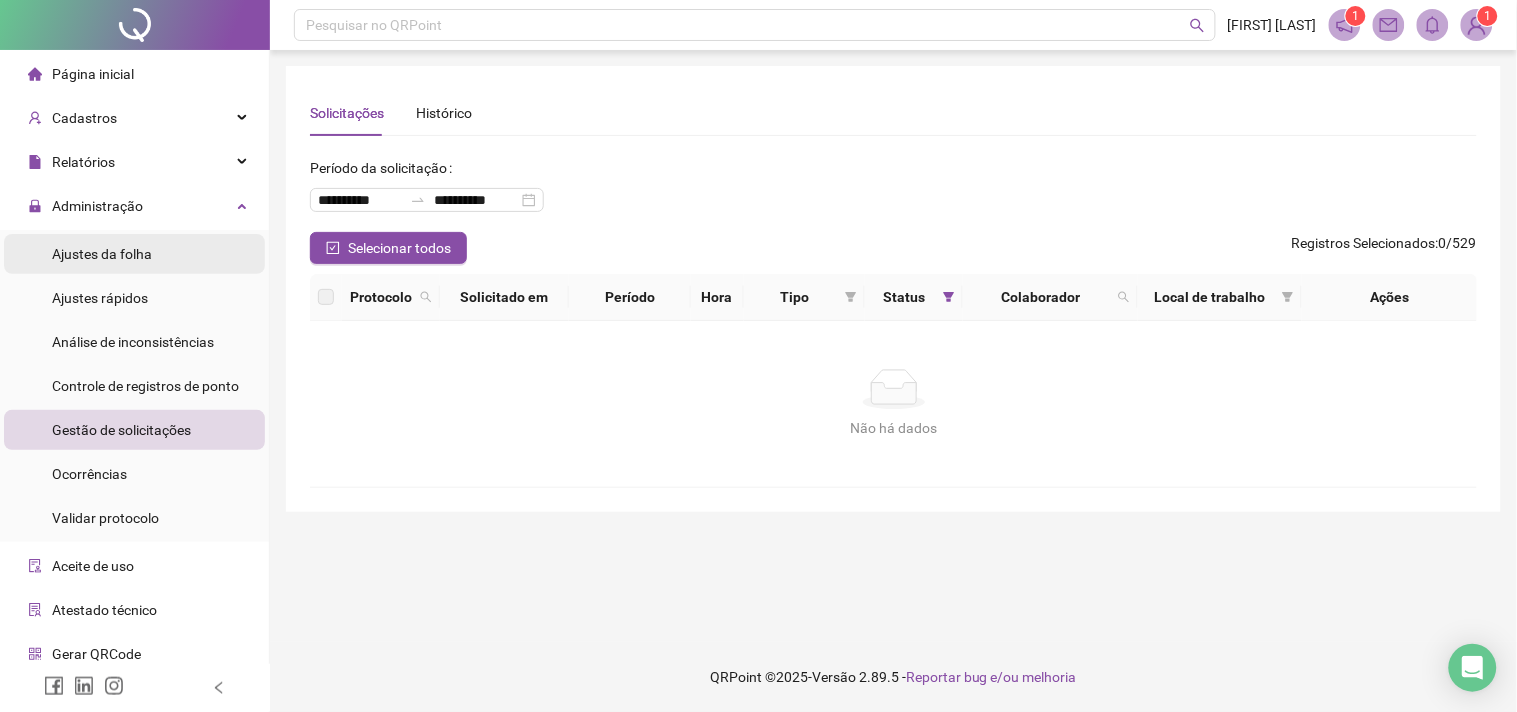click on "Ajustes da folha" at bounding box center [134, 254] 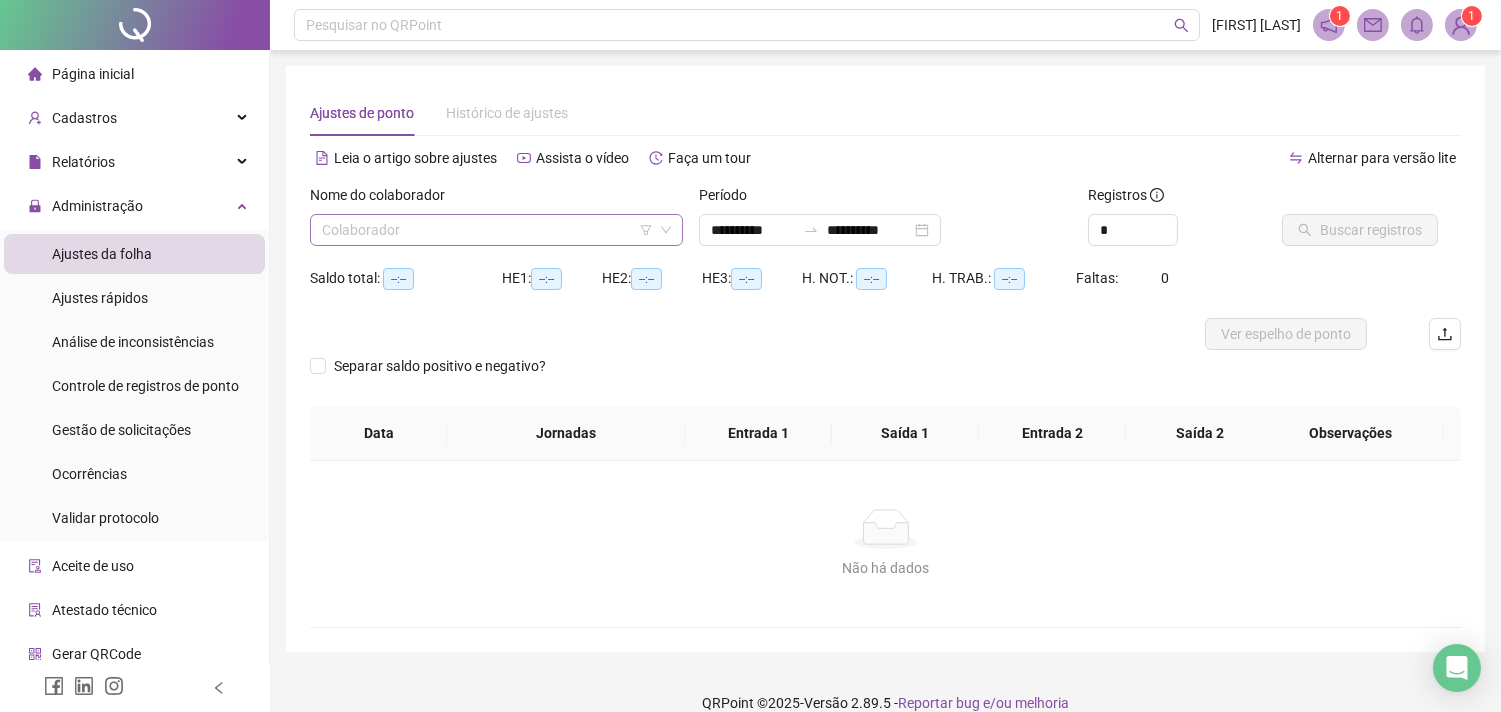 click at bounding box center [487, 230] 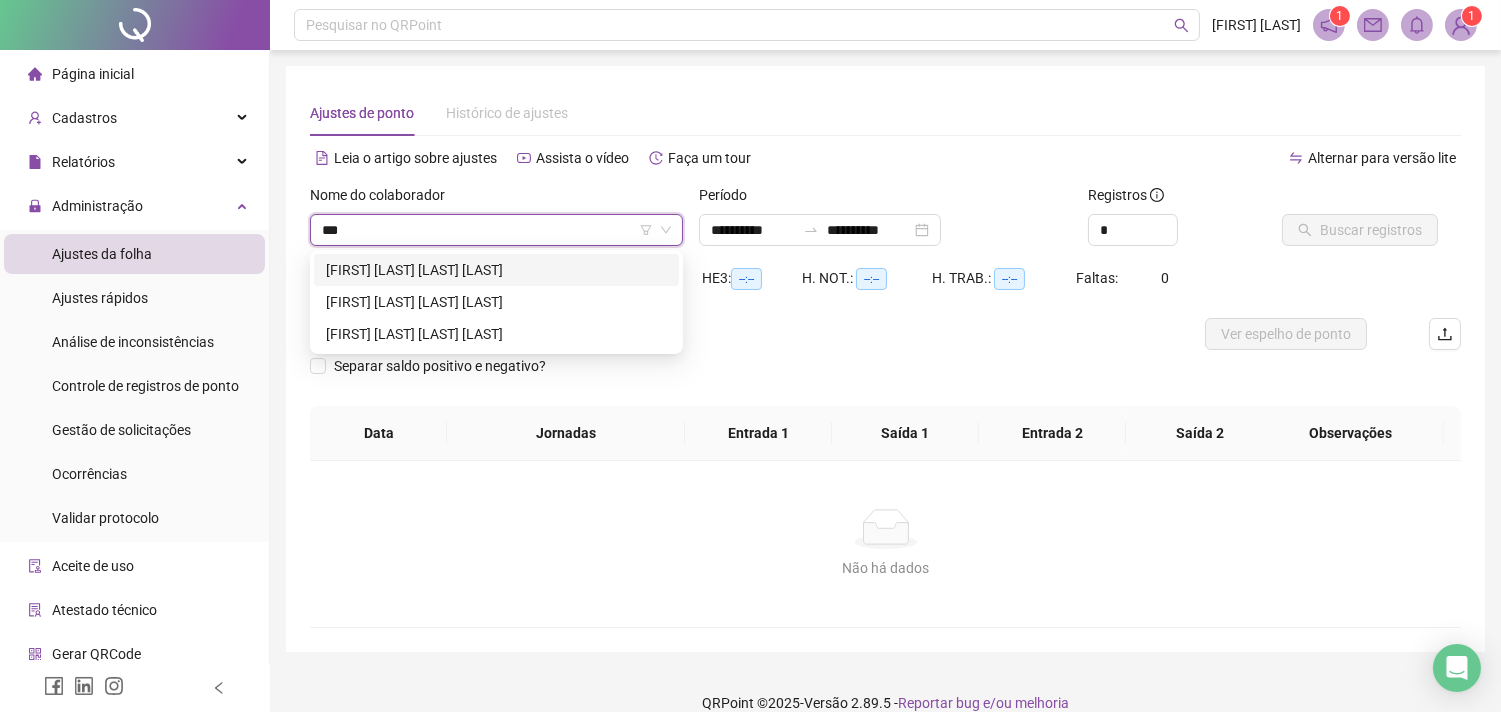 type on "****" 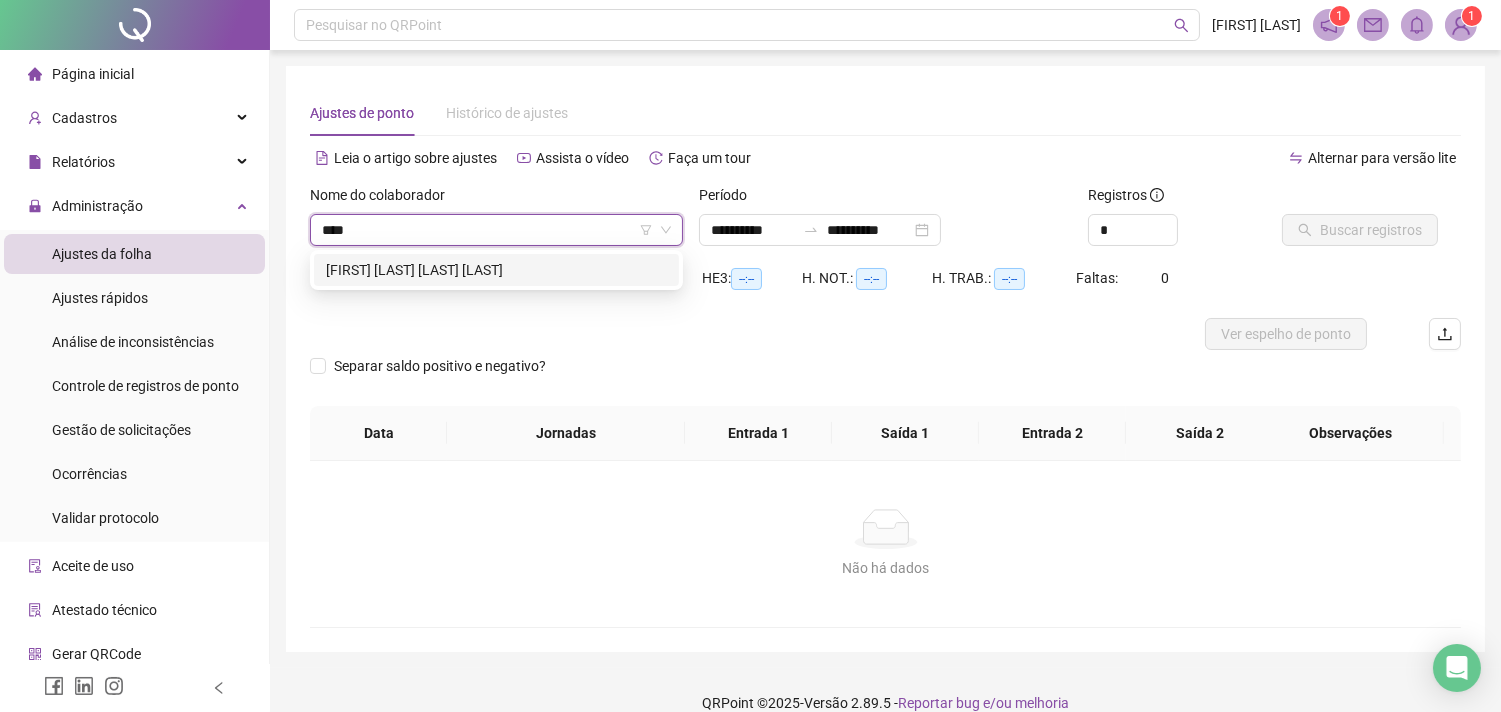 click on "DEISIANE TAINA ROCHA SANTOS" at bounding box center [496, 270] 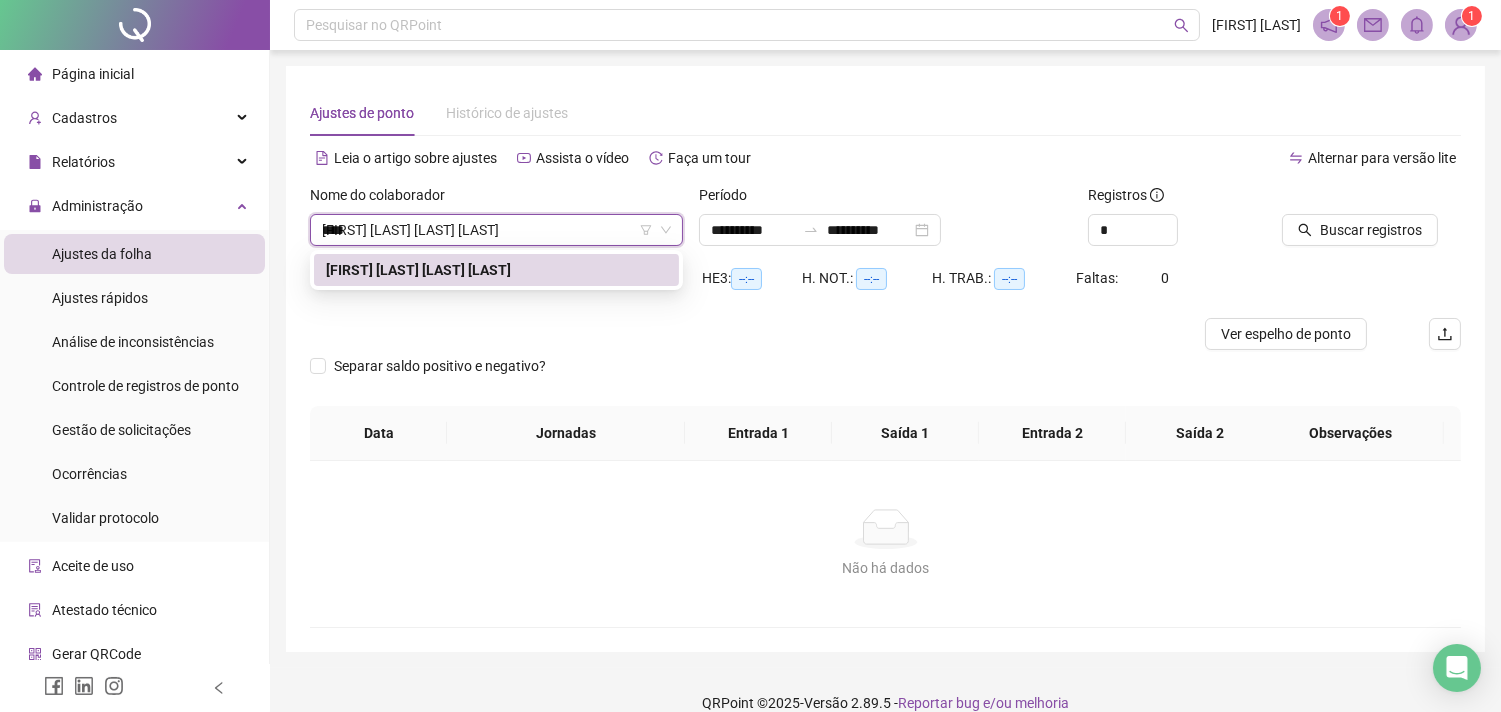 type 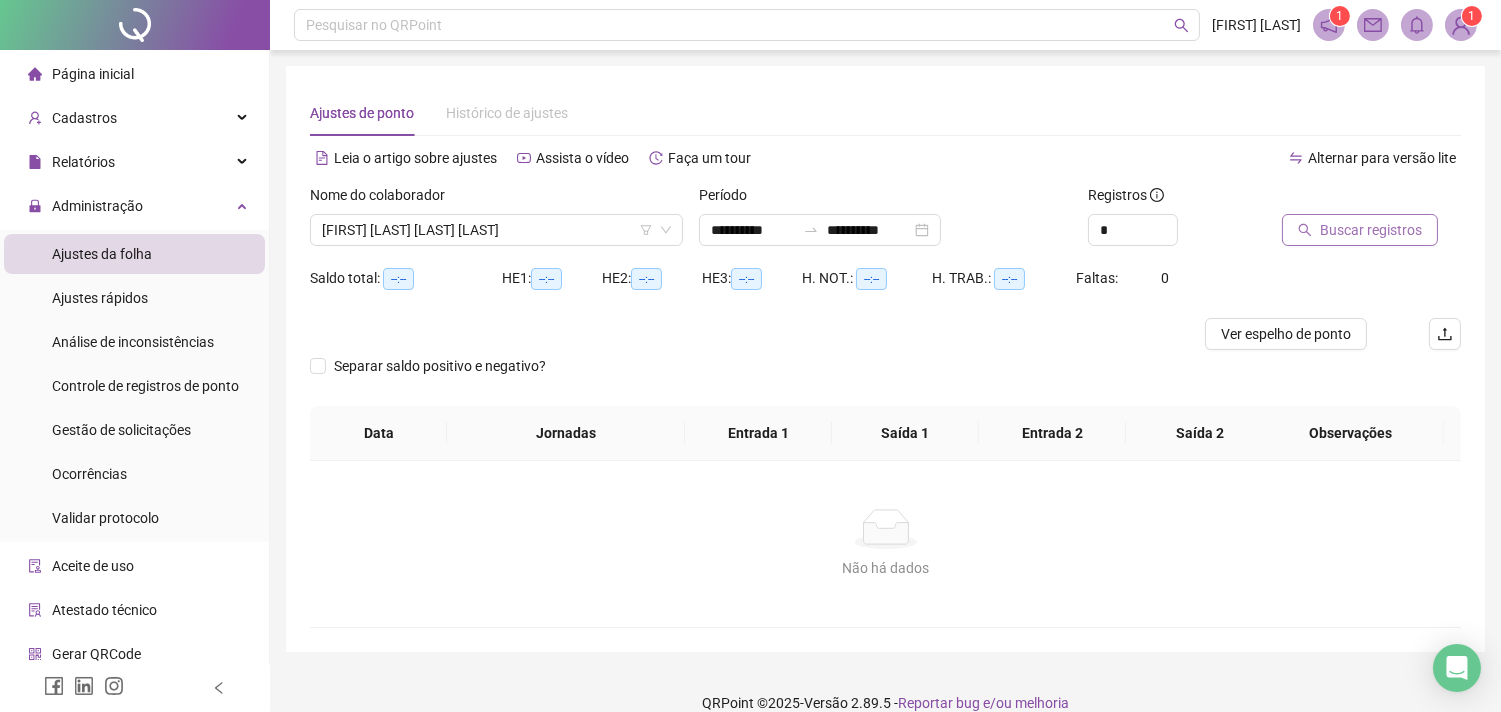 click on "Buscar registros" at bounding box center [1371, 230] 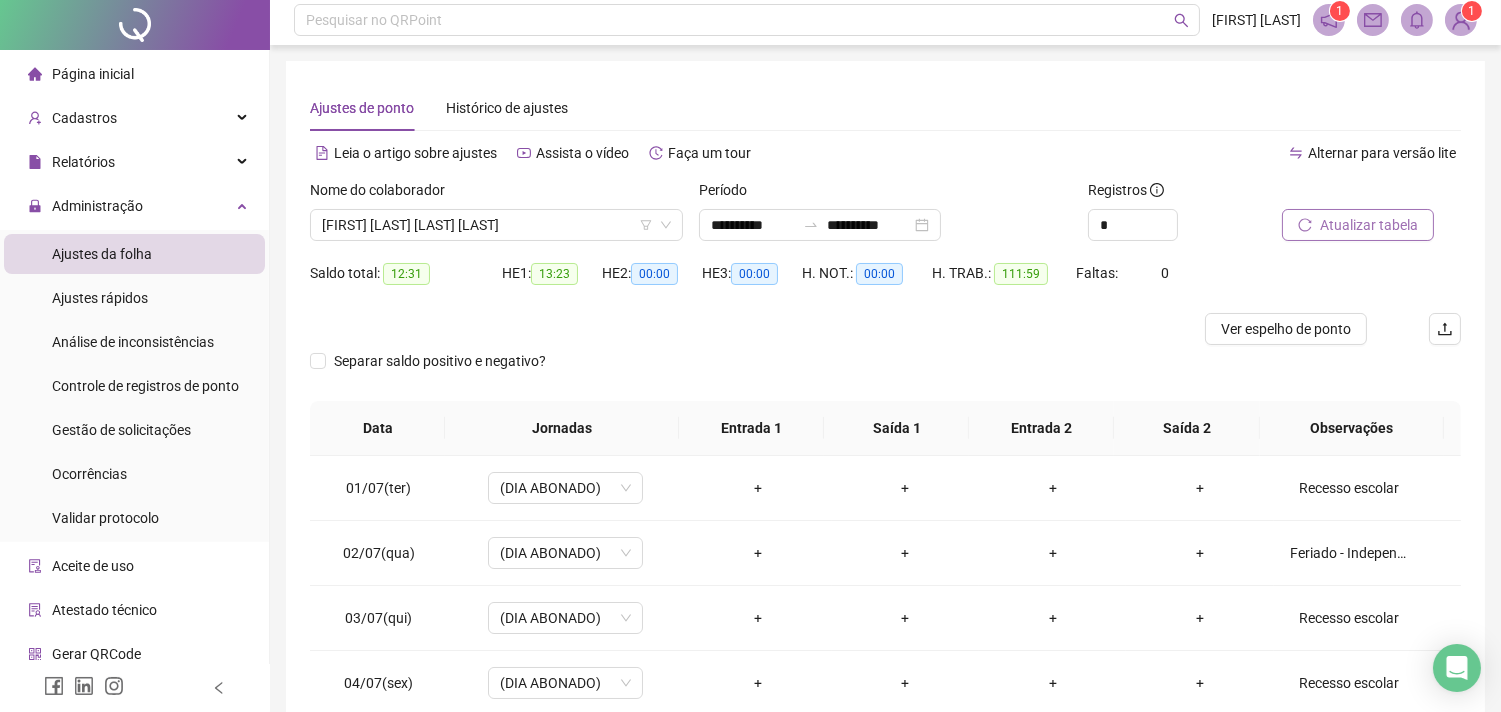 scroll, scrollTop: 0, scrollLeft: 0, axis: both 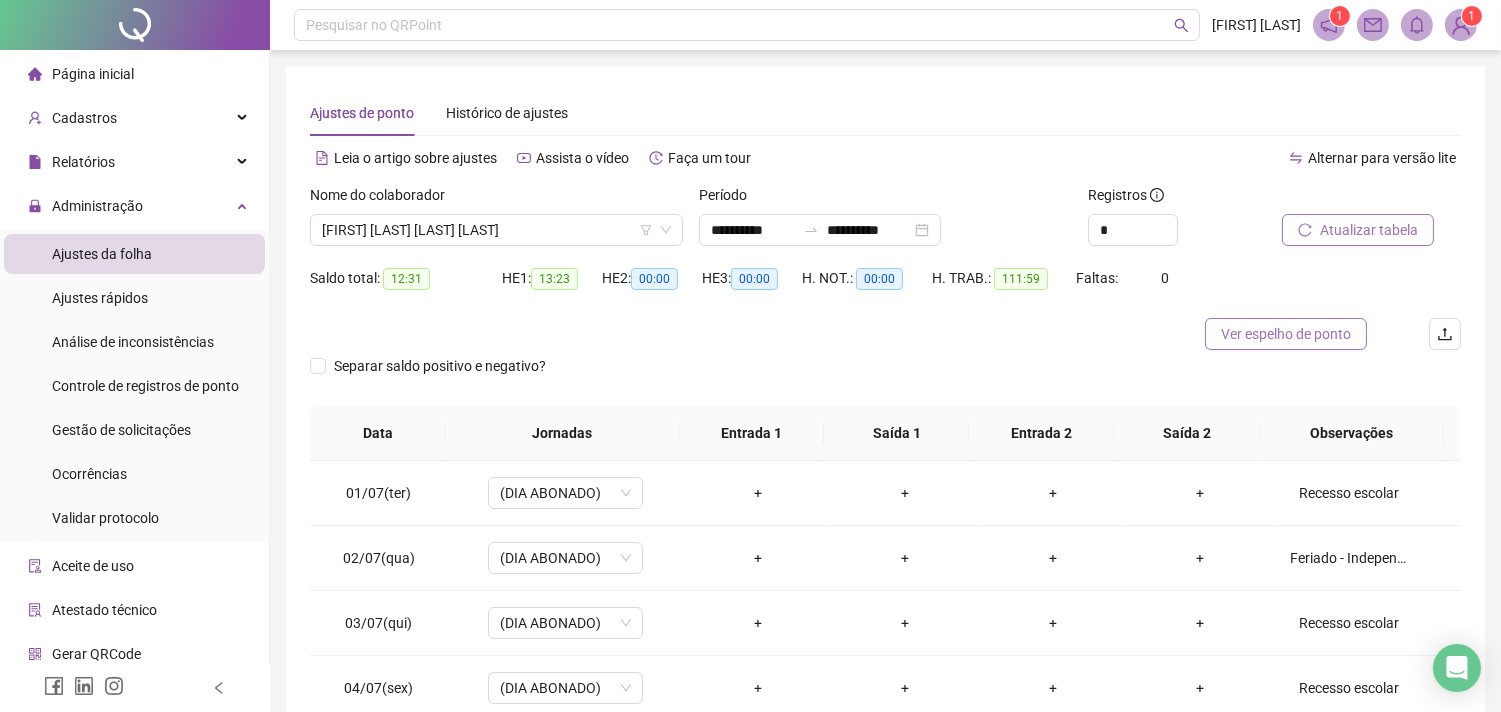 click on "Ver espelho de ponto" at bounding box center [1286, 334] 